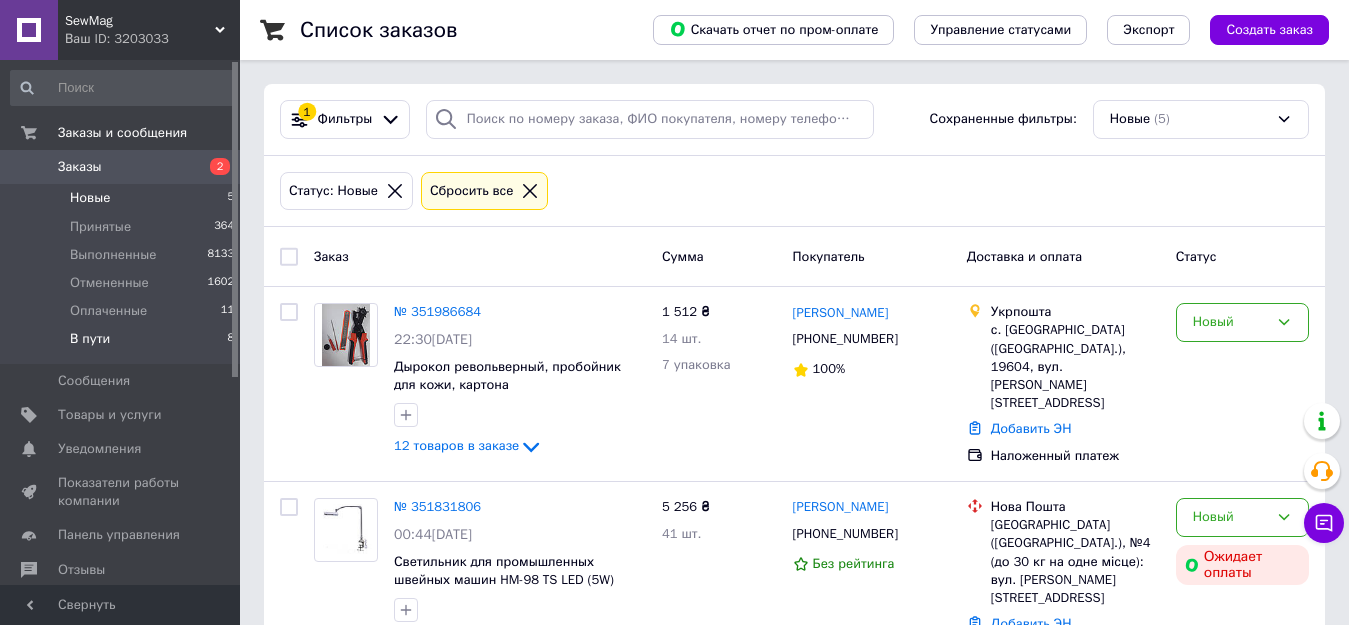 scroll, scrollTop: 0, scrollLeft: 0, axis: both 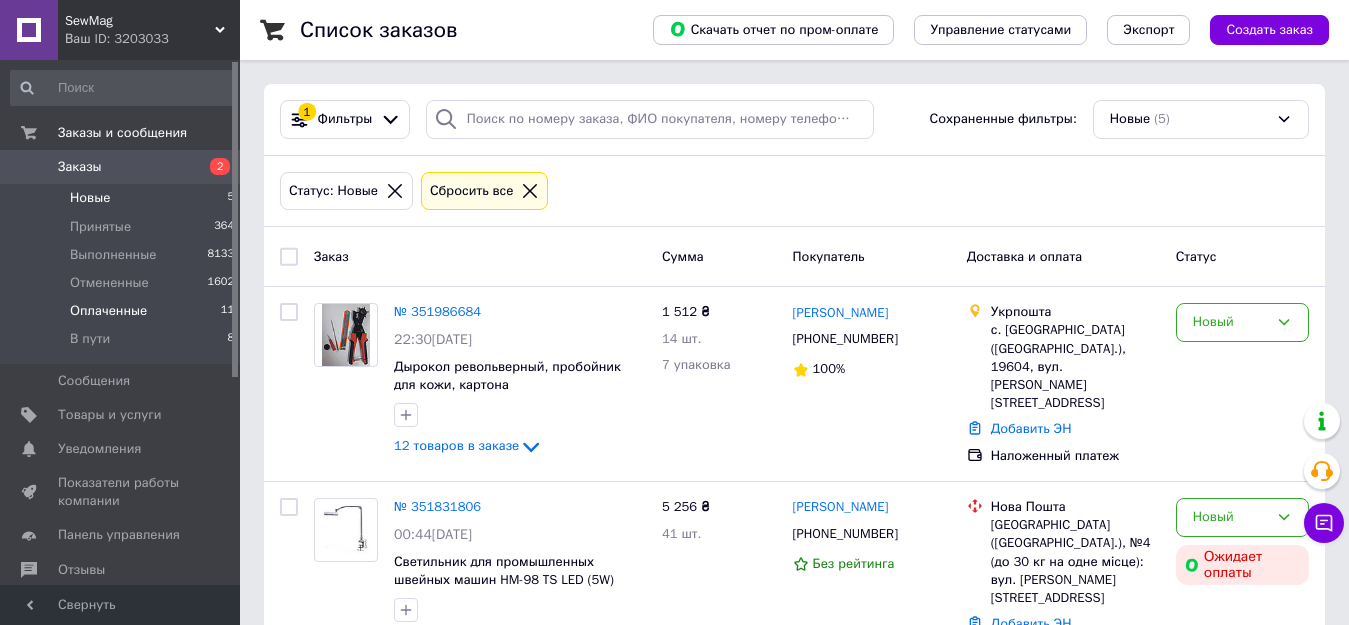 click on "Оплаченные" at bounding box center (108, 311) 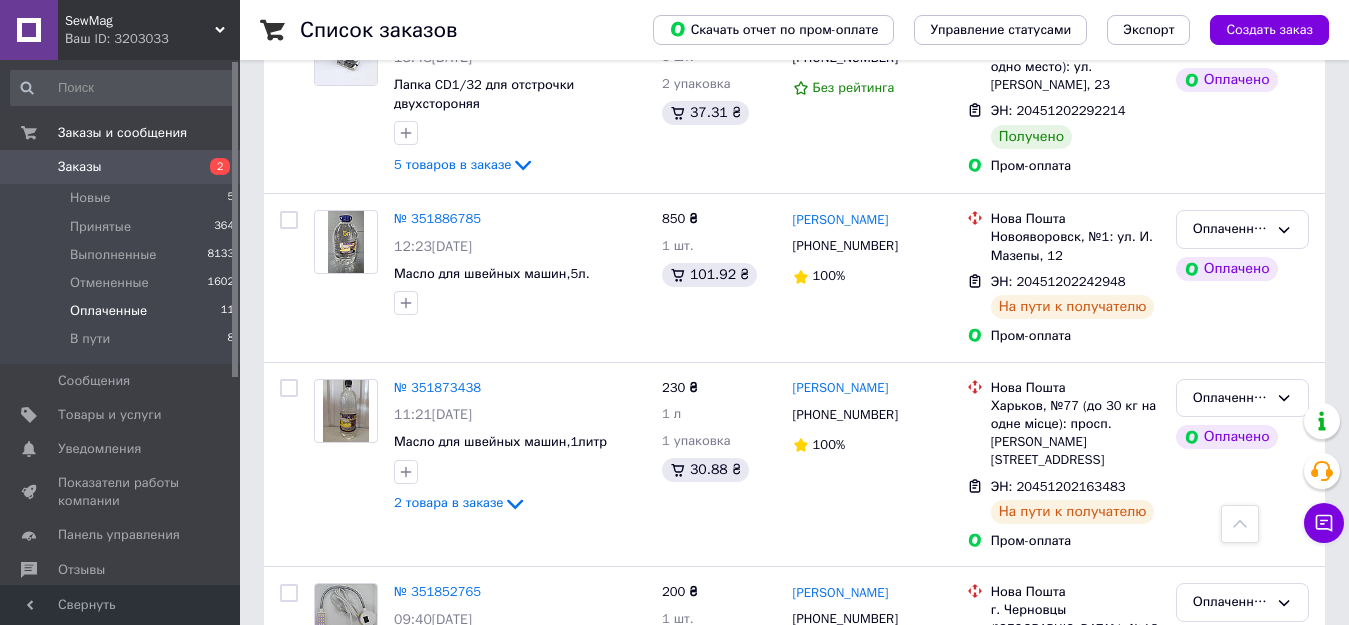 scroll, scrollTop: 1000, scrollLeft: 0, axis: vertical 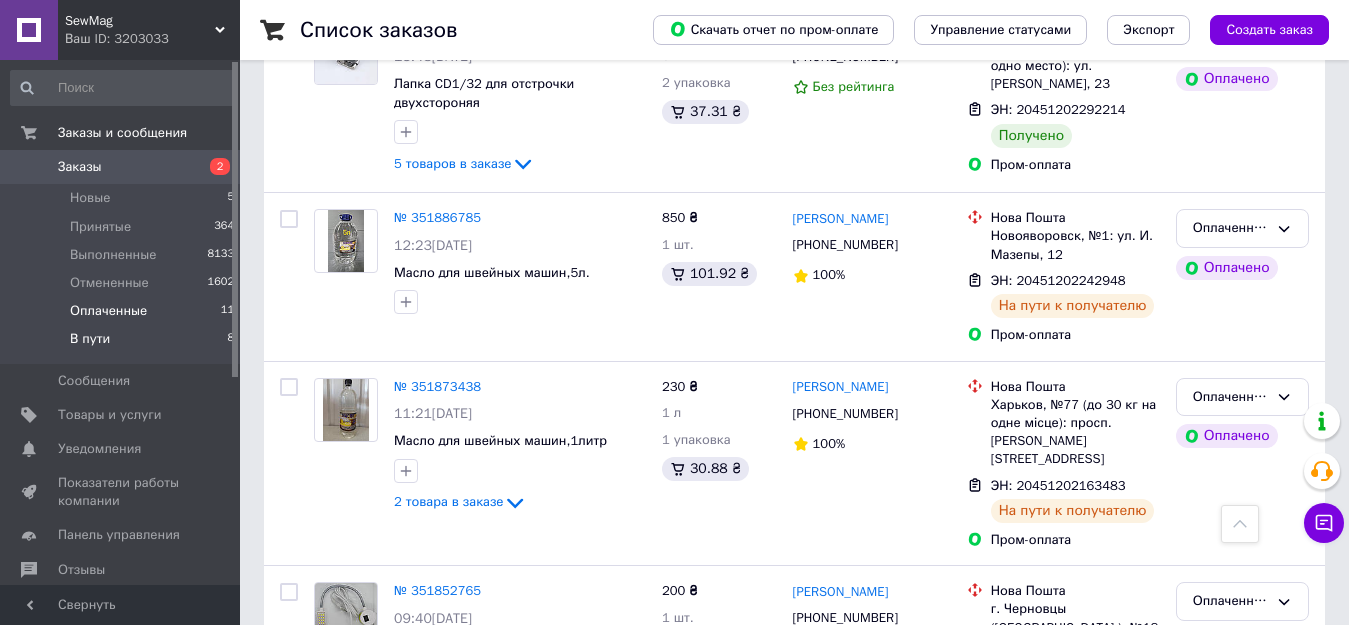 click on "В пути" at bounding box center (90, 339) 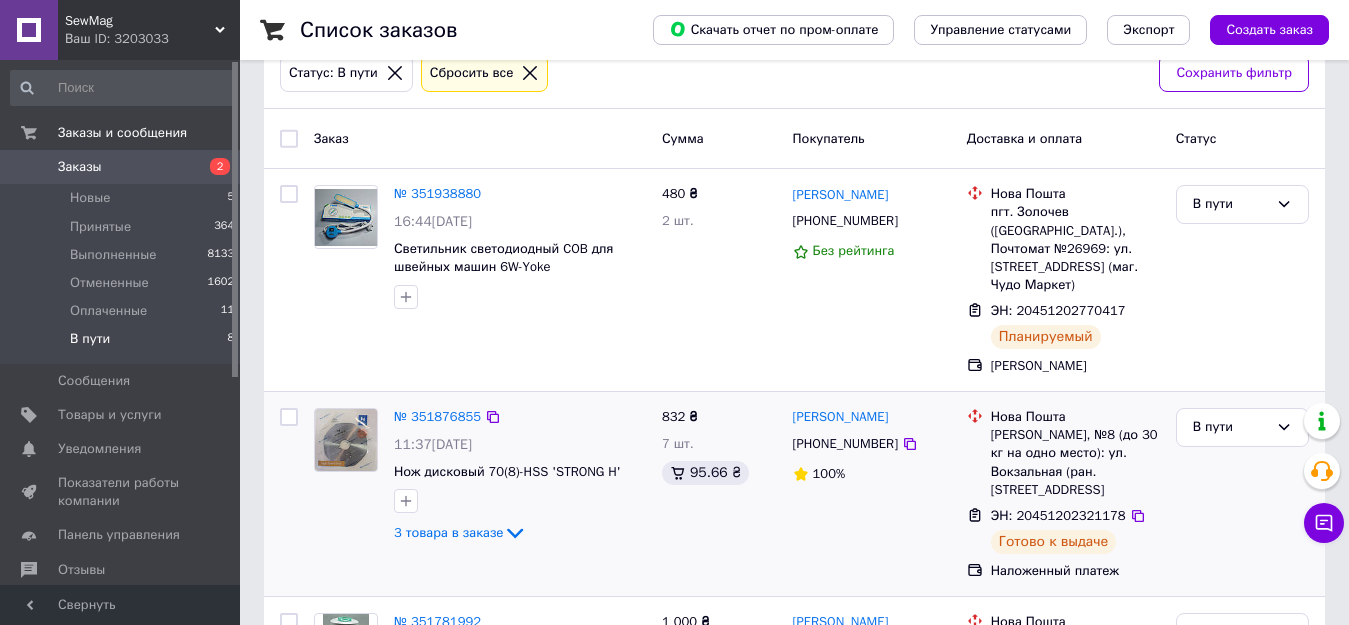 scroll, scrollTop: 0, scrollLeft: 0, axis: both 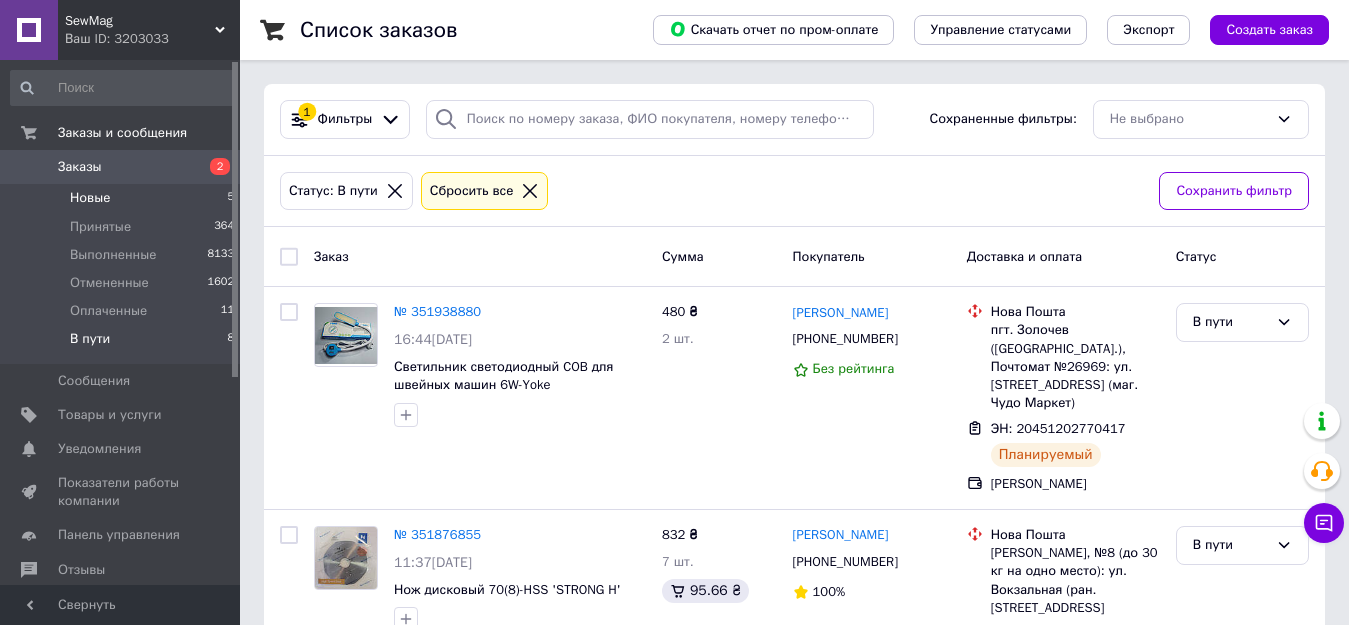 click on "Новые" at bounding box center [90, 198] 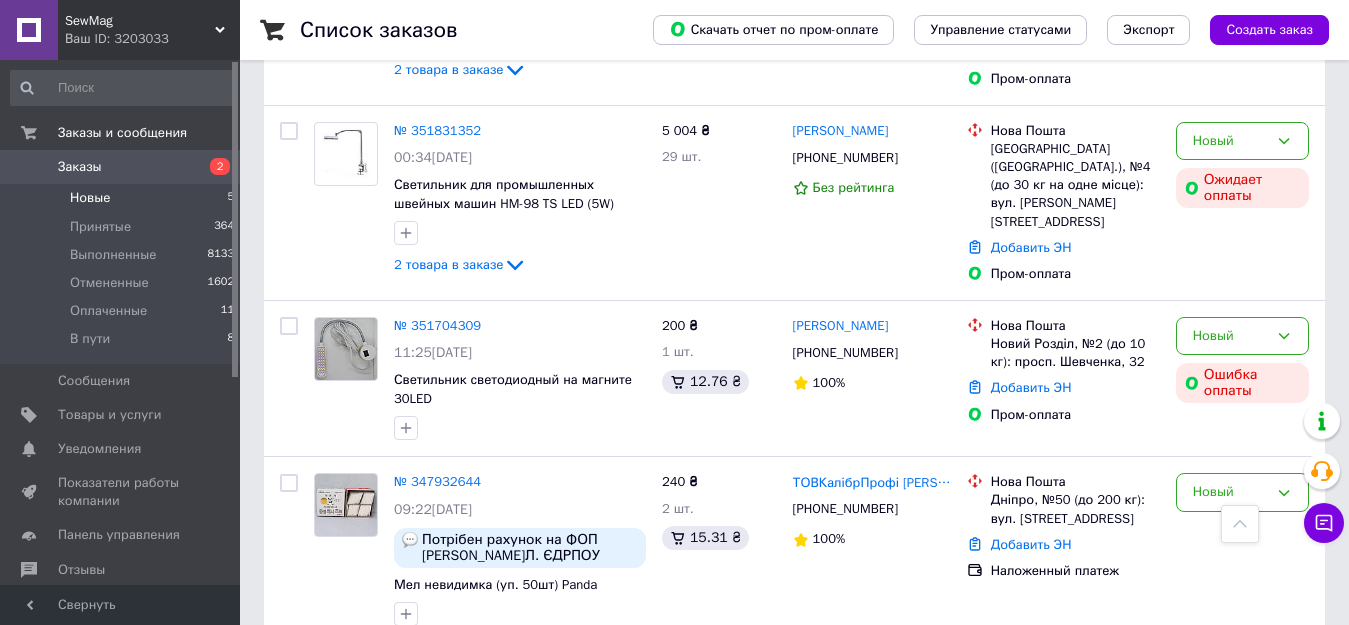 scroll, scrollTop: 783, scrollLeft: 0, axis: vertical 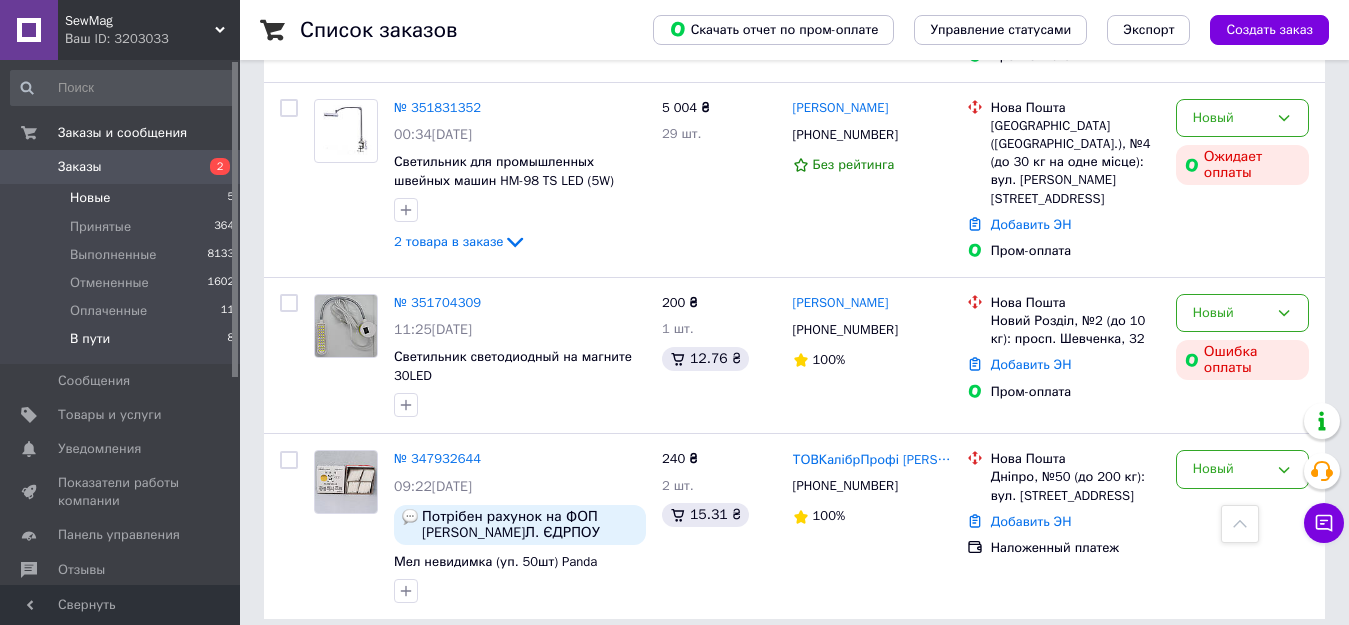 click on "В пути" at bounding box center [90, 339] 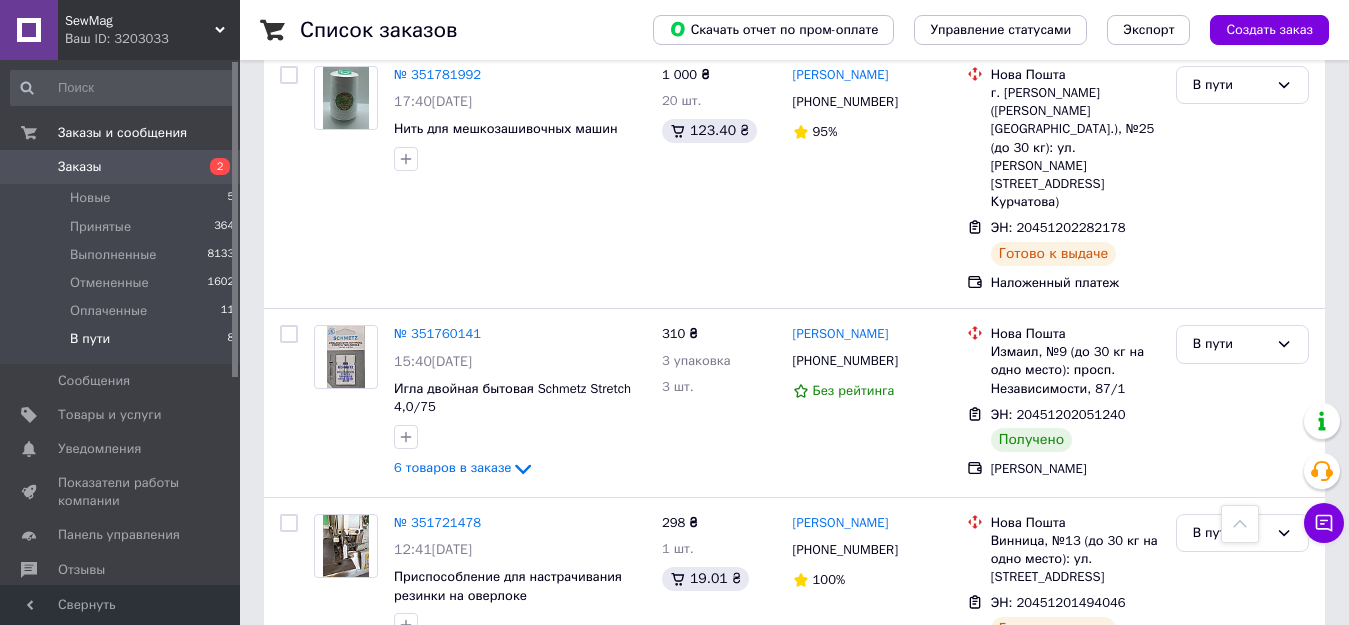 scroll, scrollTop: 700, scrollLeft: 0, axis: vertical 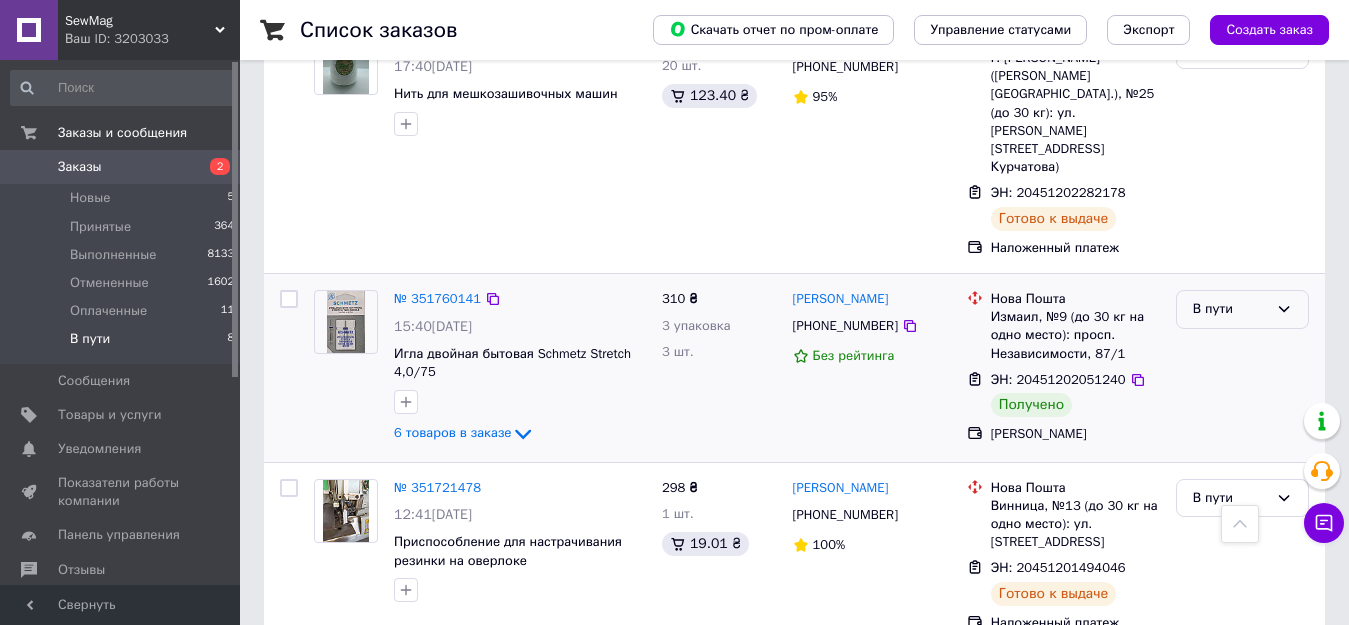 click on "В пути" at bounding box center [1230, 309] 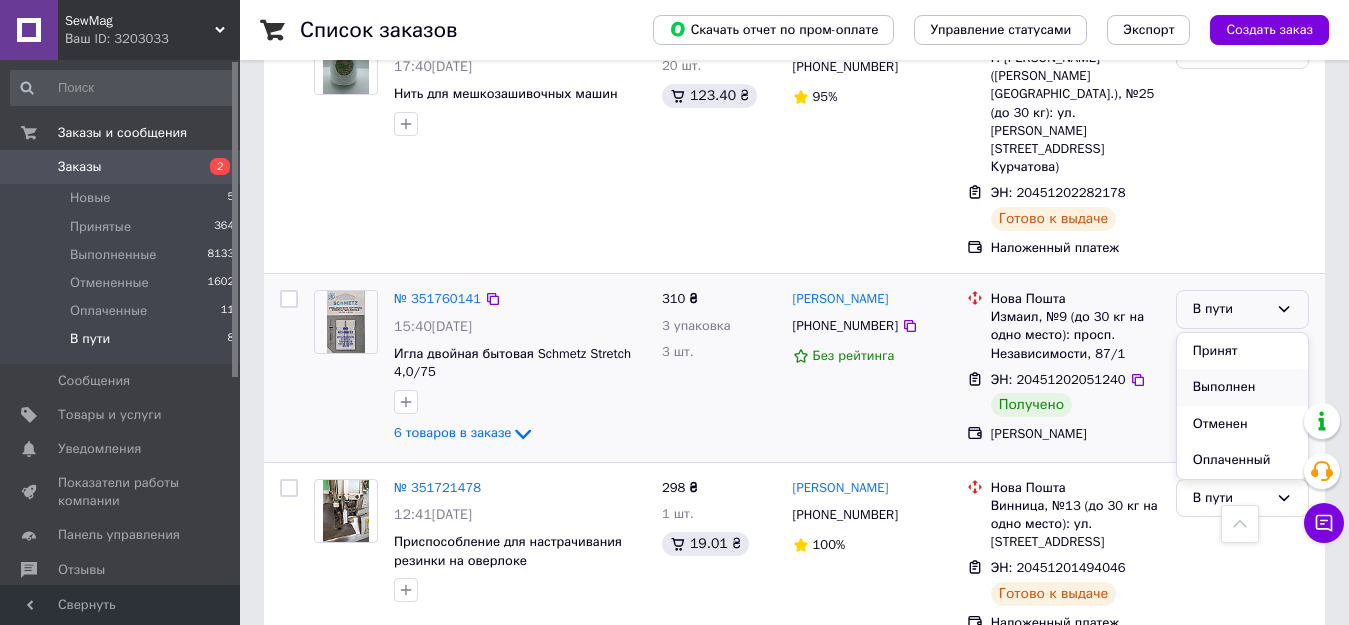 click on "Выполнен" at bounding box center (1242, 387) 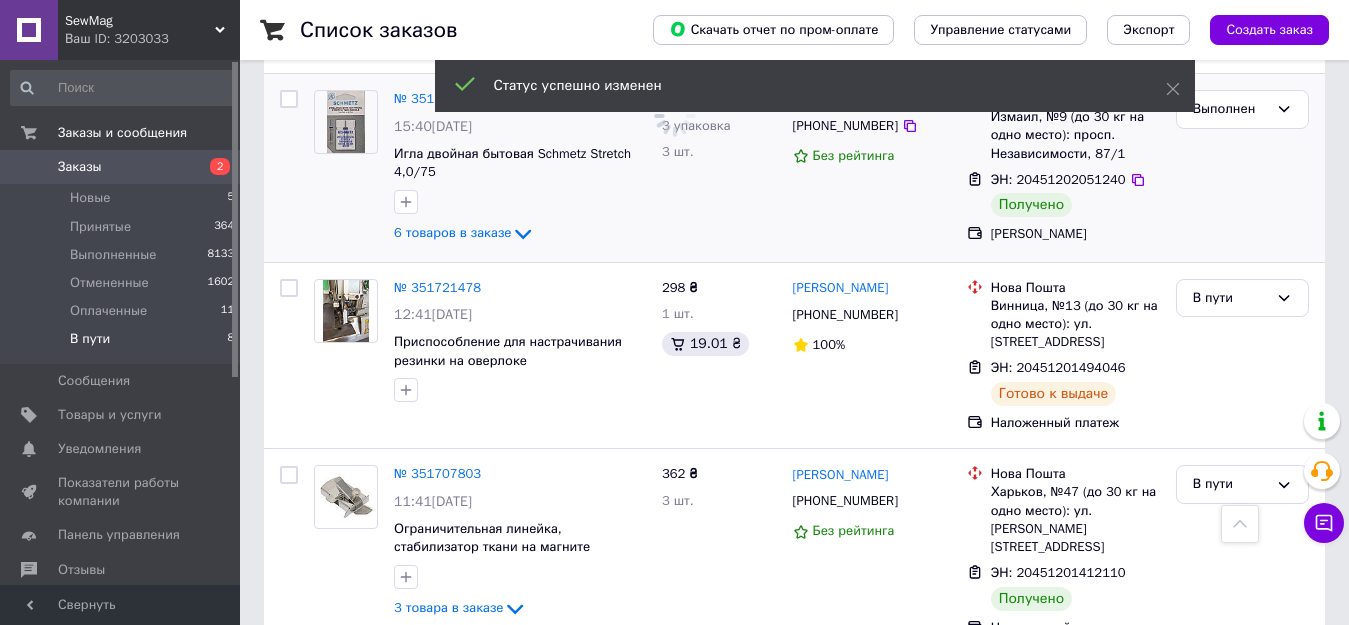 scroll, scrollTop: 1100, scrollLeft: 0, axis: vertical 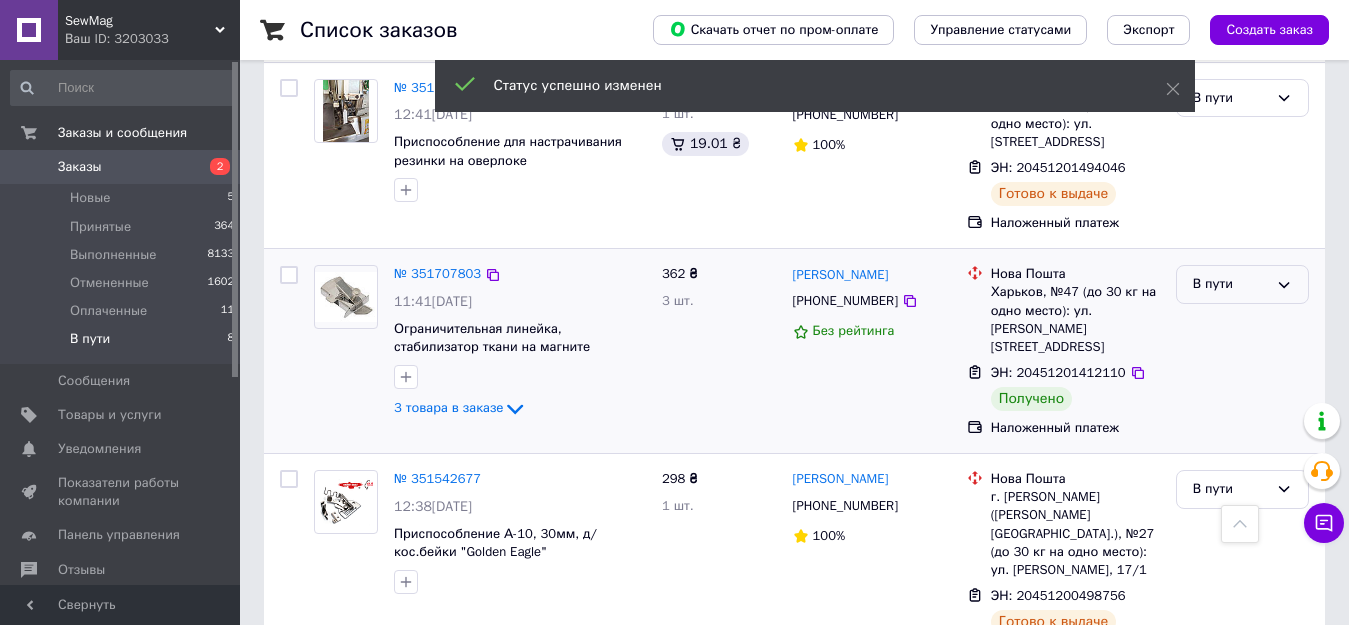 click on "В пути" at bounding box center (1242, 284) 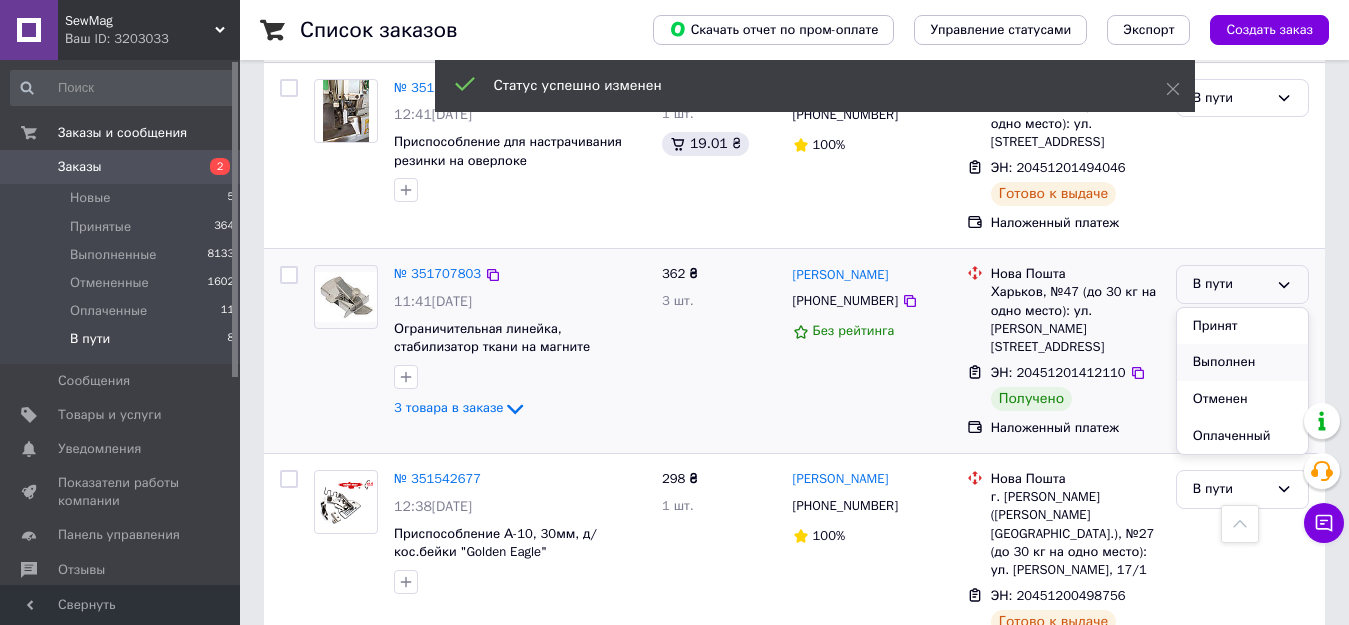 click on "Выполнен" at bounding box center (1242, 362) 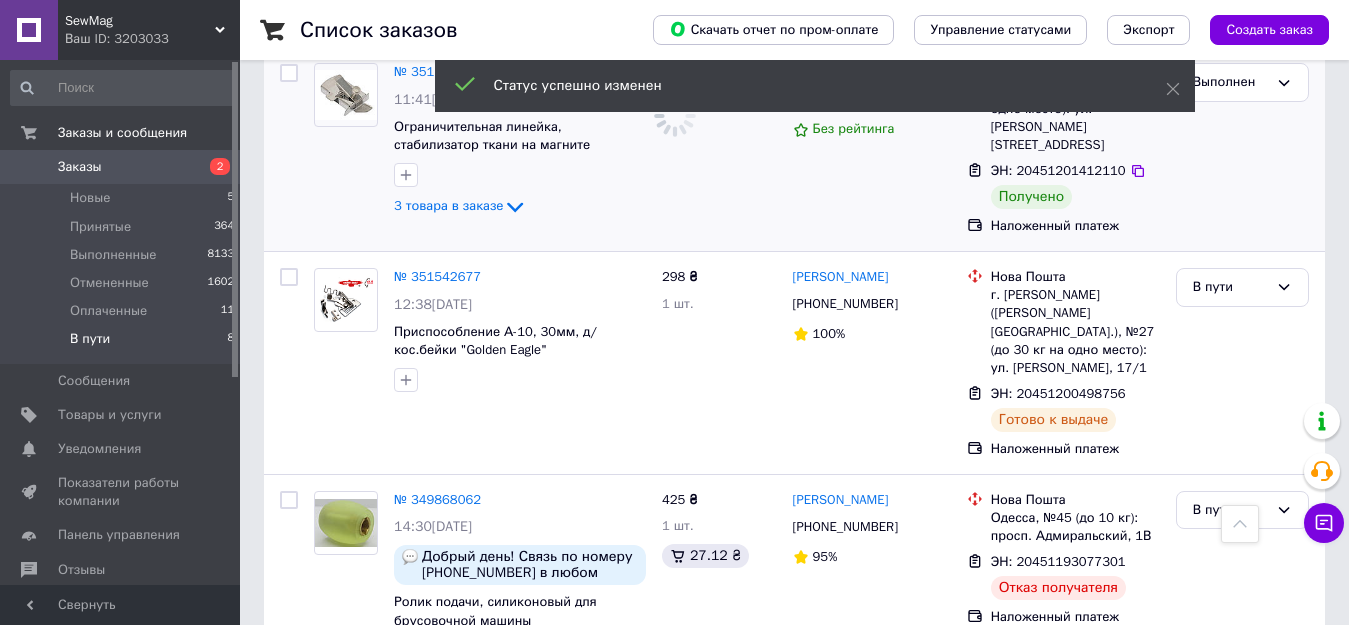 scroll, scrollTop: 1309, scrollLeft: 0, axis: vertical 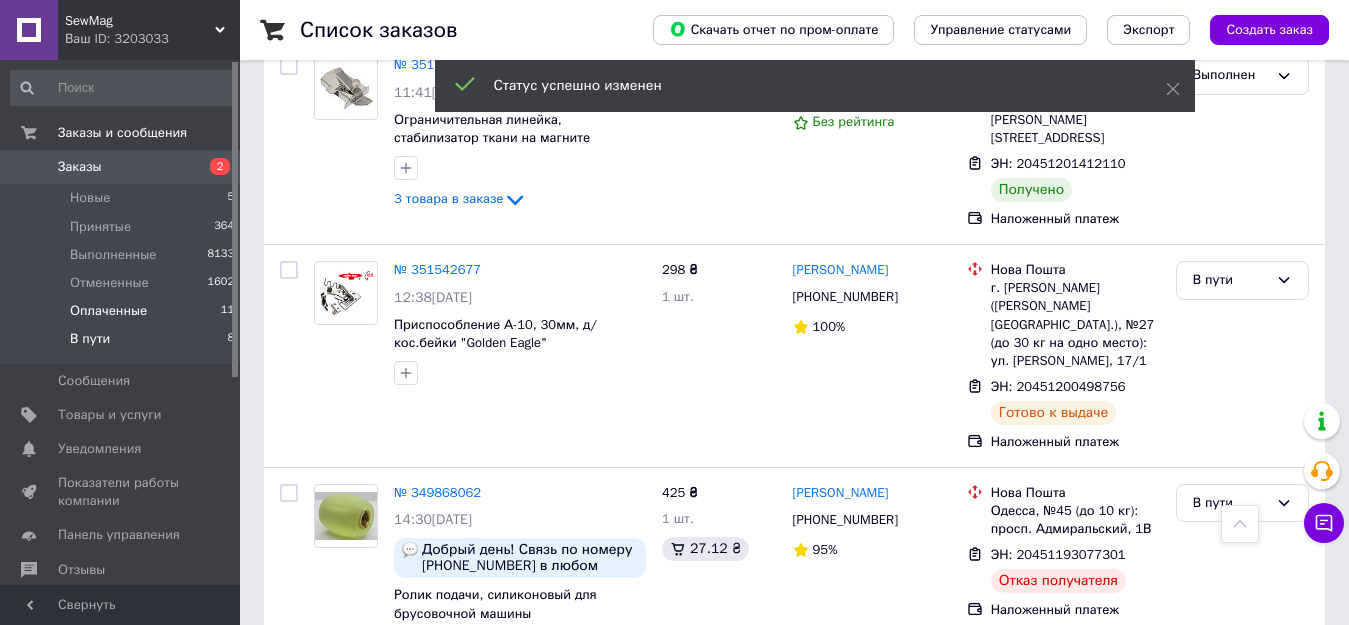 click on "Оплаченные" at bounding box center (108, 311) 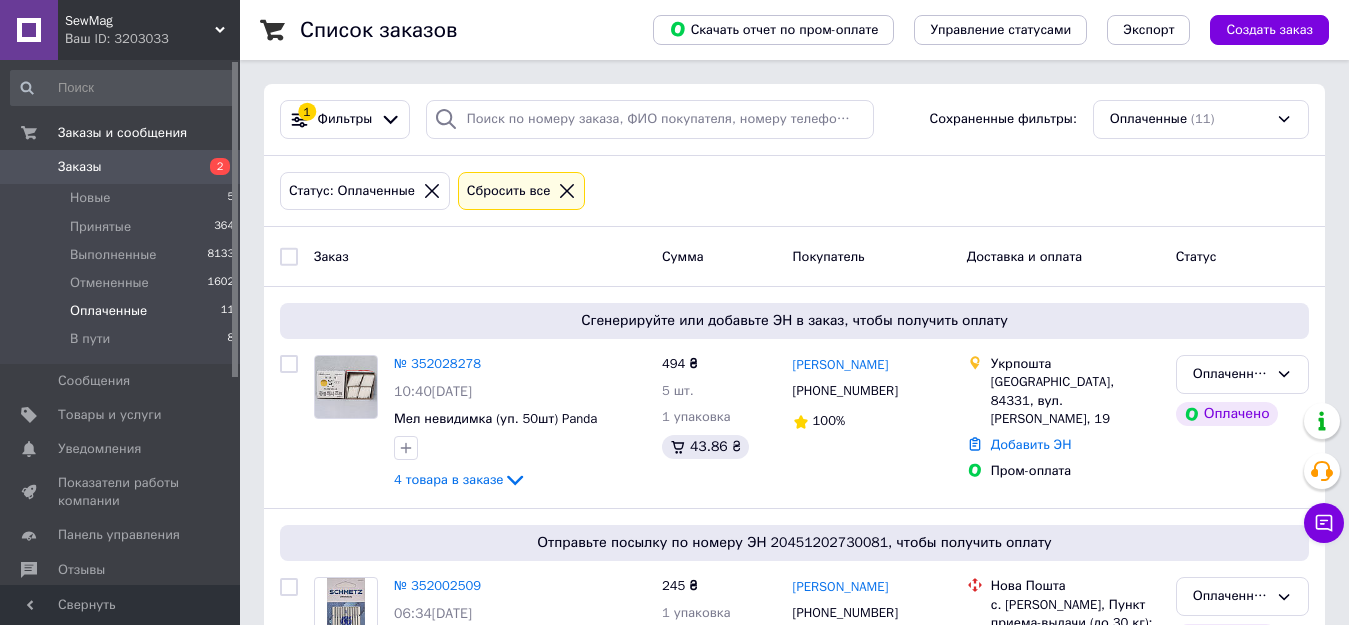 scroll, scrollTop: 100, scrollLeft: 0, axis: vertical 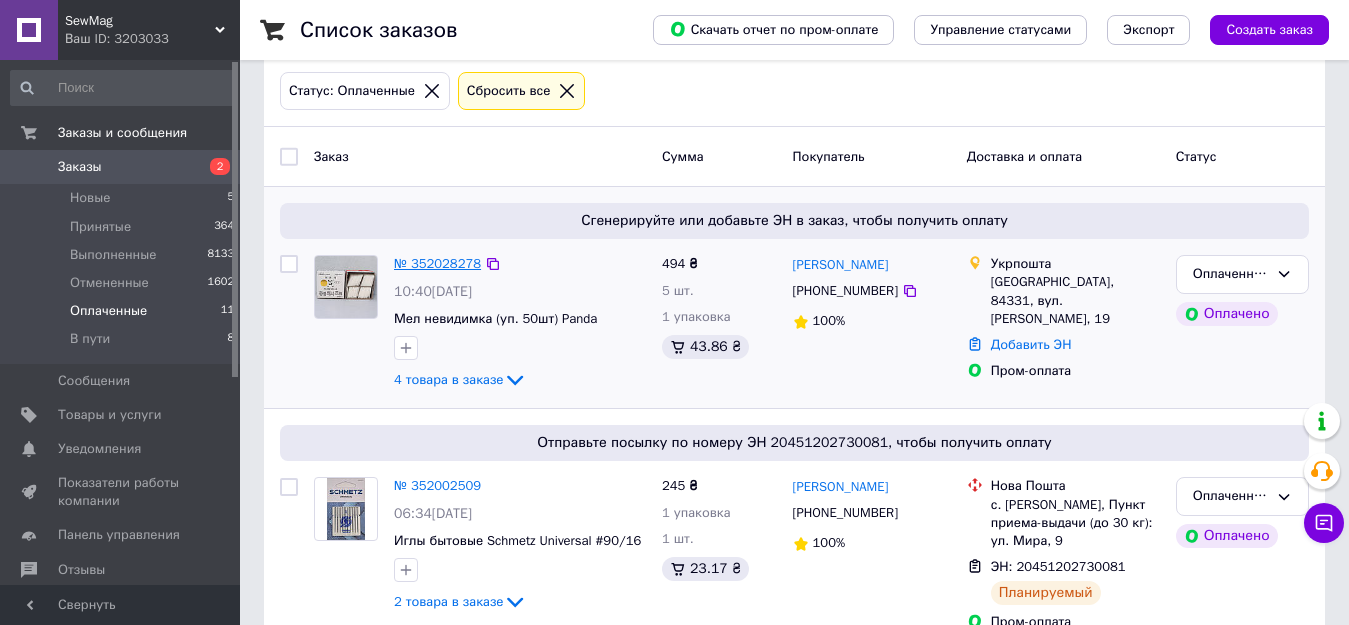click on "№ 352028278" at bounding box center [437, 263] 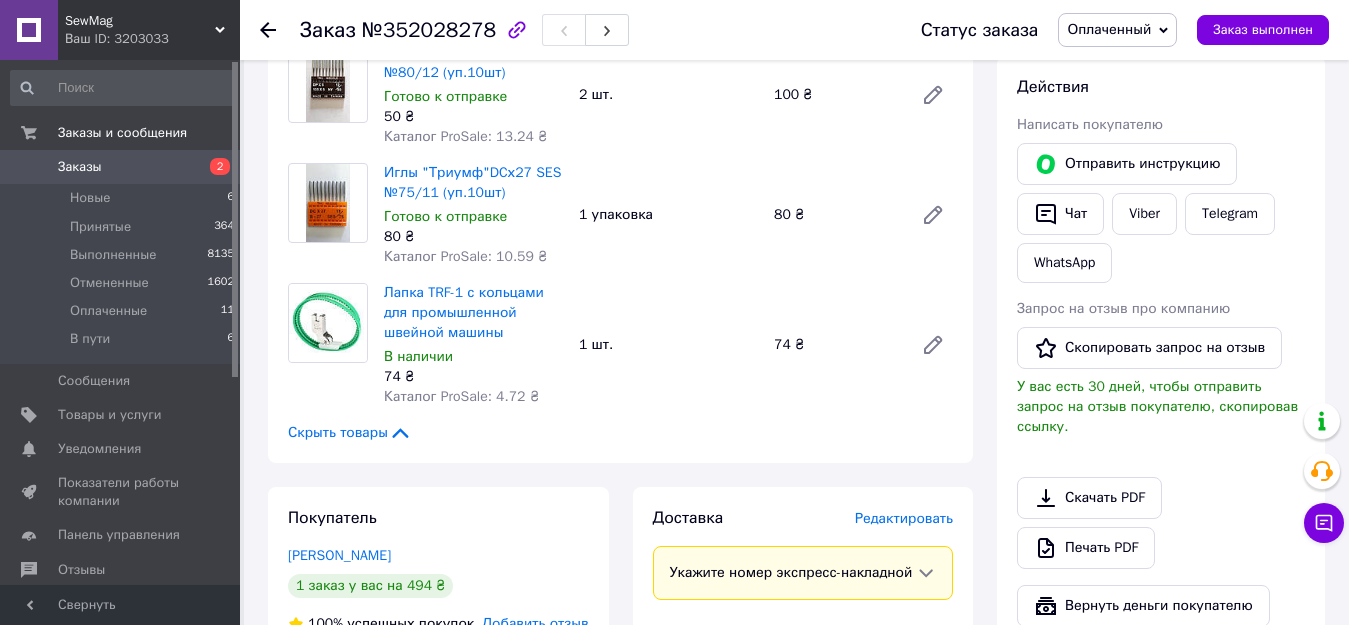 scroll, scrollTop: 400, scrollLeft: 0, axis: vertical 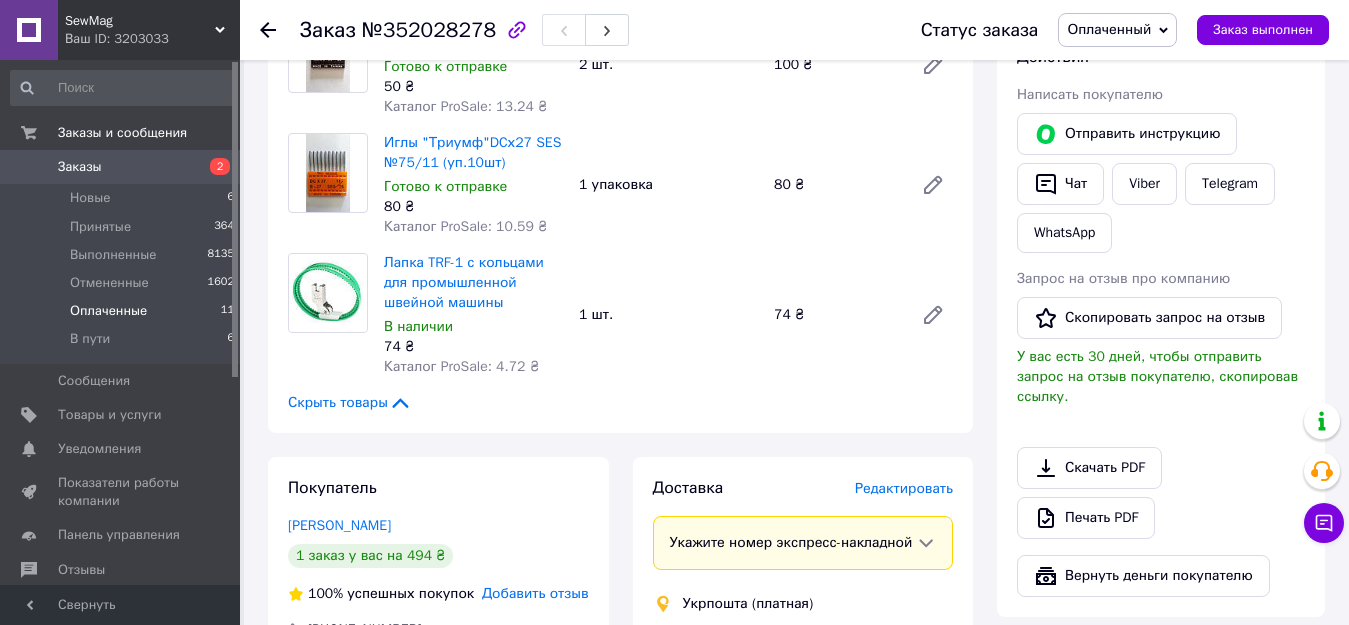 click on "Оплаченные" at bounding box center [108, 311] 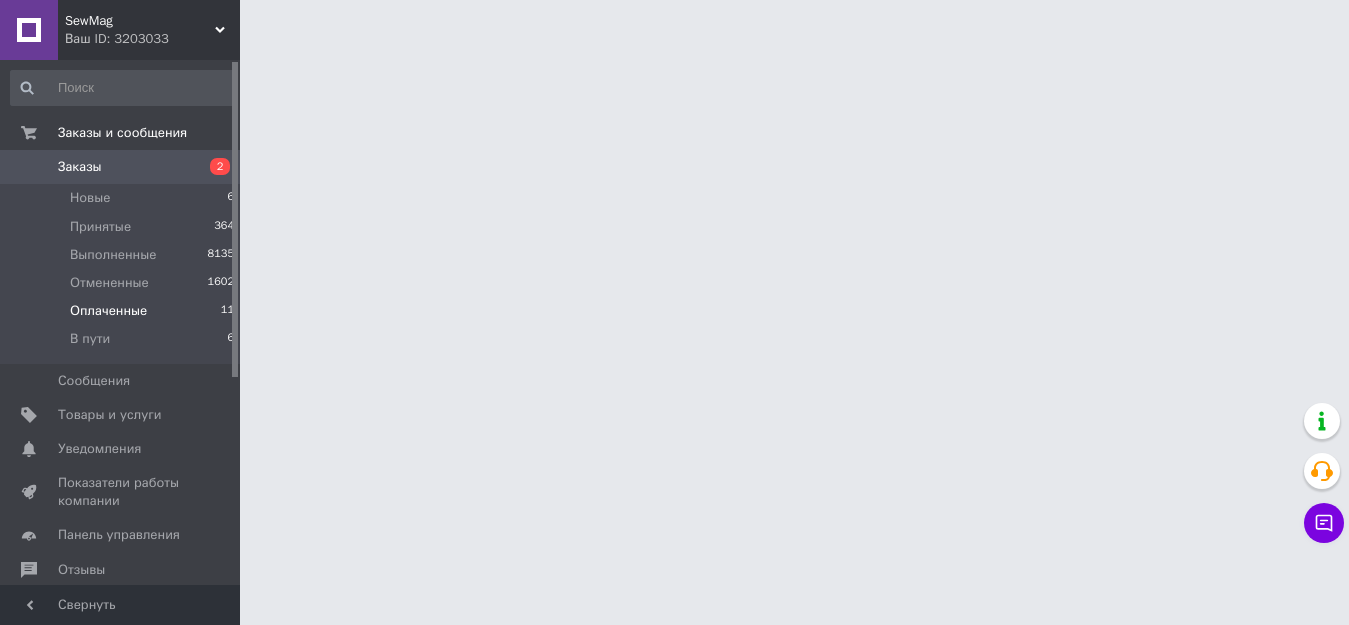 scroll, scrollTop: 0, scrollLeft: 0, axis: both 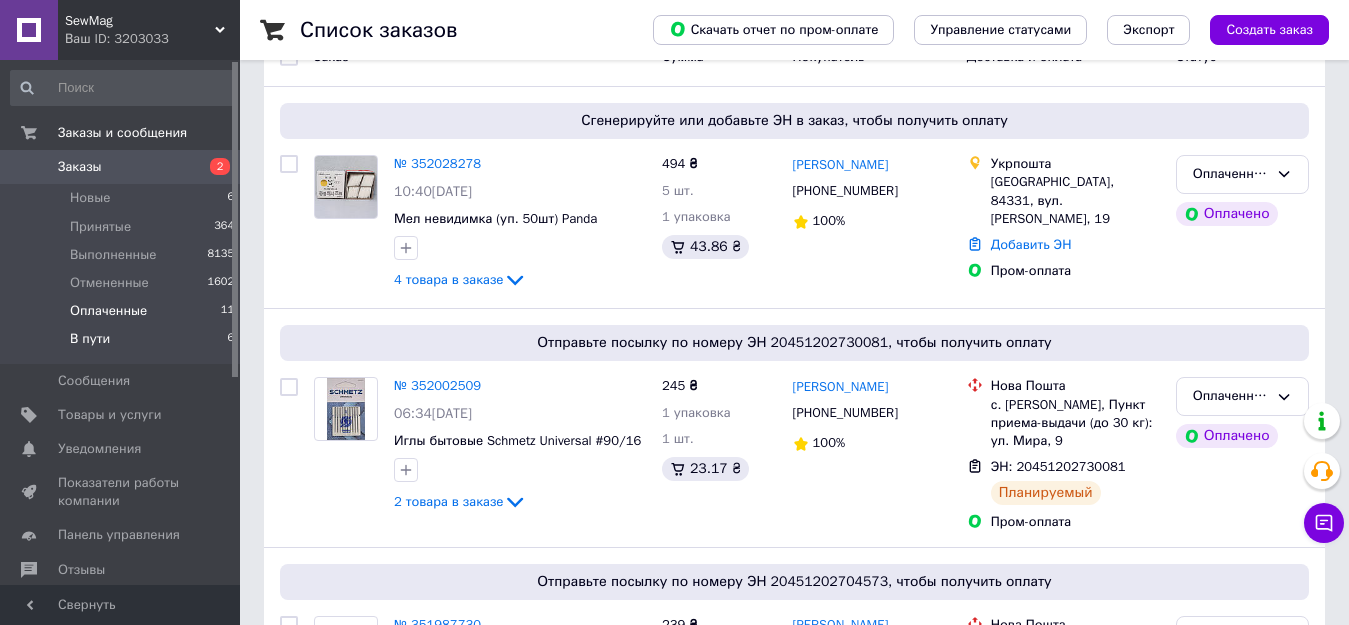 click on "В пути" at bounding box center [90, 339] 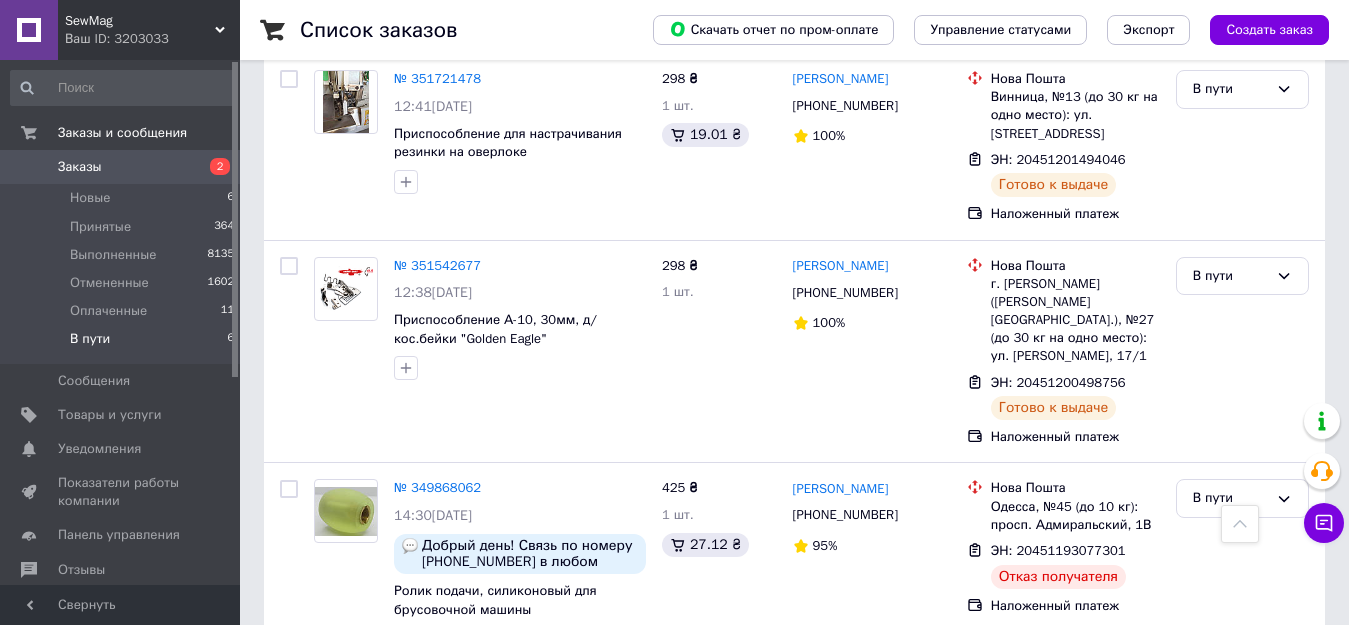 scroll, scrollTop: 931, scrollLeft: 0, axis: vertical 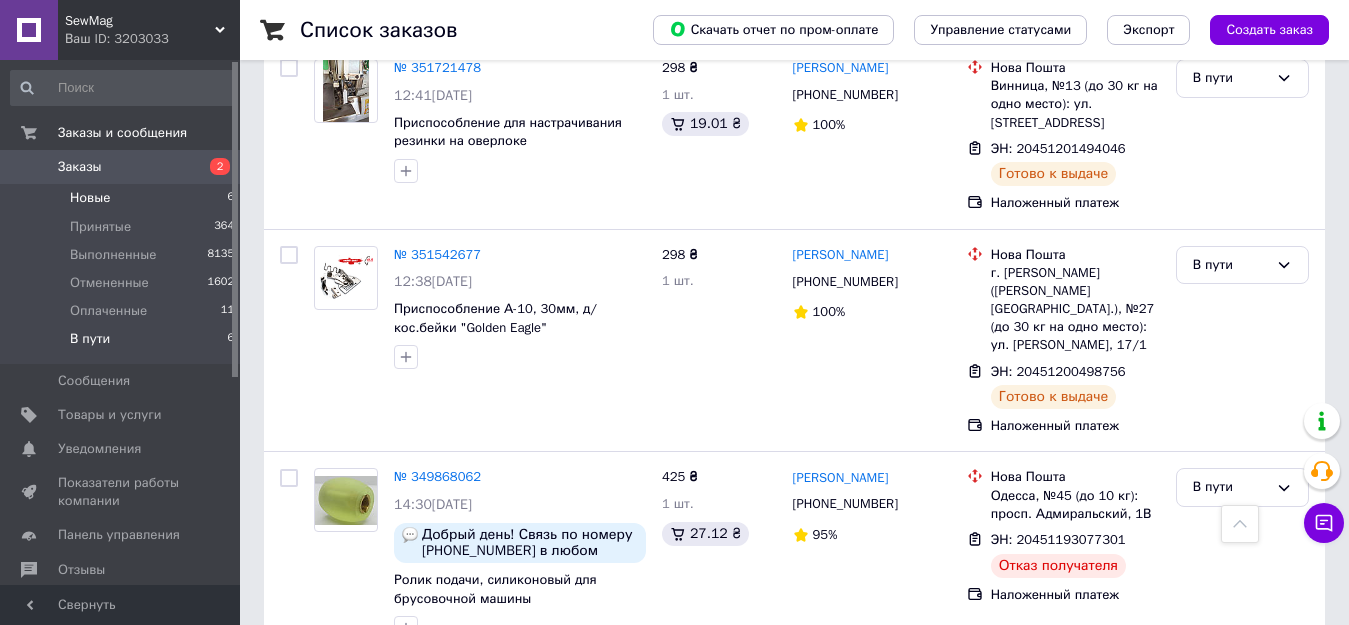 click on "Новые" at bounding box center (90, 198) 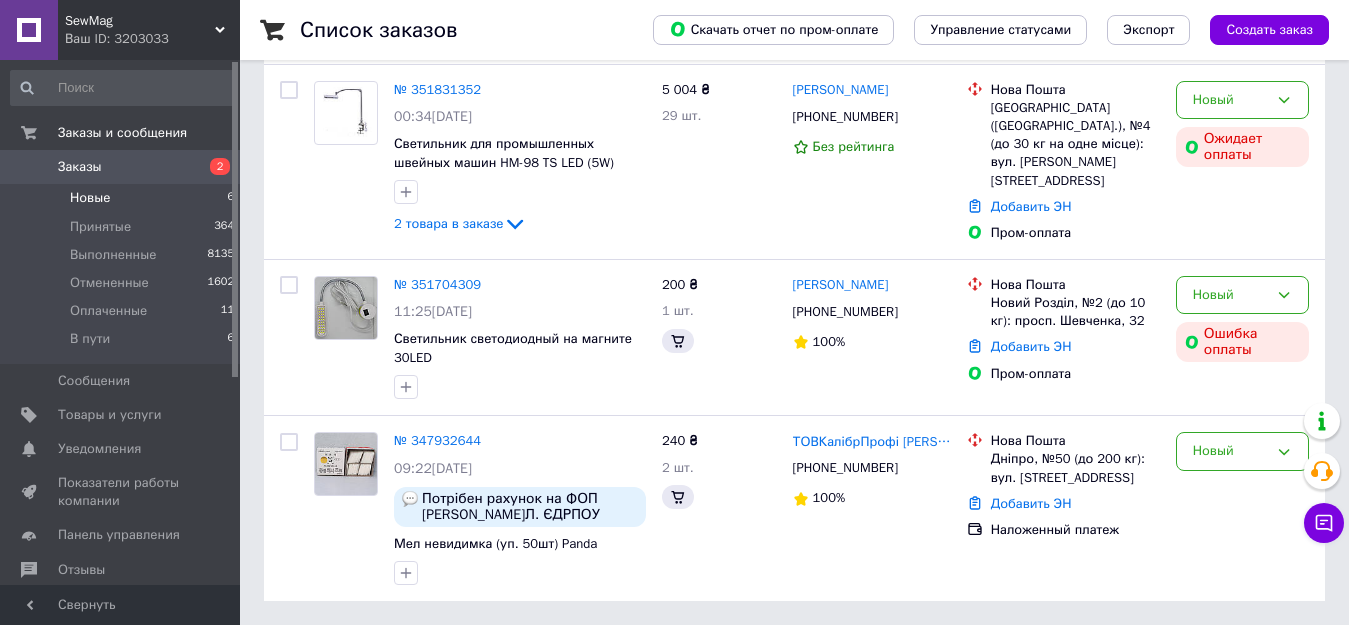 scroll, scrollTop: 0, scrollLeft: 0, axis: both 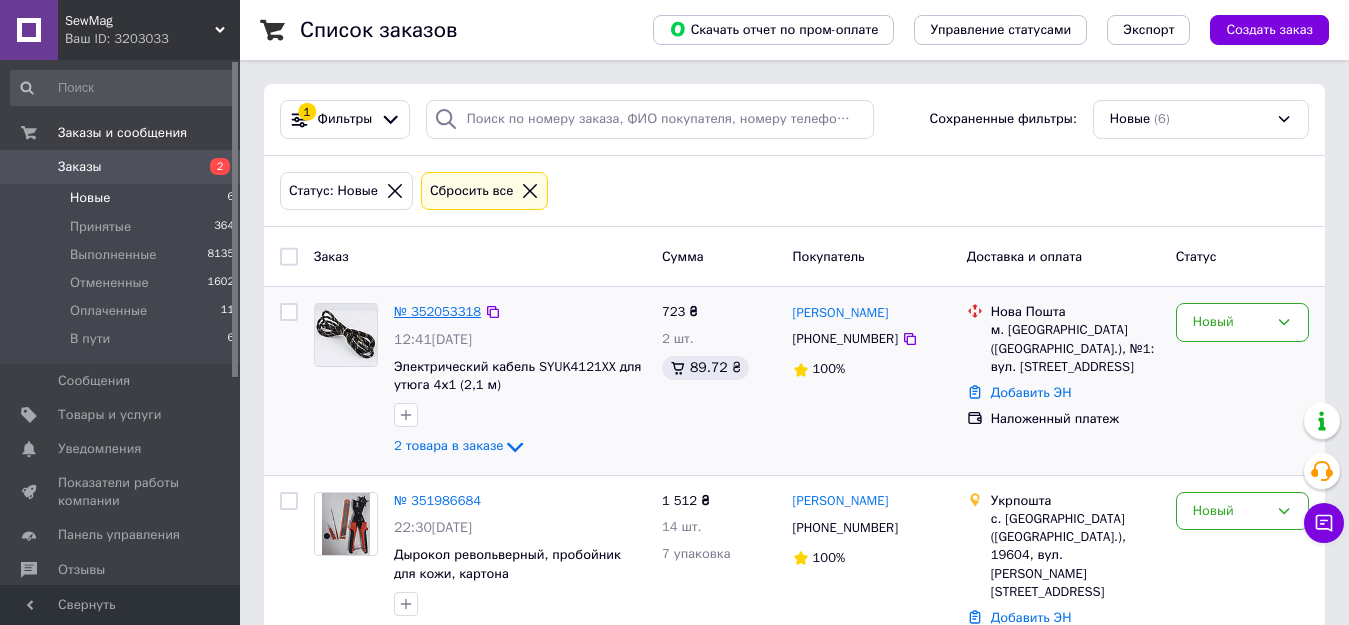 click on "№ 352053318" at bounding box center [437, 311] 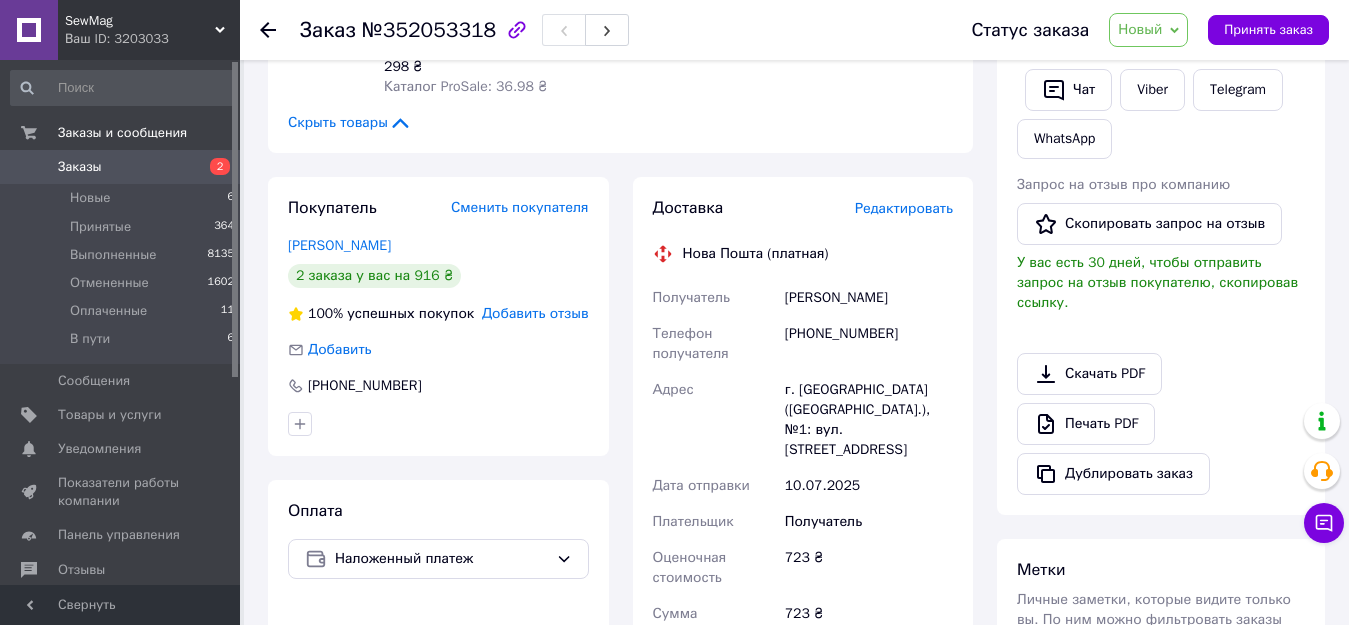 scroll, scrollTop: 500, scrollLeft: 0, axis: vertical 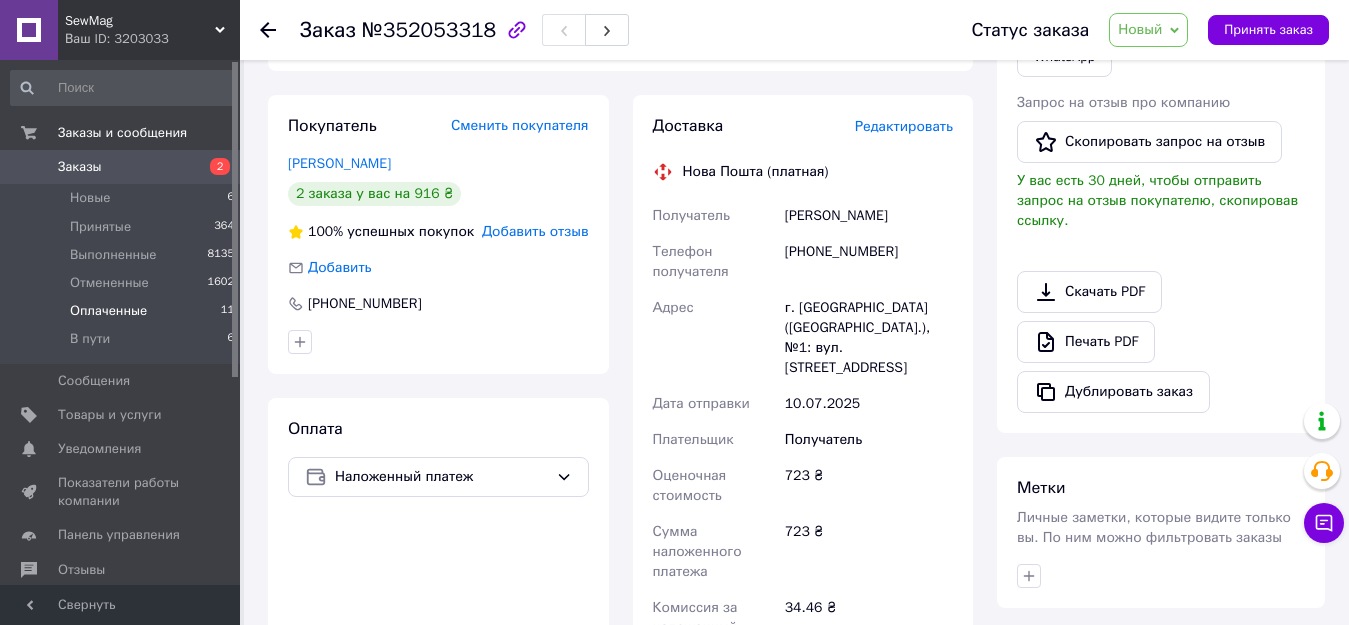 click on "Оплаченные" at bounding box center (108, 311) 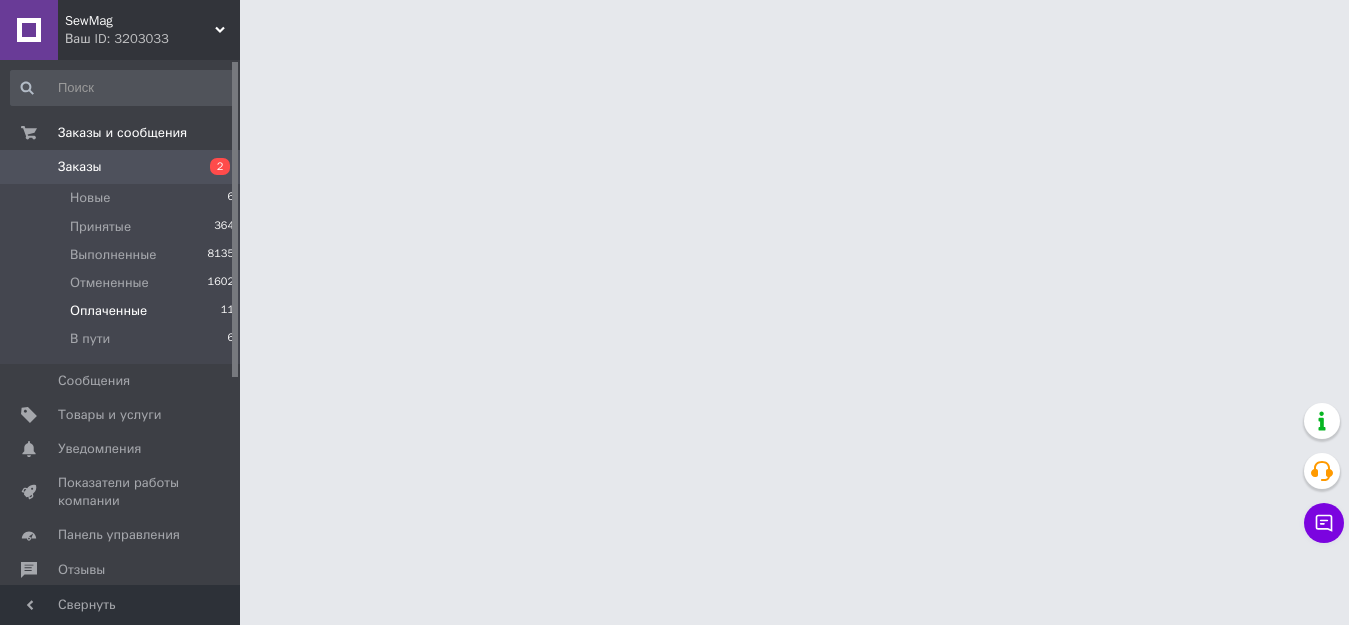 scroll, scrollTop: 0, scrollLeft: 0, axis: both 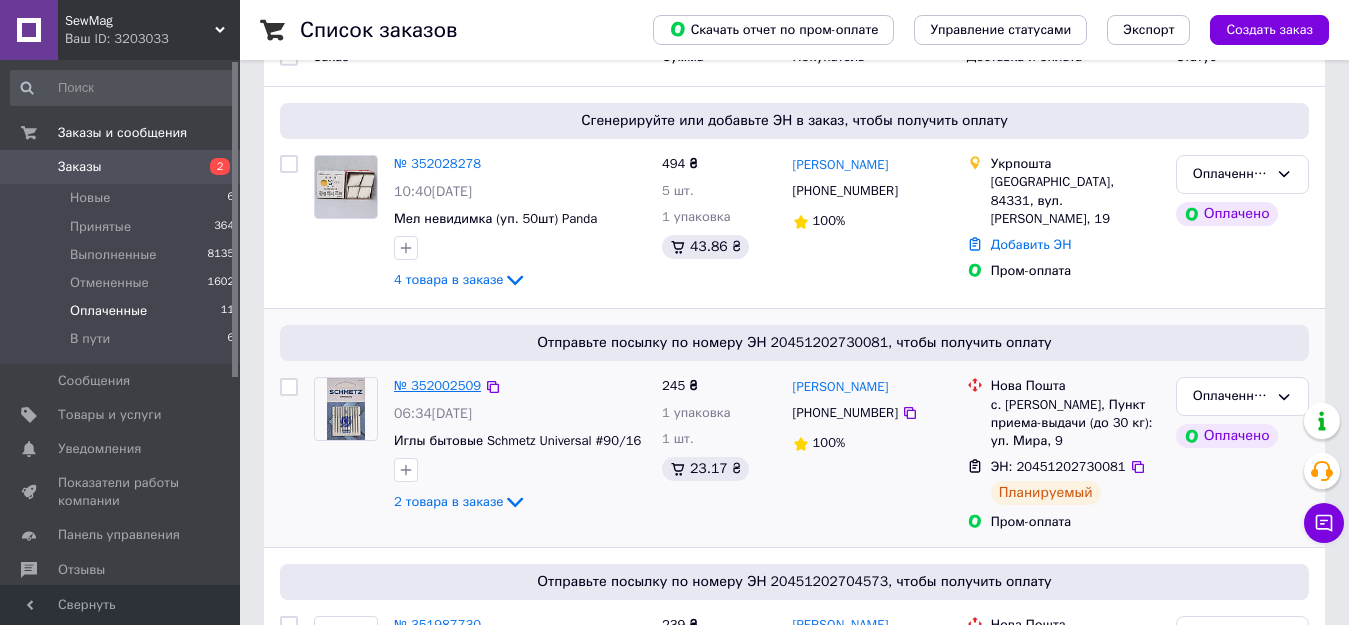 click on "№ 352002509" at bounding box center [437, 385] 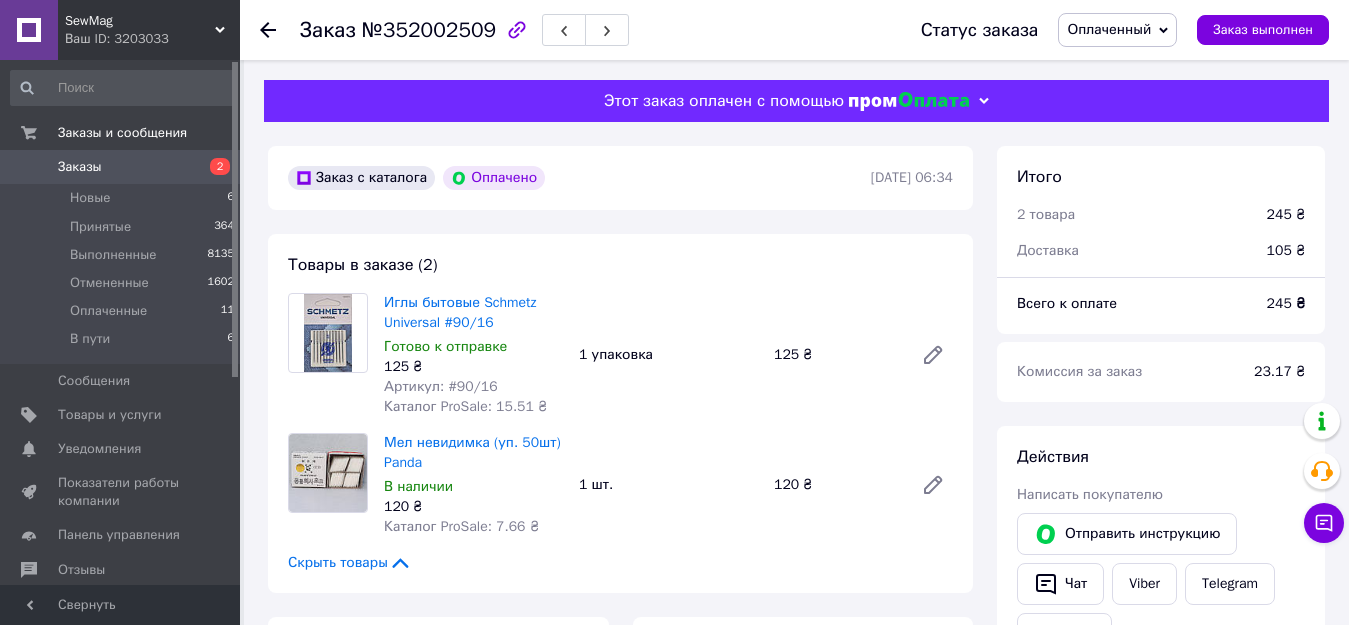 scroll, scrollTop: 100, scrollLeft: 0, axis: vertical 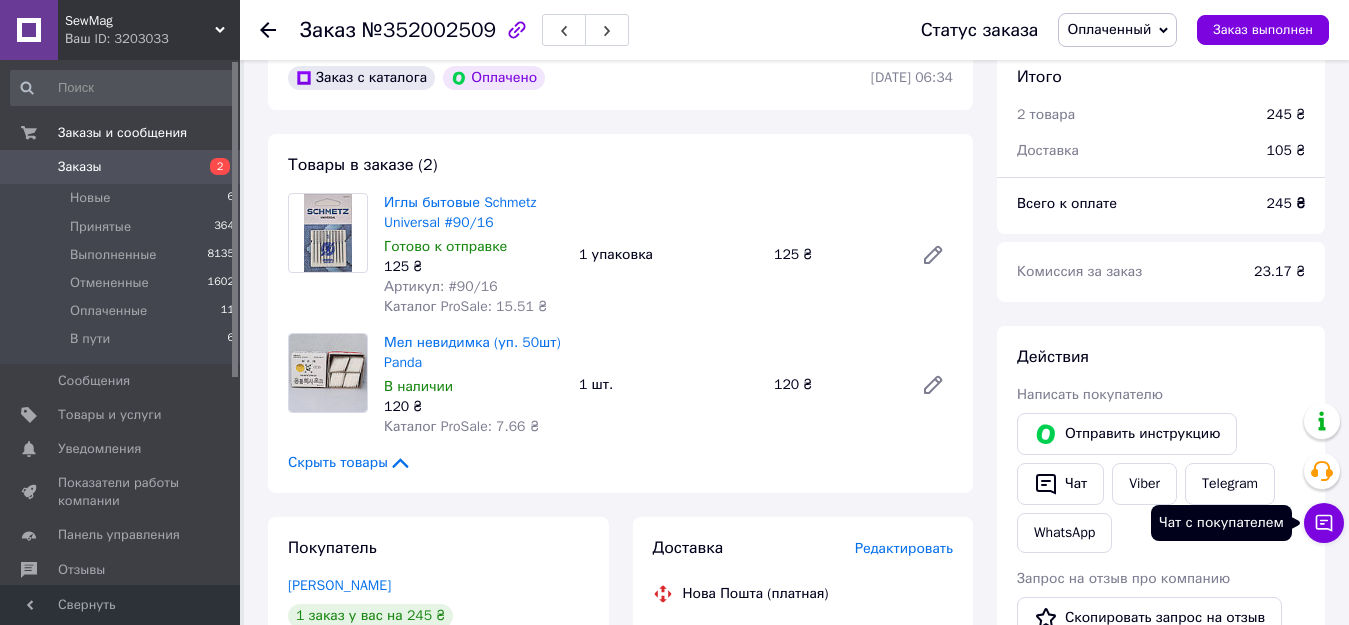 click 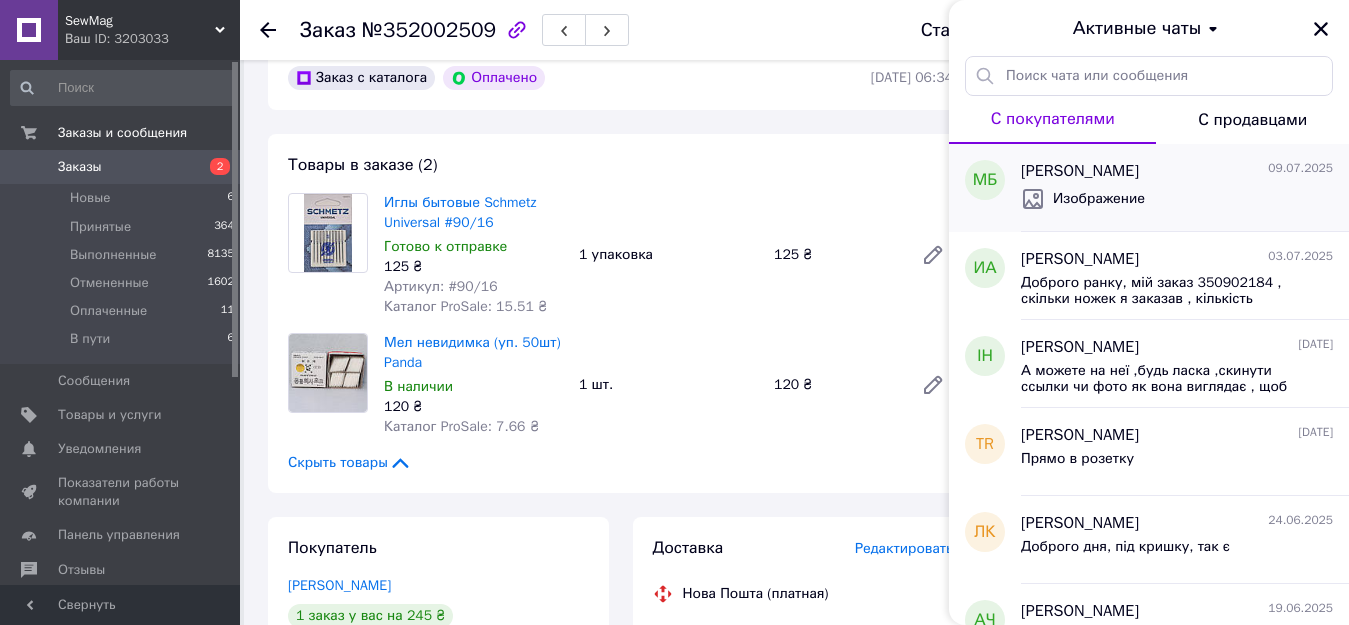 click on "Изображение" at bounding box center [1177, 199] 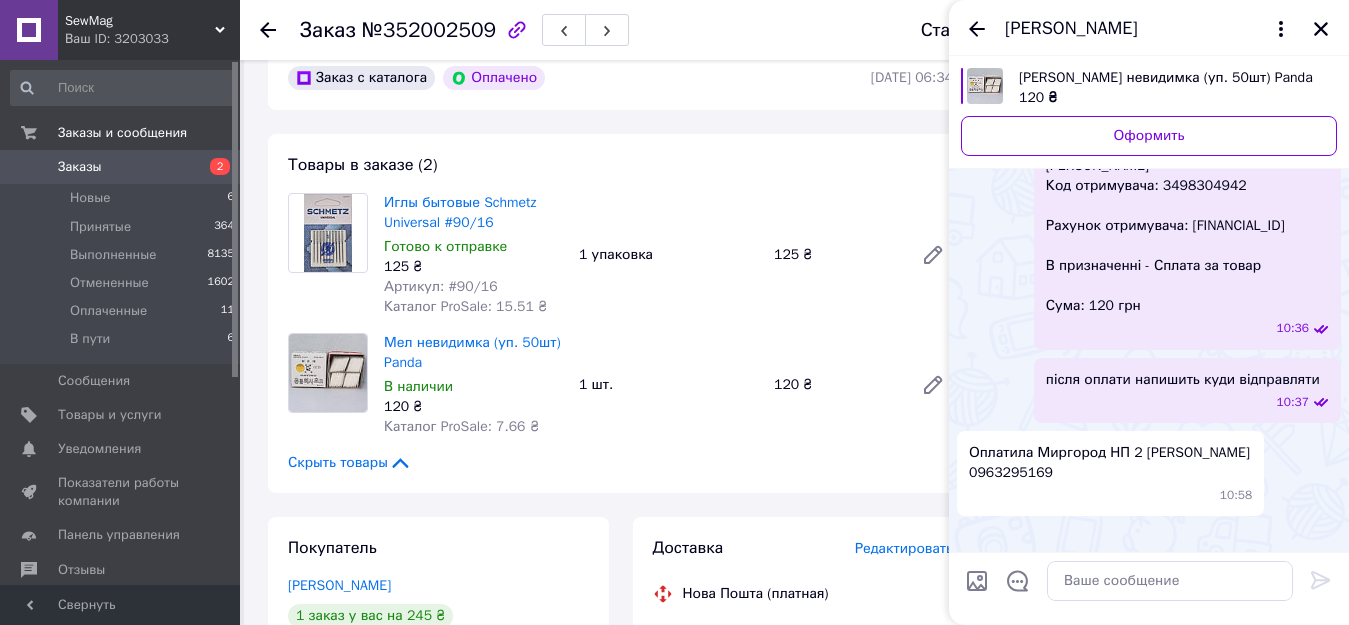 scroll, scrollTop: 736, scrollLeft: 0, axis: vertical 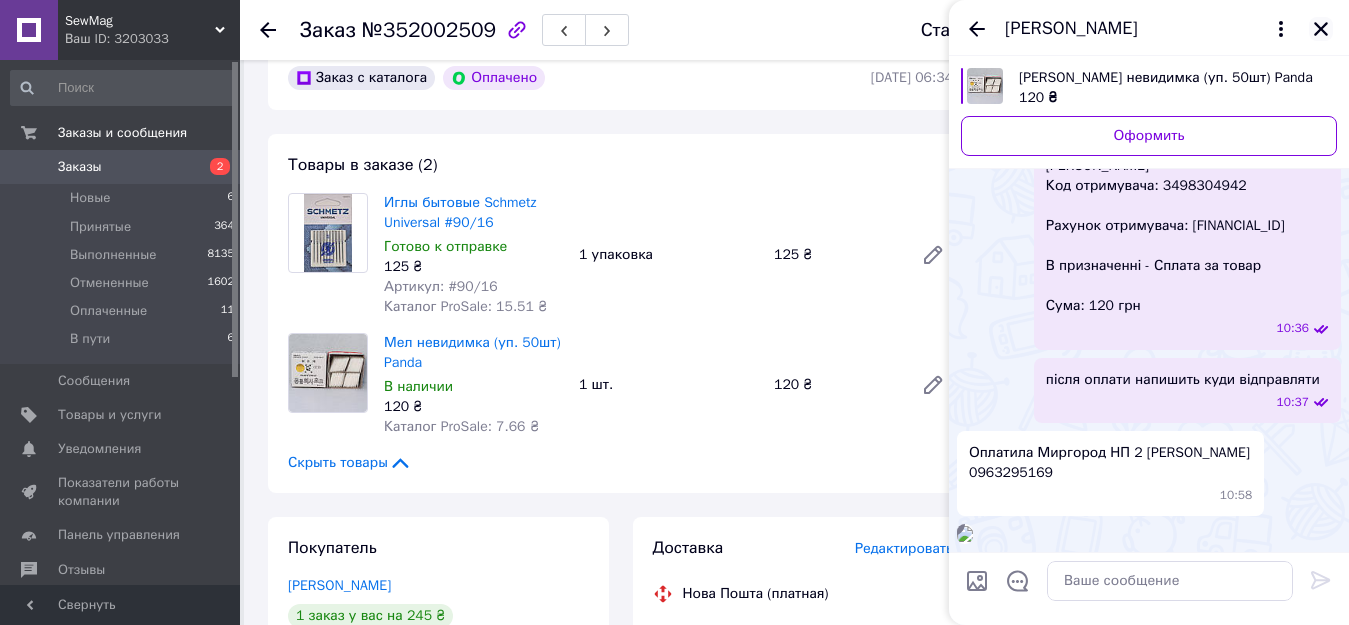 click 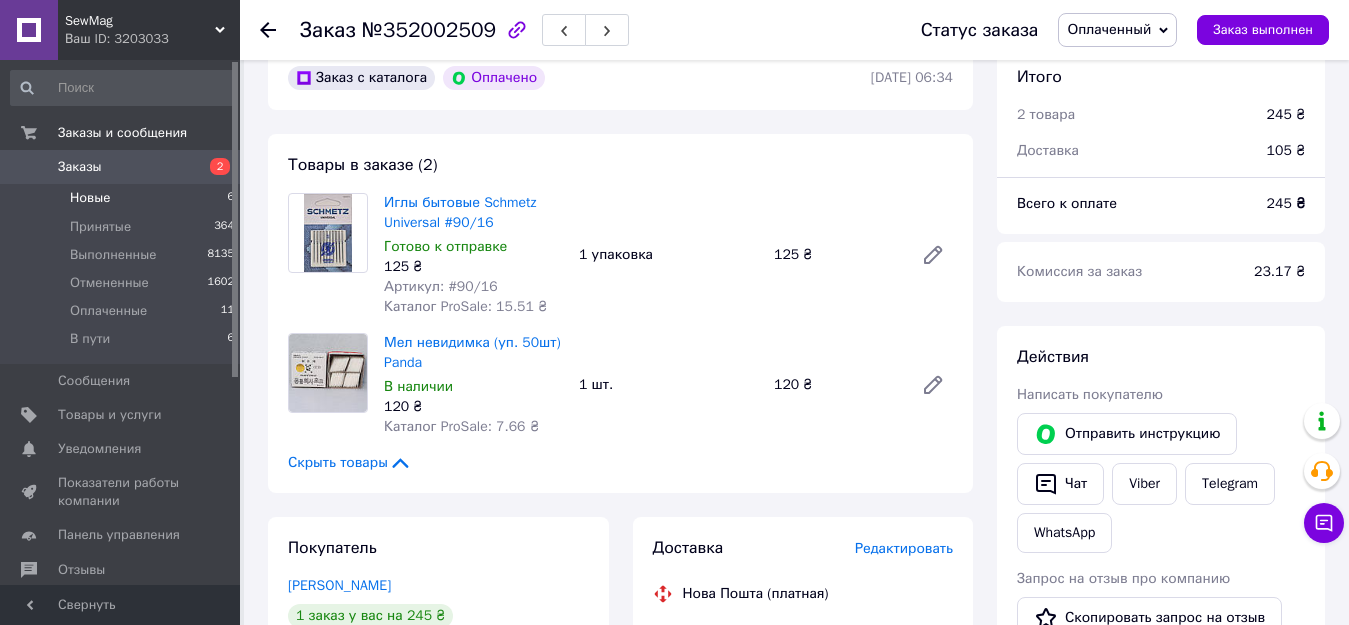 click on "Новые" at bounding box center [90, 198] 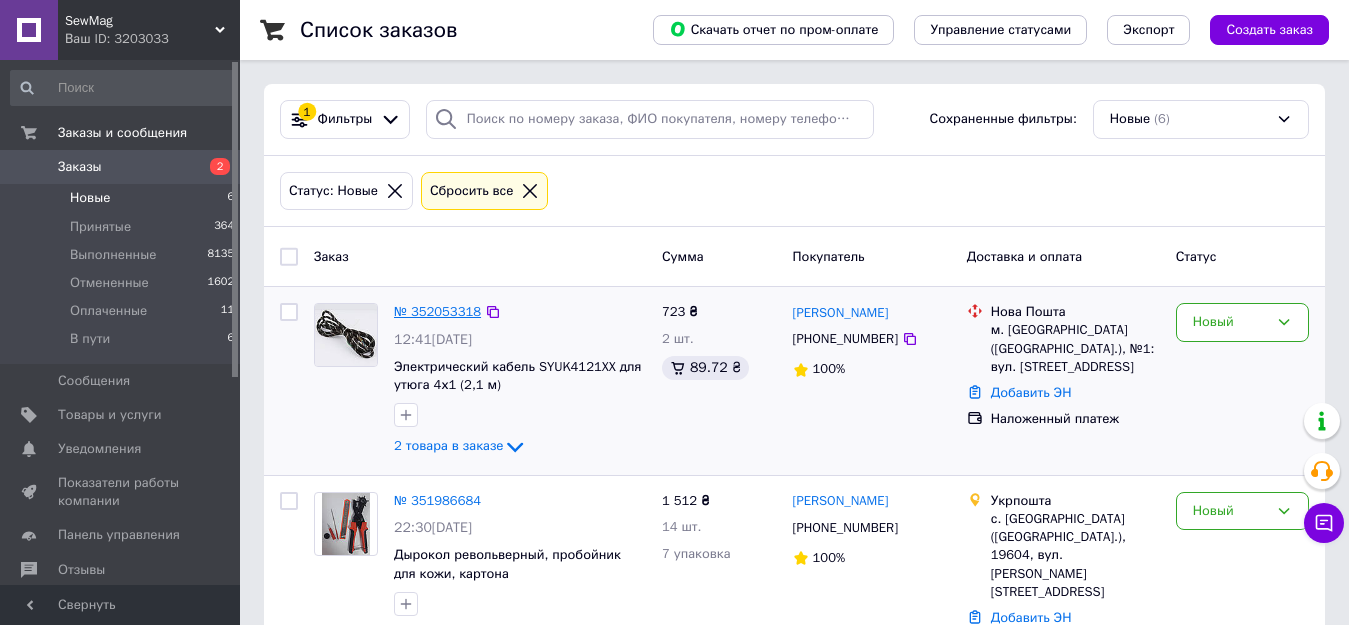 click on "№ 352053318" at bounding box center [437, 311] 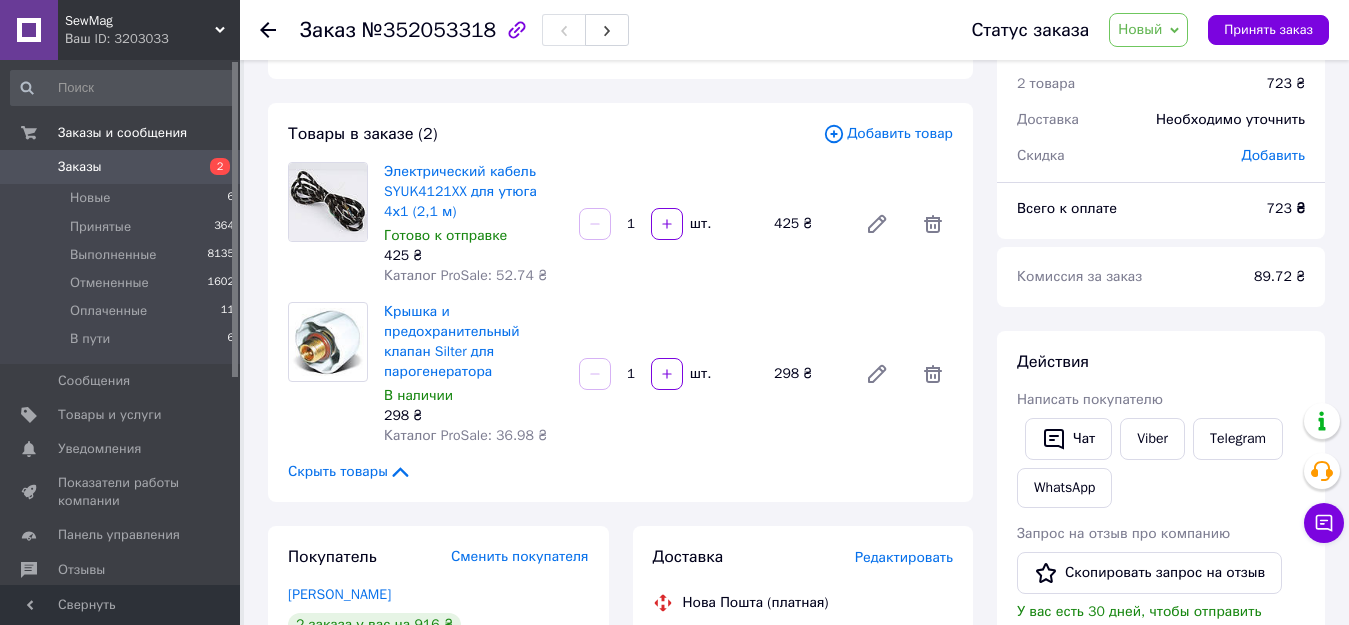 scroll, scrollTop: 100, scrollLeft: 0, axis: vertical 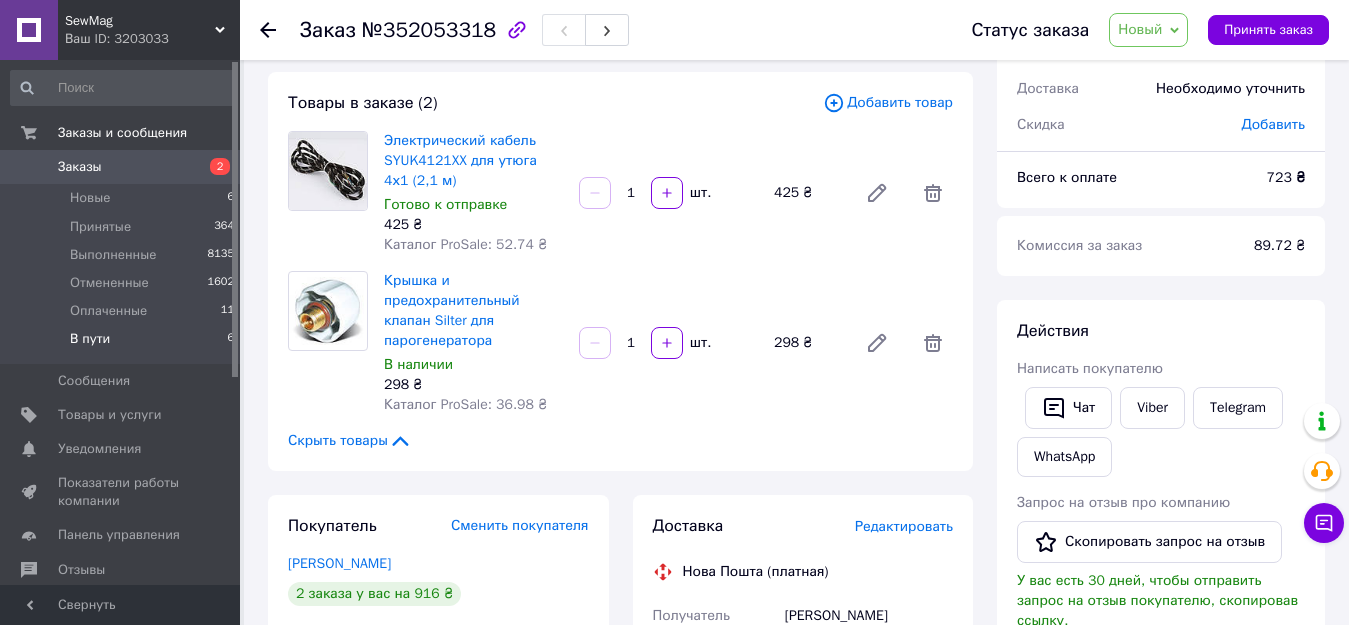 click on "В пути" at bounding box center [90, 339] 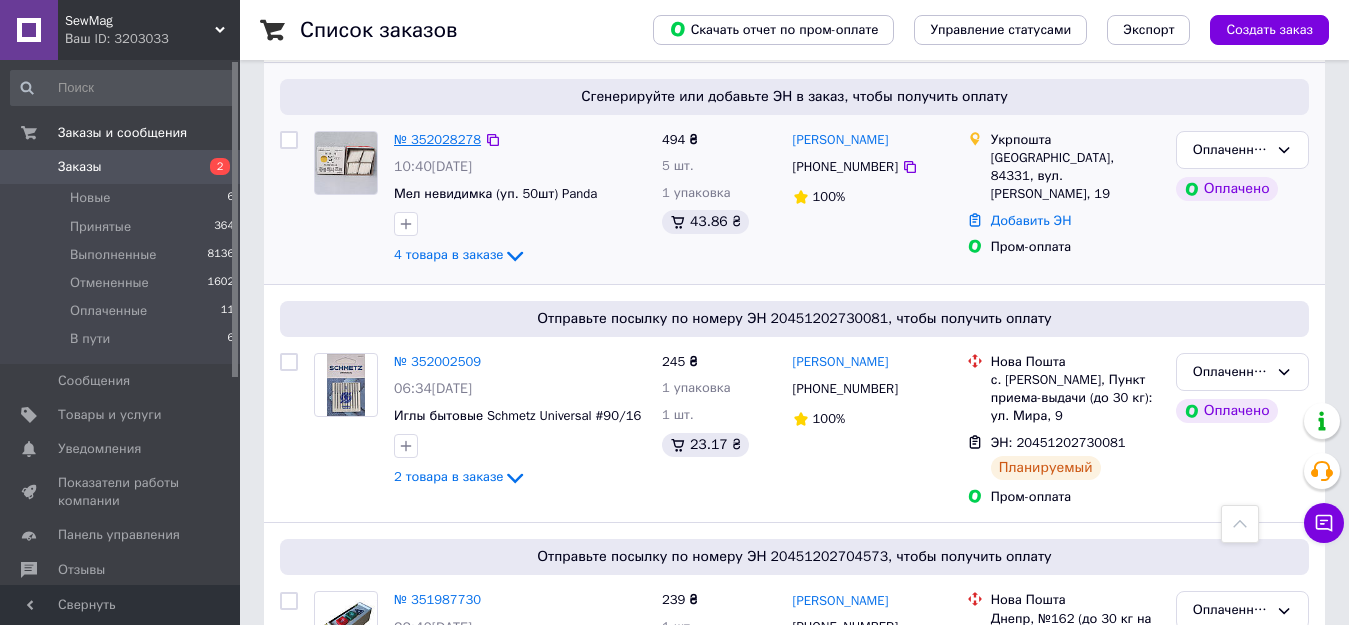 scroll, scrollTop: 800, scrollLeft: 0, axis: vertical 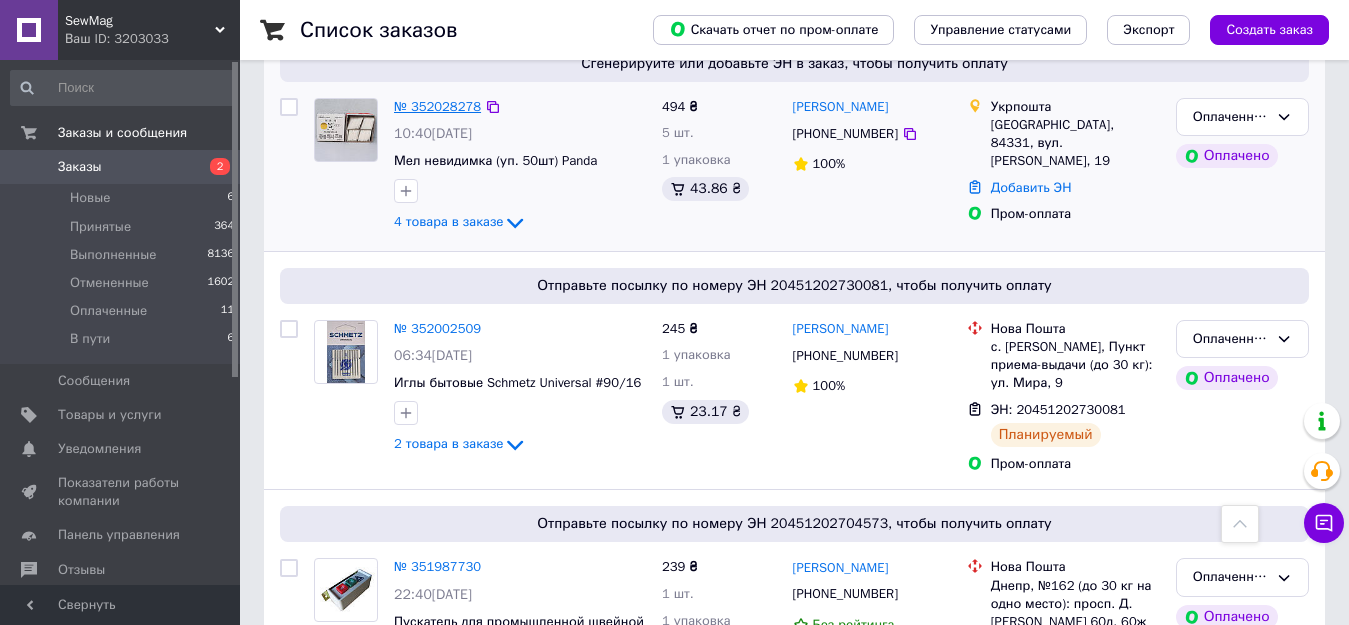 click on "№ 352028278" at bounding box center [437, 106] 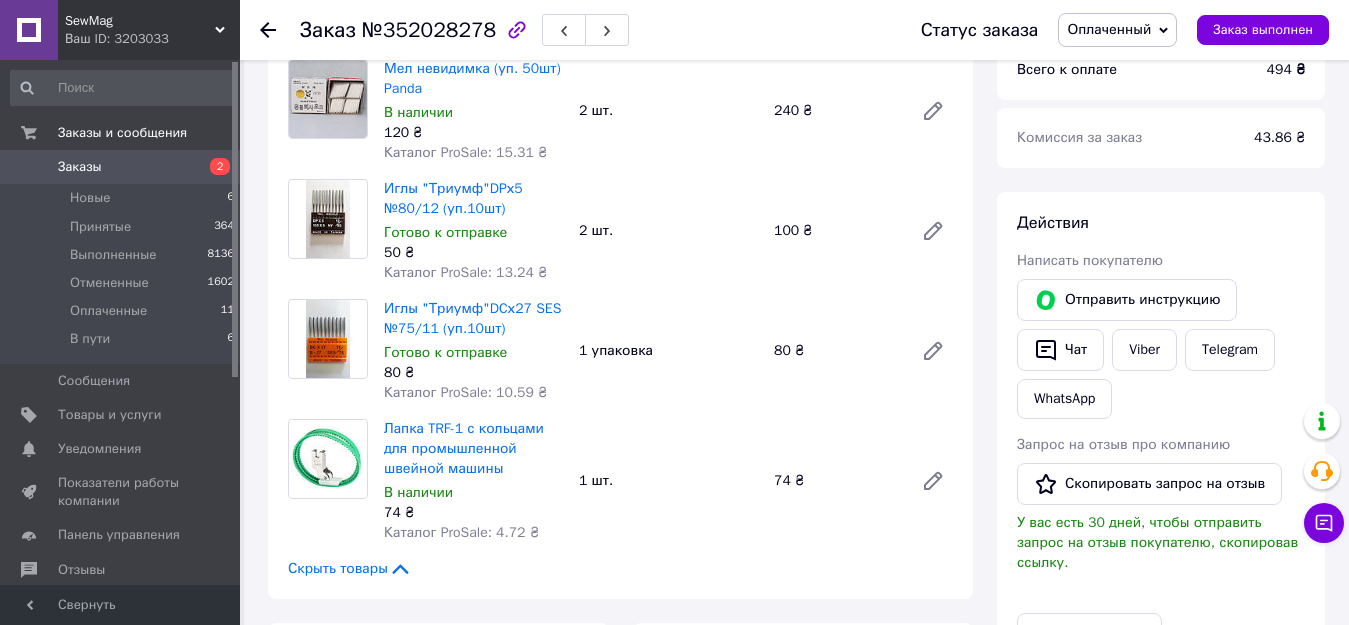 scroll, scrollTop: 200, scrollLeft: 0, axis: vertical 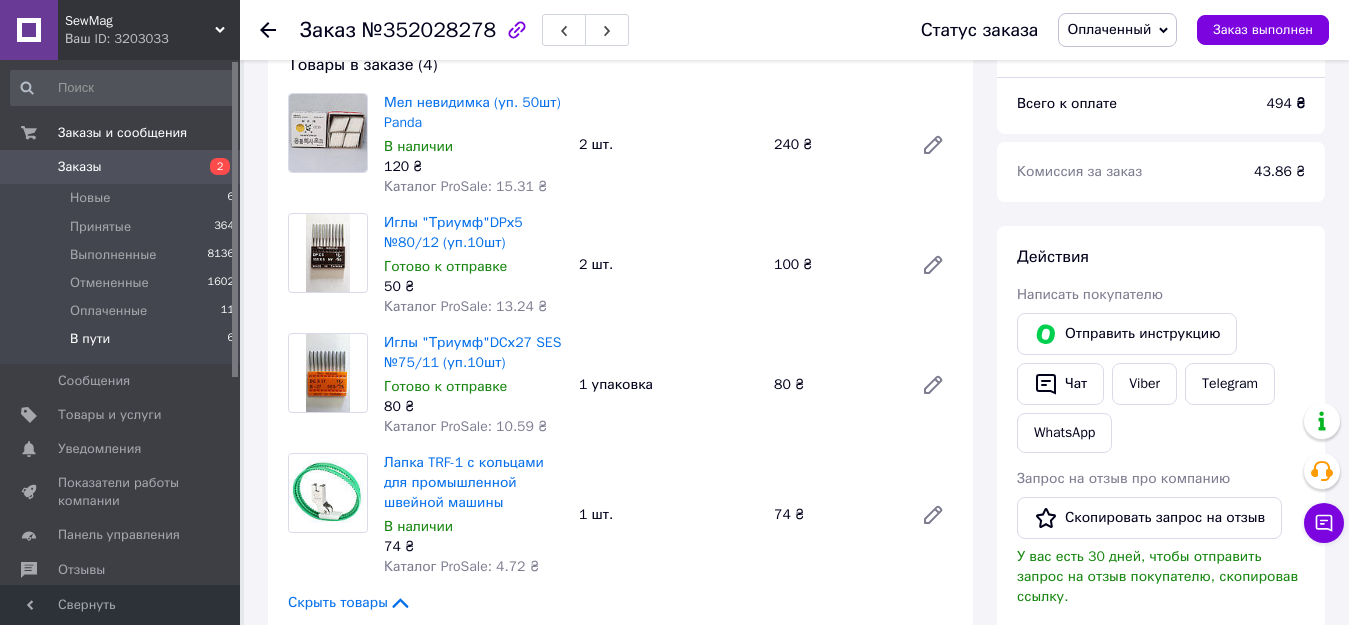 click on "В пути" at bounding box center (90, 339) 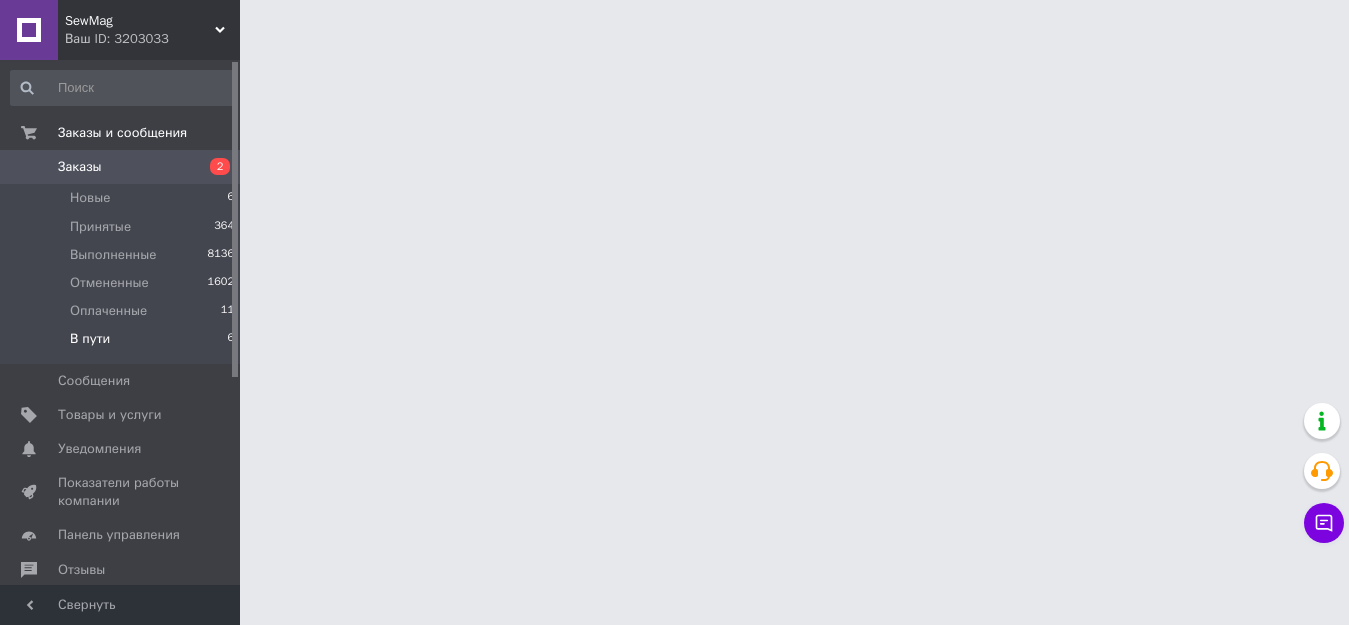 scroll, scrollTop: 0, scrollLeft: 0, axis: both 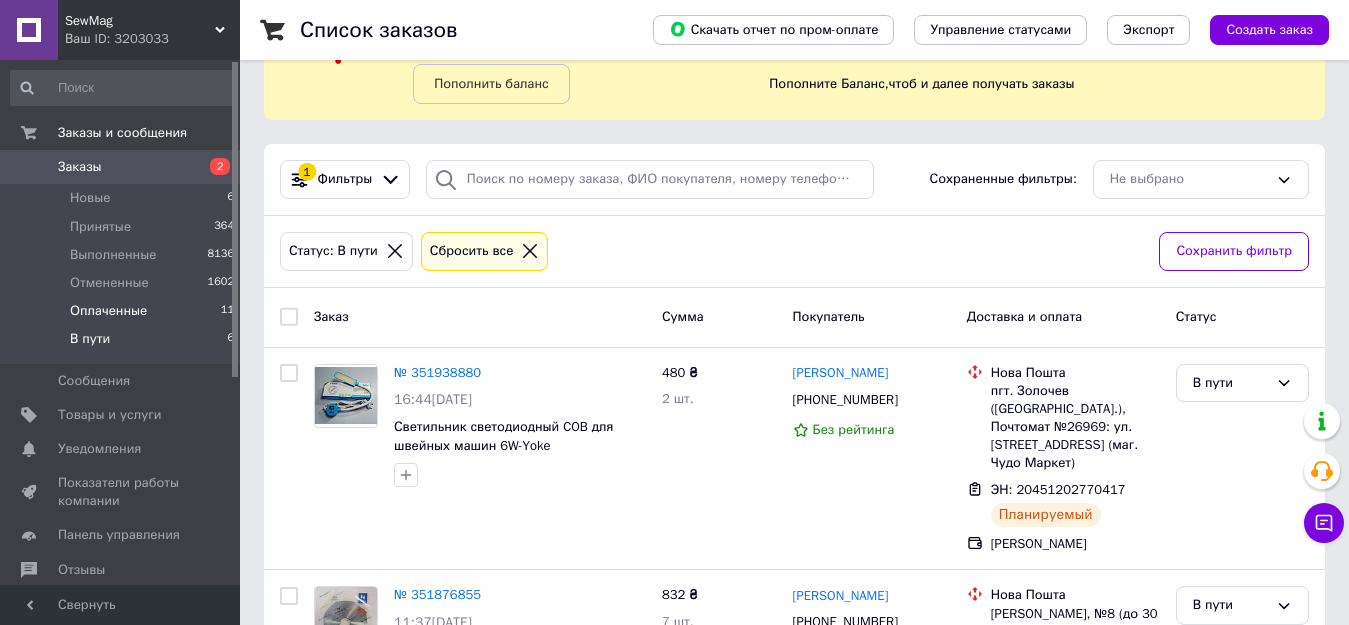 click on "Оплаченные" at bounding box center [108, 311] 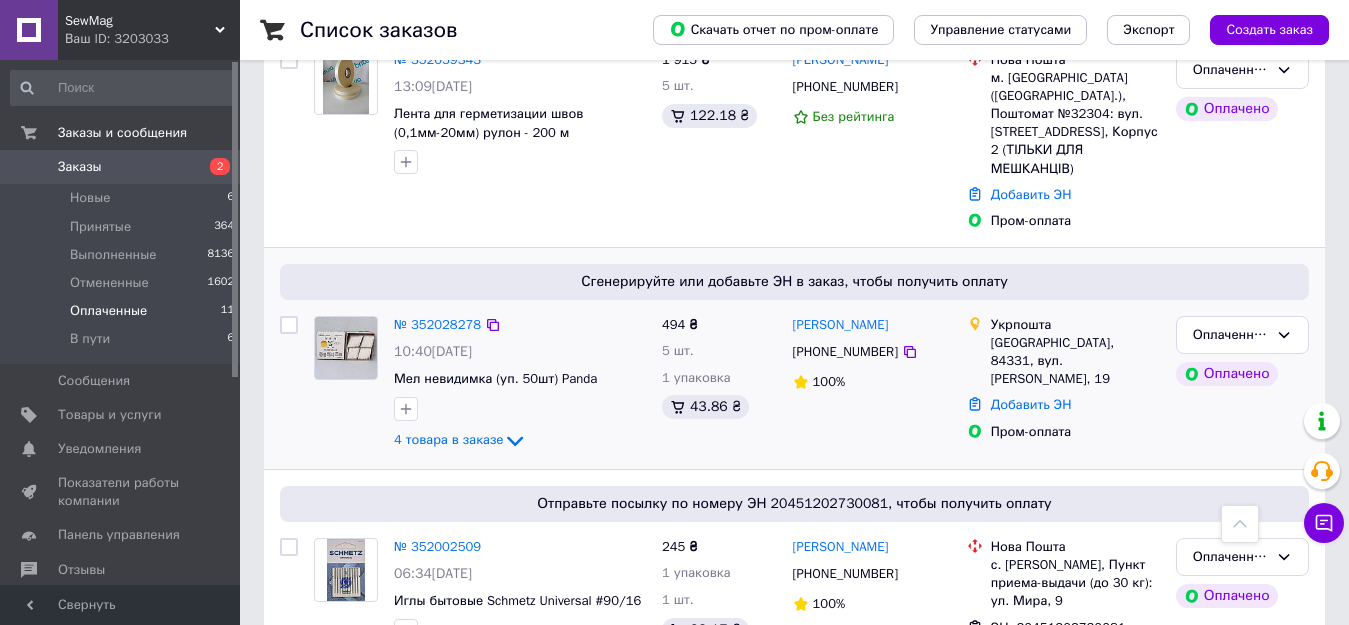 scroll, scrollTop: 500, scrollLeft: 0, axis: vertical 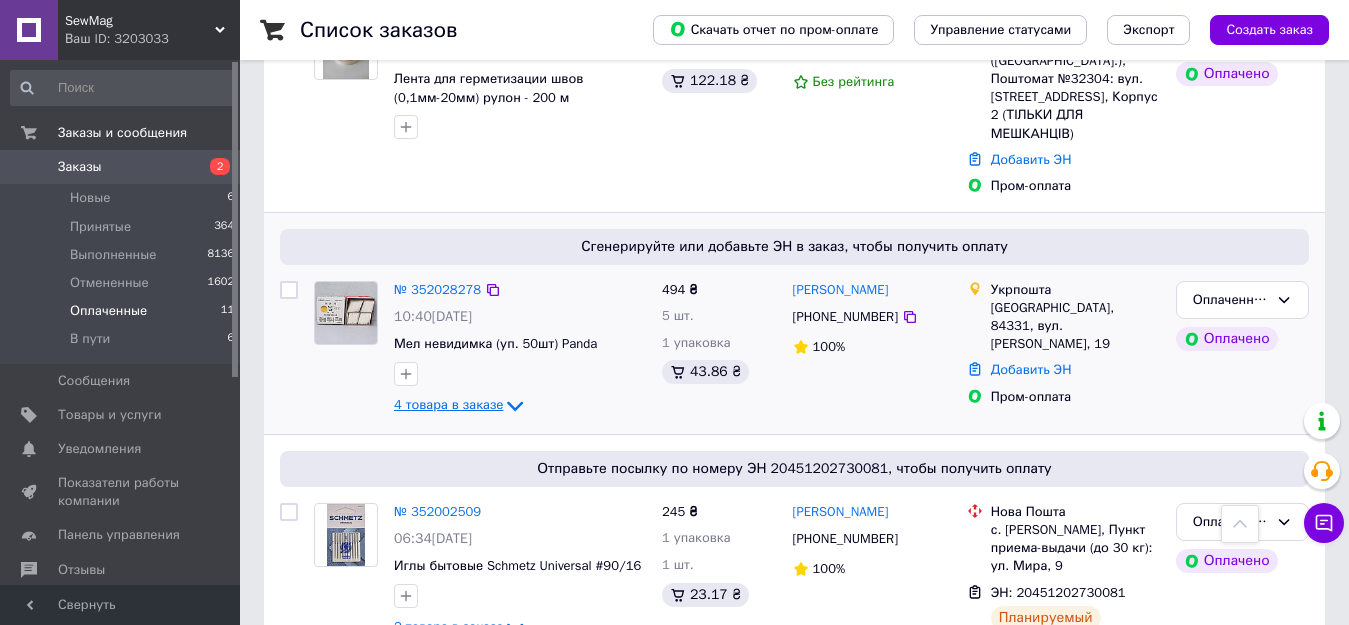 click on "4 товара в заказе" at bounding box center [448, 404] 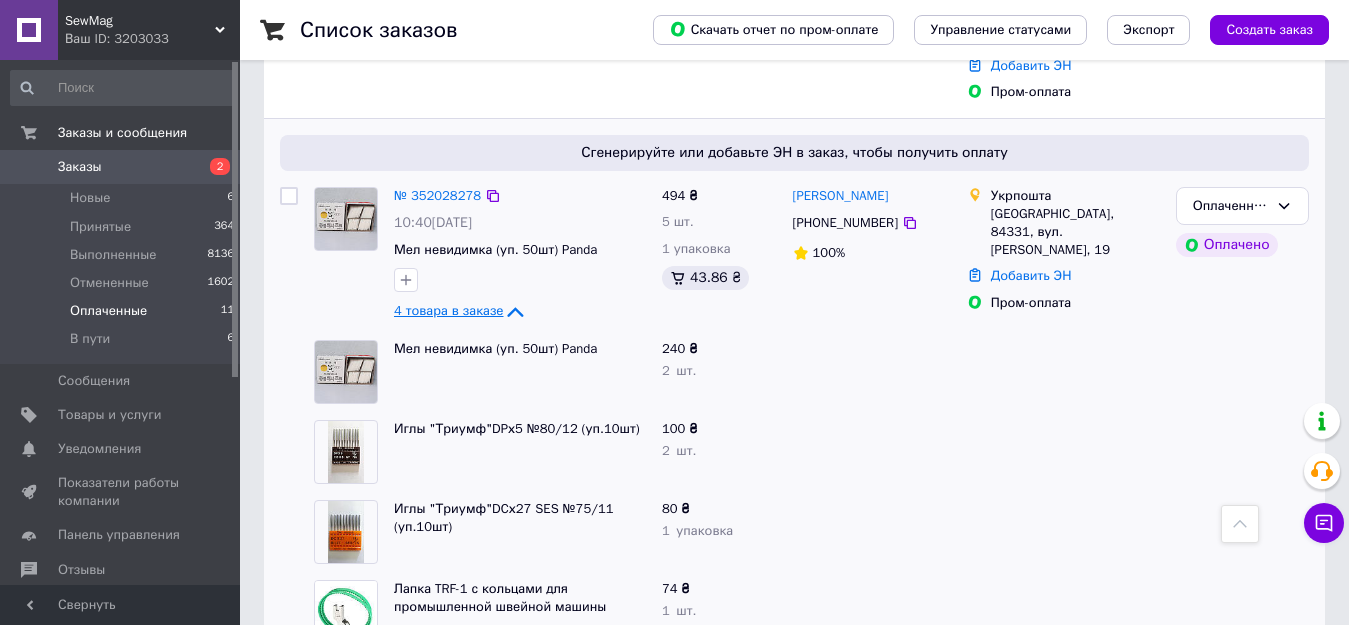 scroll, scrollTop: 500, scrollLeft: 0, axis: vertical 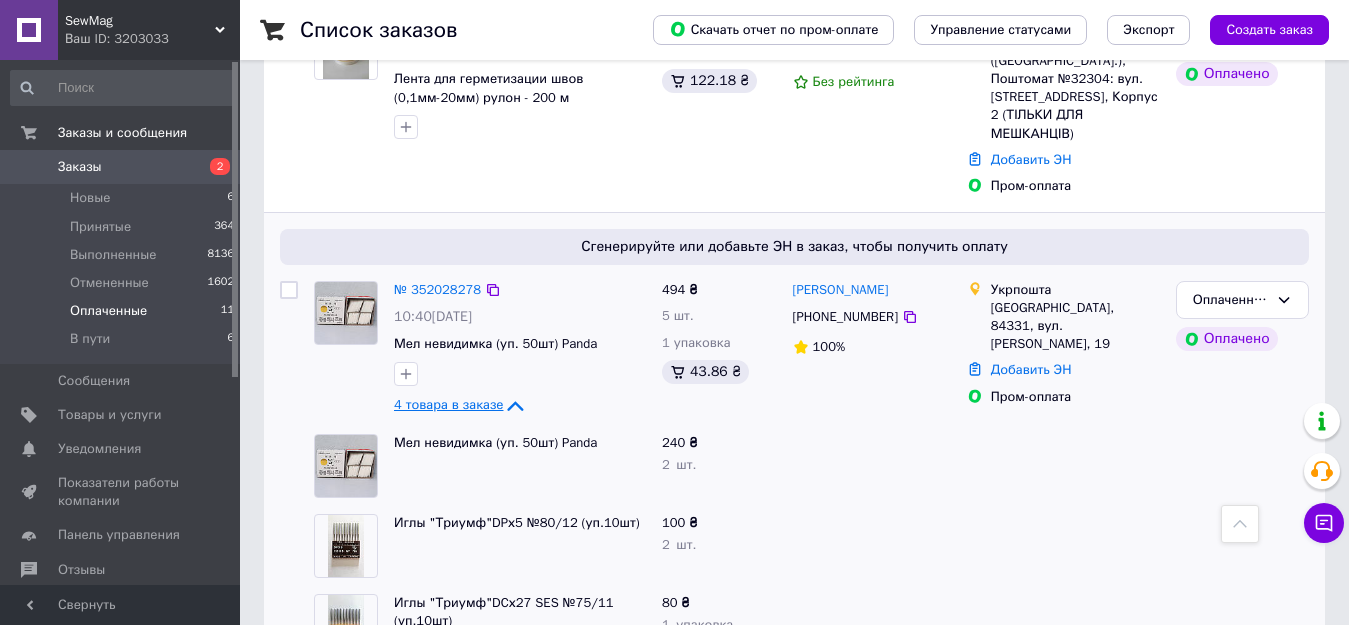 click 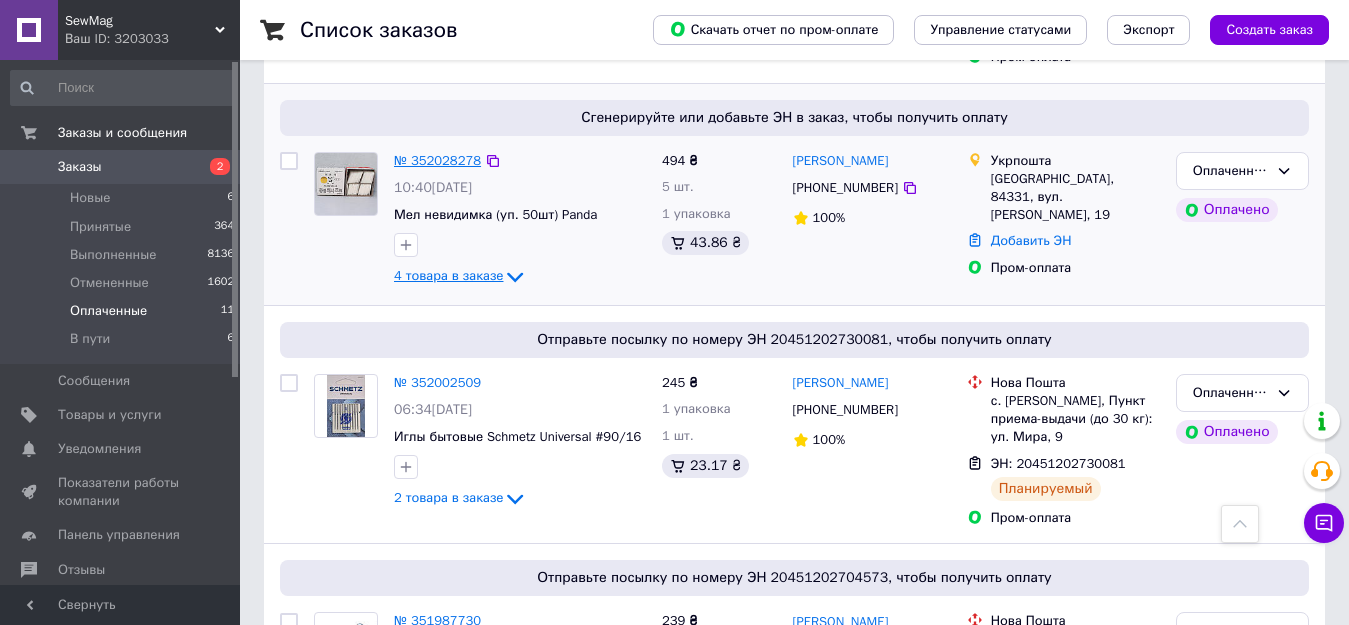 scroll, scrollTop: 700, scrollLeft: 0, axis: vertical 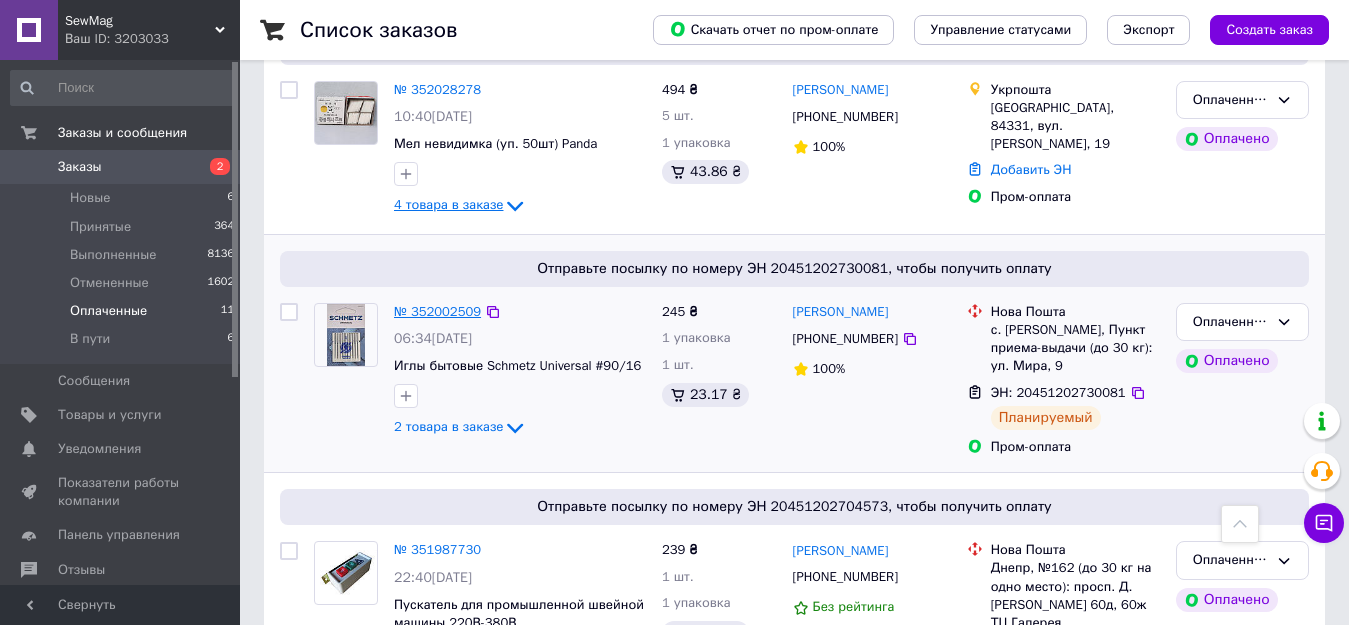 click on "№ 352002509" at bounding box center (437, 311) 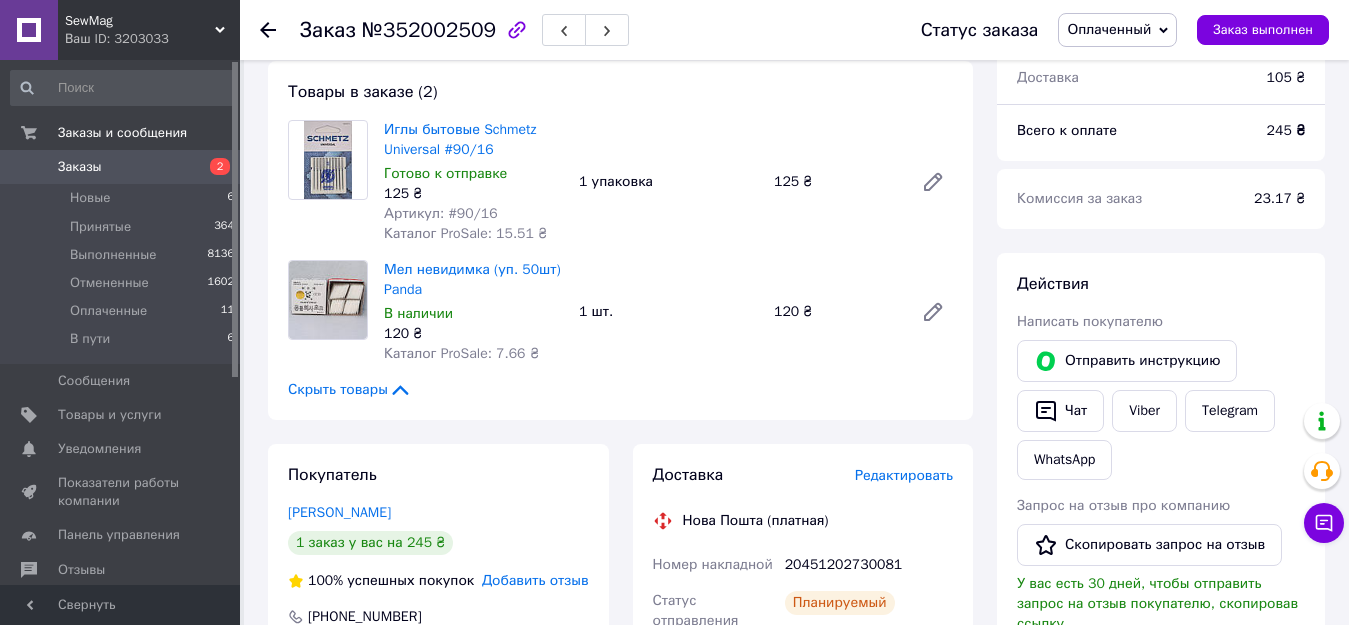 scroll, scrollTop: 200, scrollLeft: 0, axis: vertical 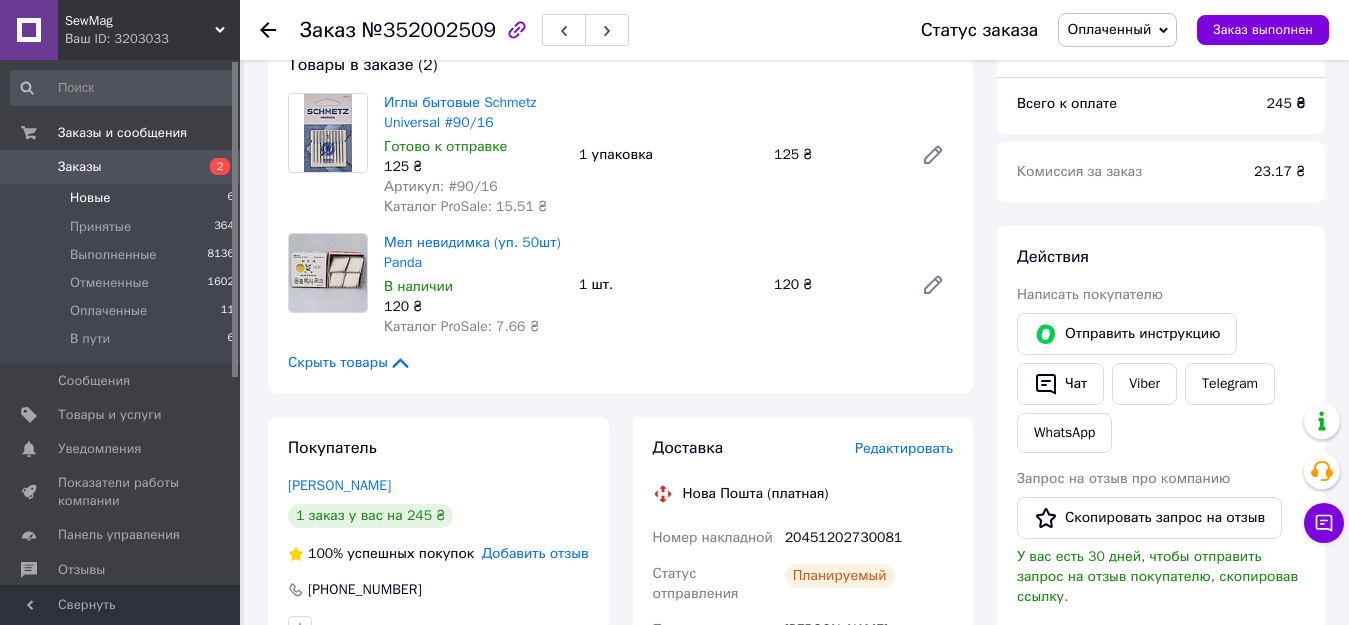 click on "Новые" at bounding box center (90, 198) 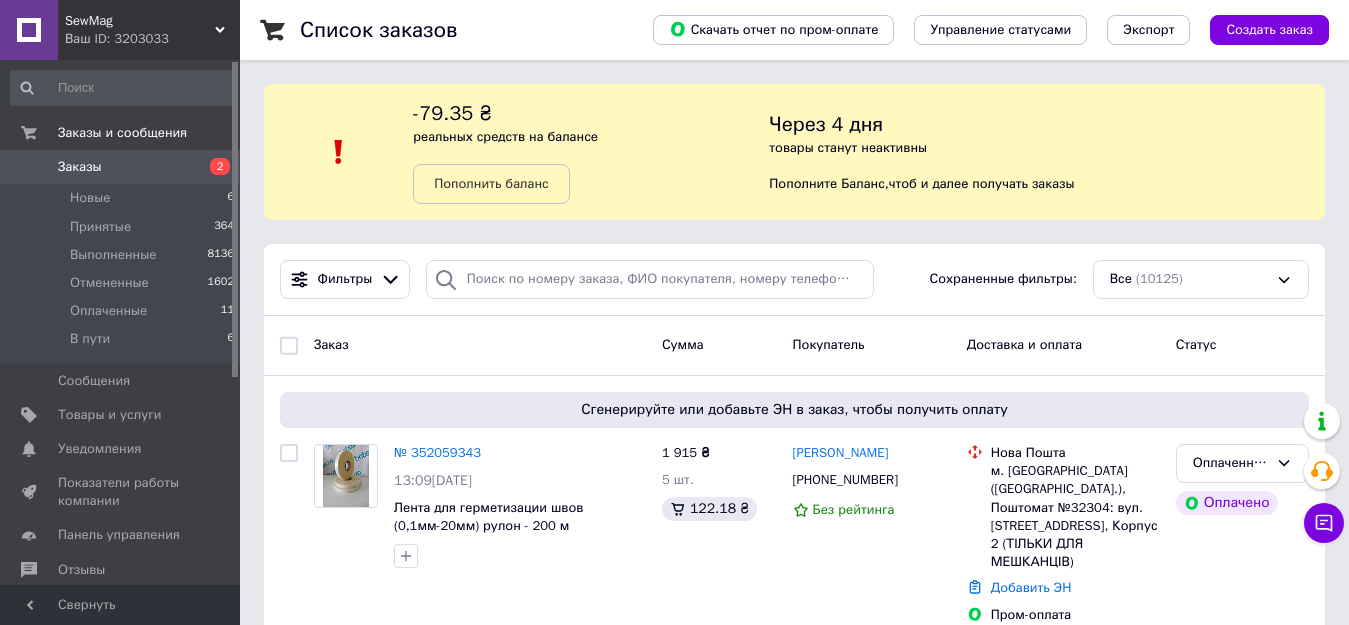 scroll, scrollTop: 300, scrollLeft: 0, axis: vertical 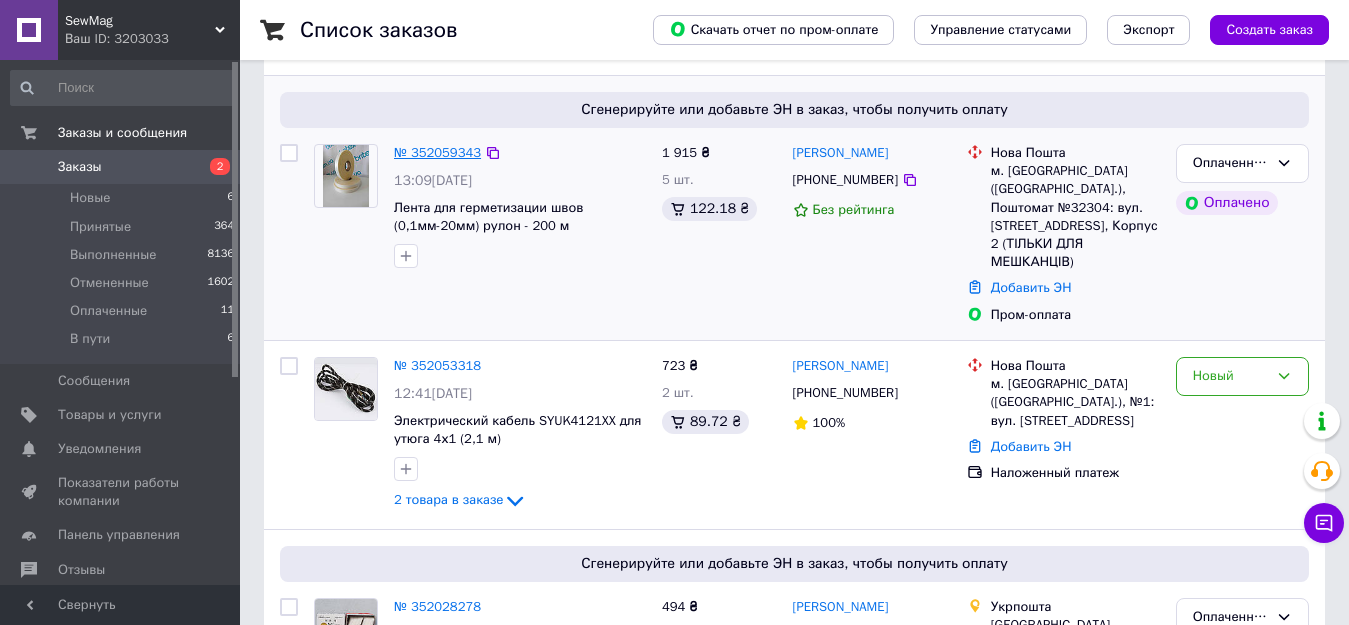 click on "№ 352059343" at bounding box center [437, 152] 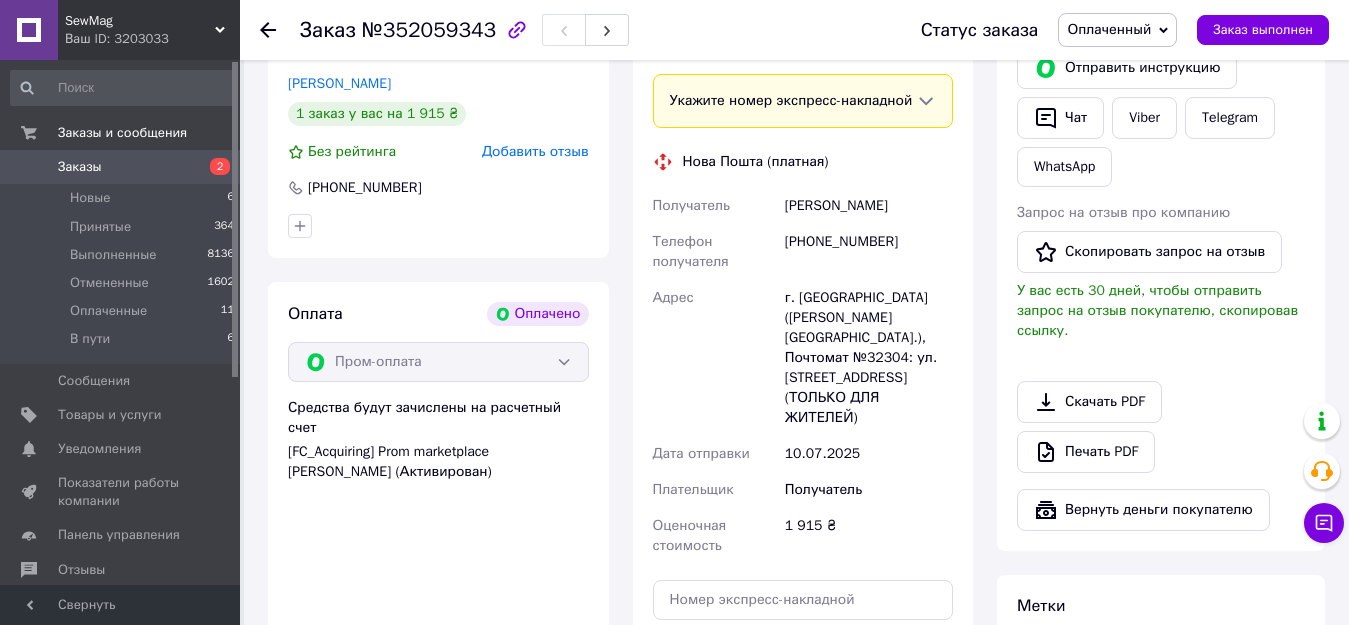 scroll, scrollTop: 500, scrollLeft: 0, axis: vertical 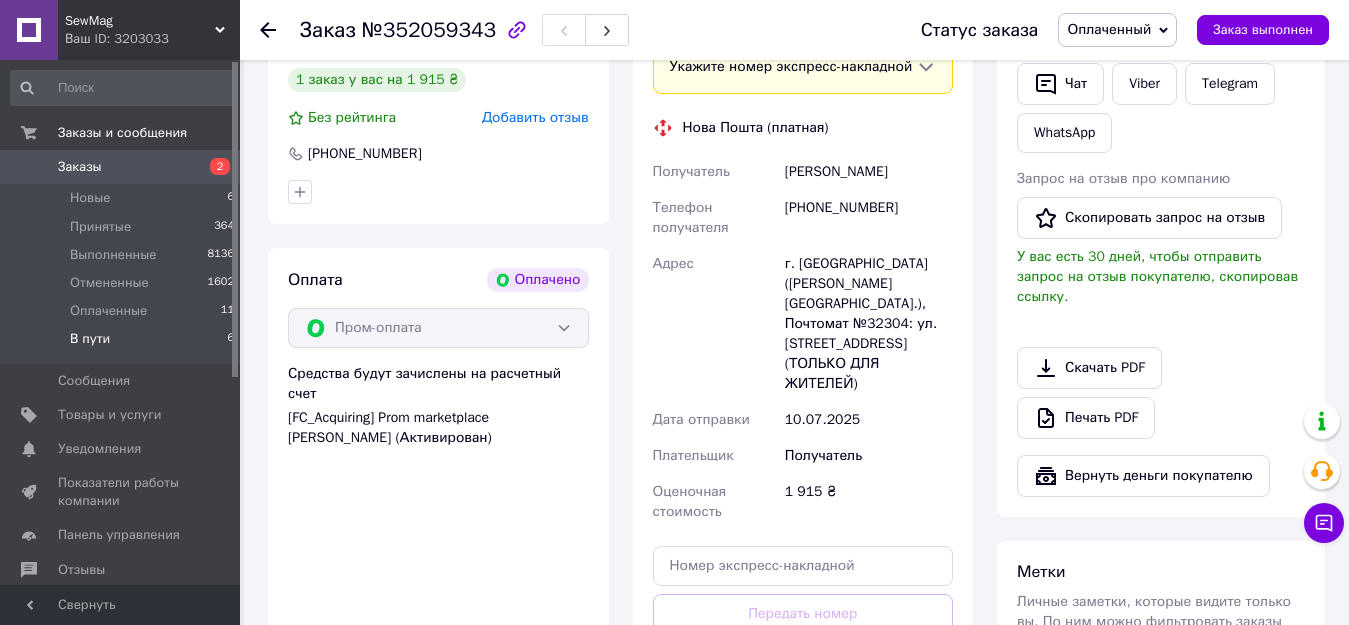click on "В пути" at bounding box center [90, 339] 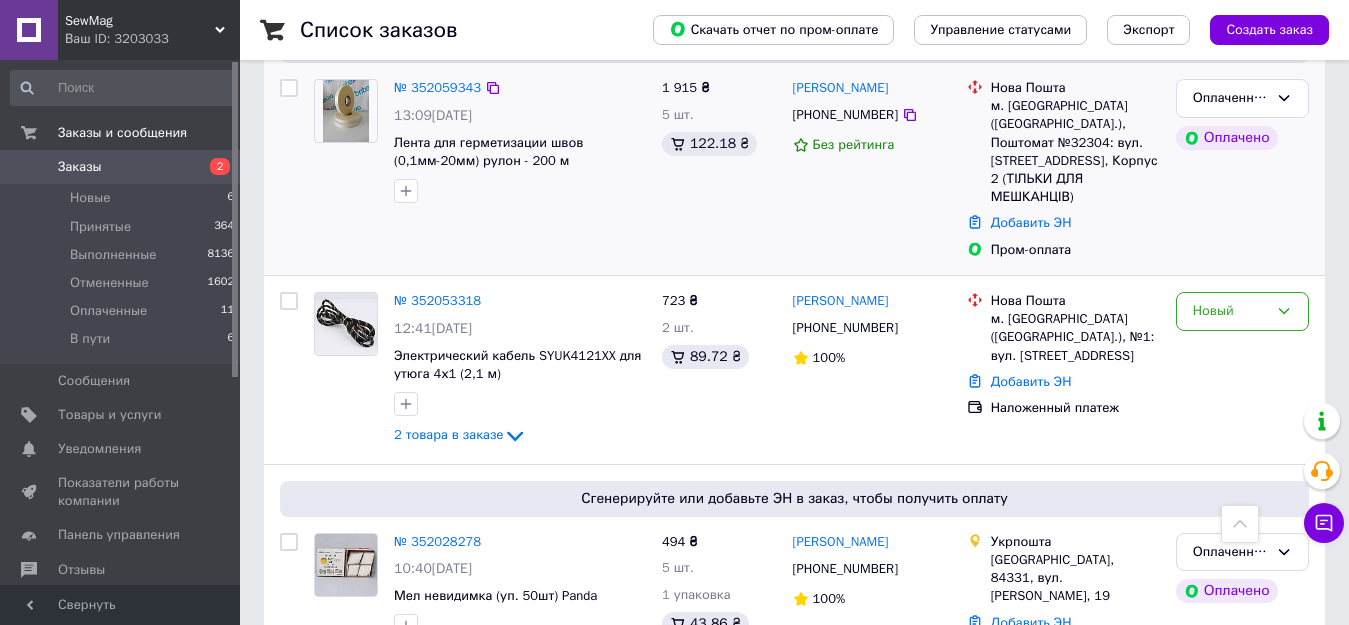 scroll, scrollTop: 500, scrollLeft: 0, axis: vertical 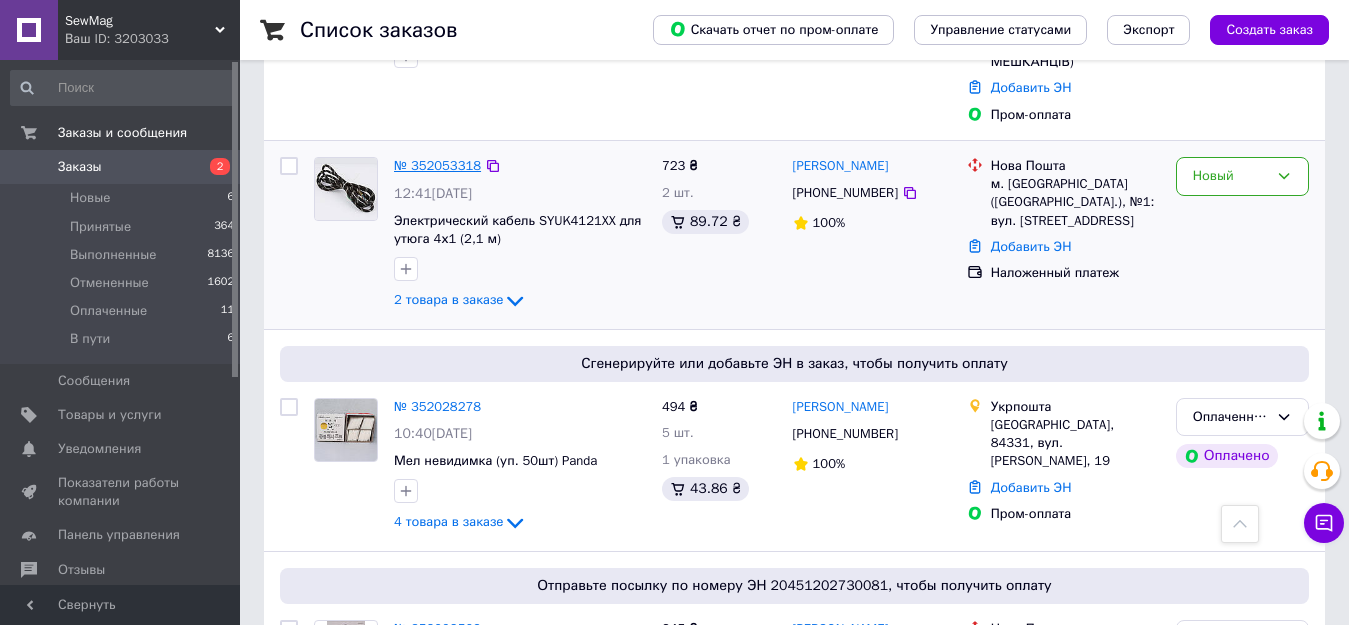 click on "№ 352053318" at bounding box center (437, 165) 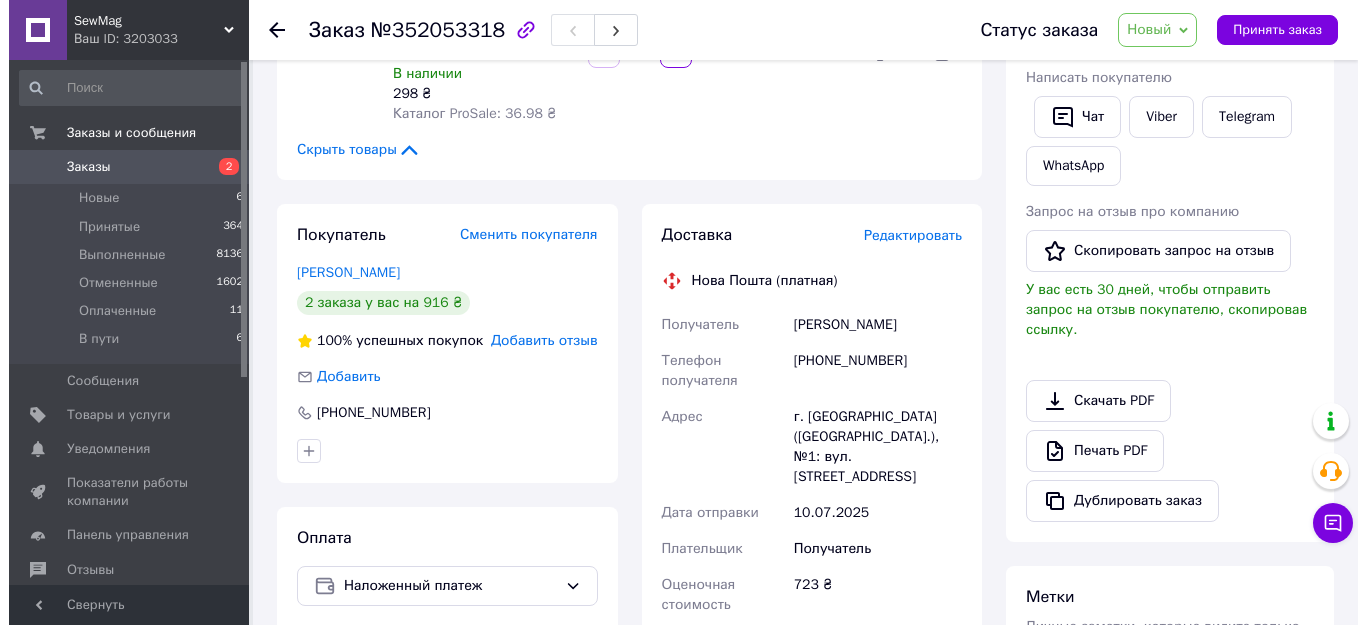 scroll, scrollTop: 0, scrollLeft: 0, axis: both 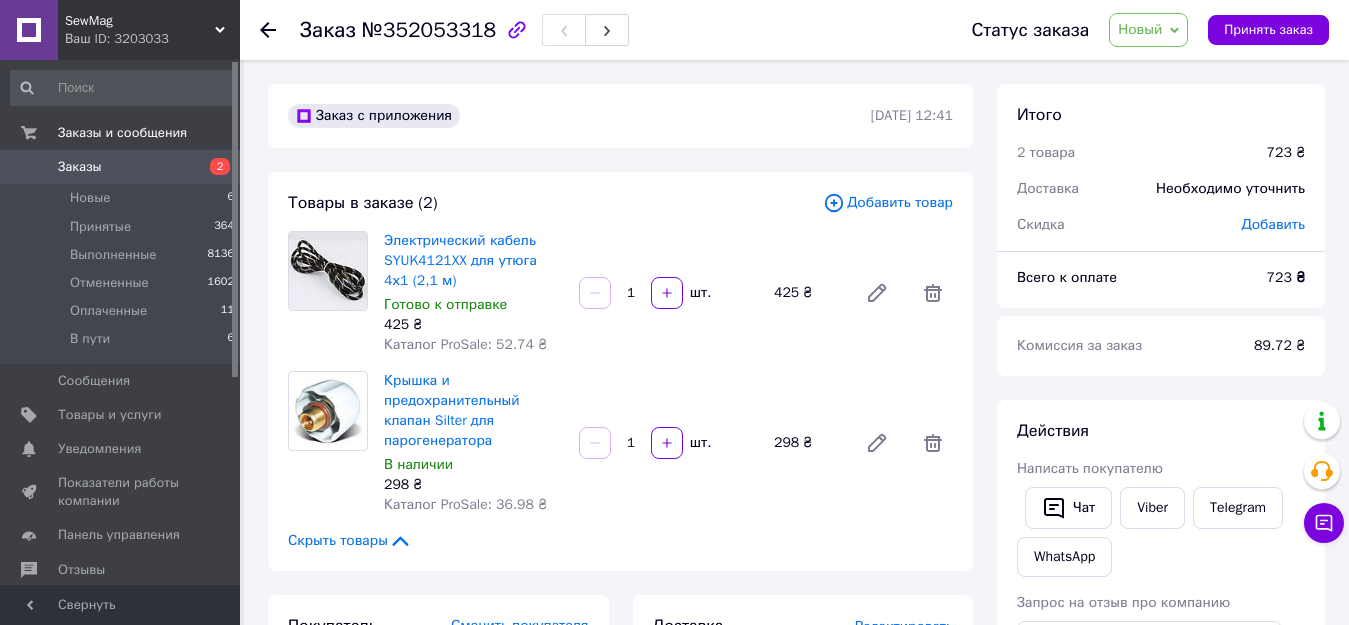 click on "Добавить товар" at bounding box center (888, 203) 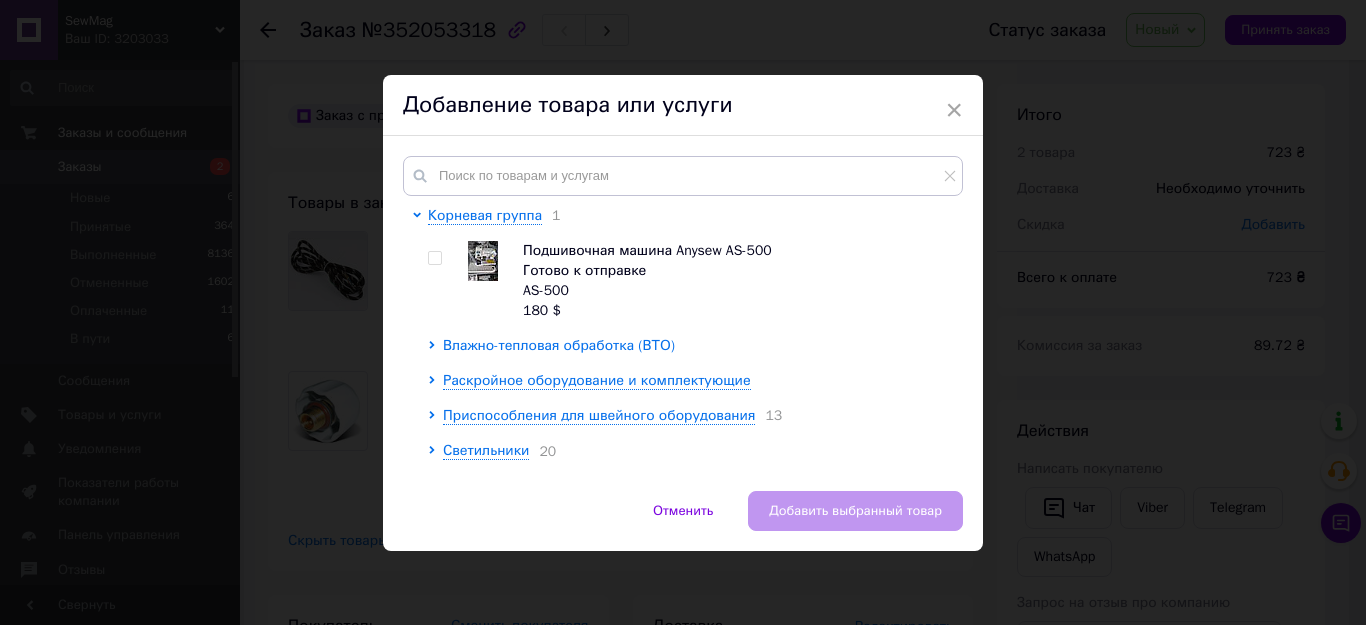 click on "Влажно-тепловая обработка (ВТО)" at bounding box center (559, 345) 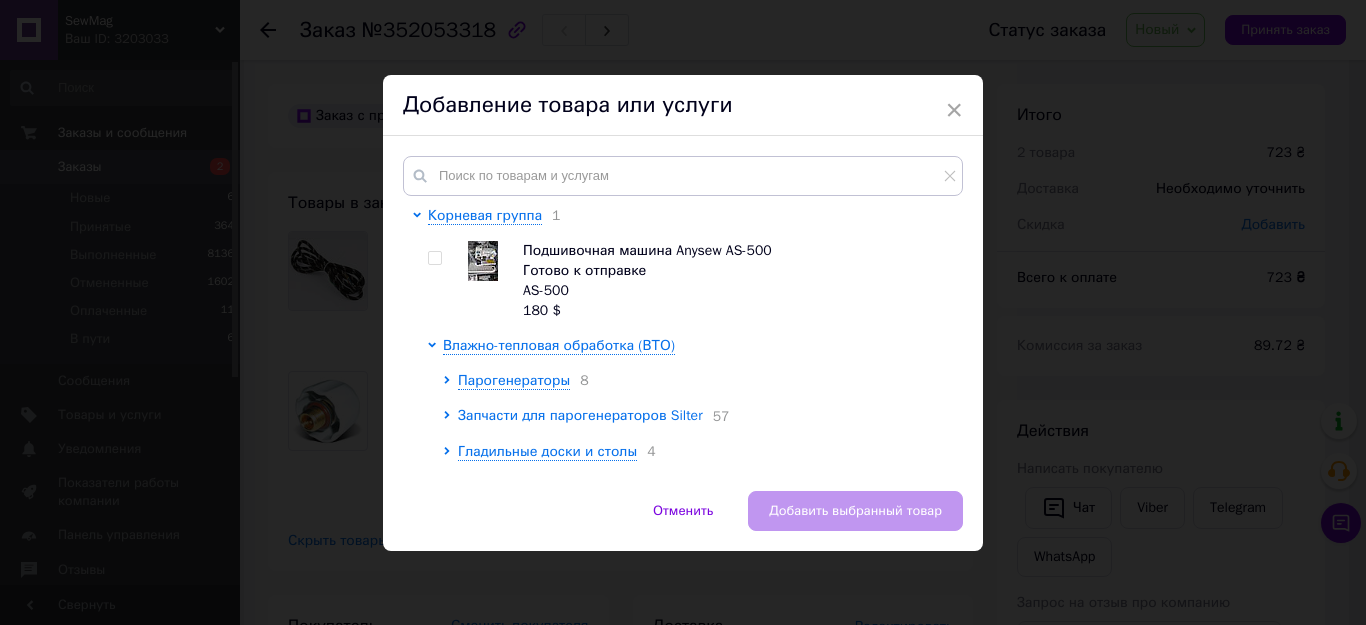 click on "Запчасти для парогенераторов Silter" at bounding box center [580, 415] 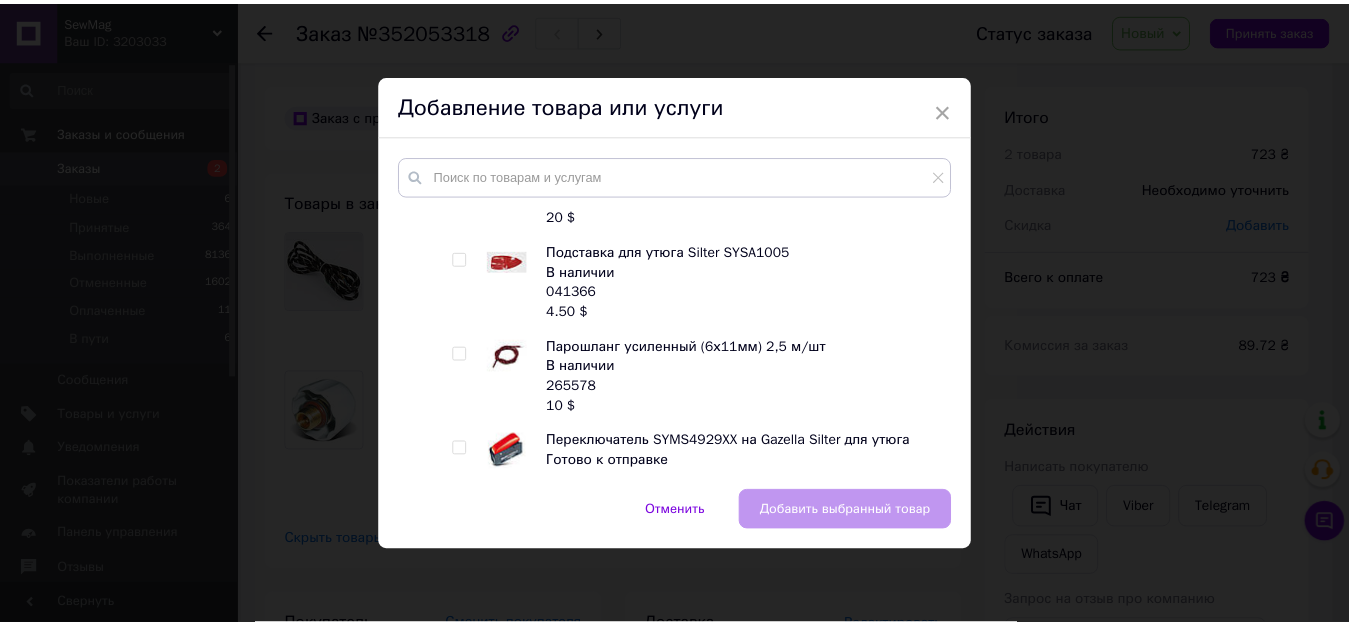 scroll, scrollTop: 2000, scrollLeft: 0, axis: vertical 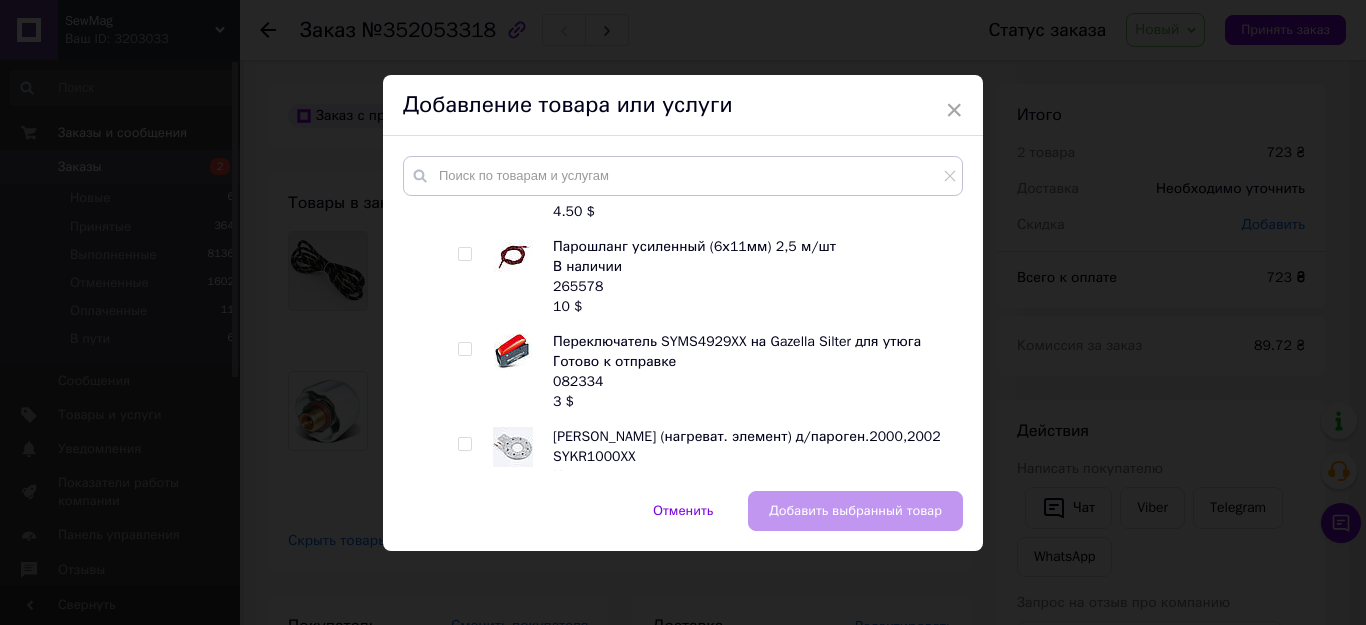 click at bounding box center (464, 254) 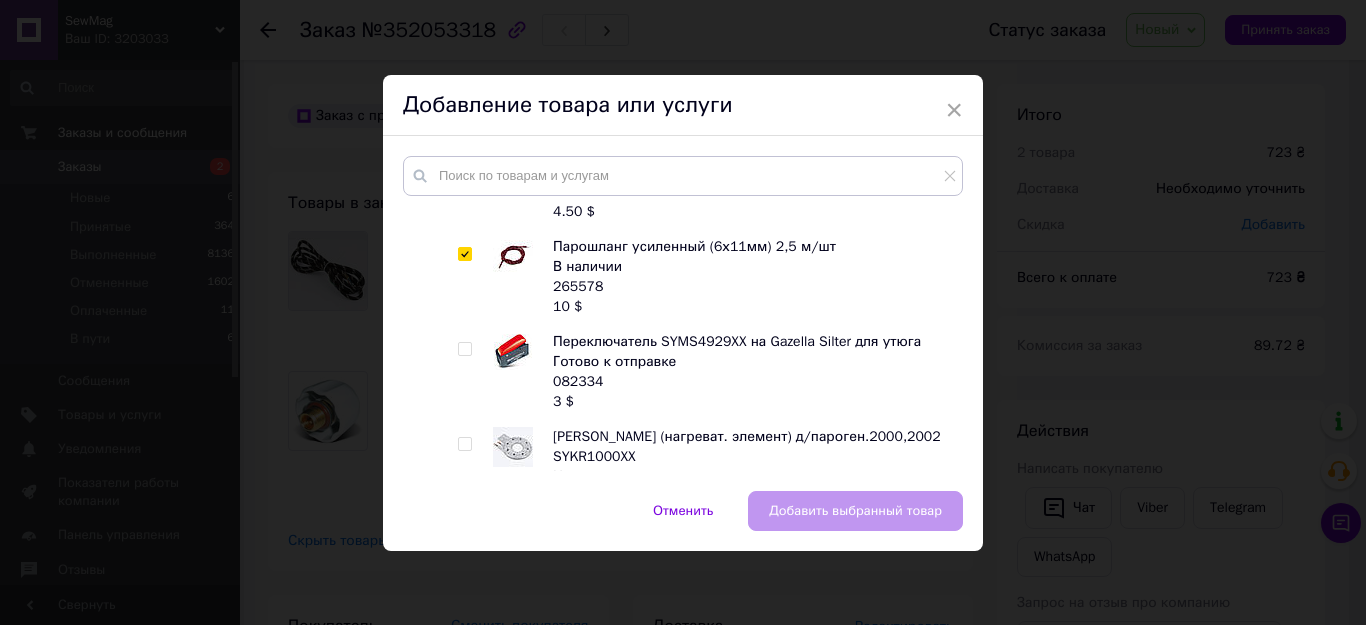 checkbox on "true" 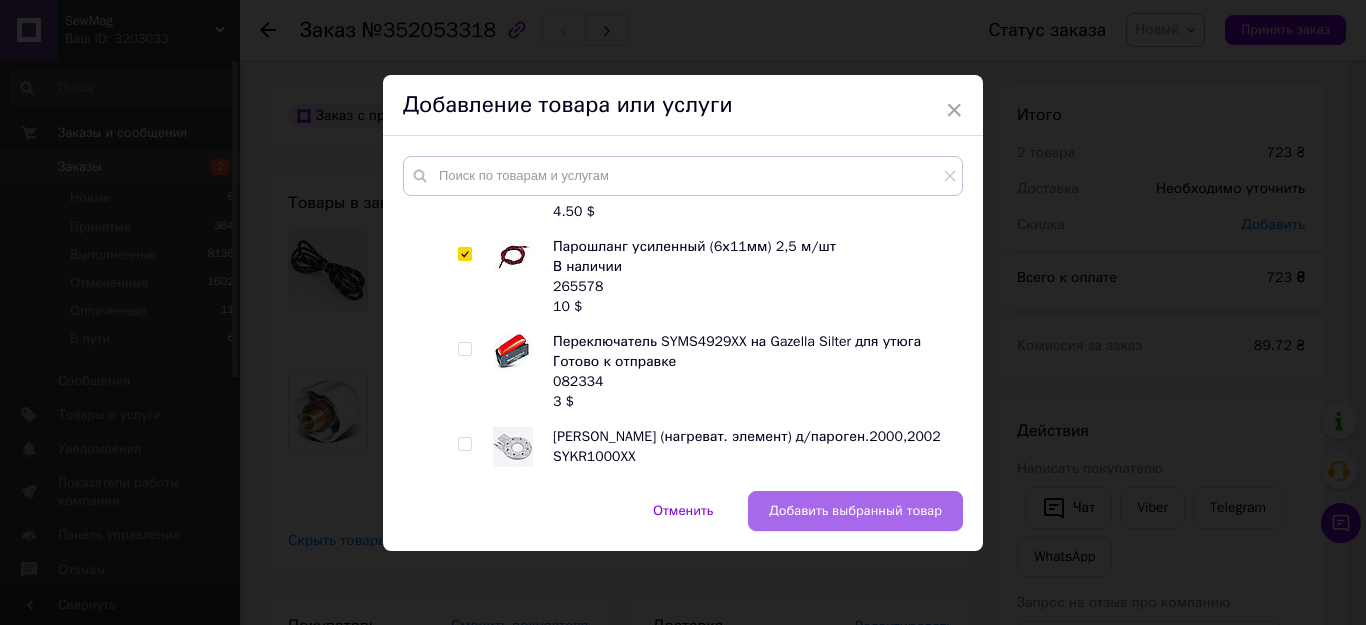 click on "Добавить выбранный товар" at bounding box center [855, 511] 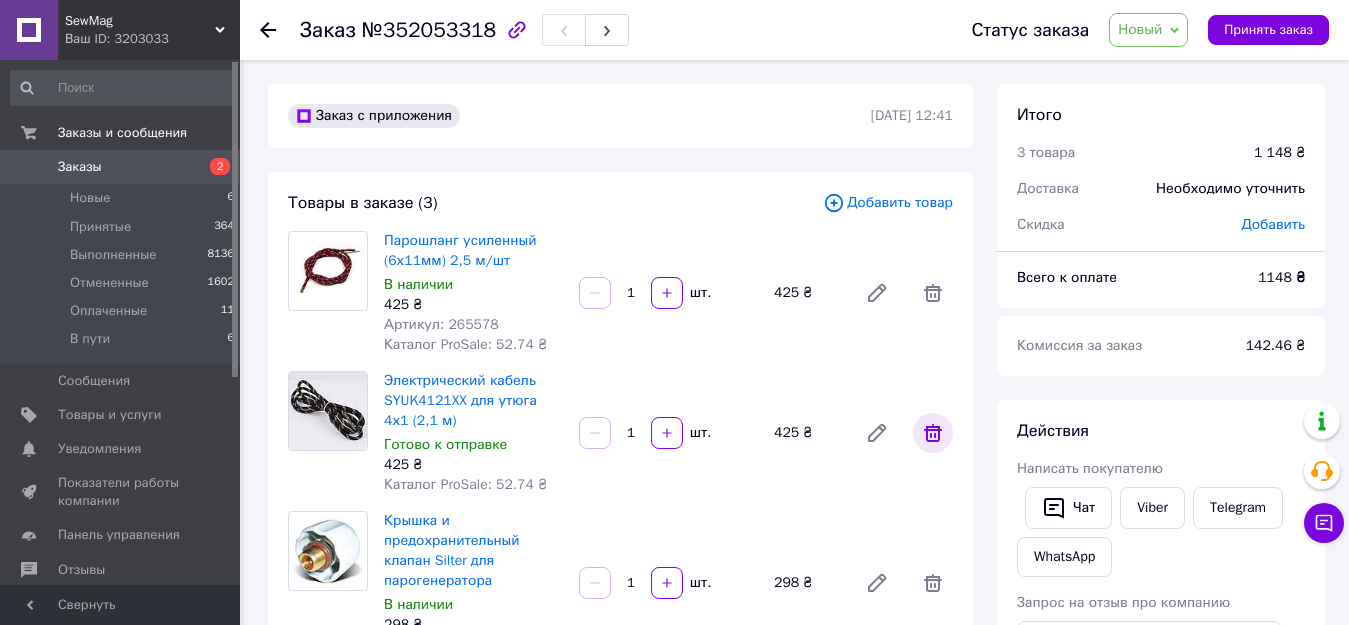 click 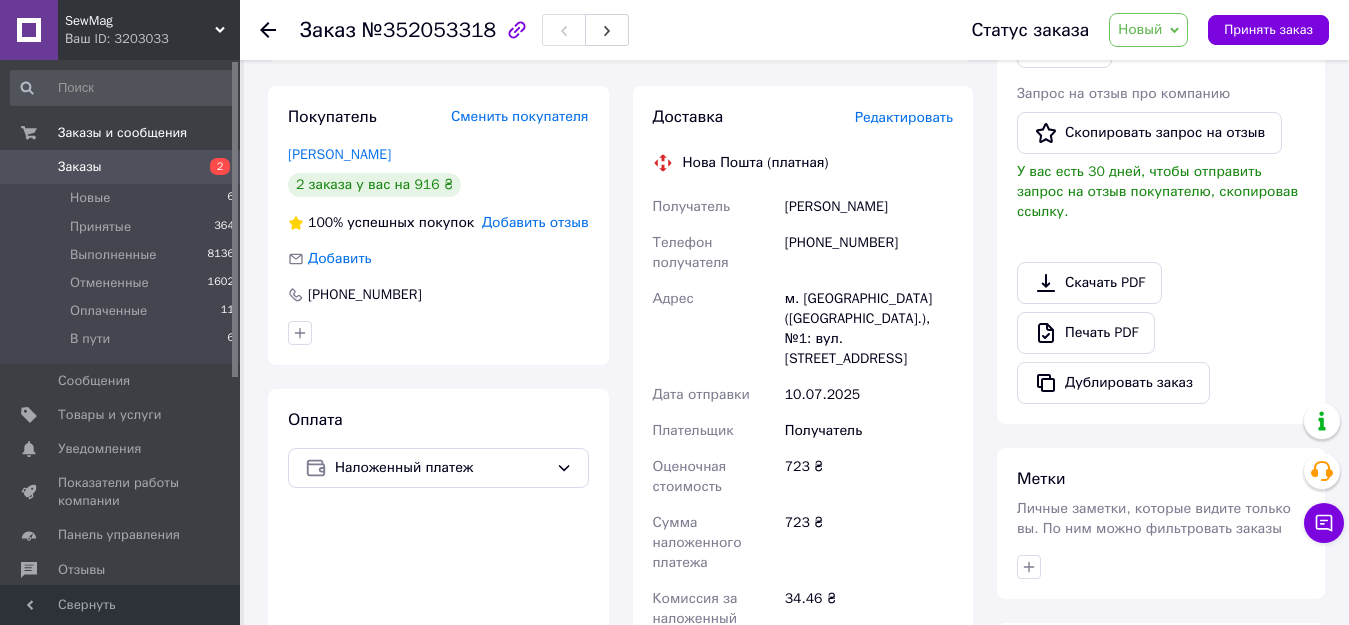 scroll, scrollTop: 0, scrollLeft: 0, axis: both 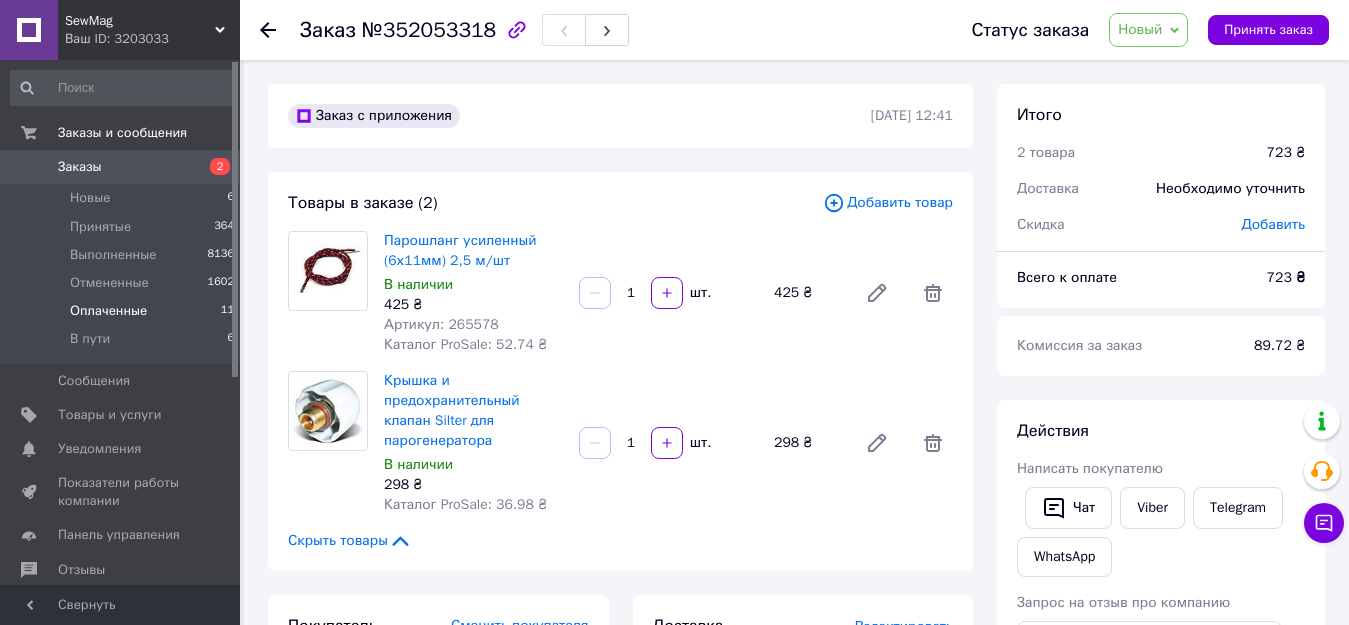 click on "Оплаченные" at bounding box center [108, 311] 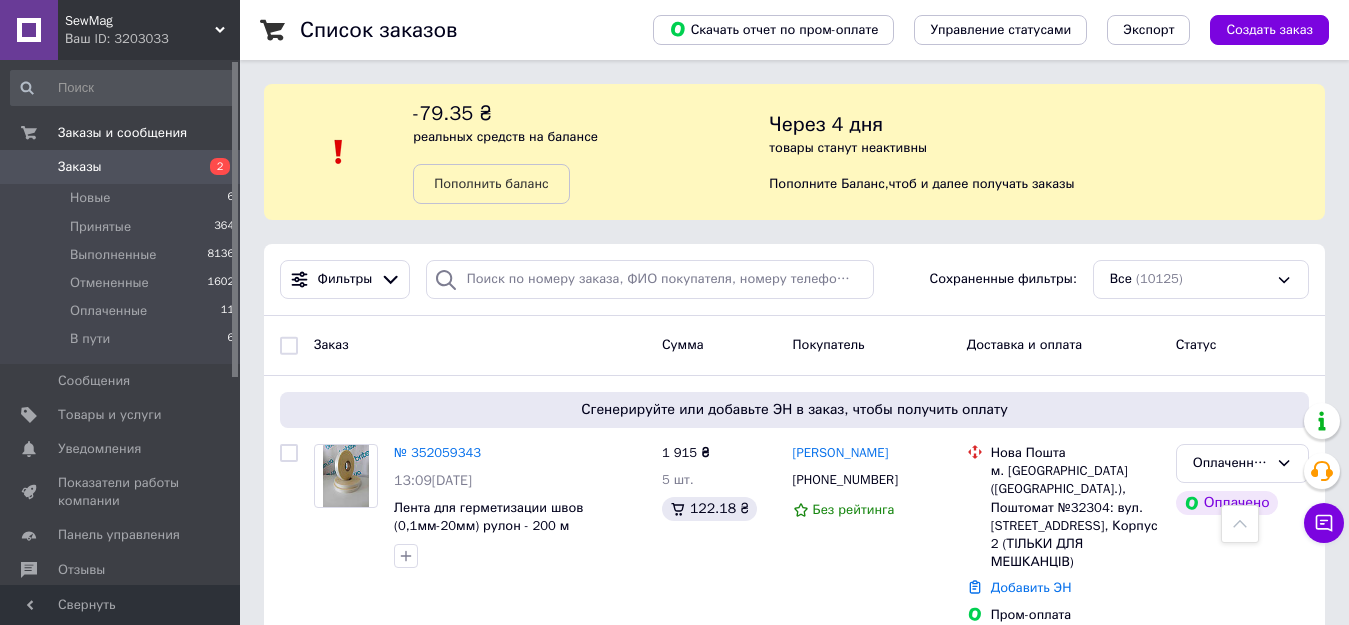 scroll, scrollTop: 600, scrollLeft: 0, axis: vertical 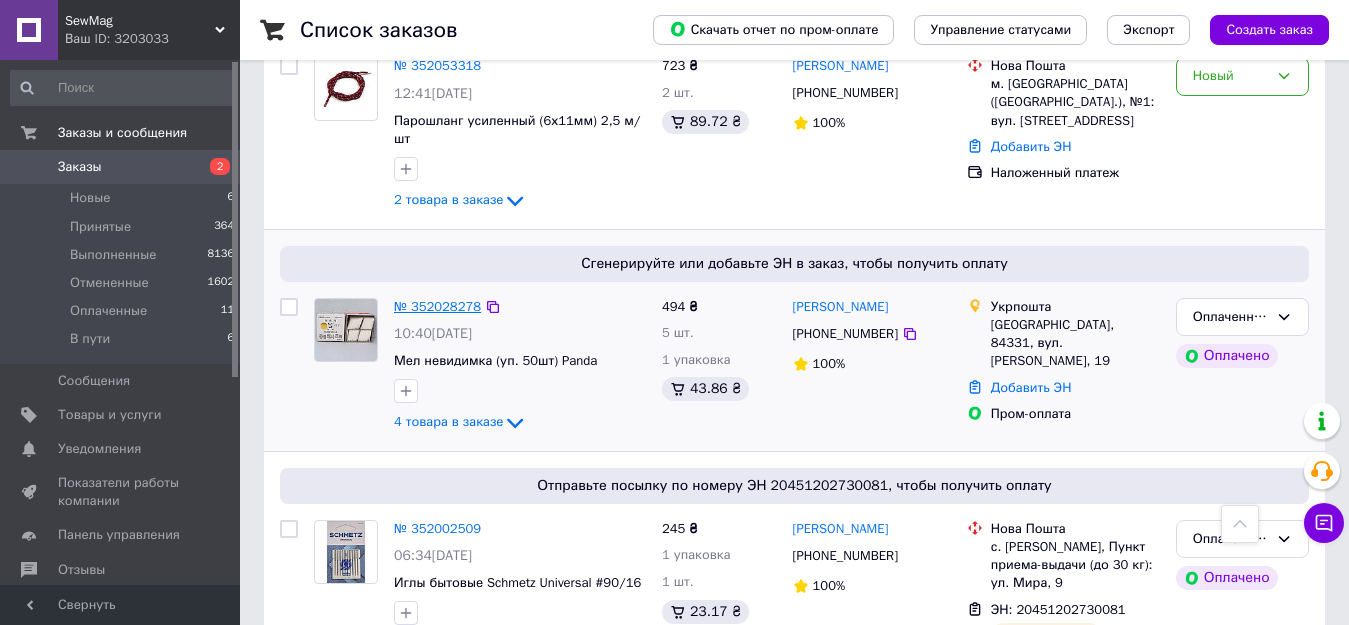 click on "№ 352028278" at bounding box center [437, 306] 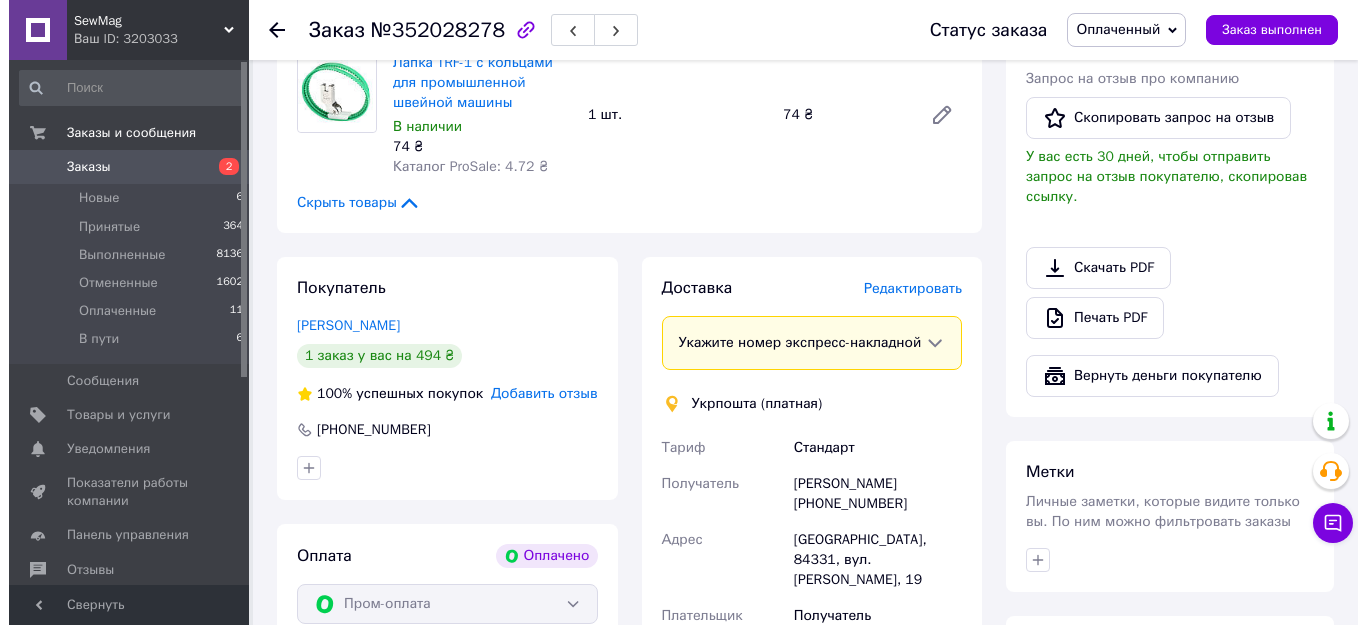 scroll, scrollTop: 700, scrollLeft: 0, axis: vertical 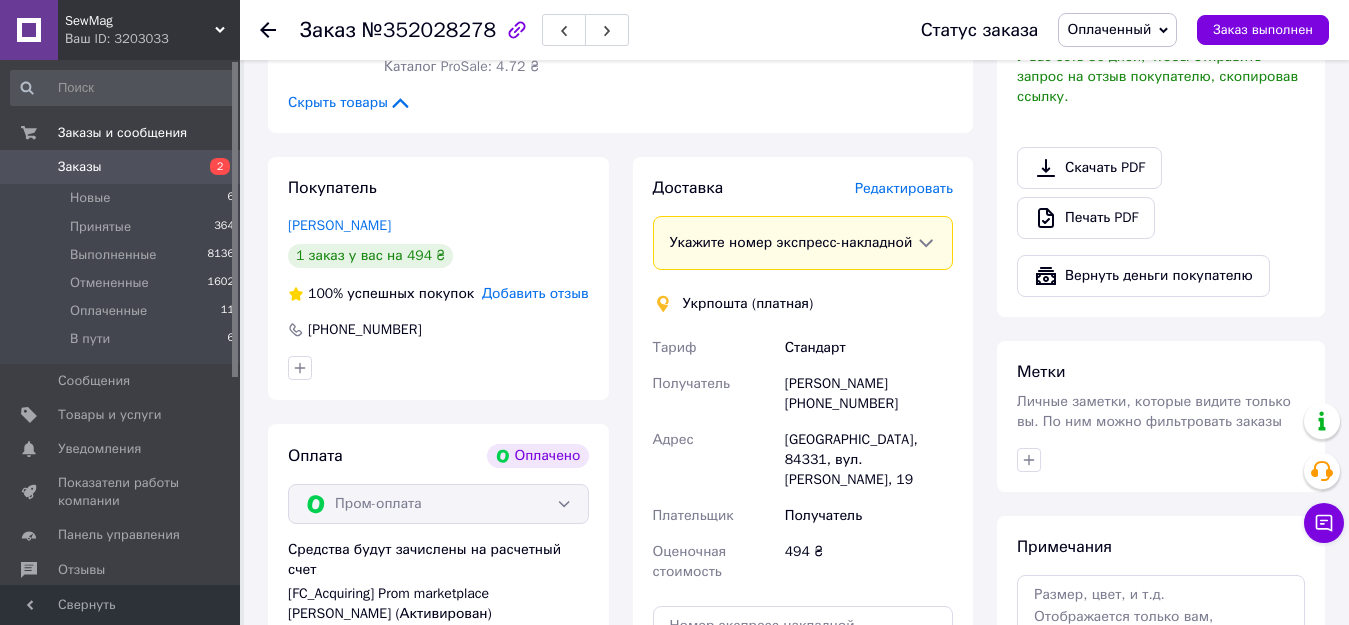 click on "Редактировать" at bounding box center [904, 188] 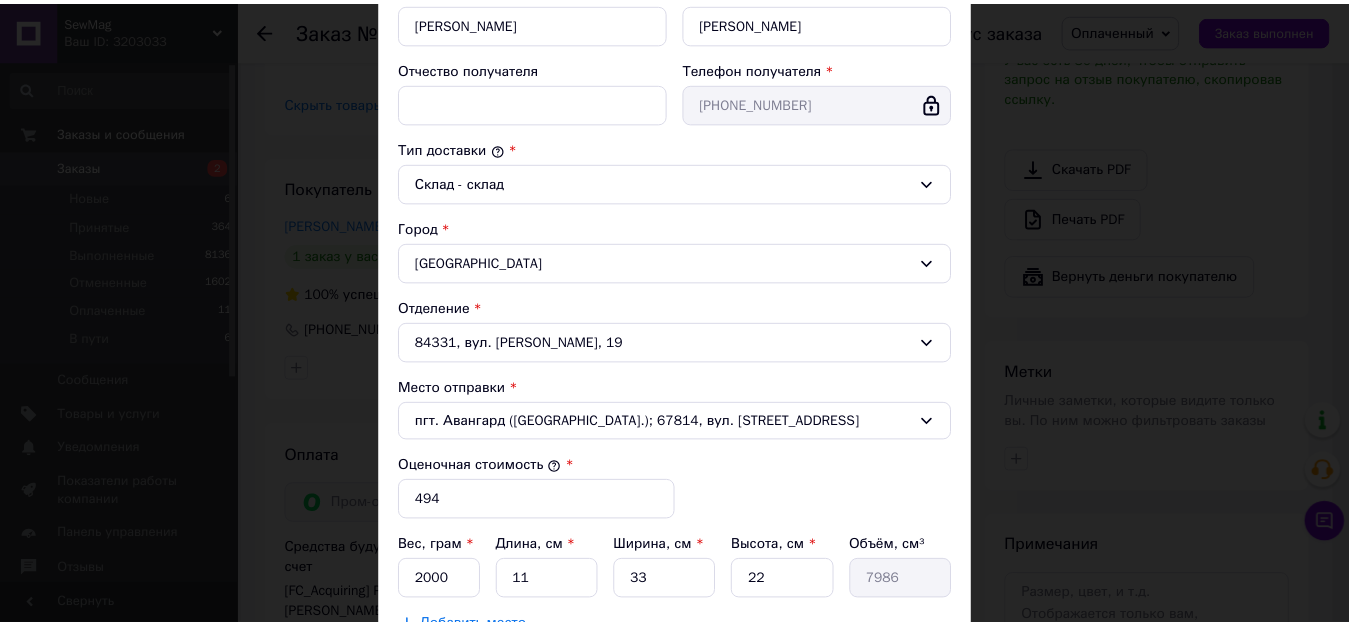 scroll, scrollTop: 626, scrollLeft: 0, axis: vertical 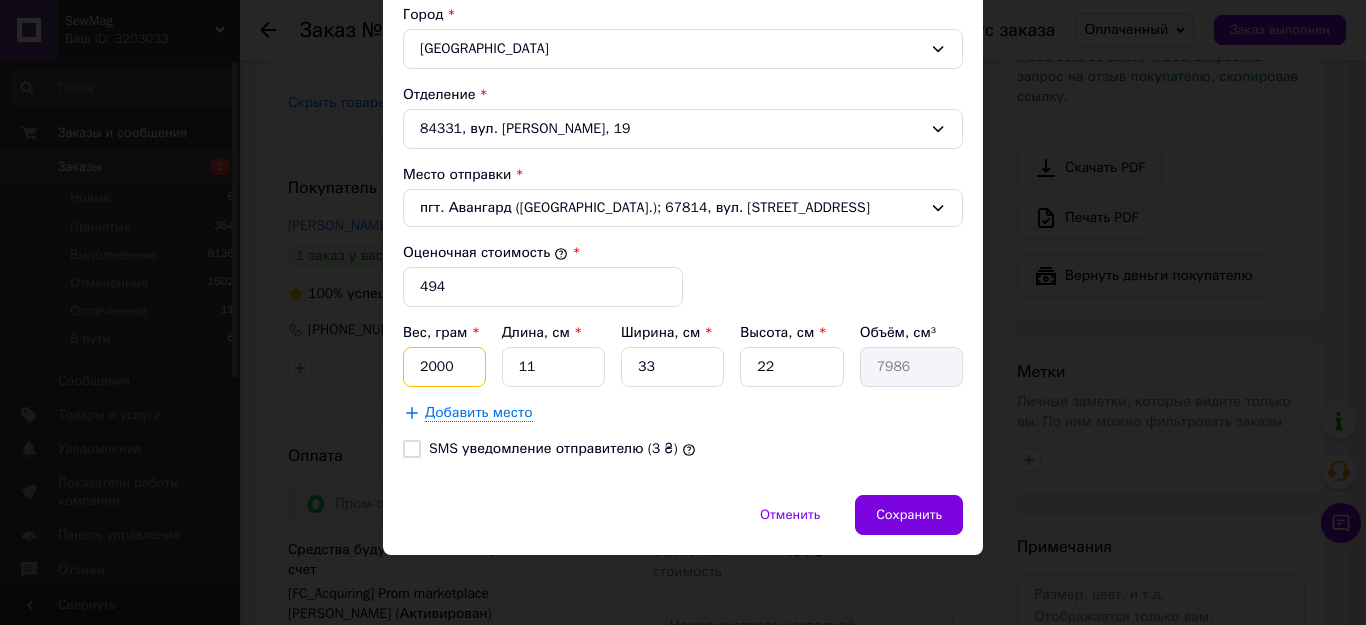 click on "2000" at bounding box center (444, 367) 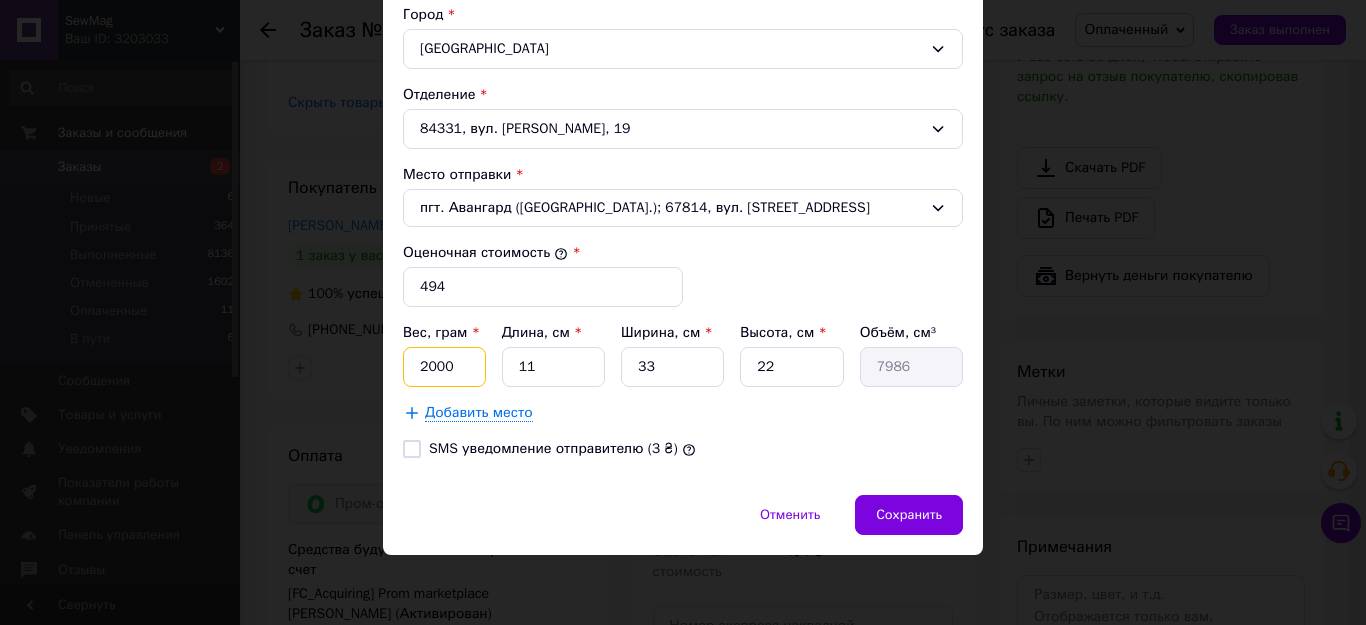 type on "2" 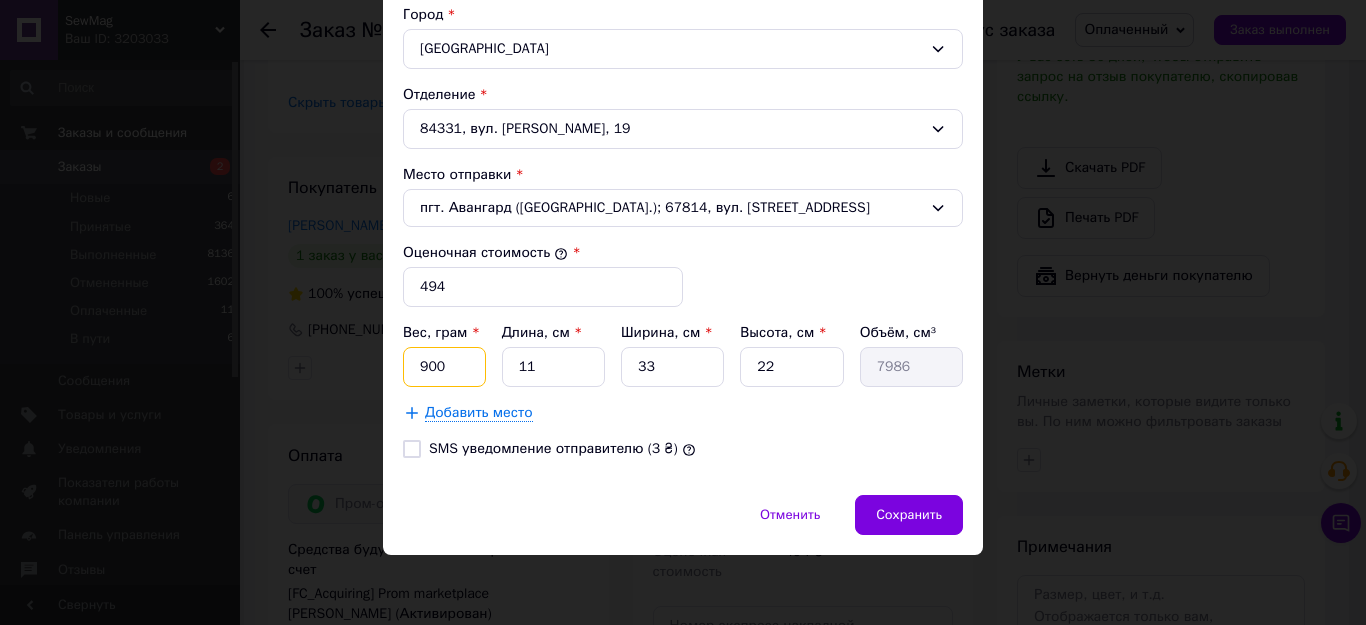type on "900" 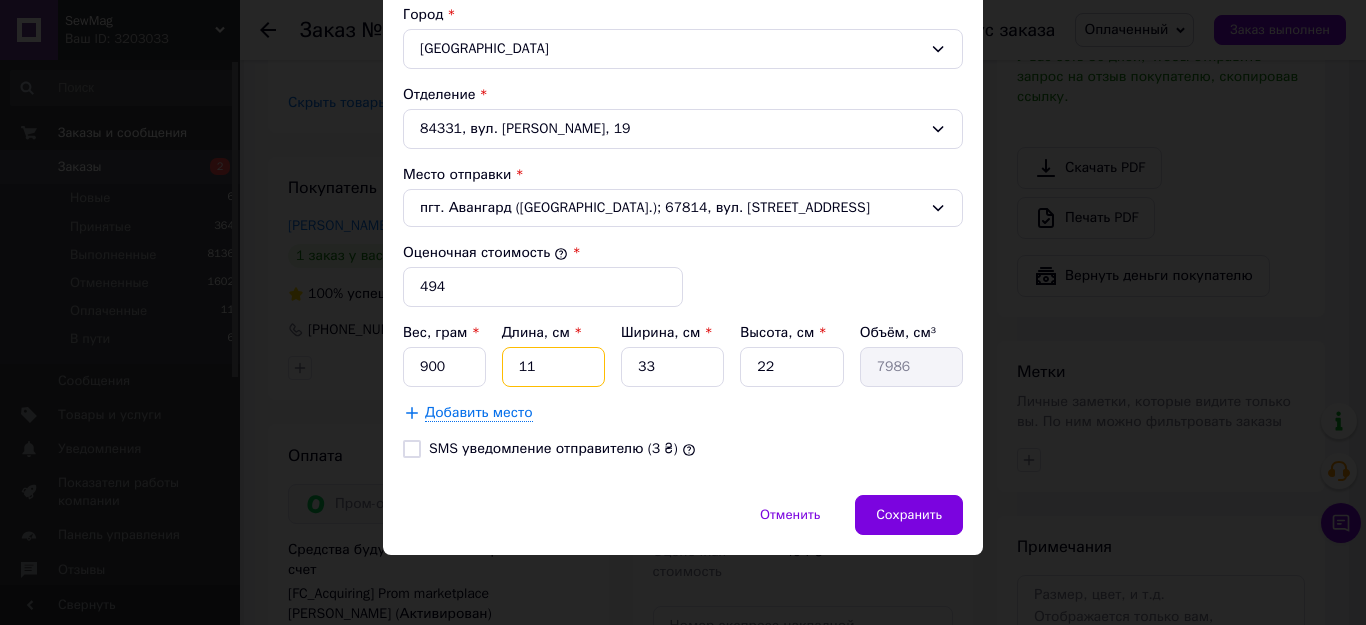 type on "2" 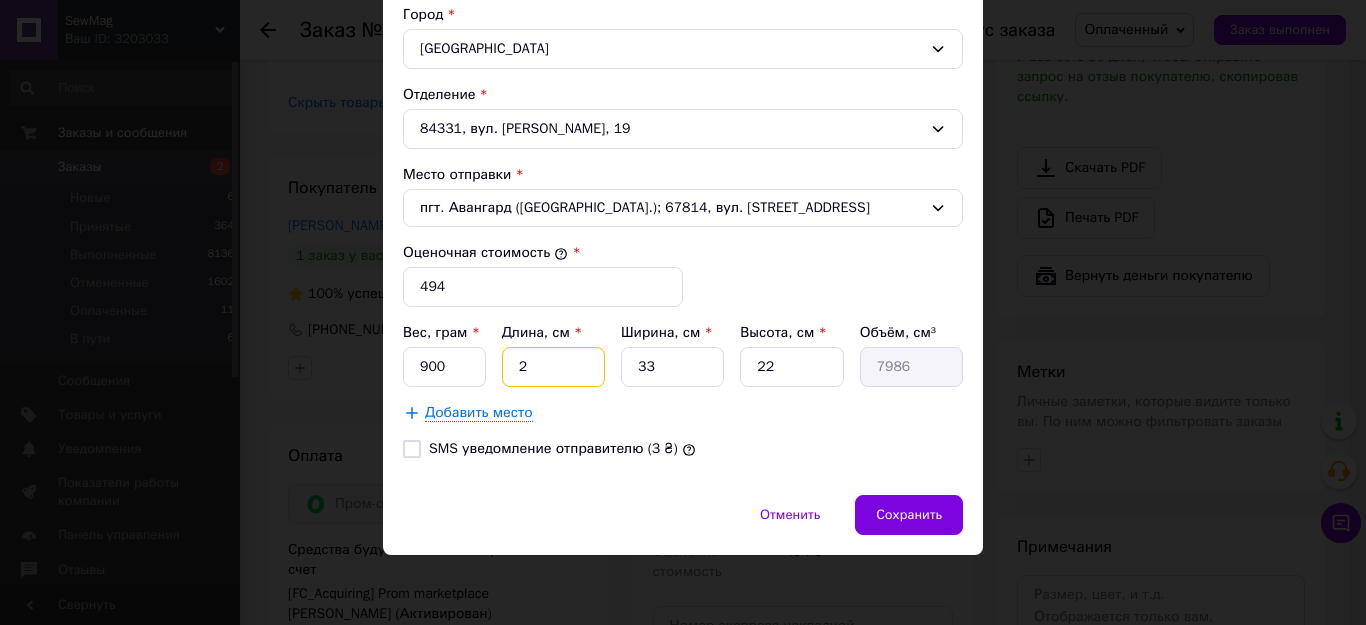 type on "1452" 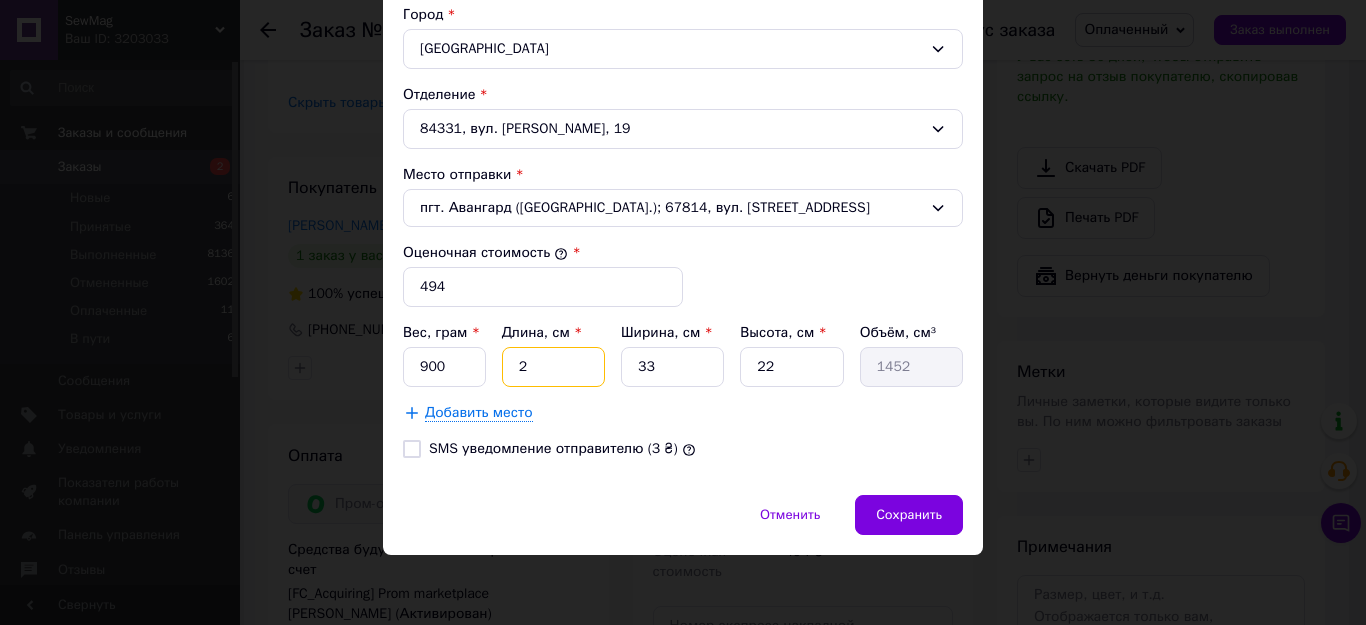 type on "20" 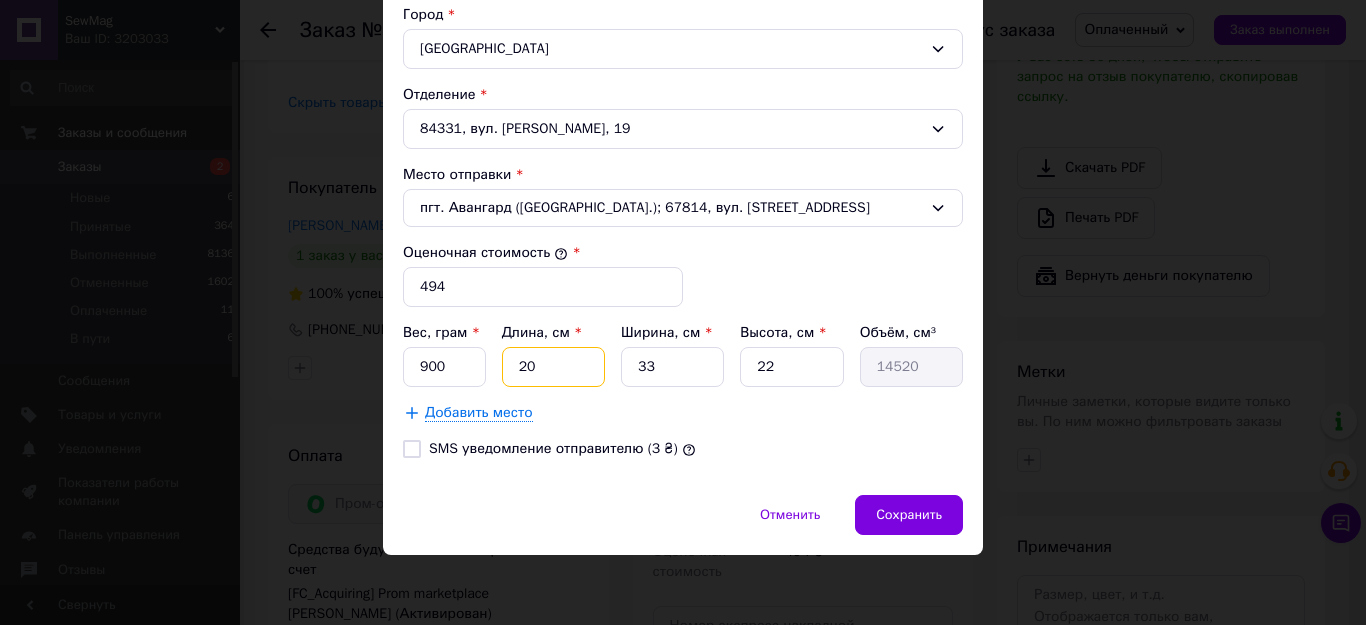 type on "20" 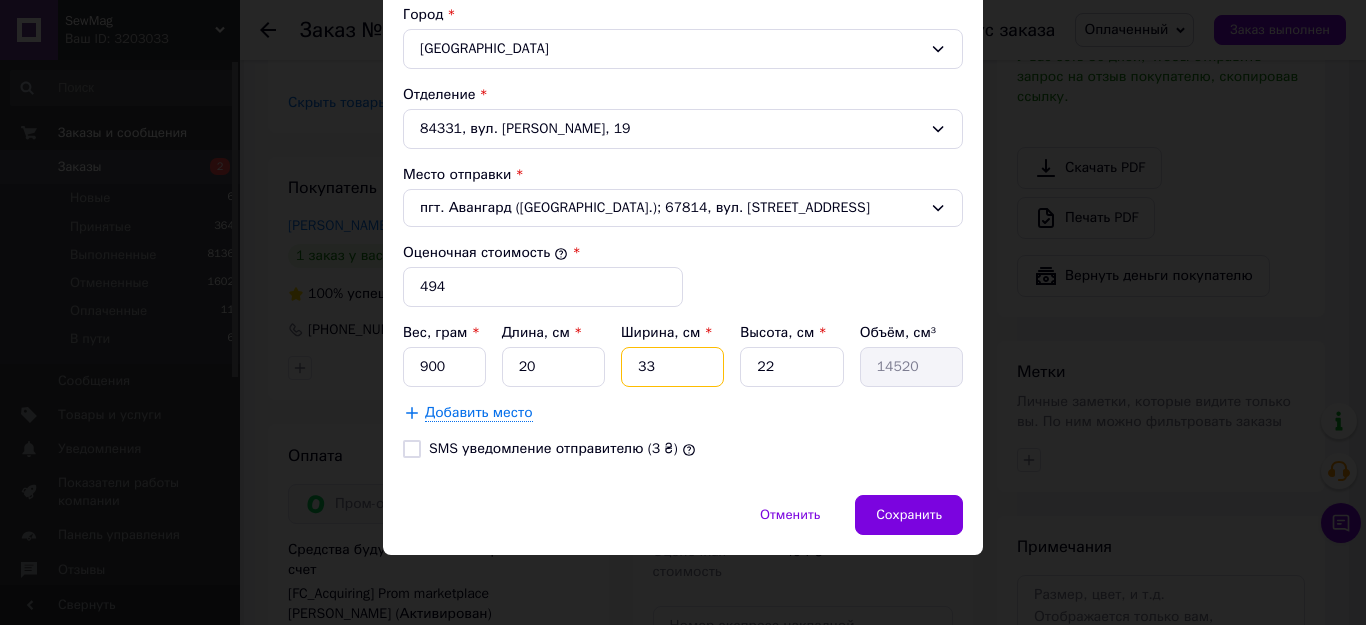 type on "1" 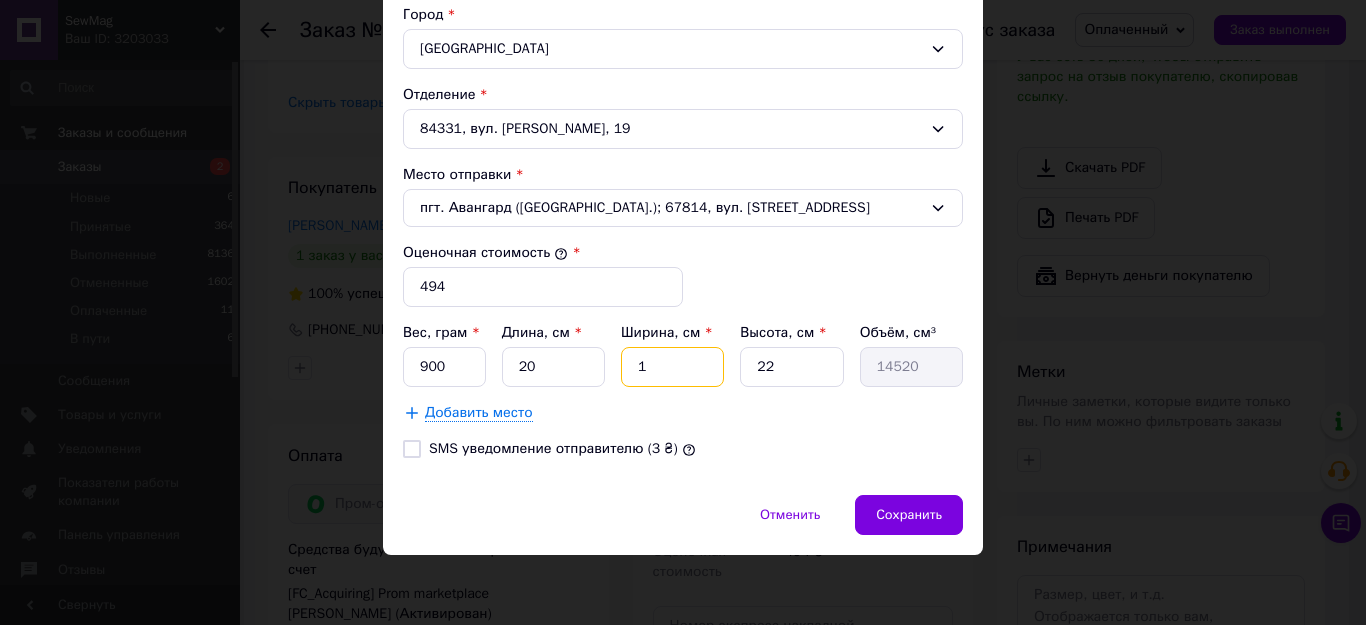 type on "440" 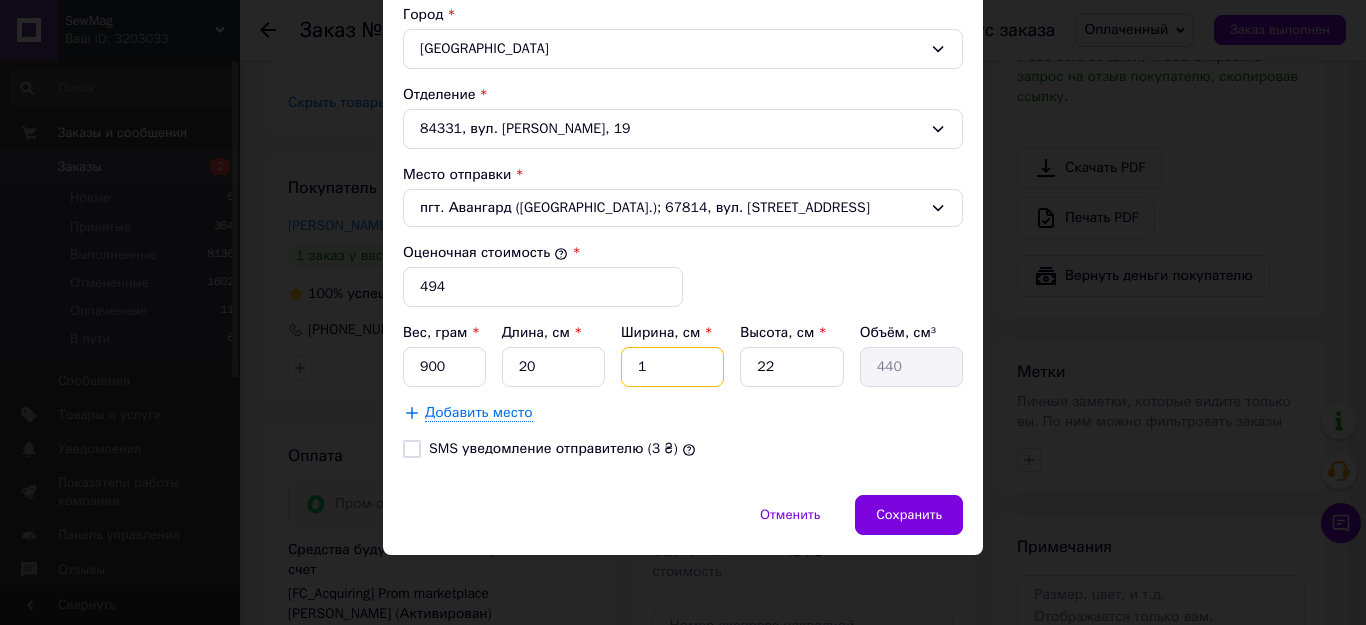 type on "12" 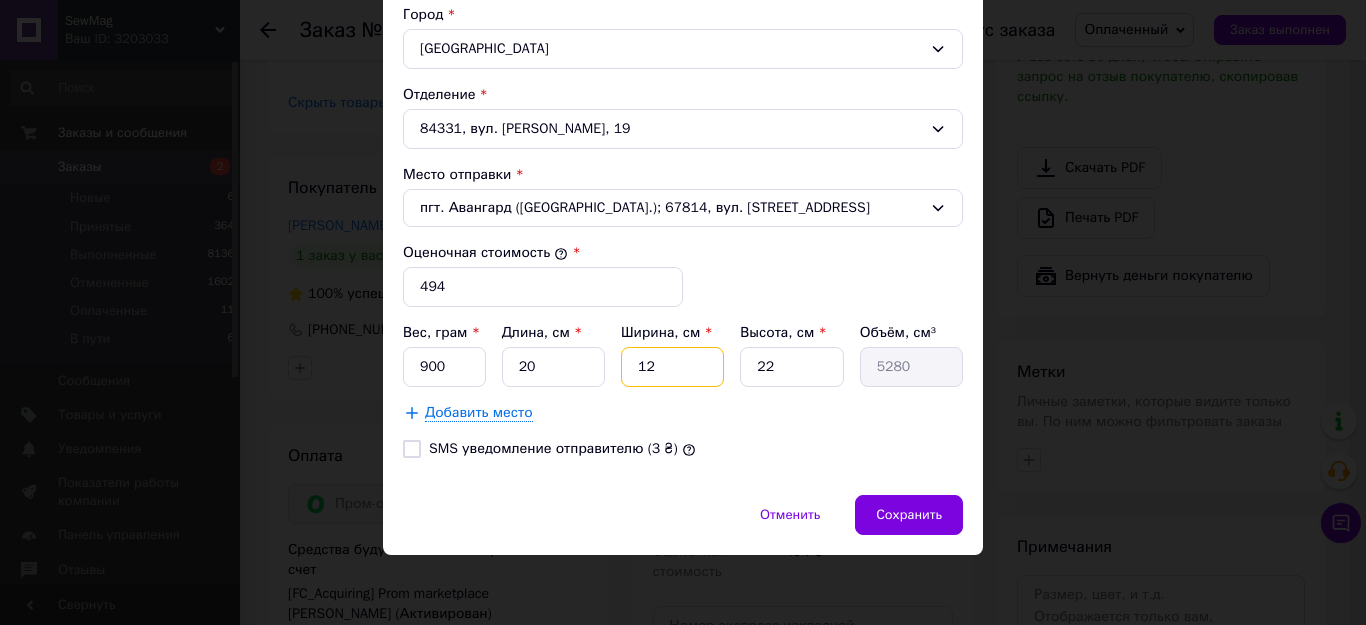 type on "12" 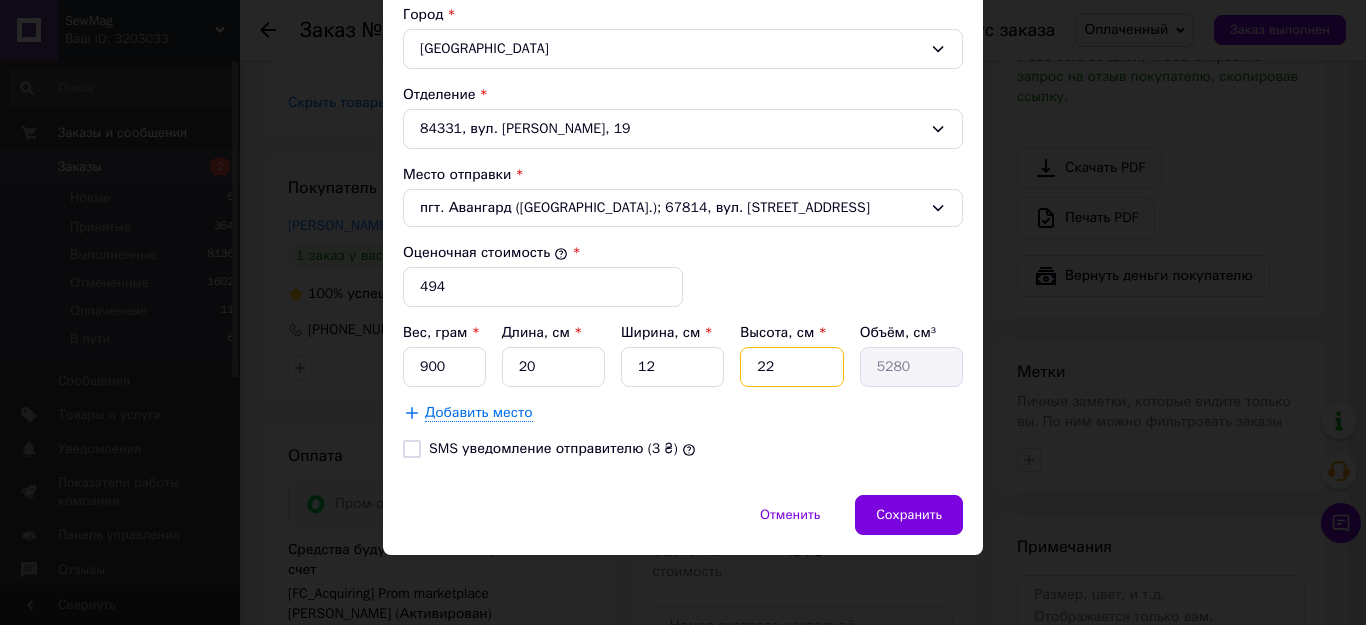 type on "1" 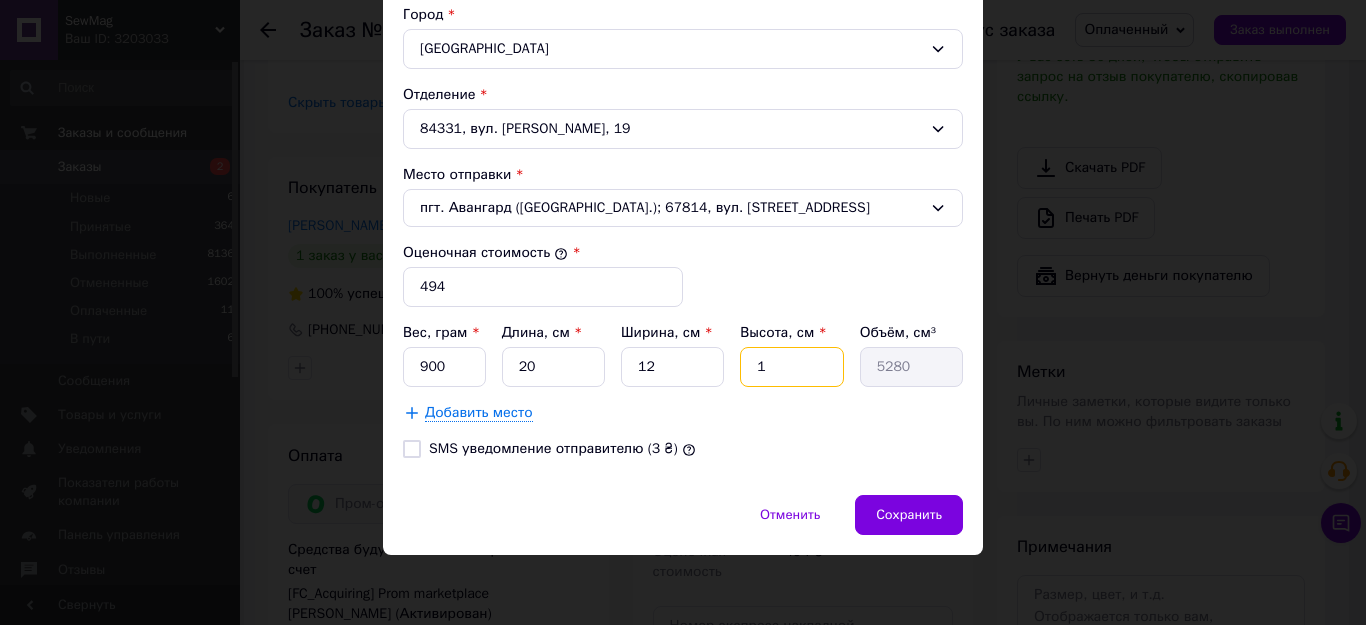 type on "240" 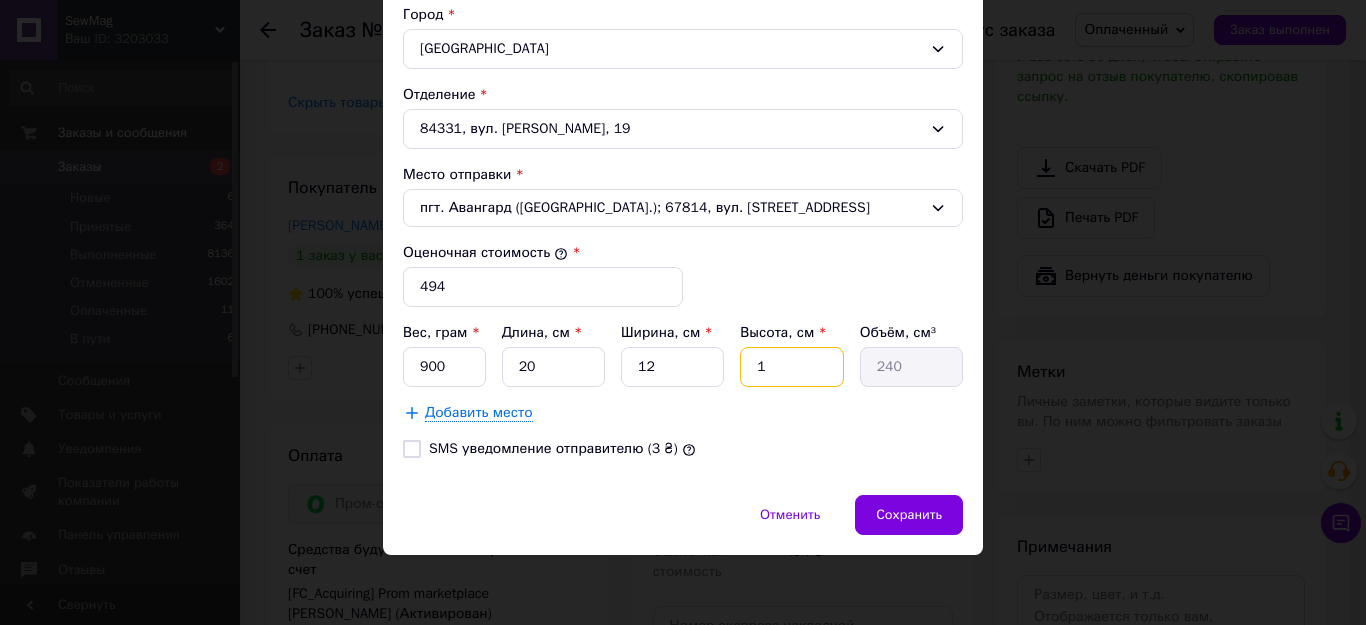 type on "12" 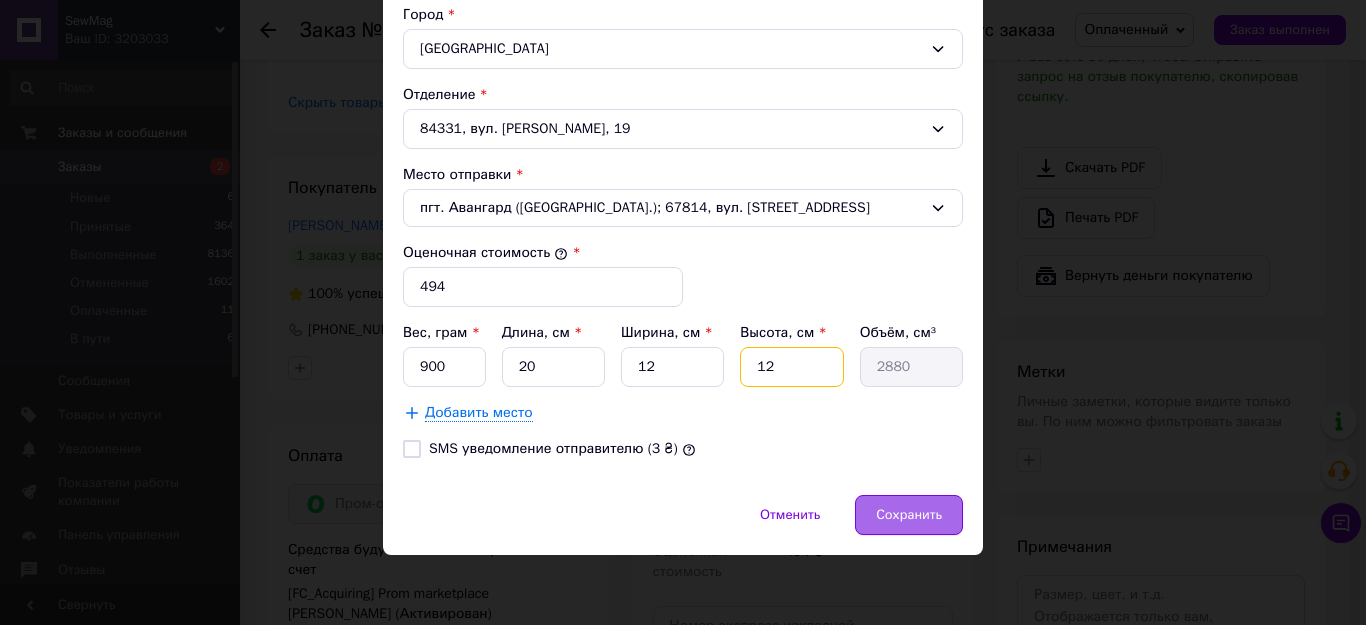 type on "12" 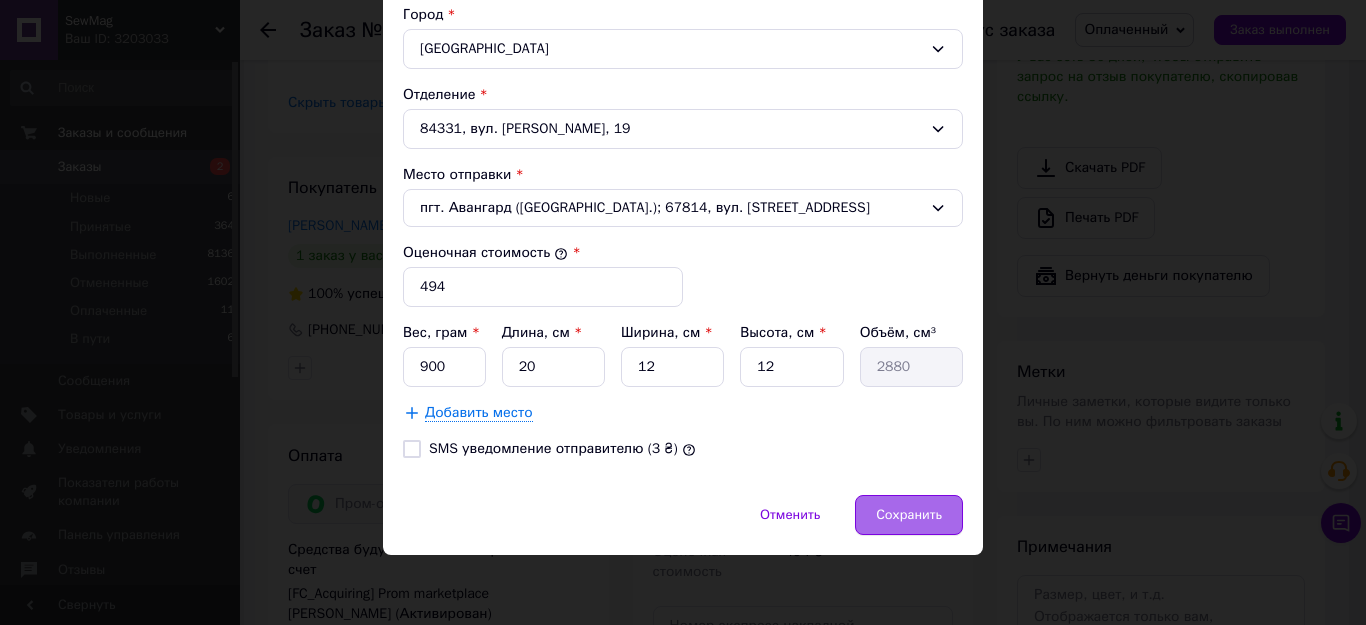 click on "Сохранить" at bounding box center [909, 515] 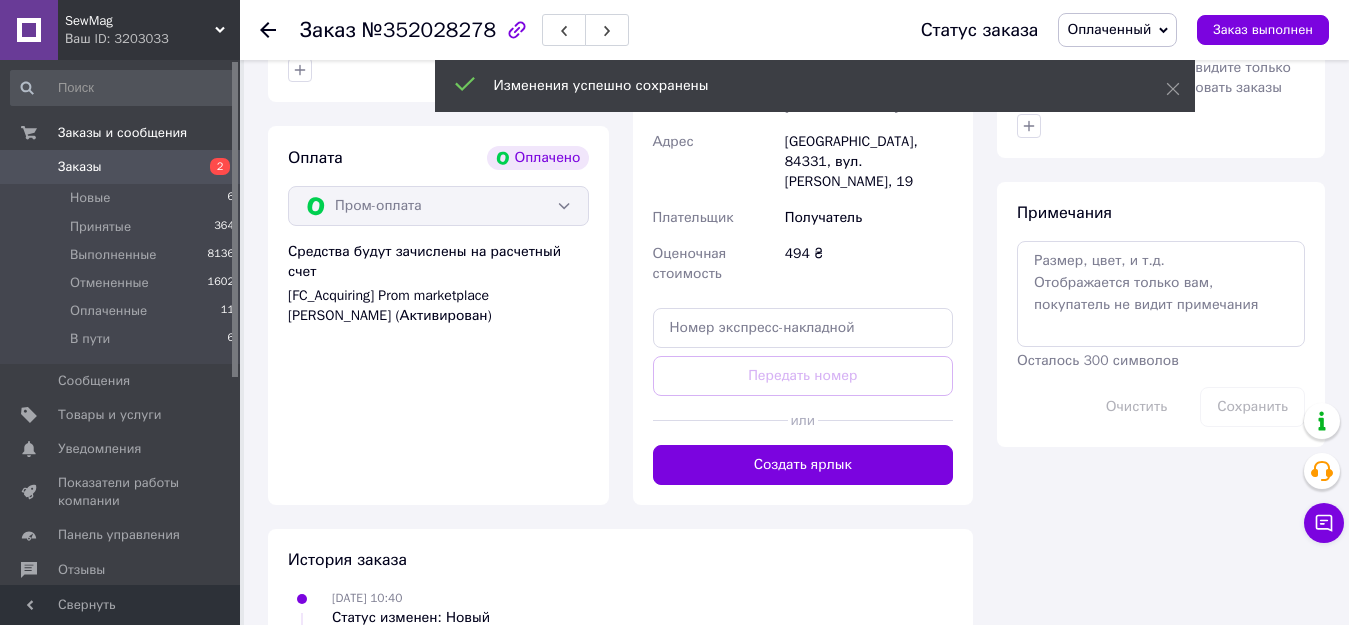 scroll, scrollTop: 1000, scrollLeft: 0, axis: vertical 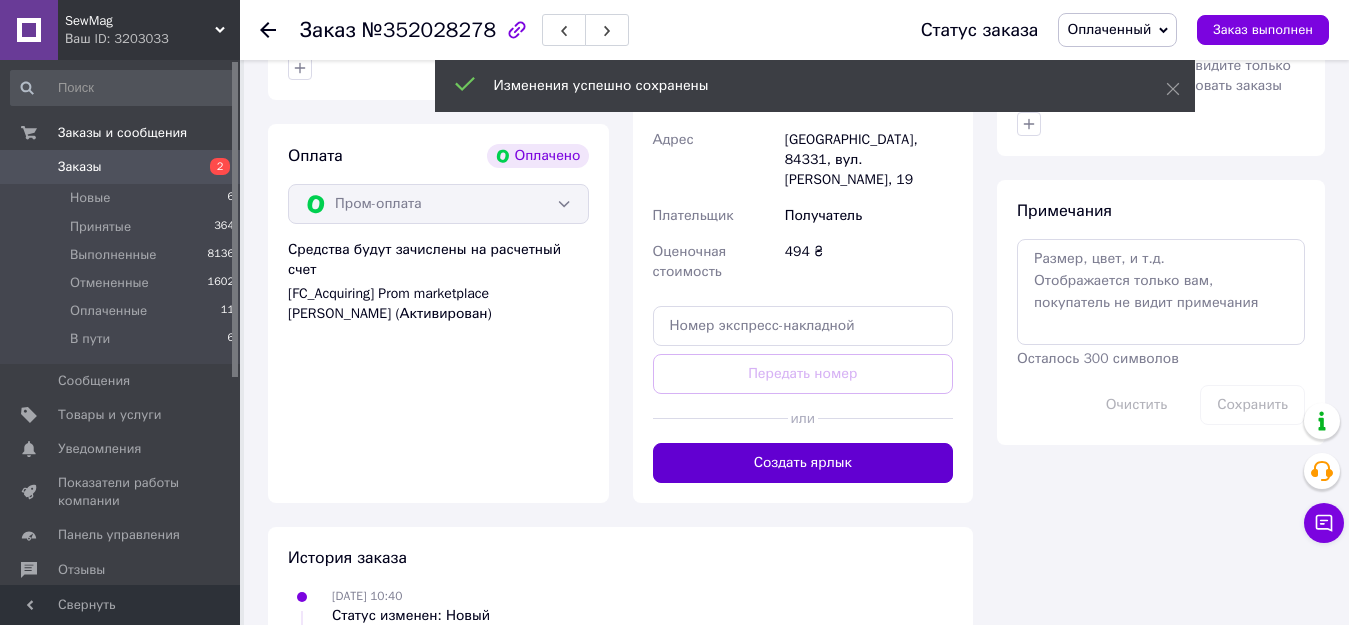 click on "Создать ярлык" at bounding box center (803, 463) 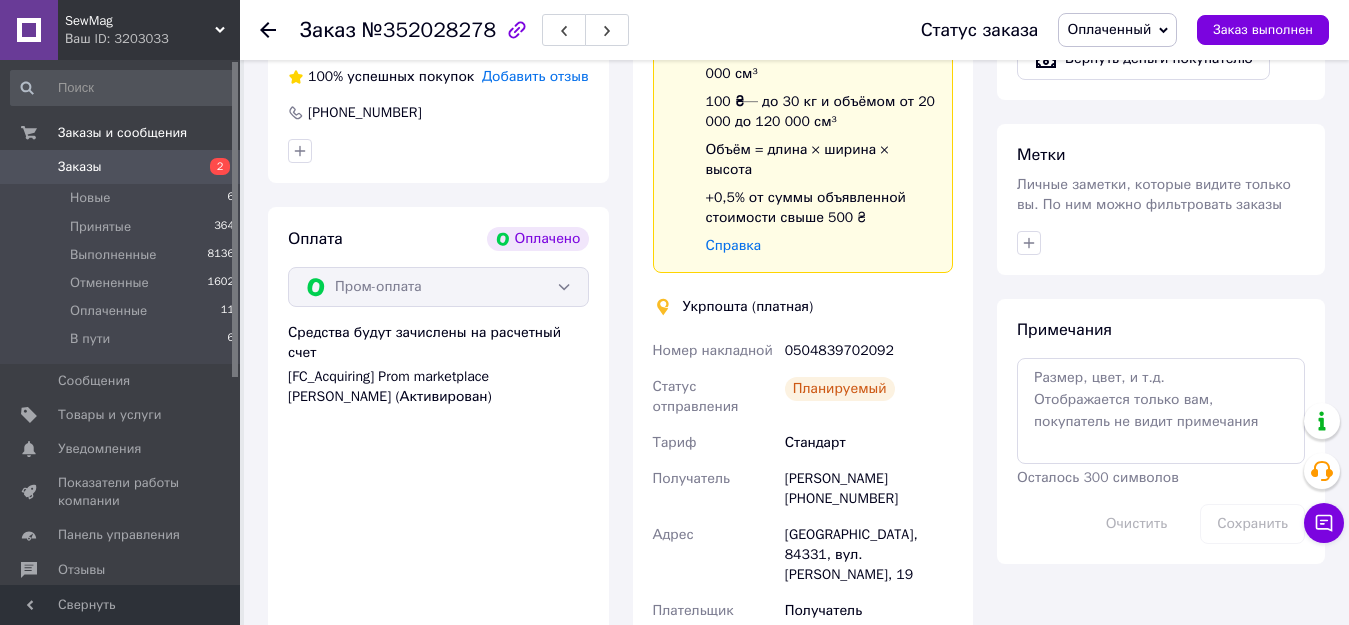scroll, scrollTop: 1300, scrollLeft: 0, axis: vertical 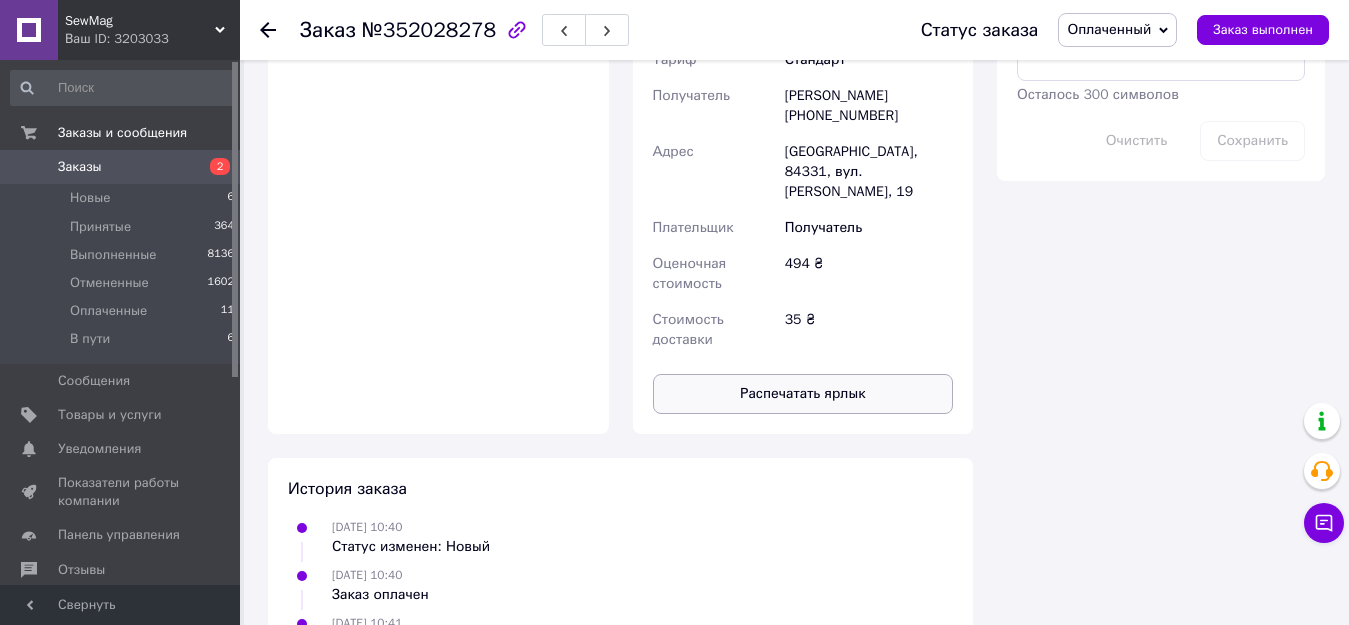click on "Распечатать ярлык" at bounding box center [803, 394] 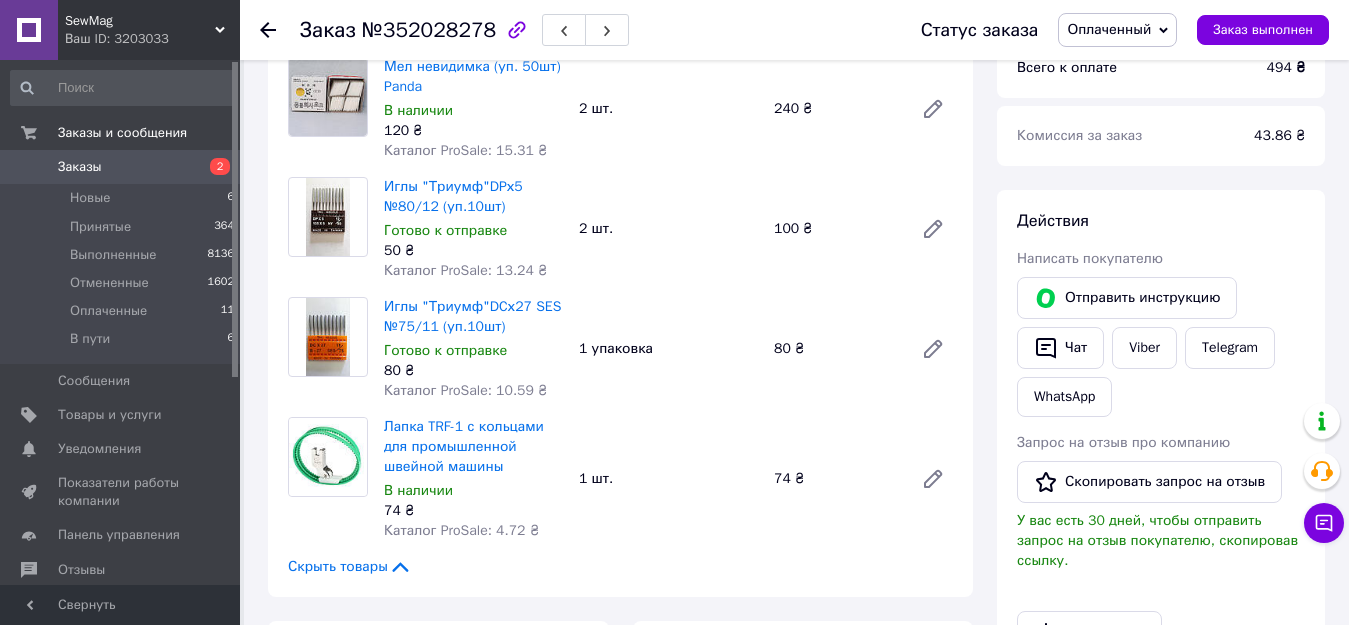 scroll, scrollTop: 200, scrollLeft: 0, axis: vertical 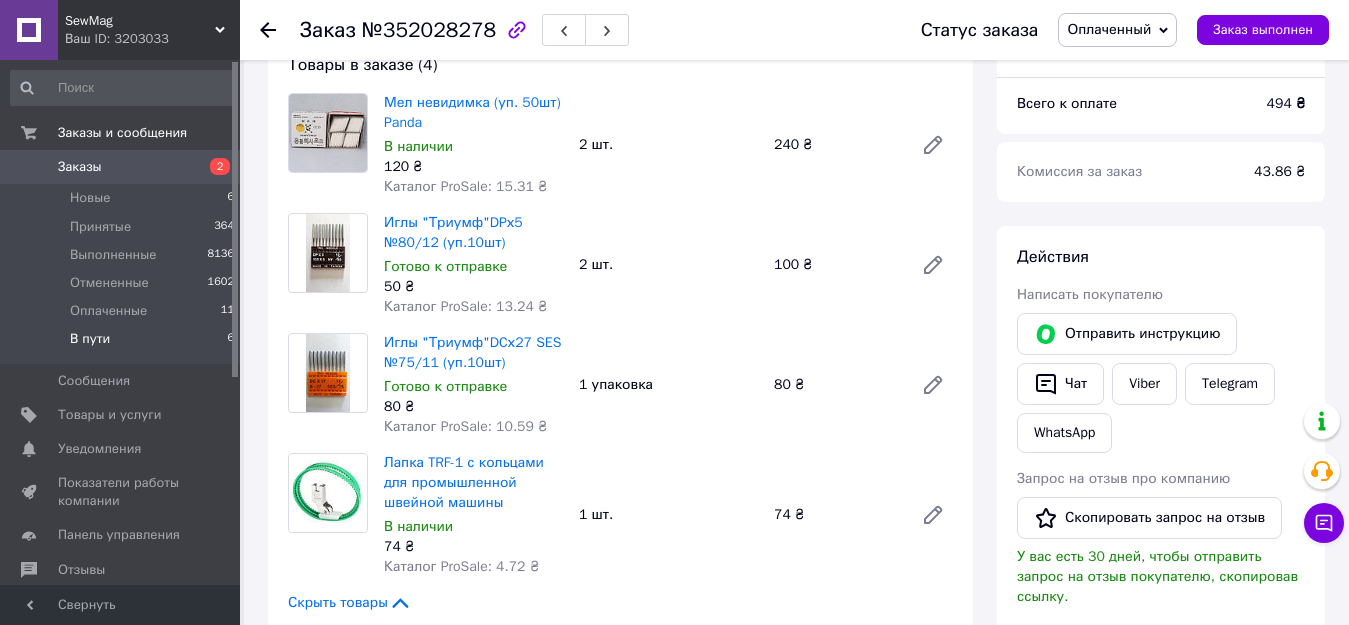 click on "В пути" at bounding box center (90, 339) 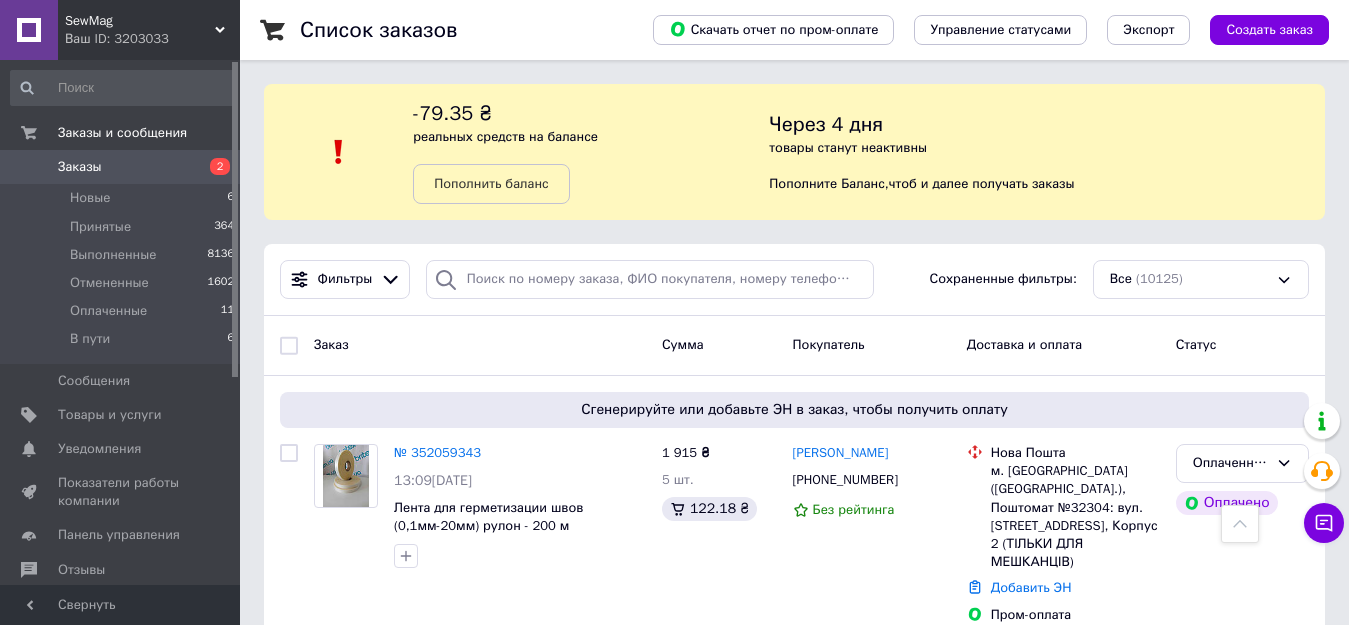 scroll, scrollTop: 360, scrollLeft: 0, axis: vertical 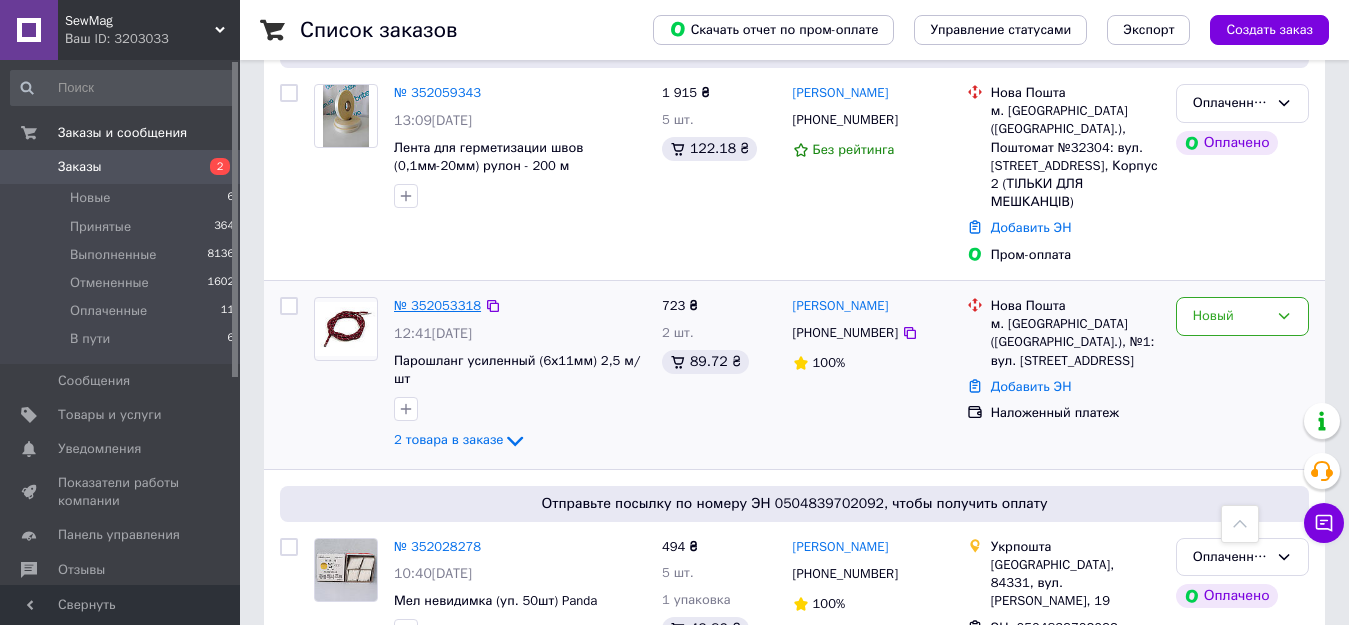 click on "№ 352053318" at bounding box center [437, 305] 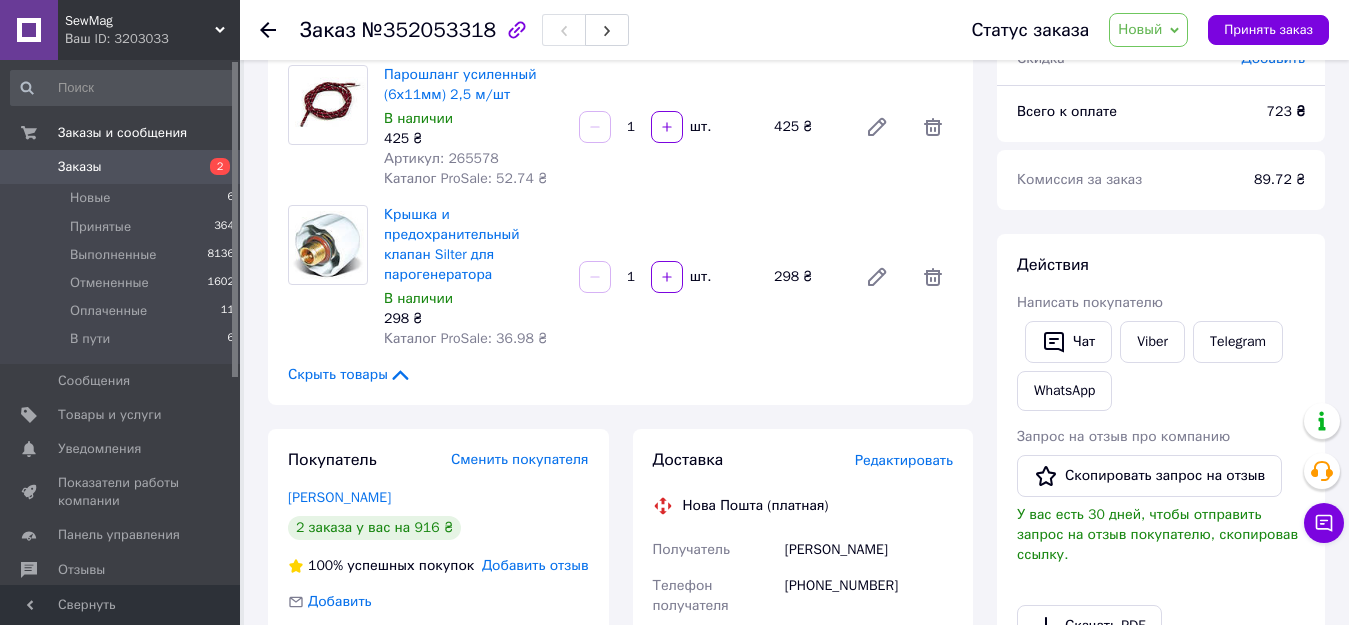 scroll, scrollTop: 200, scrollLeft: 0, axis: vertical 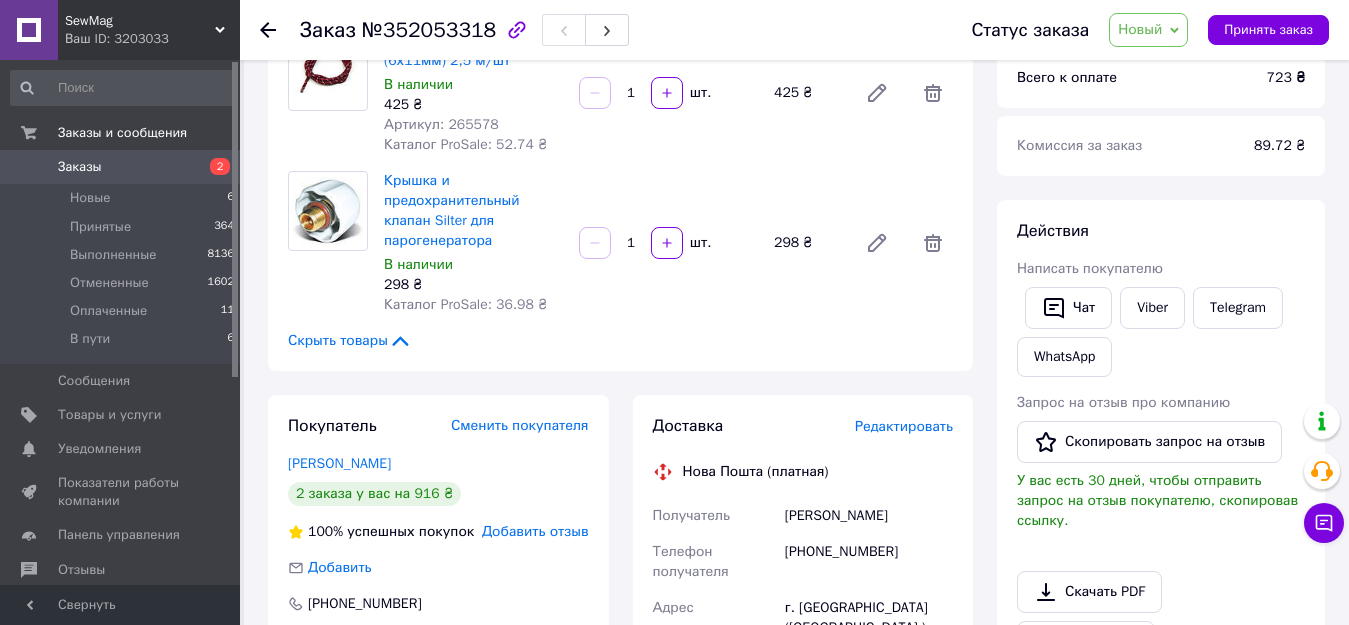 click on "Новый Принят Выполнен Отменен Оплаченный В пути" at bounding box center [1148, 30] 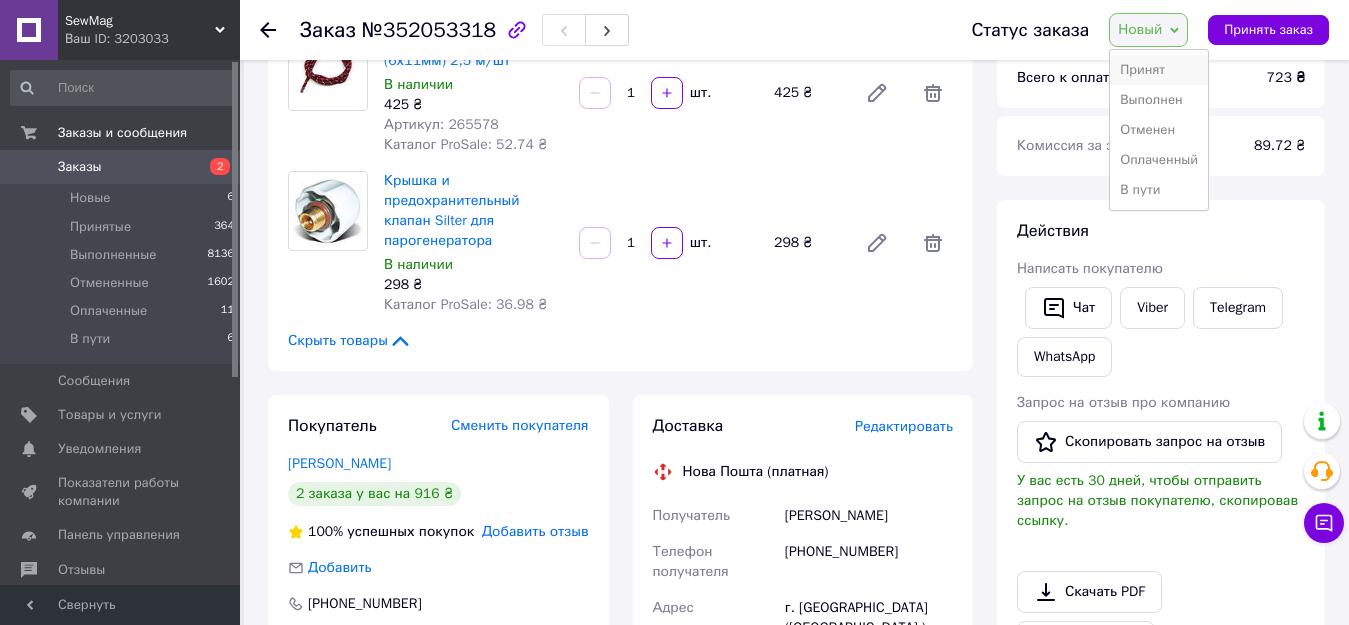 click on "Принят" at bounding box center (1159, 70) 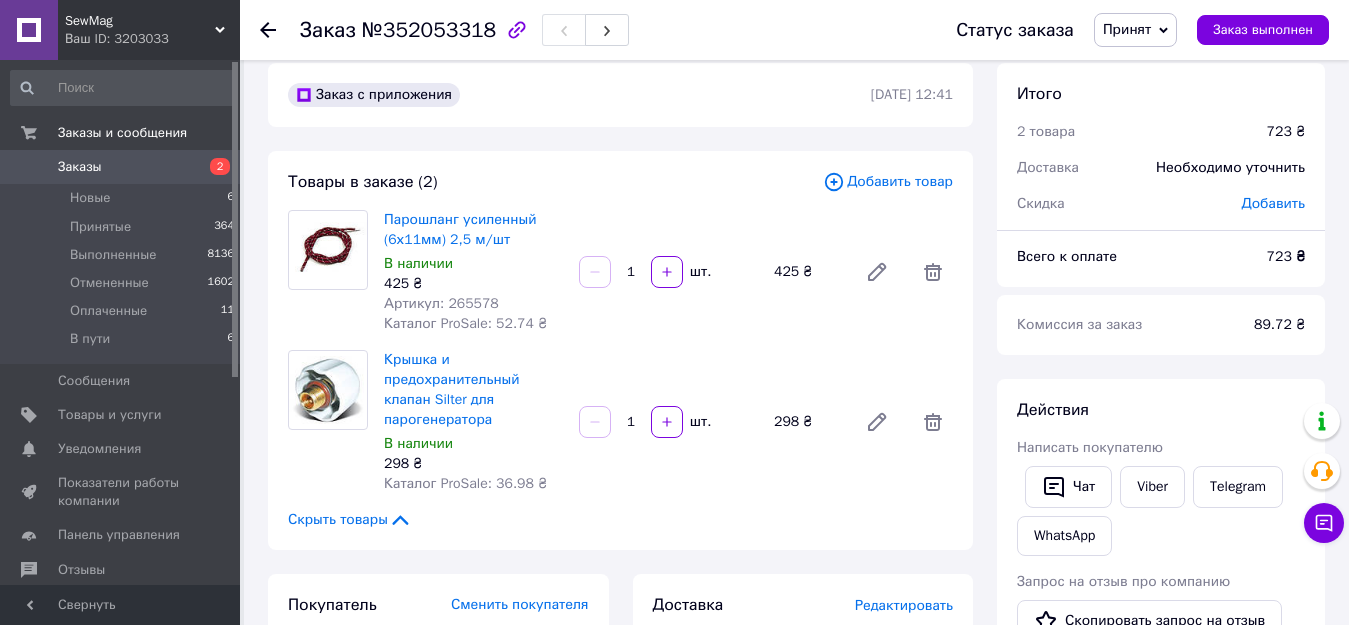 scroll, scrollTop: 0, scrollLeft: 0, axis: both 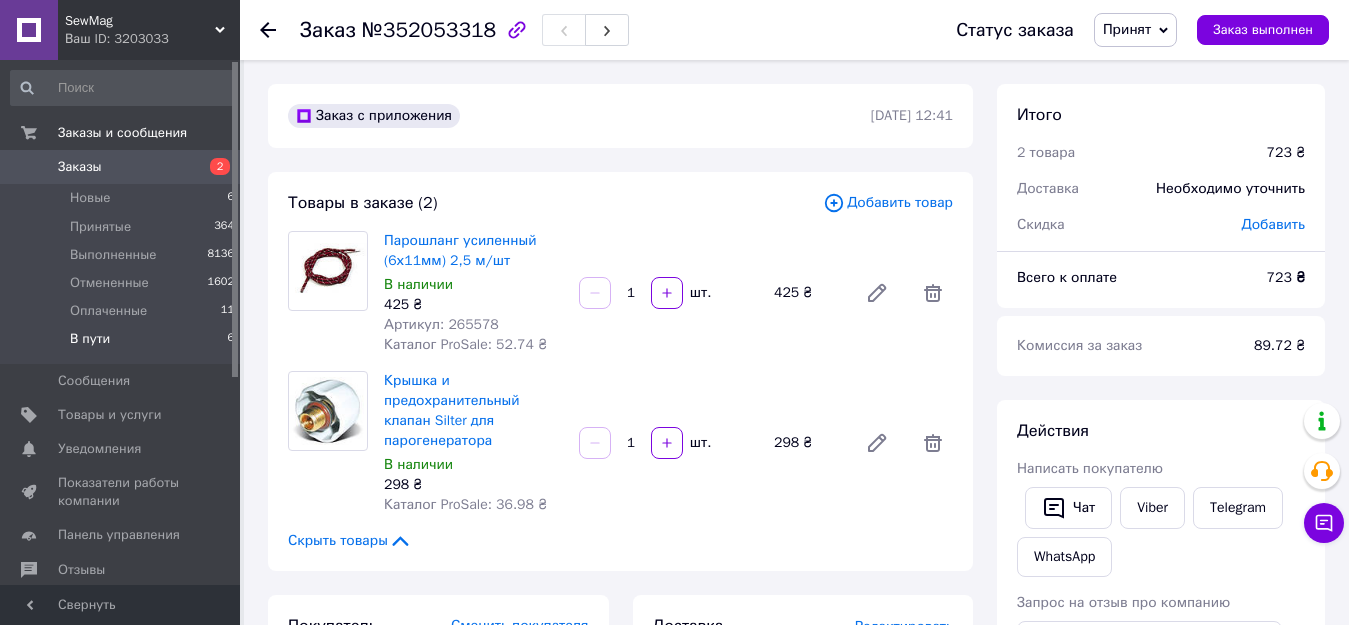 click on "В пути" at bounding box center (90, 339) 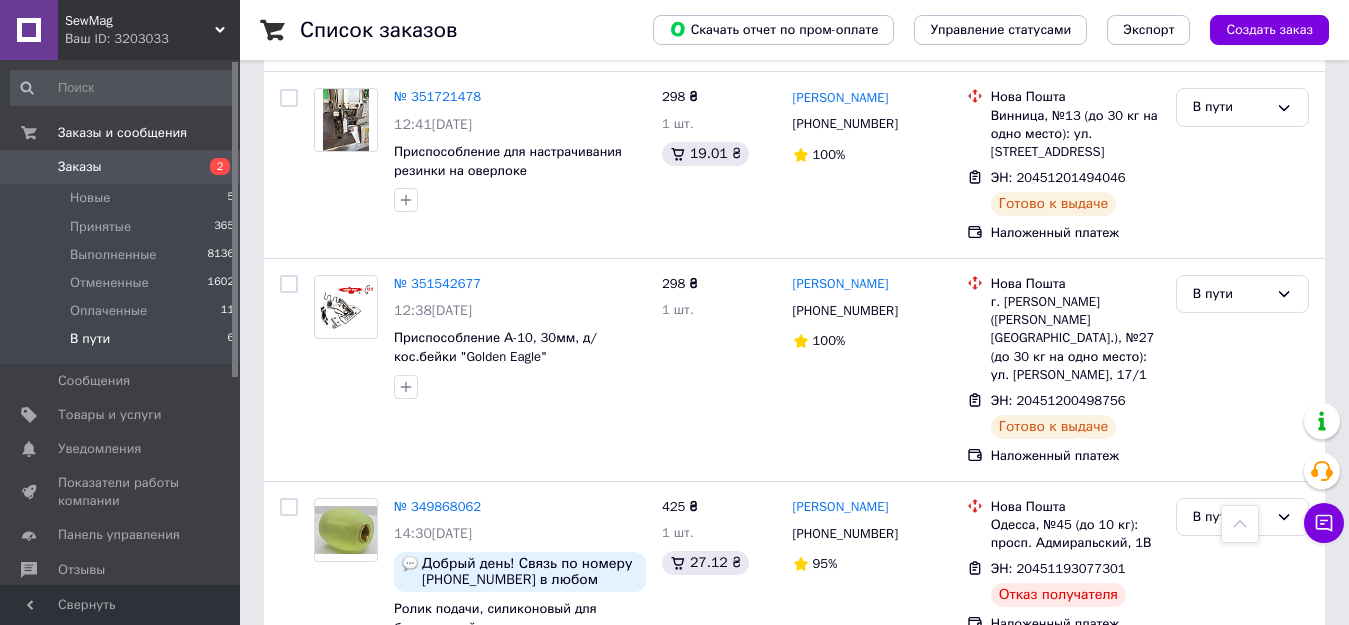 scroll, scrollTop: 1092, scrollLeft: 0, axis: vertical 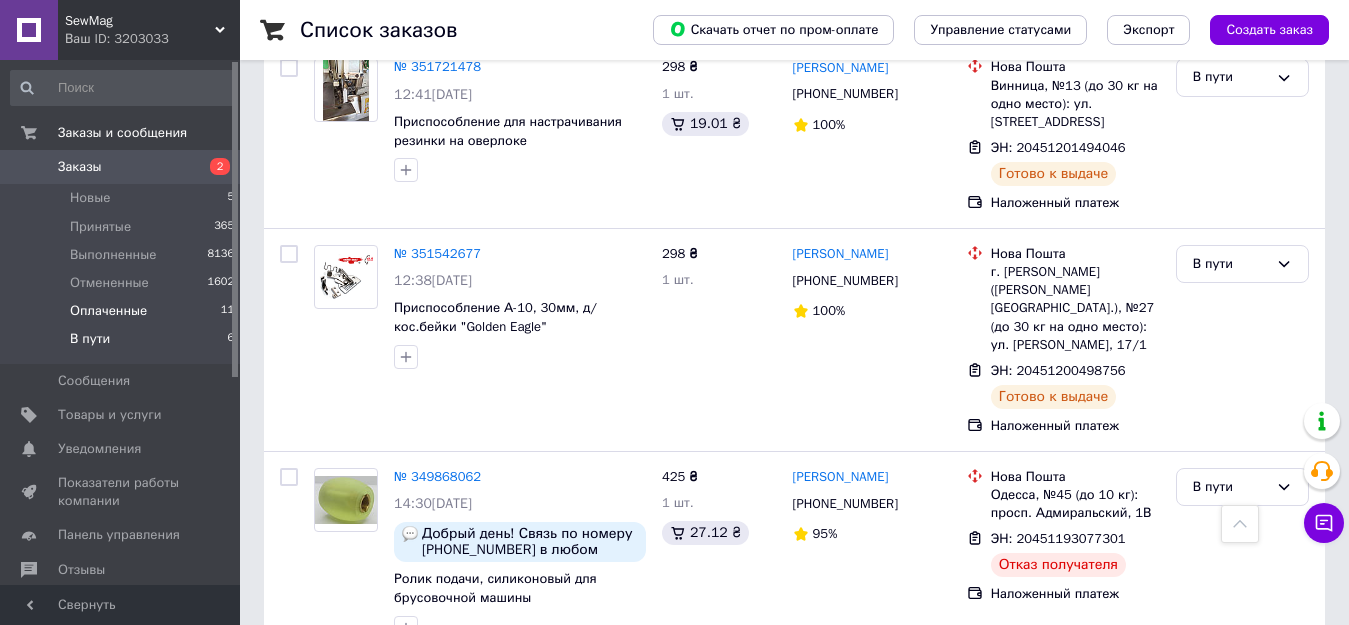click on "Оплаченные" at bounding box center (108, 311) 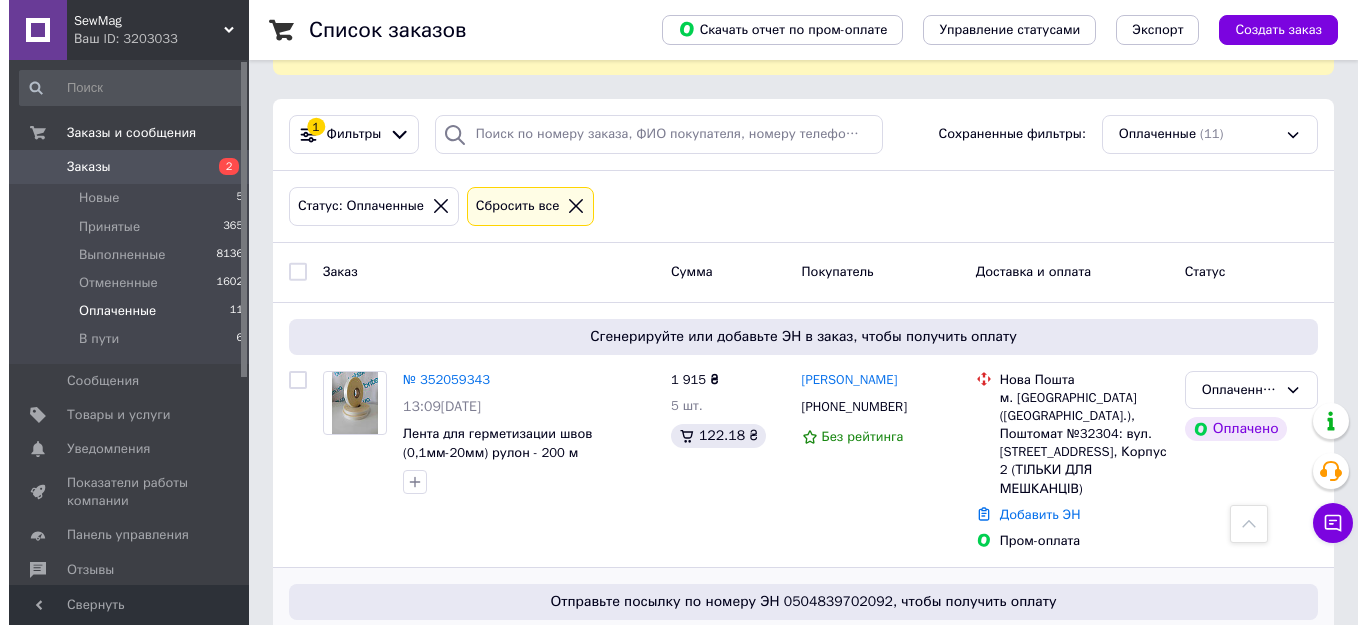 scroll, scrollTop: 0, scrollLeft: 0, axis: both 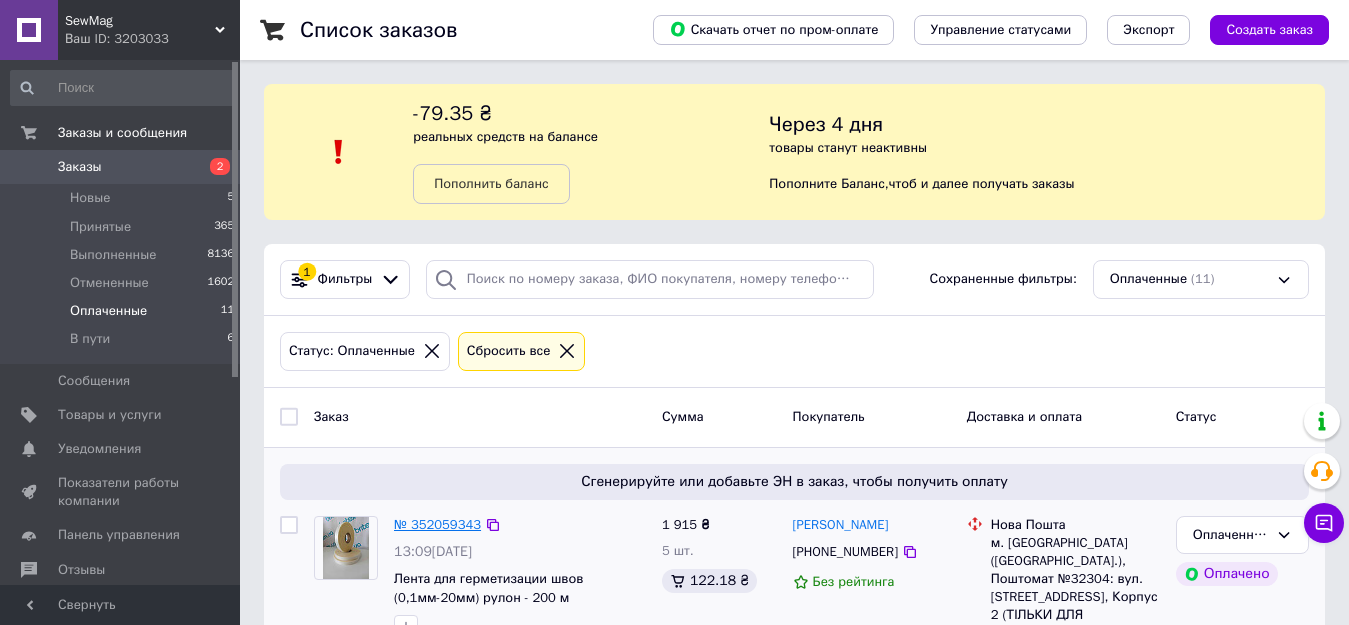 click on "№ 352059343" at bounding box center (437, 524) 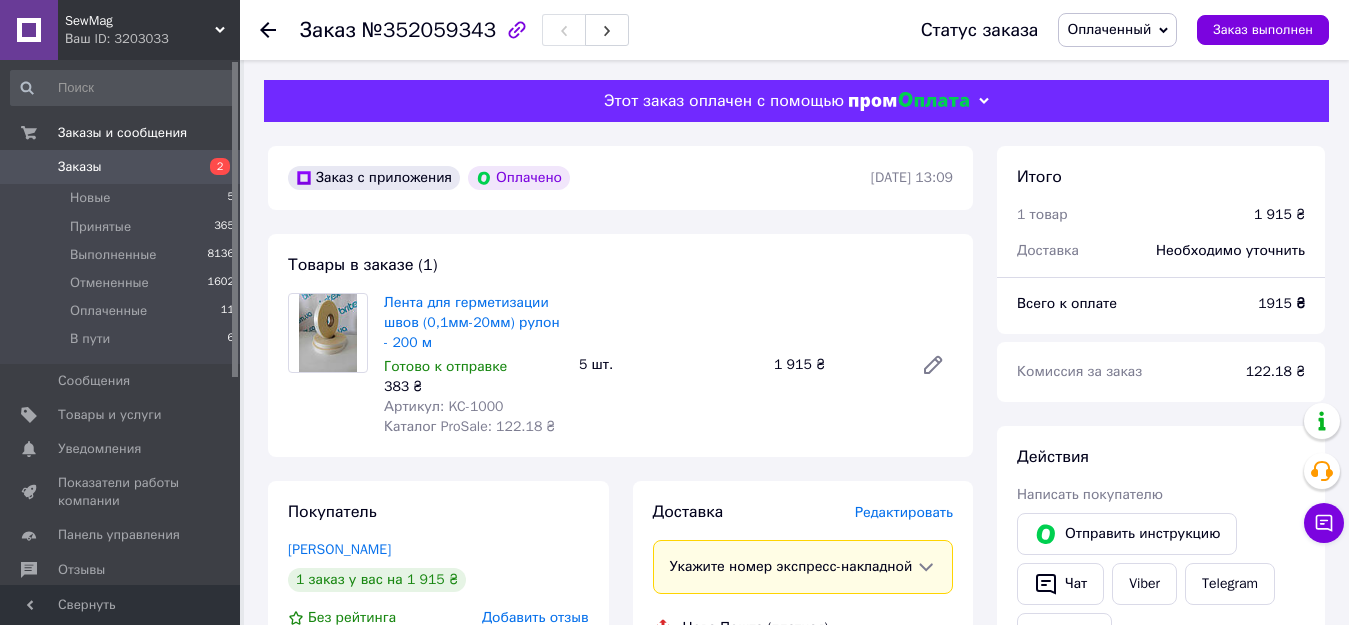 click on "Редактировать" at bounding box center [904, 512] 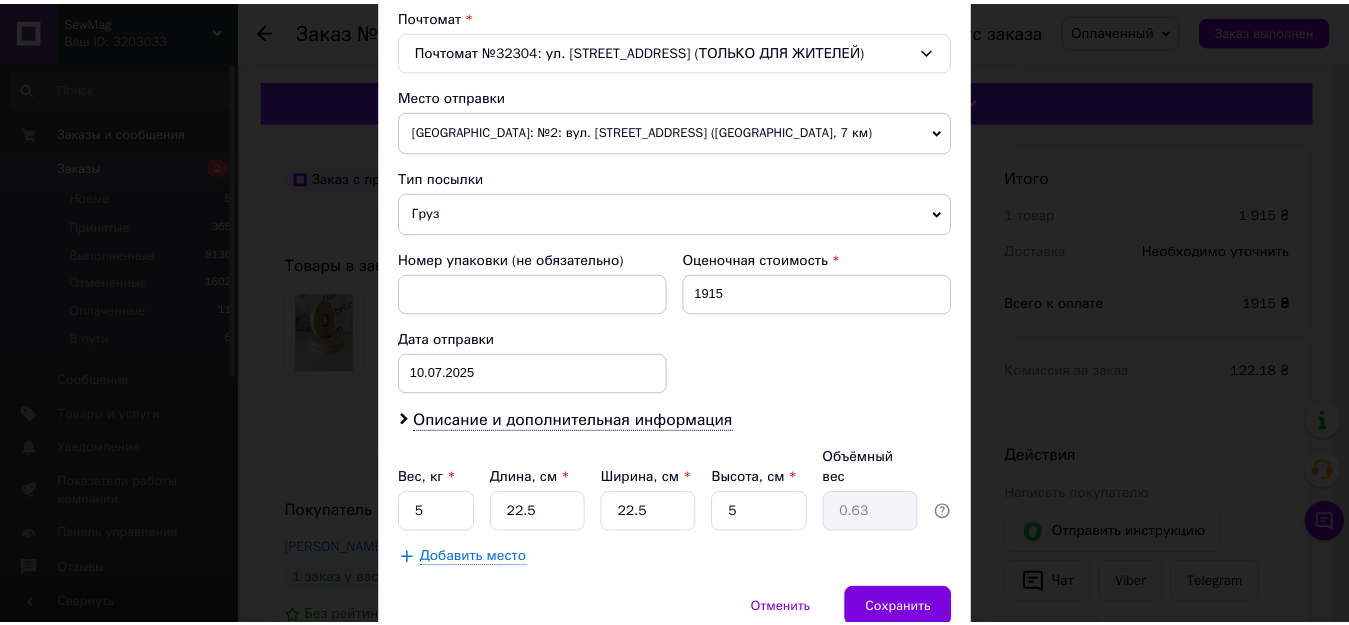 scroll, scrollTop: 700, scrollLeft: 0, axis: vertical 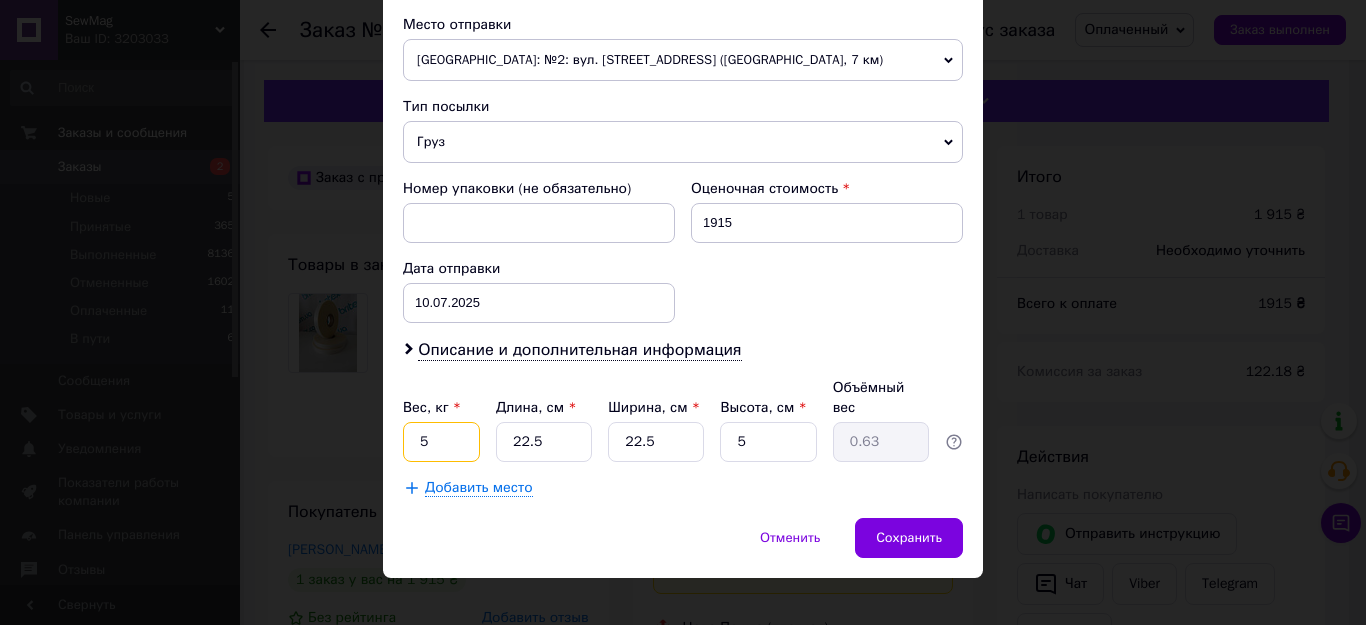 click on "5" at bounding box center (441, 442) 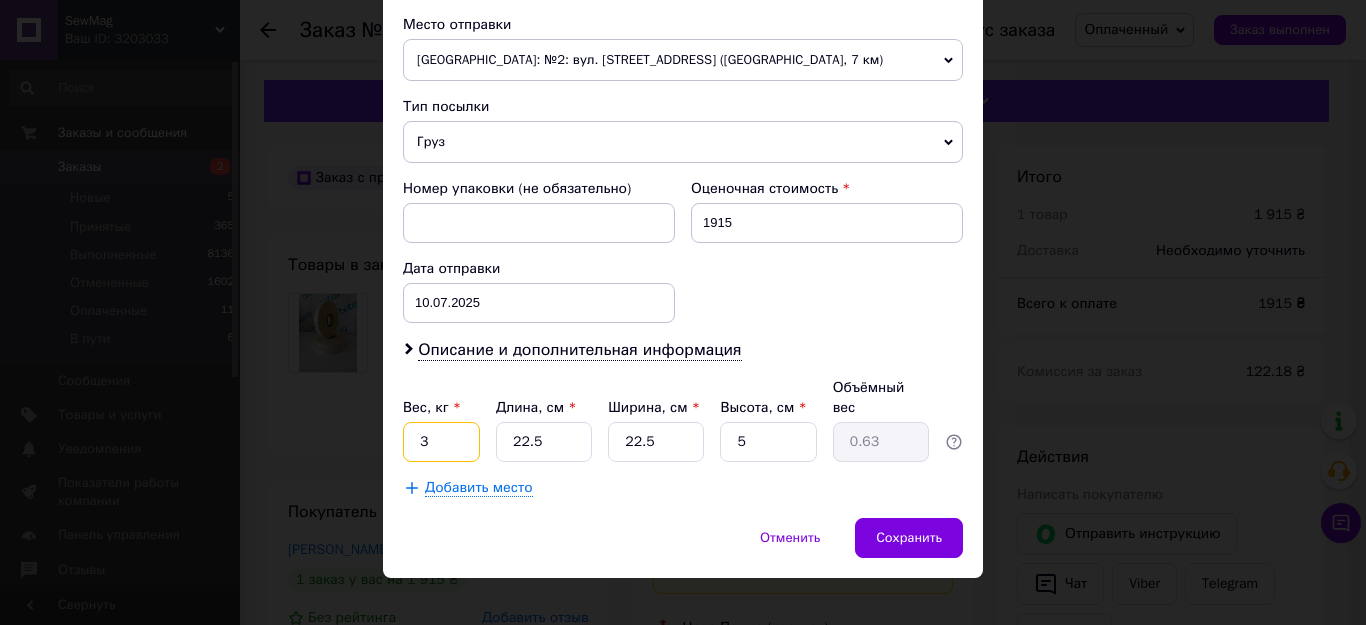 type on "3" 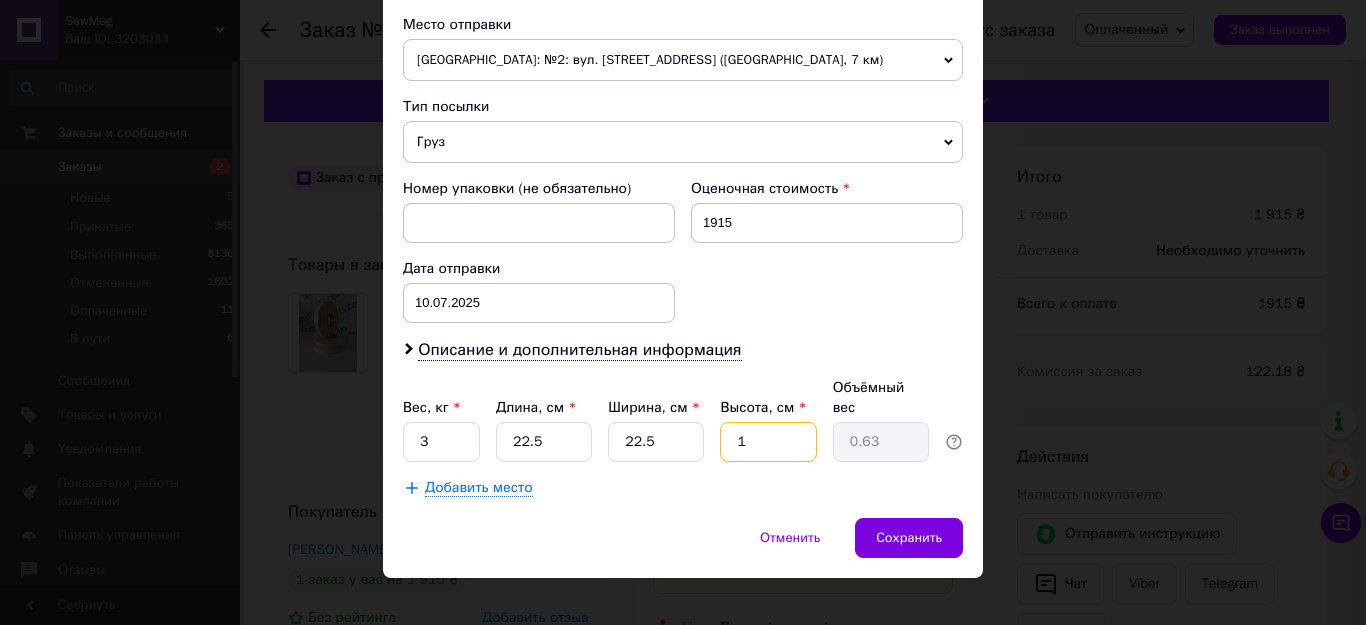 type on "13" 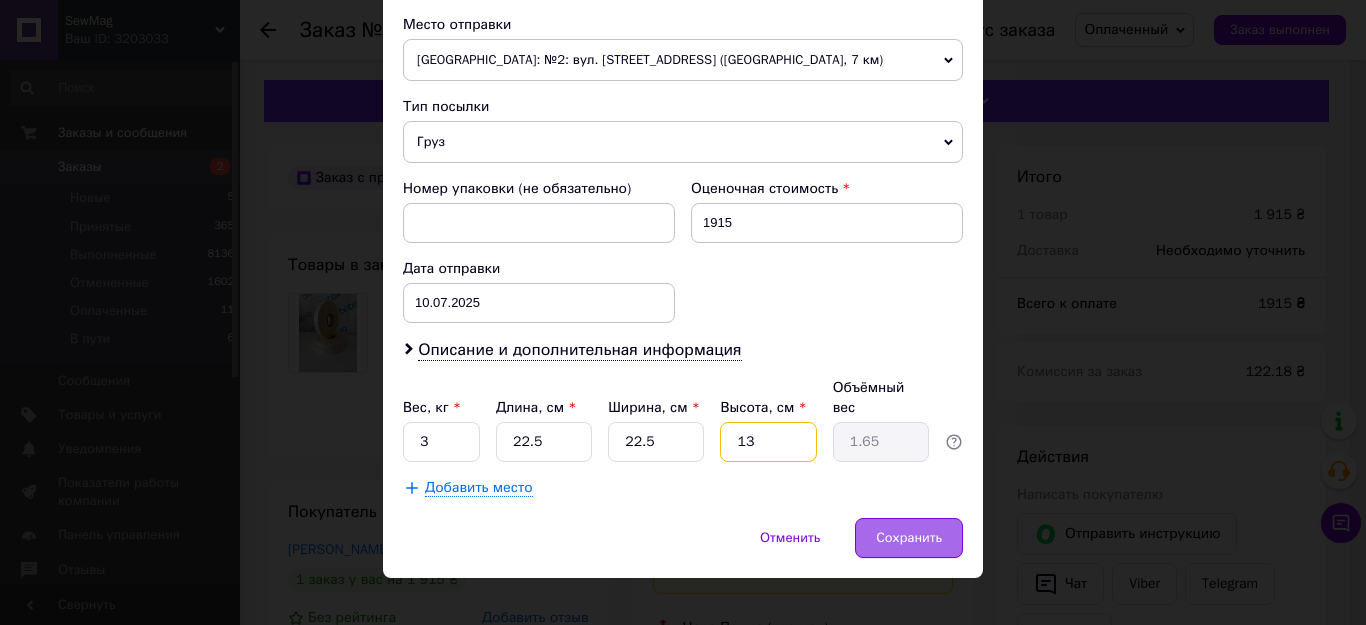 type on "13" 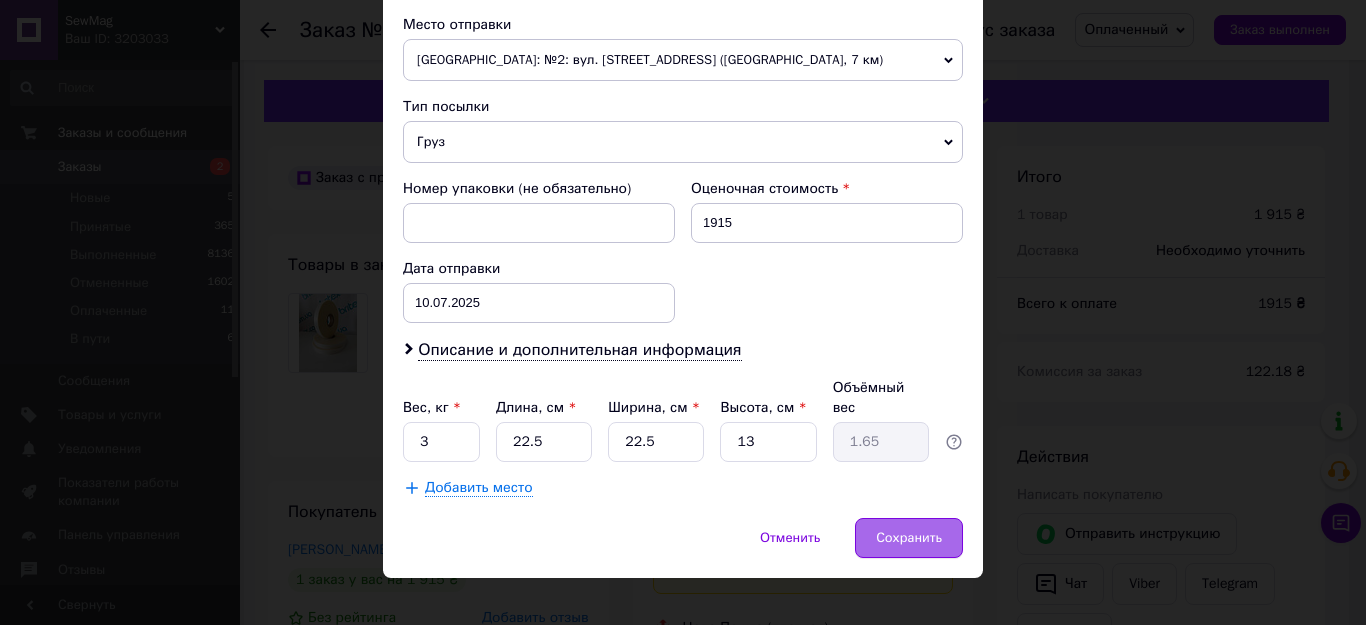 click on "Сохранить" at bounding box center (909, 538) 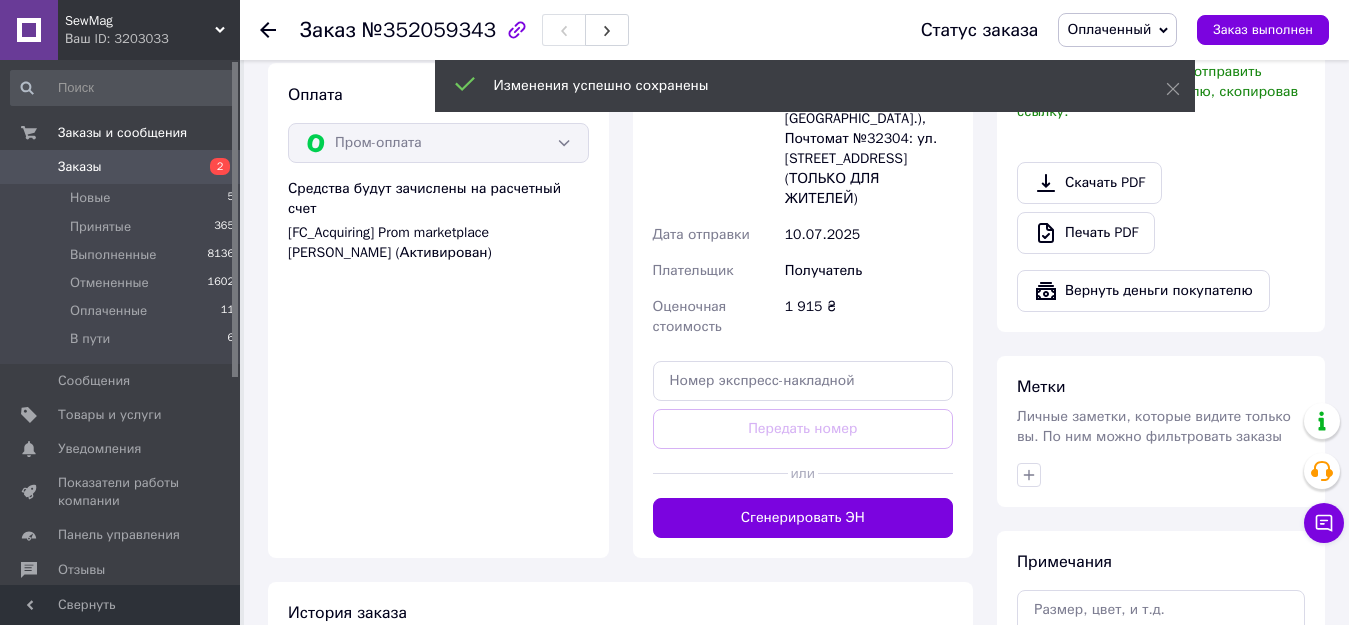 scroll, scrollTop: 700, scrollLeft: 0, axis: vertical 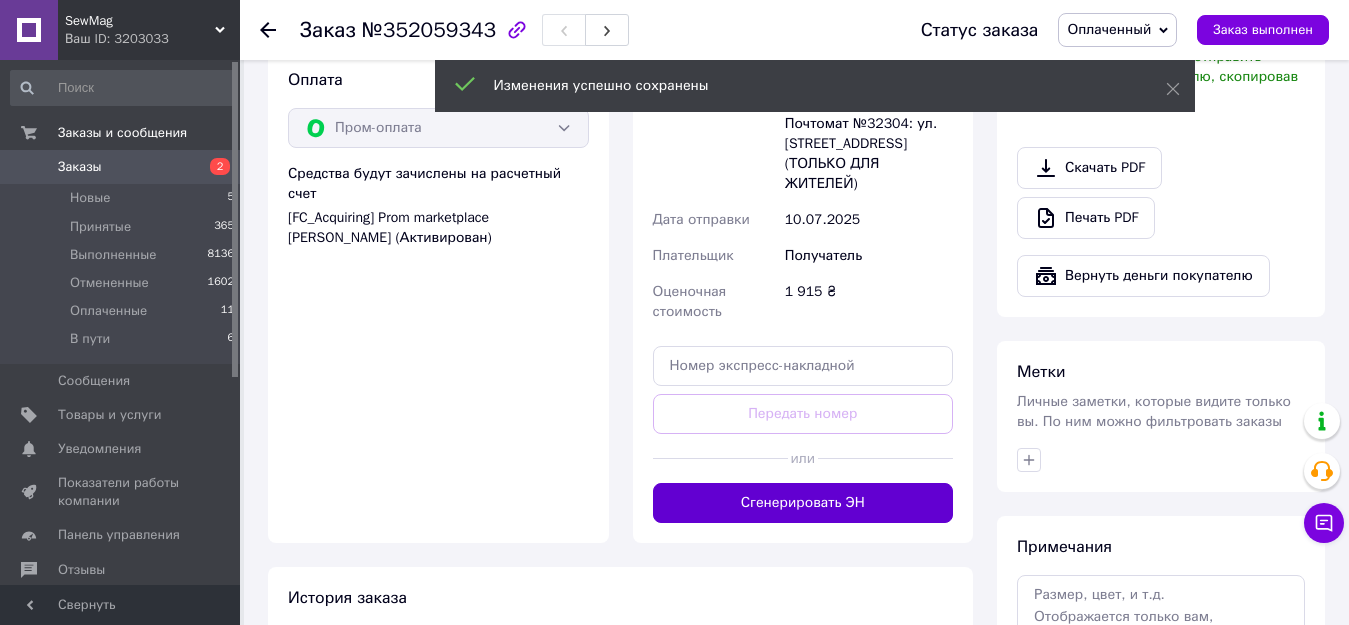 click on "Сгенерировать ЭН" at bounding box center [803, 503] 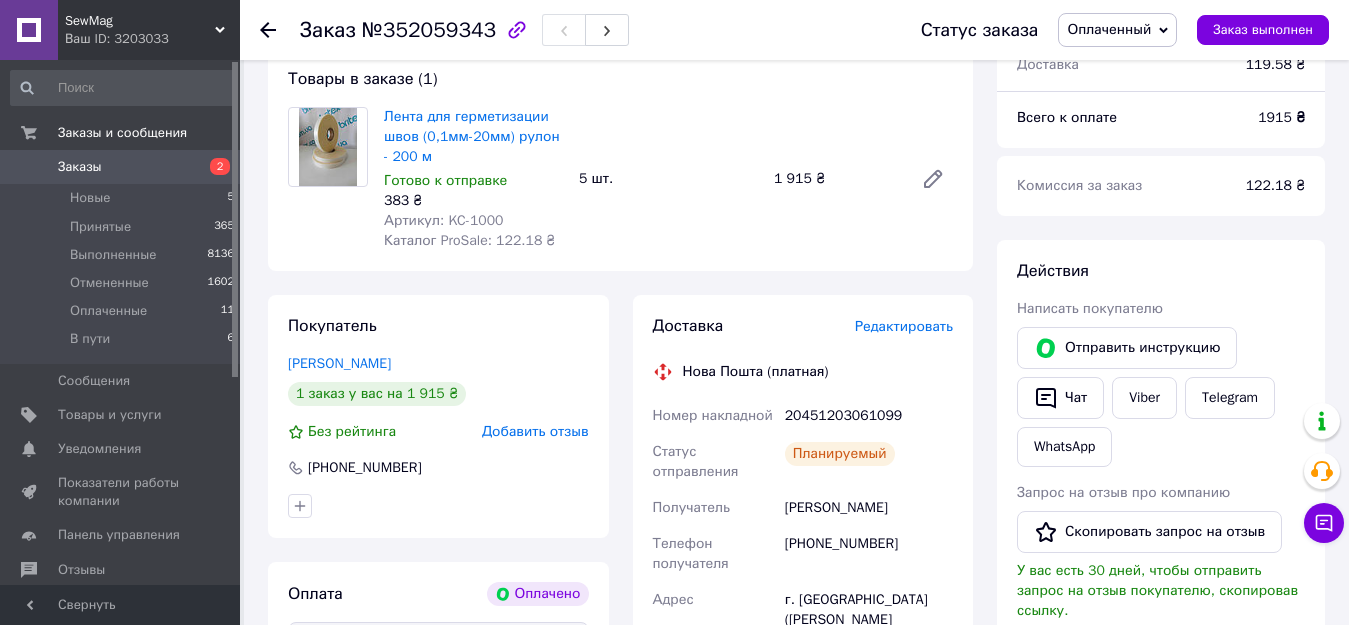 scroll, scrollTop: 0, scrollLeft: 0, axis: both 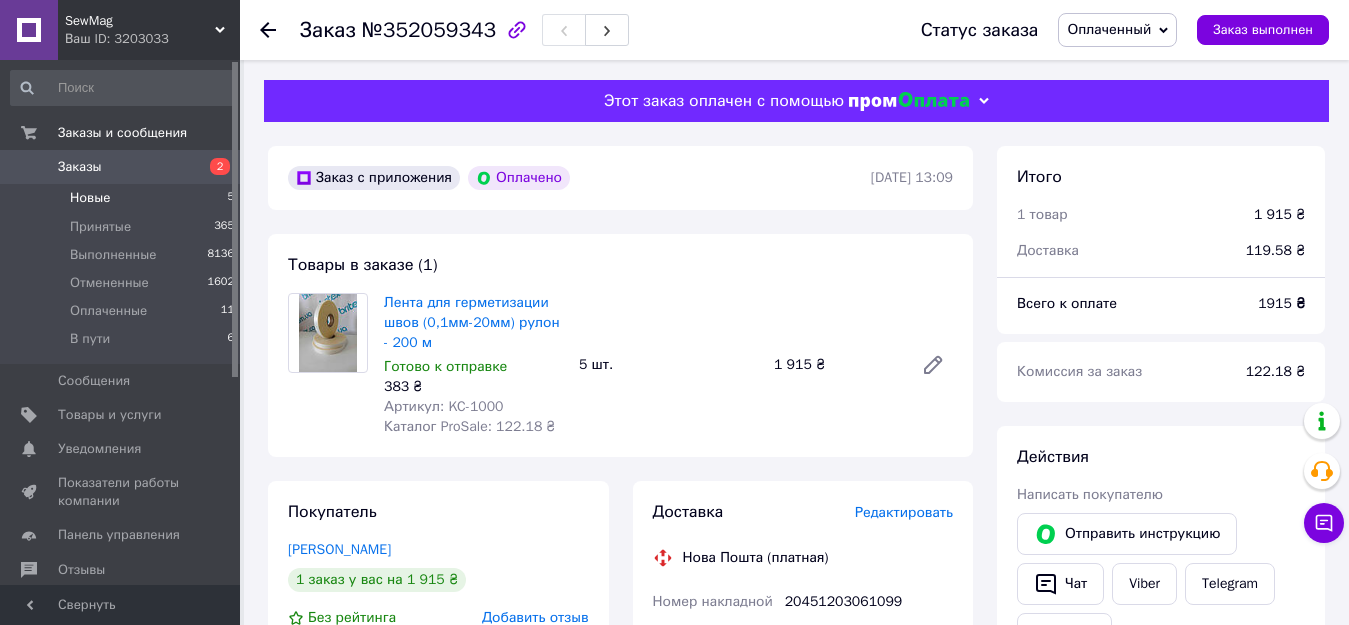click on "Новые" at bounding box center [90, 198] 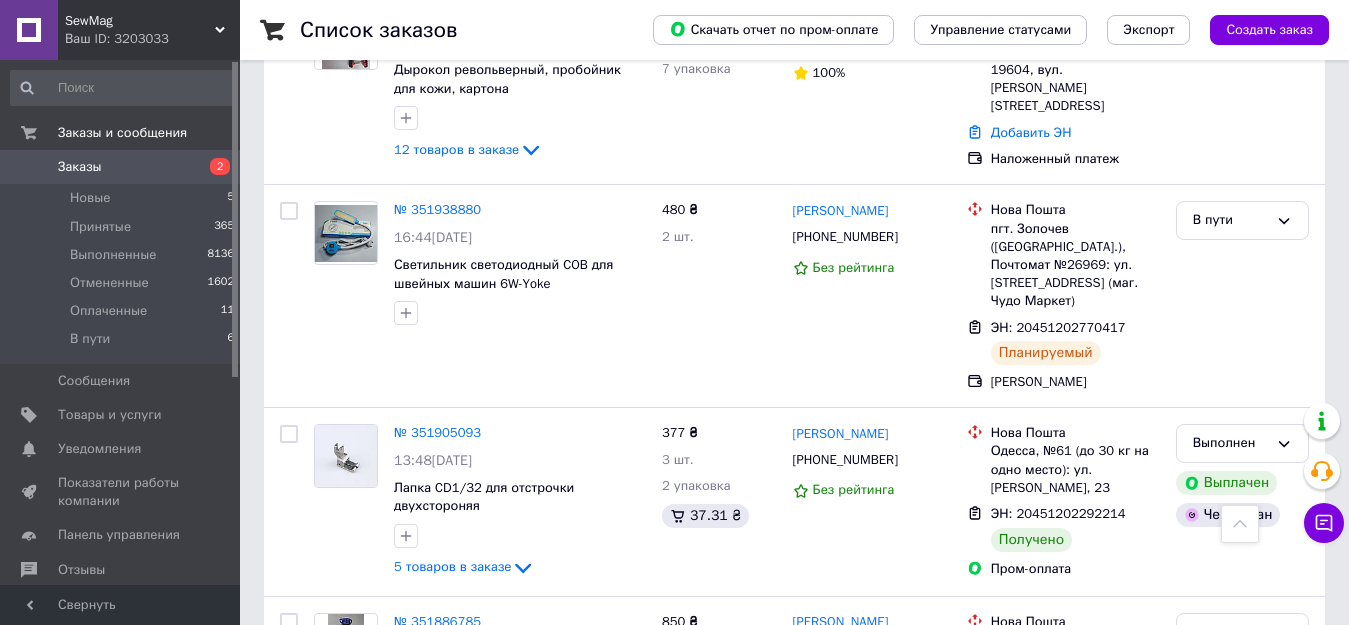scroll, scrollTop: 2400, scrollLeft: 0, axis: vertical 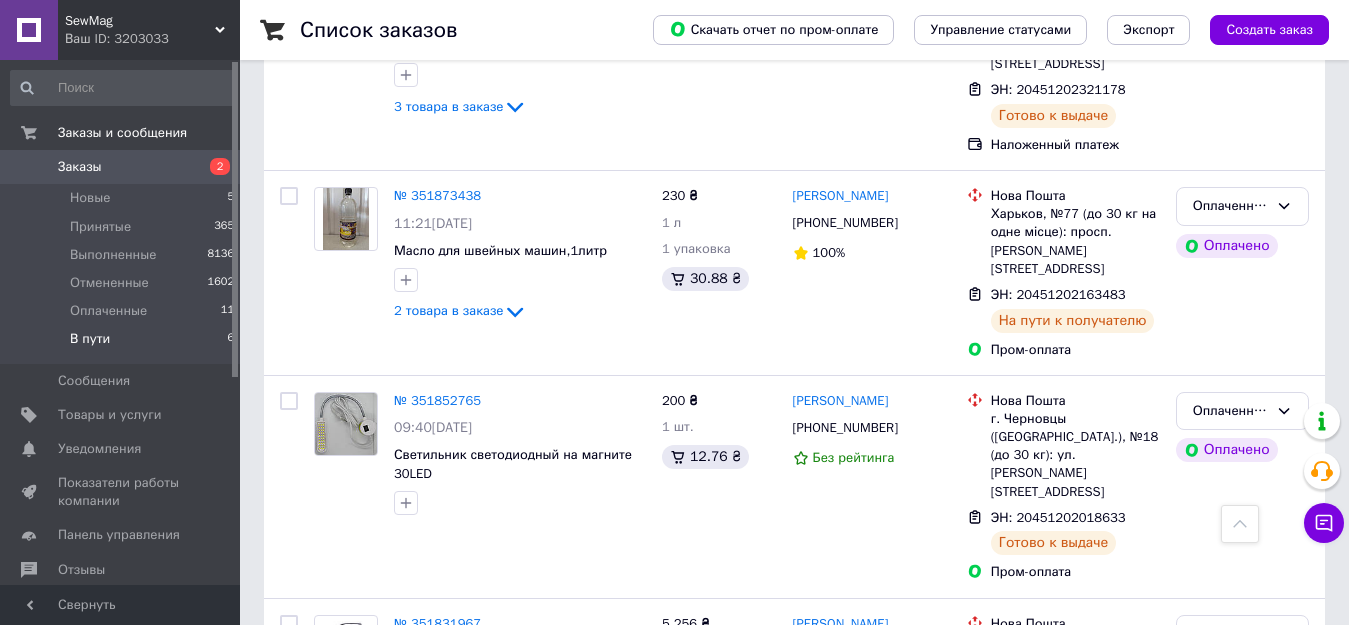 click on "В пути" at bounding box center [90, 339] 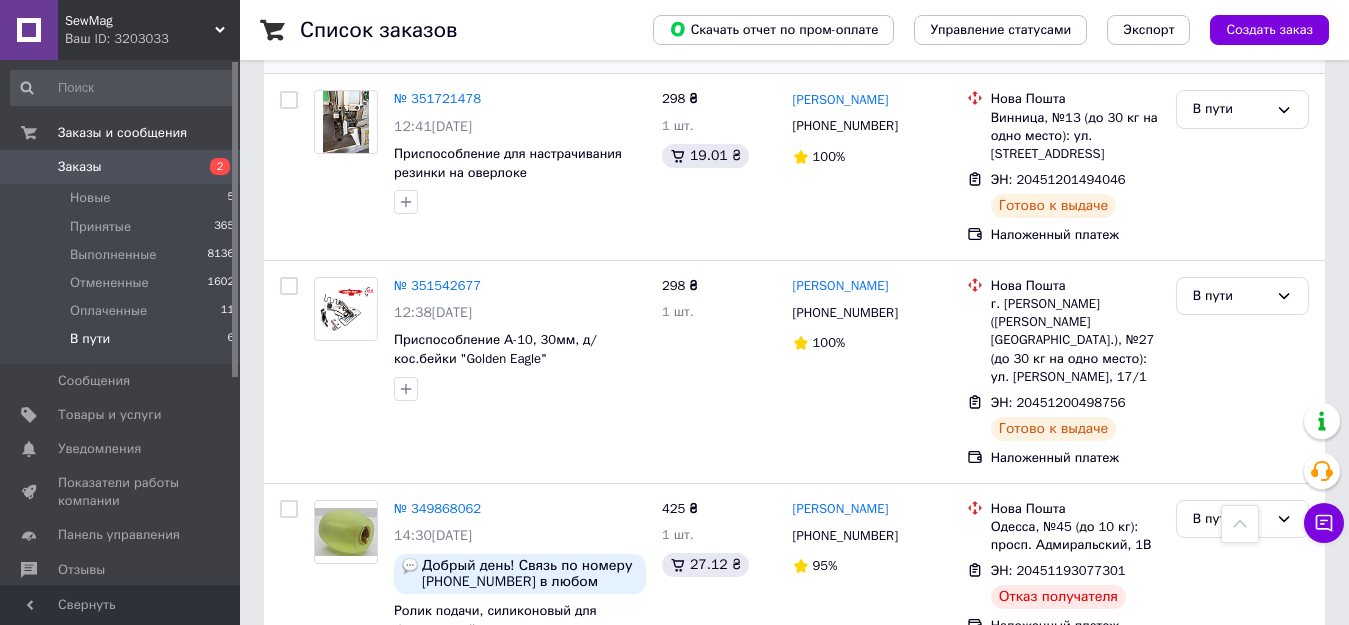 scroll, scrollTop: 1092, scrollLeft: 0, axis: vertical 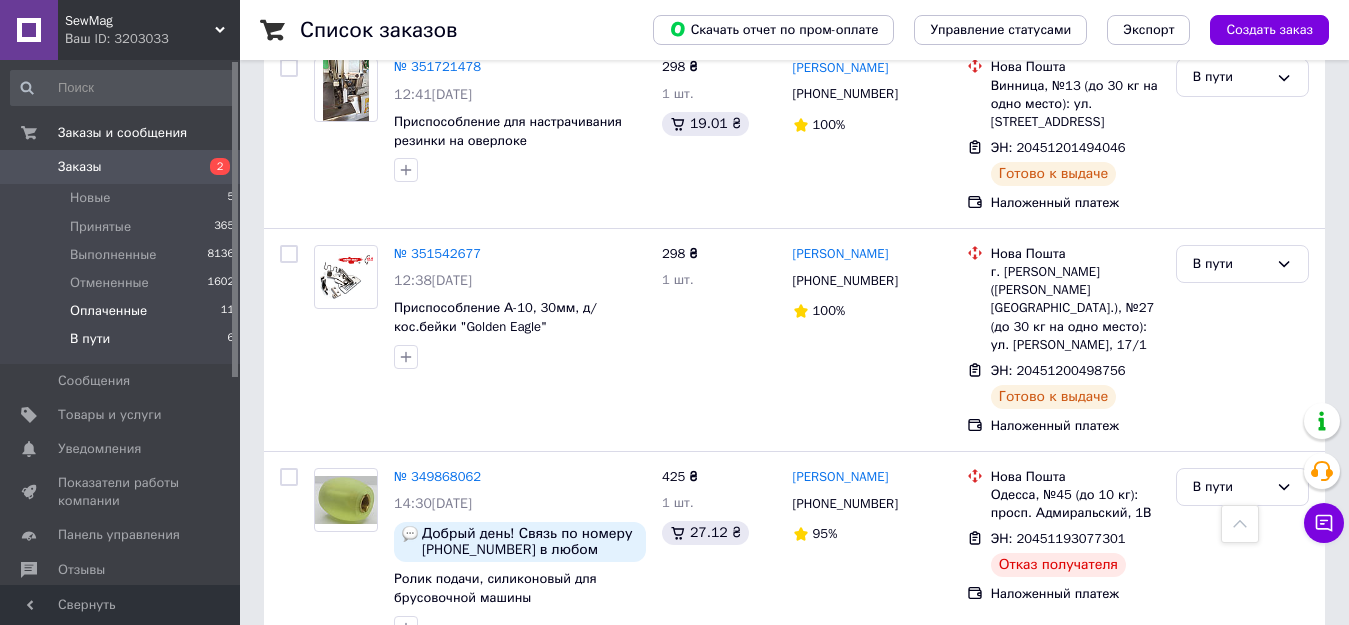 click on "Оплаченные" at bounding box center (108, 311) 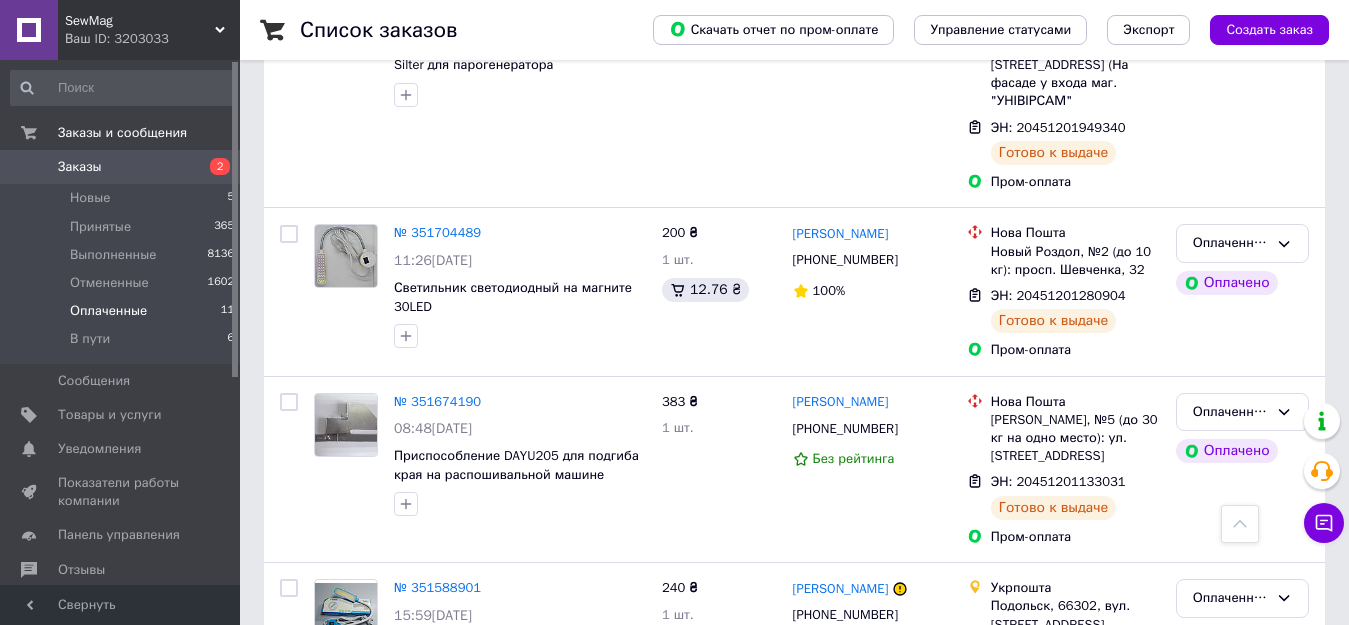 scroll, scrollTop: 2107, scrollLeft: 0, axis: vertical 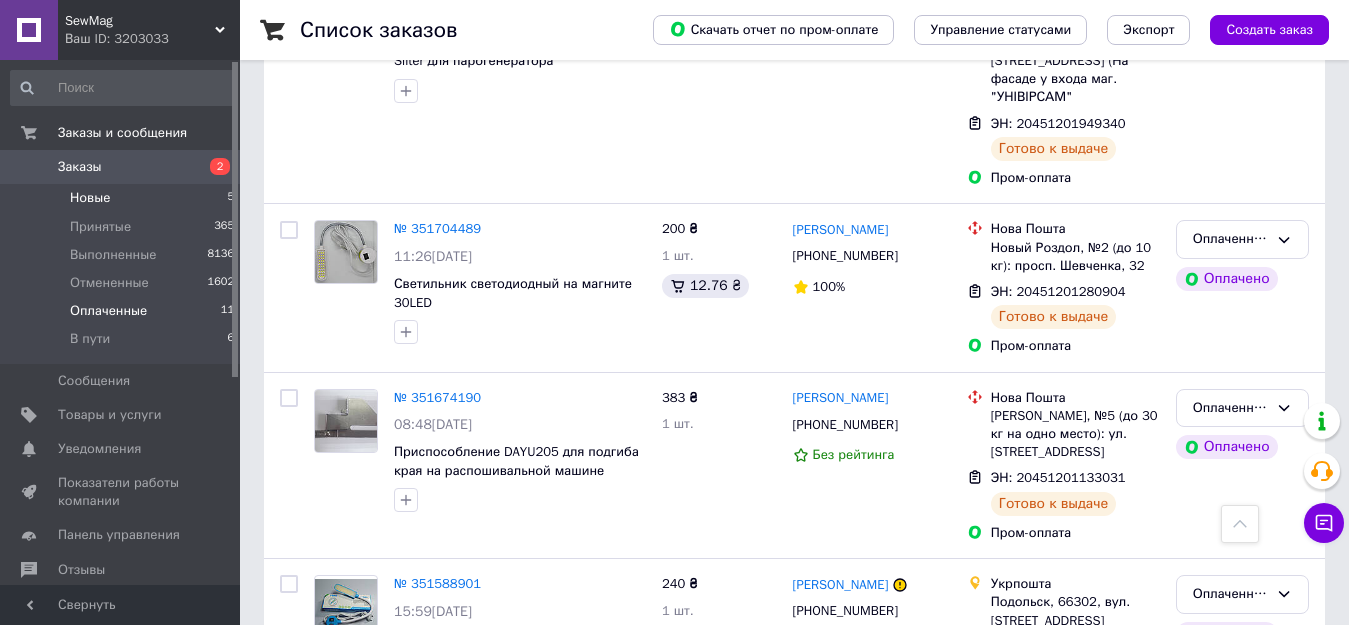 click on "Новые" at bounding box center [90, 198] 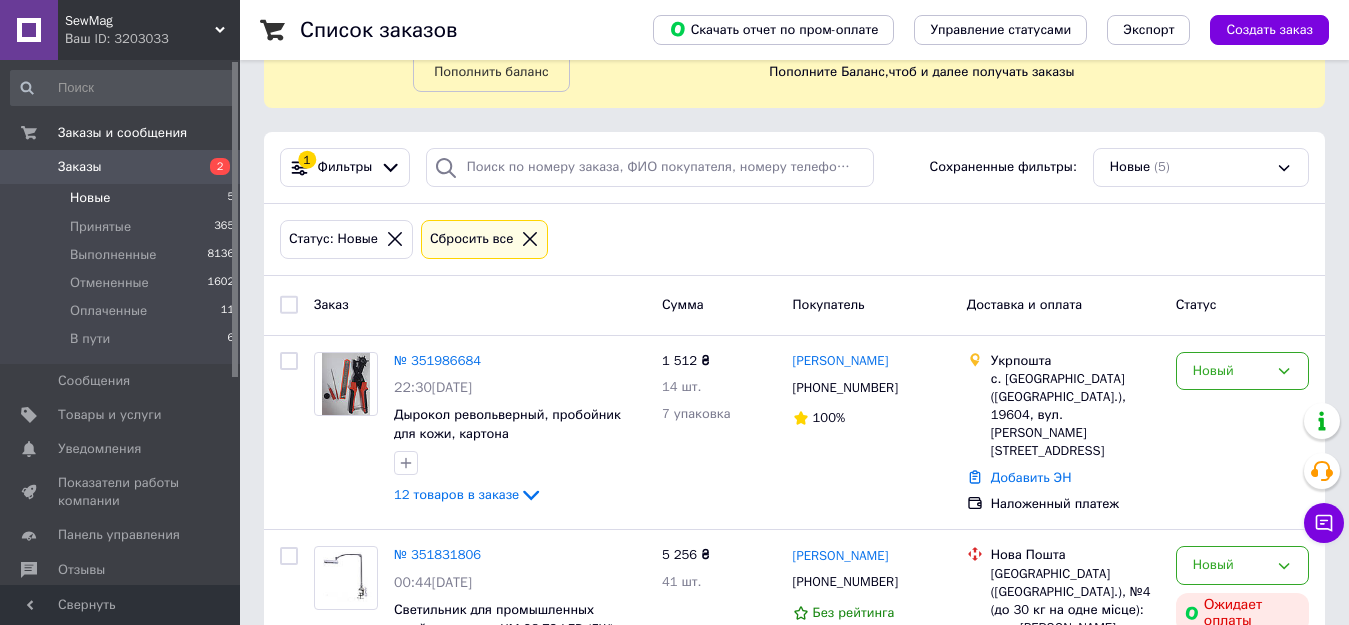 scroll, scrollTop: 400, scrollLeft: 0, axis: vertical 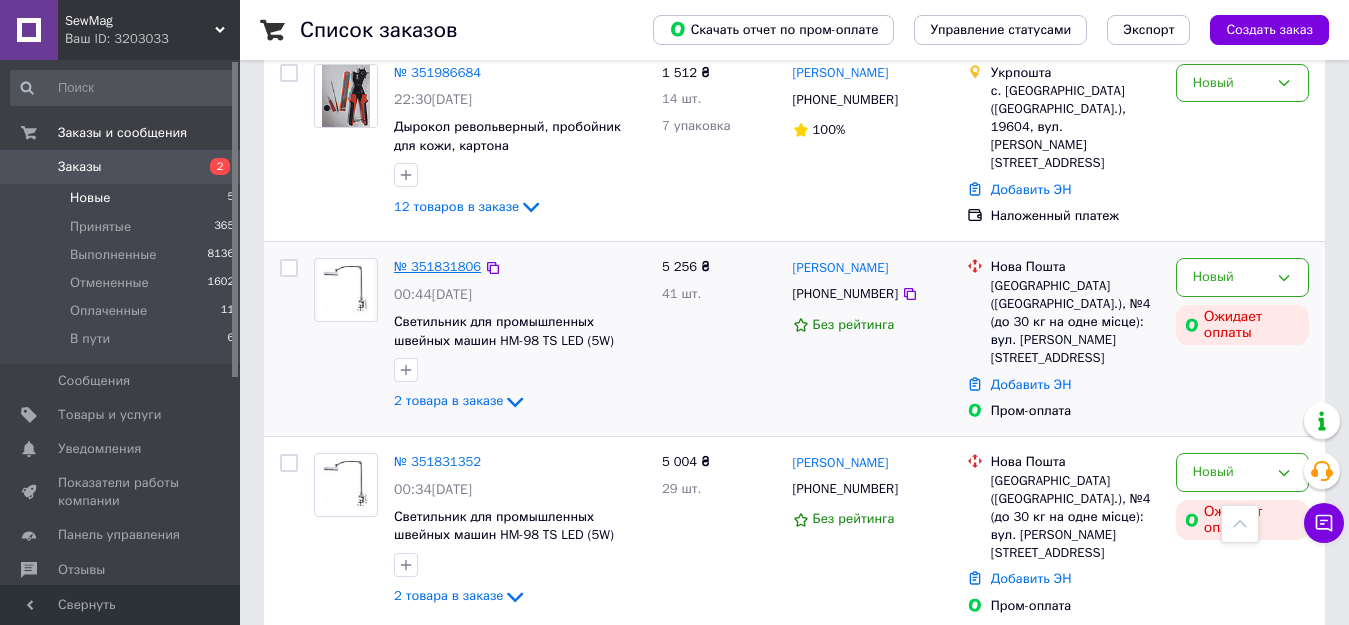 click on "№ 351831806" at bounding box center [437, 266] 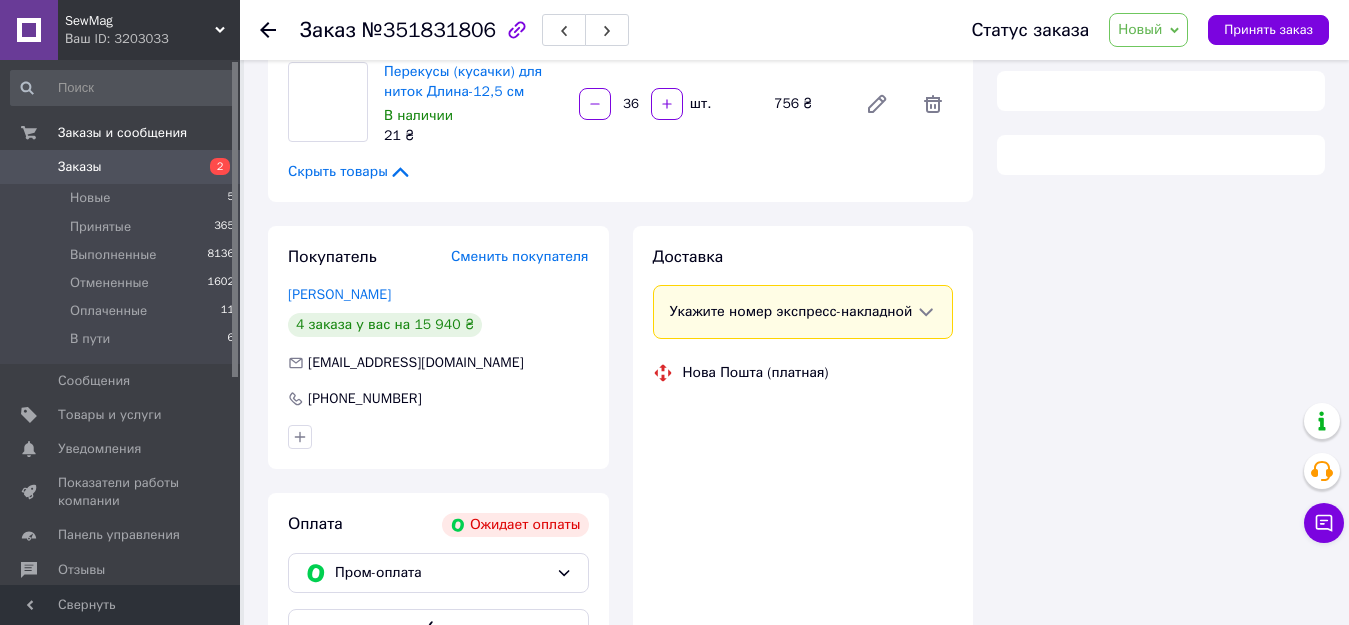 scroll, scrollTop: 400, scrollLeft: 0, axis: vertical 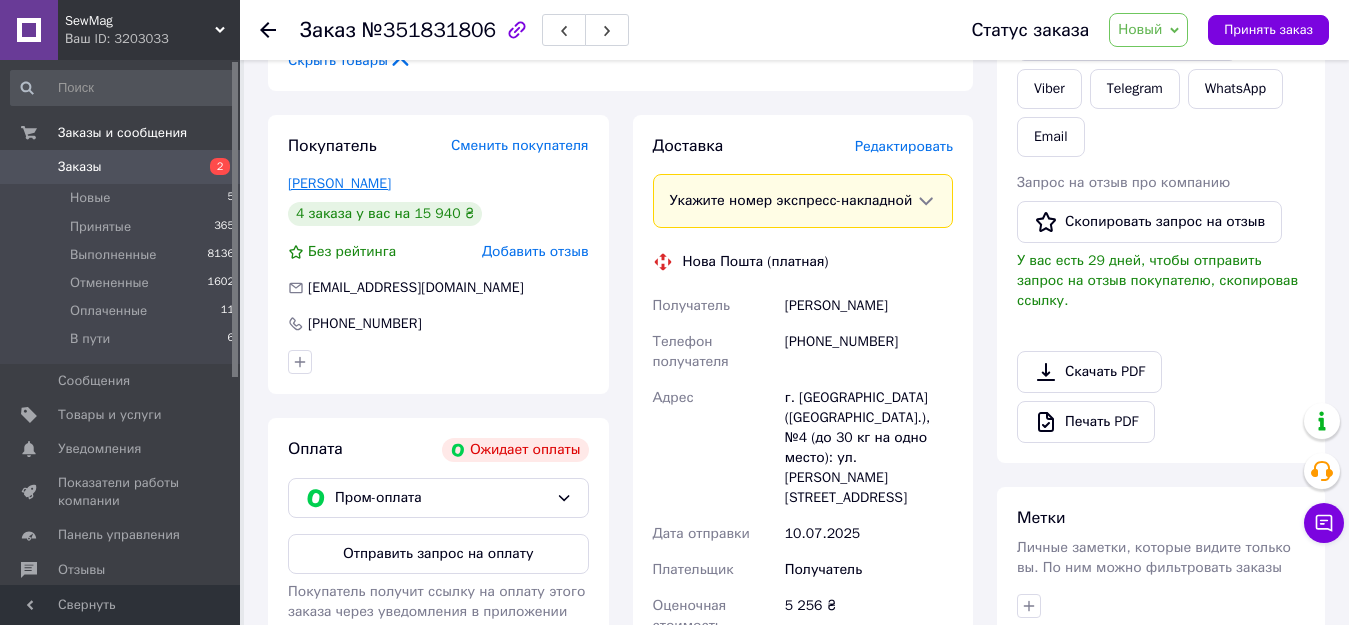click on "Слюсар Василий" at bounding box center (339, 183) 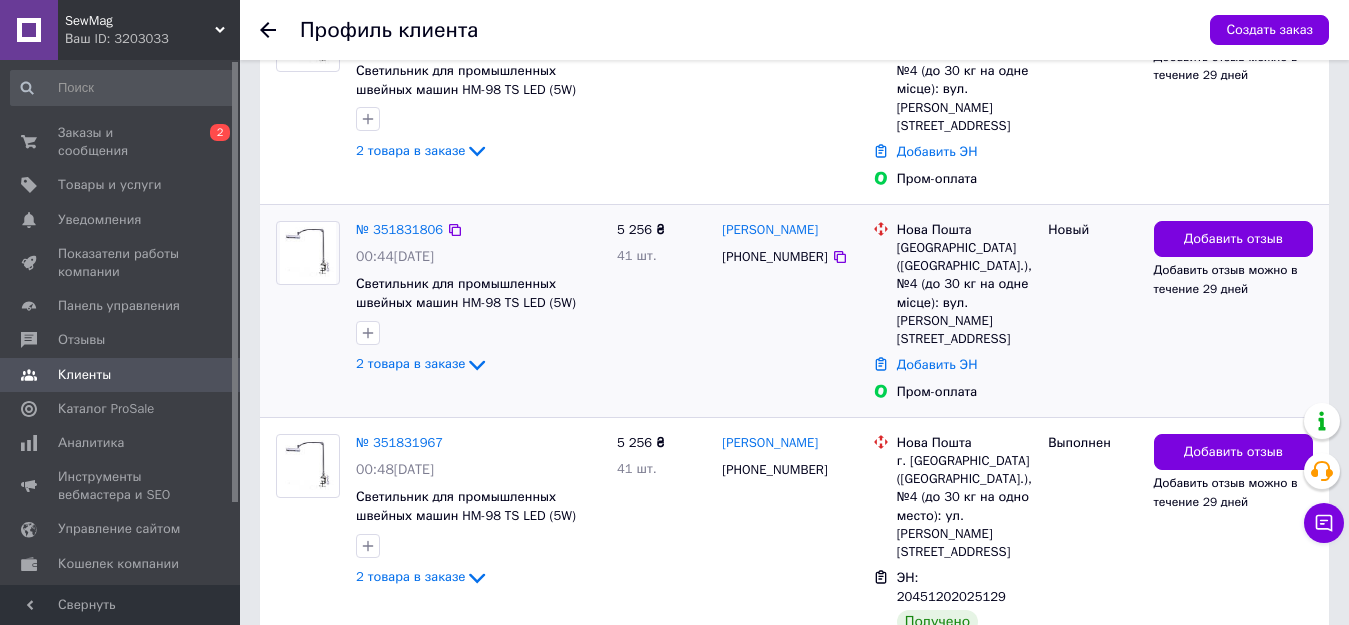 scroll, scrollTop: 972, scrollLeft: 0, axis: vertical 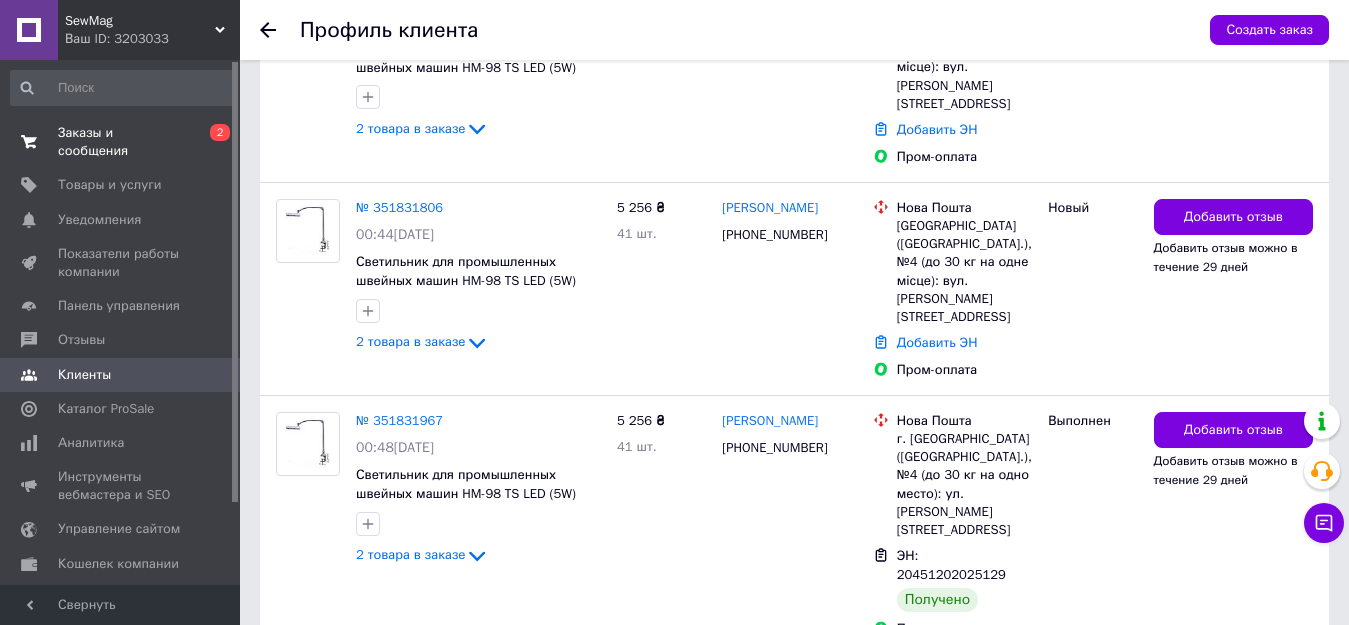 click on "Заказы и сообщения" at bounding box center [121, 142] 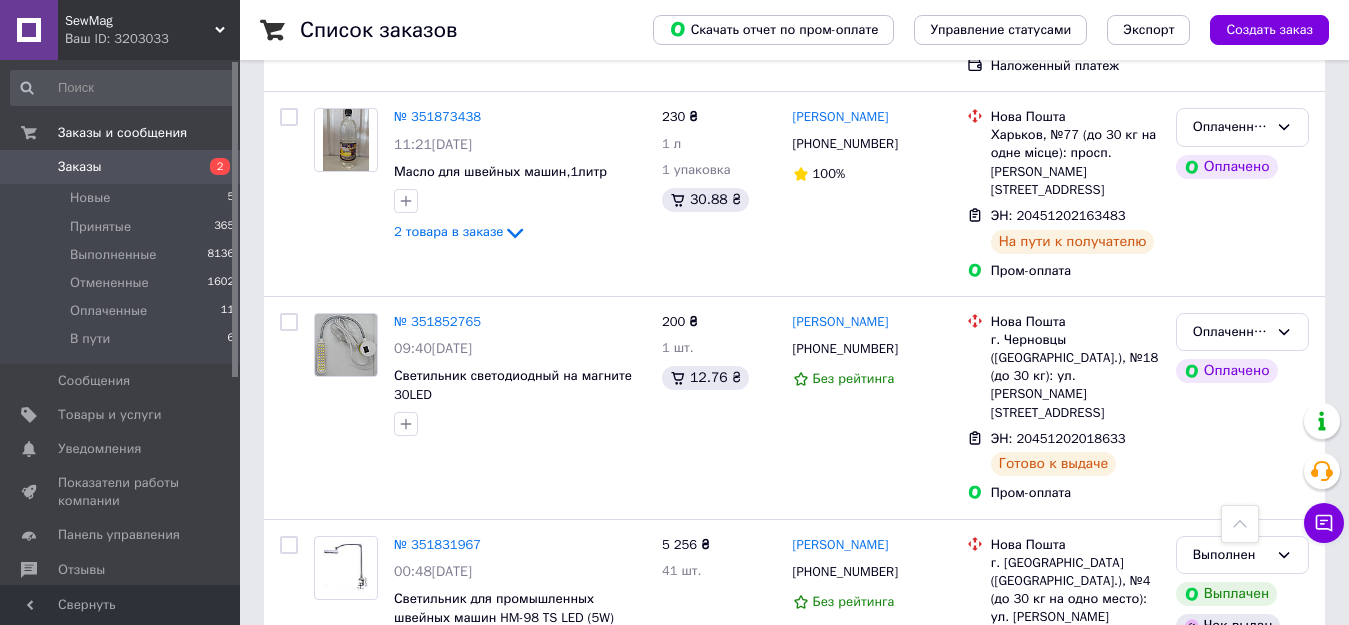 scroll, scrollTop: 2500, scrollLeft: 0, axis: vertical 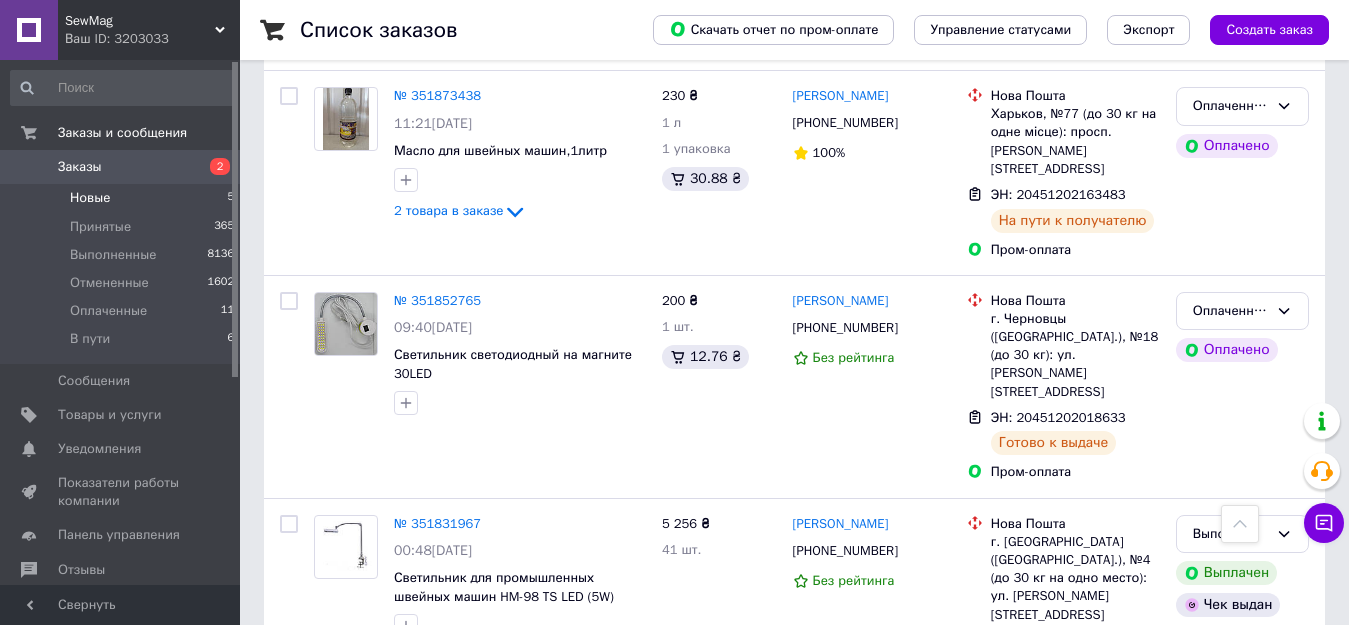 click on "Новые" at bounding box center (90, 198) 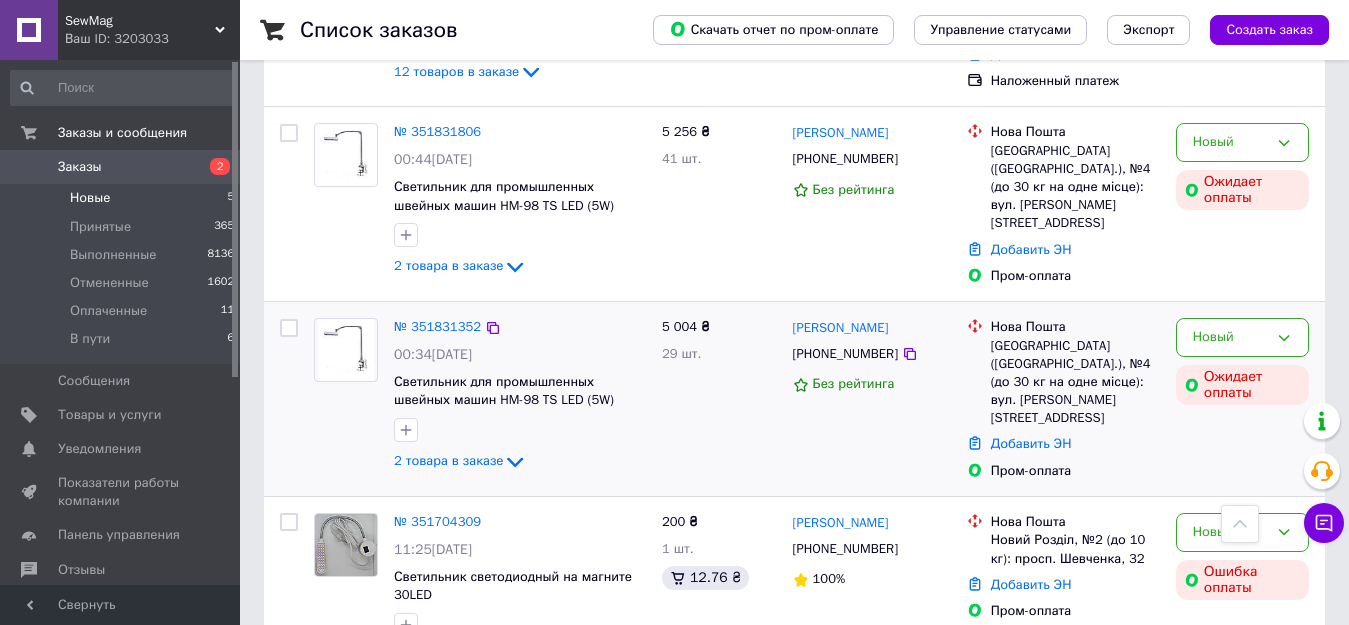 scroll, scrollTop: 500, scrollLeft: 0, axis: vertical 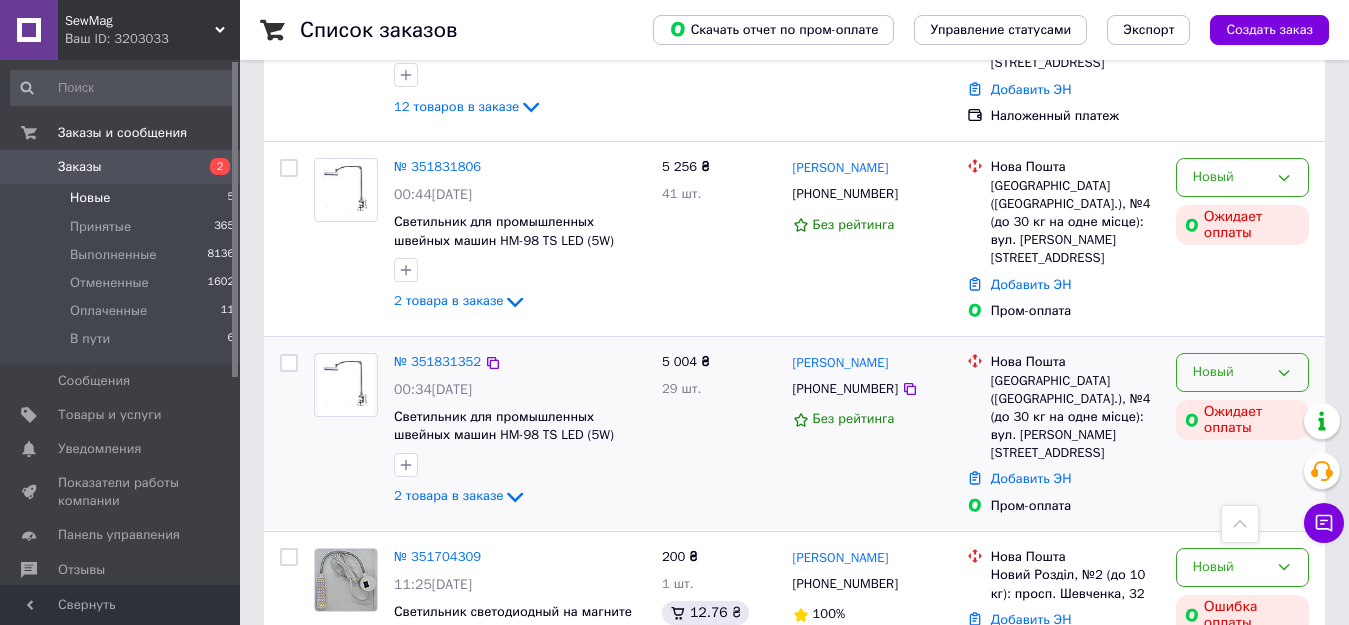 click on "Новый" at bounding box center [1242, 372] 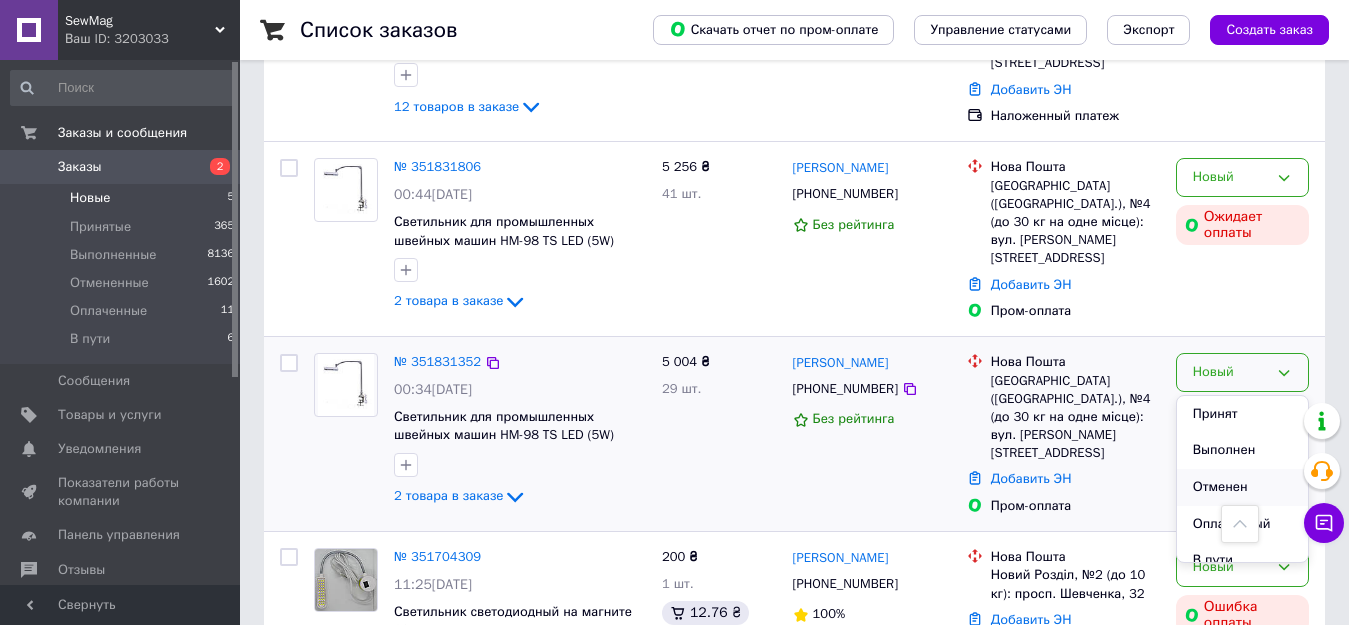 click on "Отменен" at bounding box center (1242, 487) 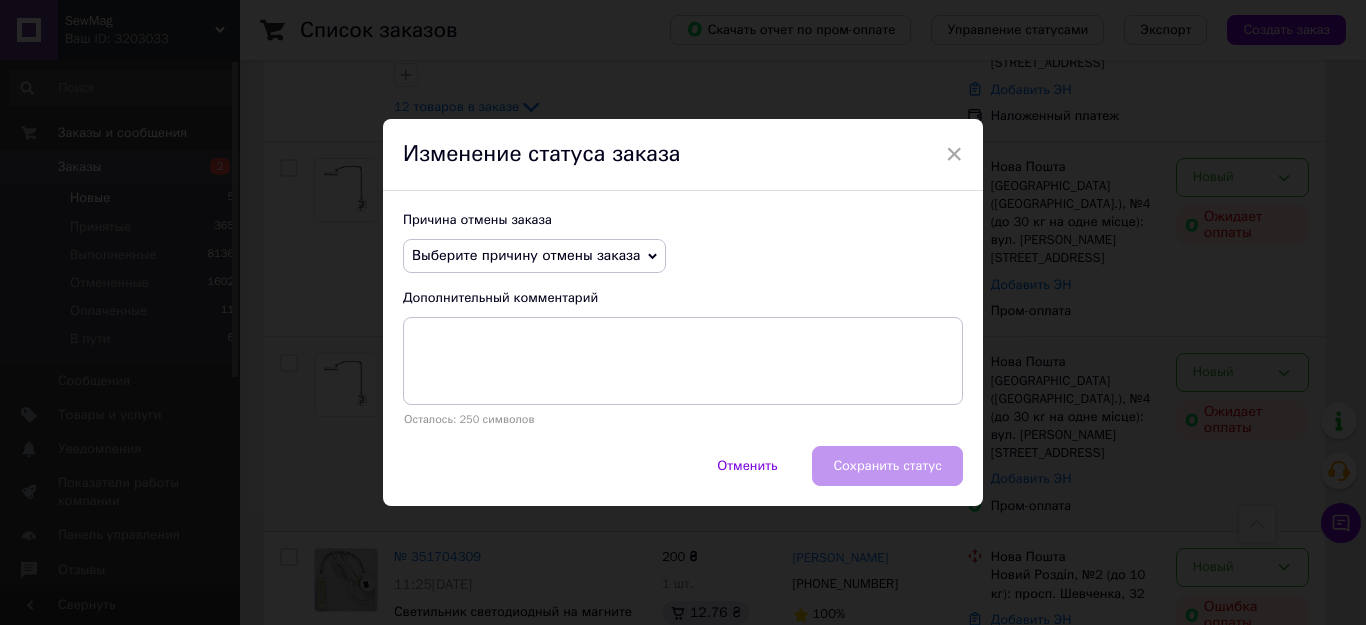 click on "Выберите причину отмены заказа" at bounding box center [526, 255] 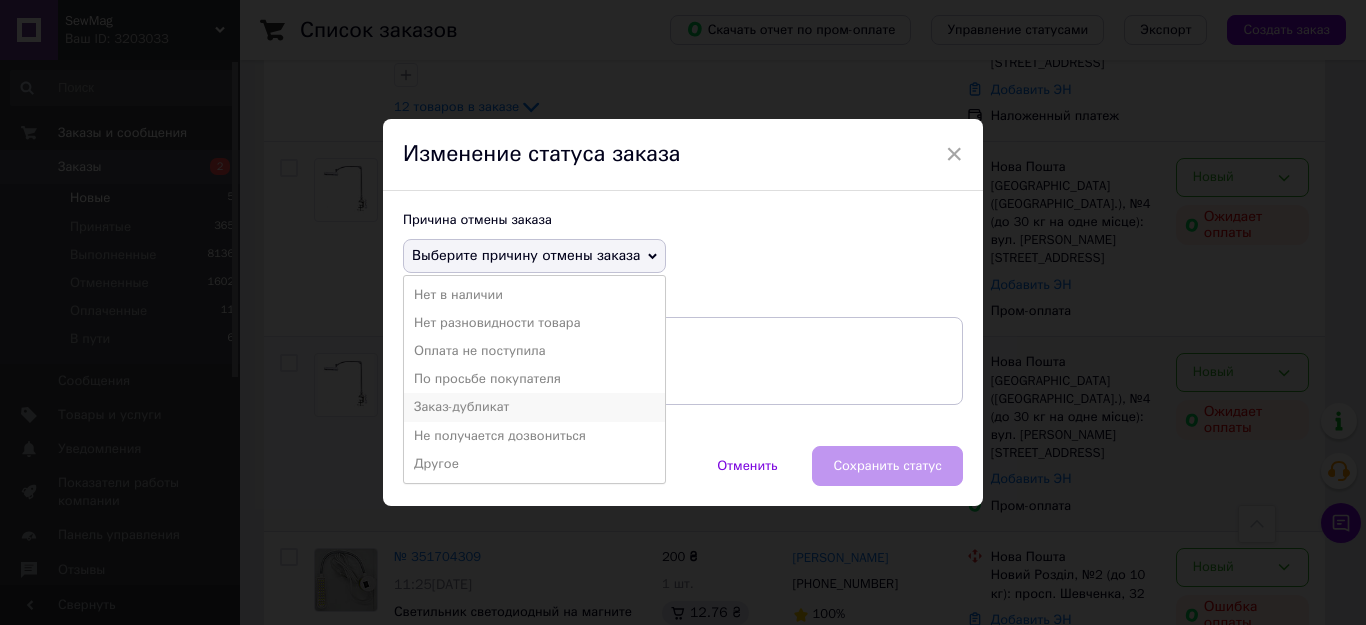 click on "Заказ-дубликат" at bounding box center [534, 407] 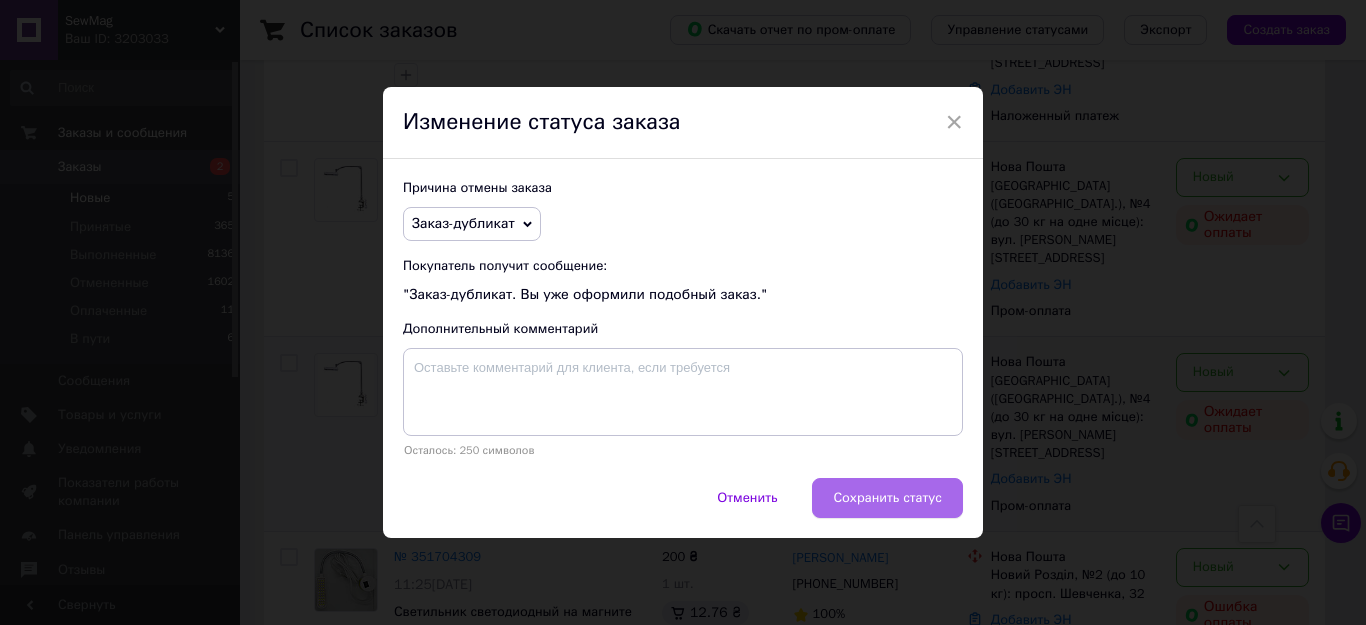 click on "Сохранить статус" at bounding box center [887, 498] 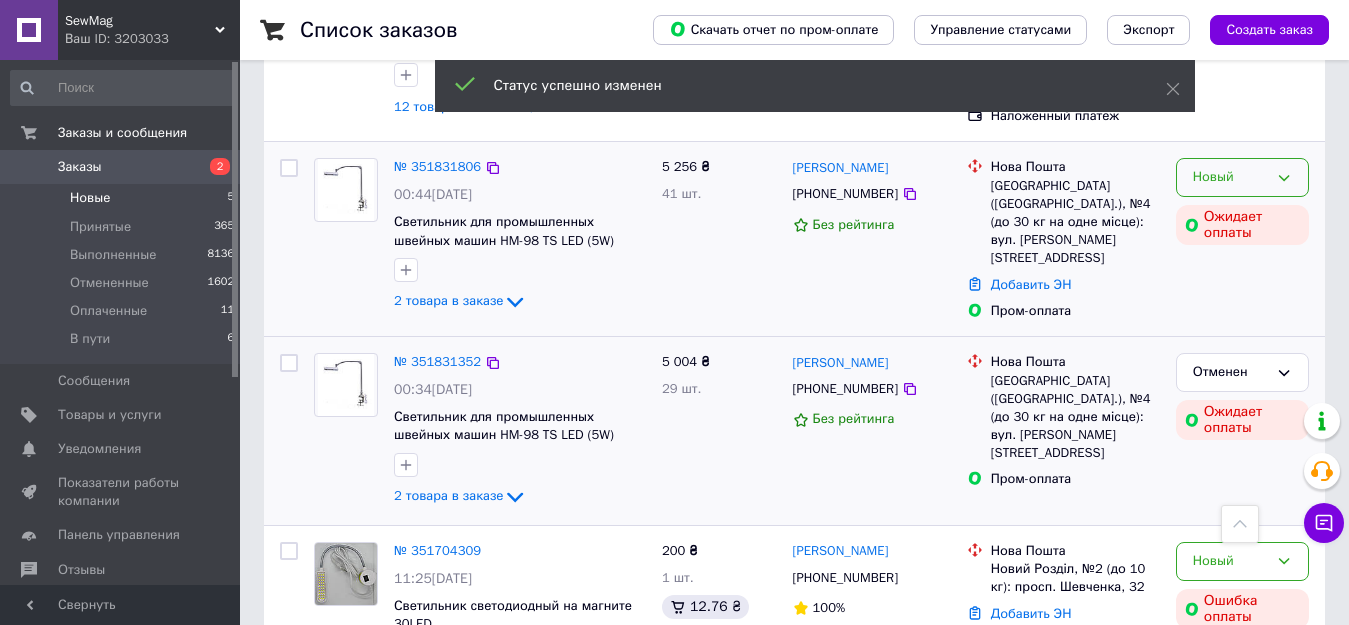 click 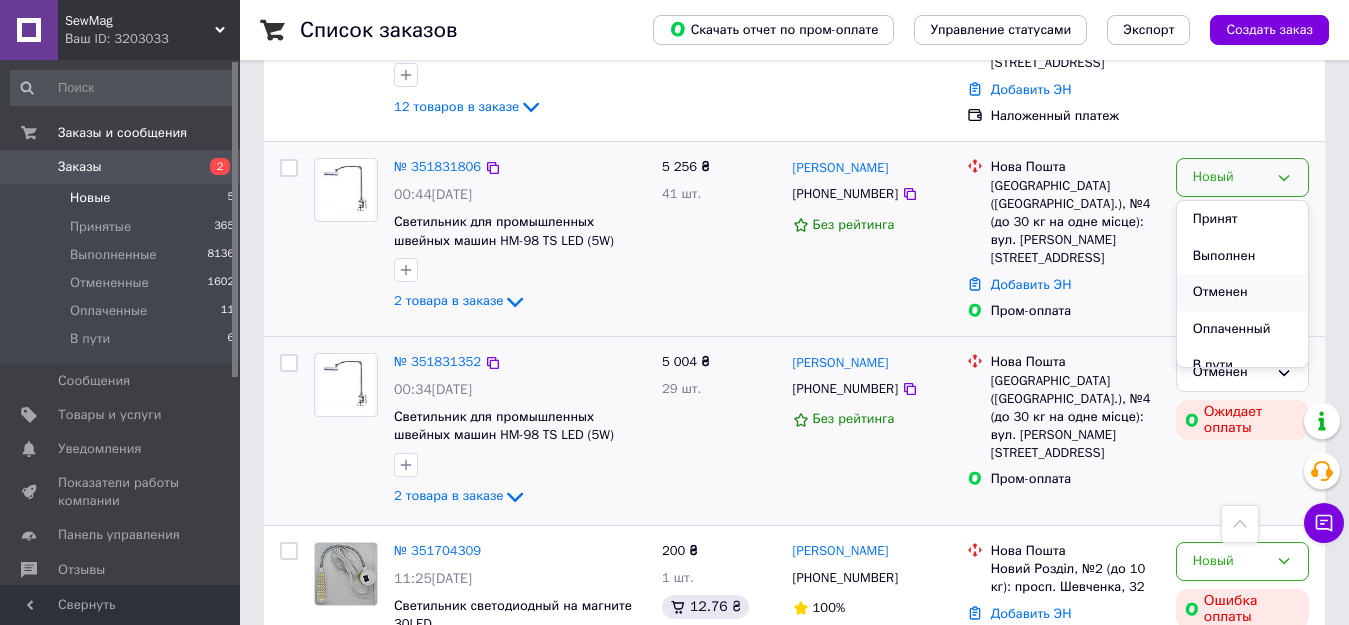 click on "Отменен" at bounding box center [1242, 292] 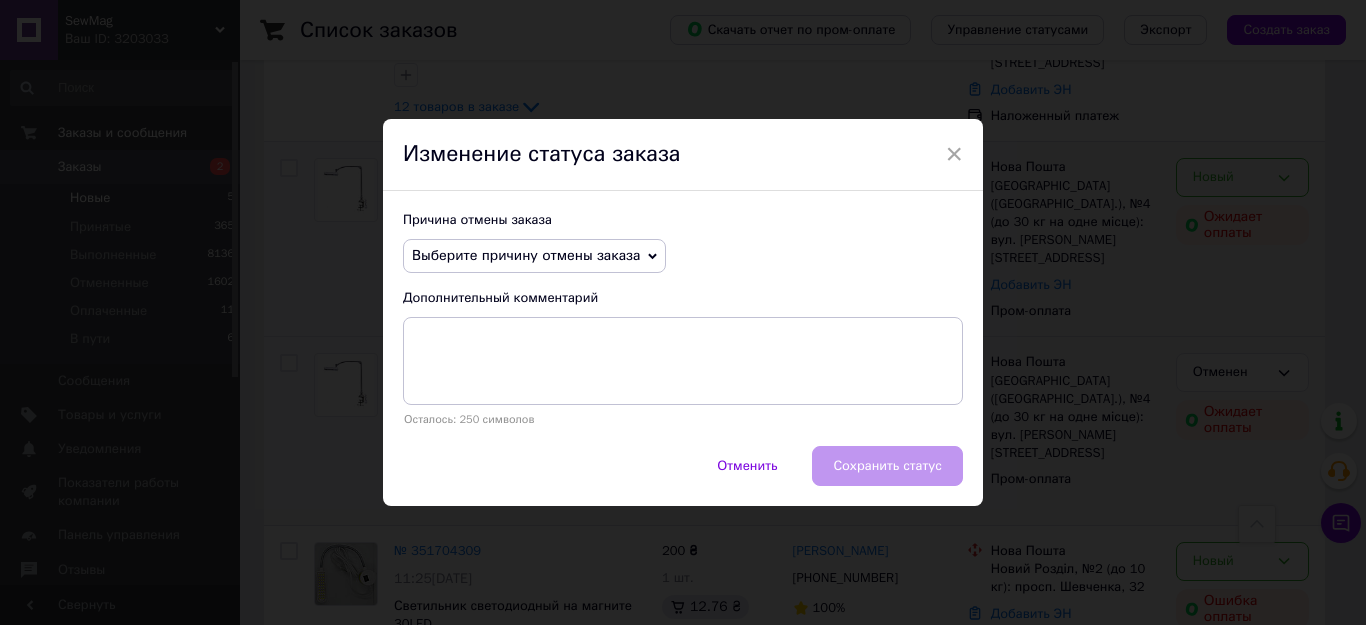 click on "Выберите причину отмены заказа" at bounding box center (526, 255) 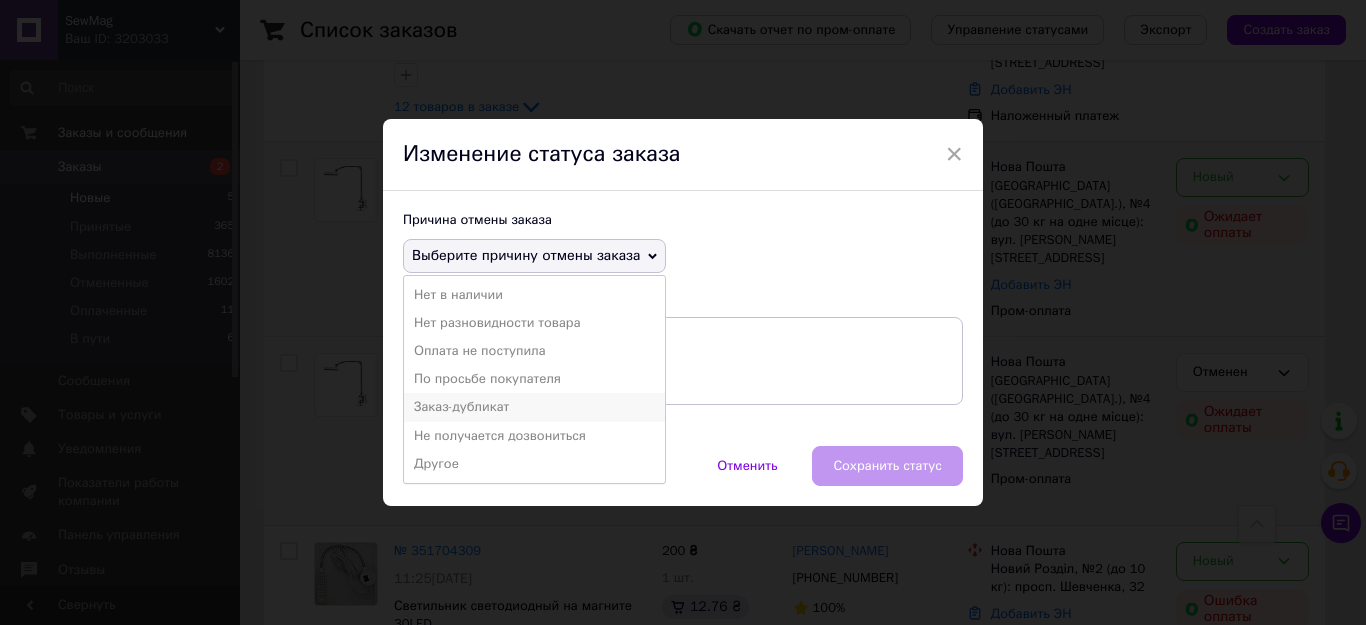 click on "Заказ-дубликат" at bounding box center (534, 407) 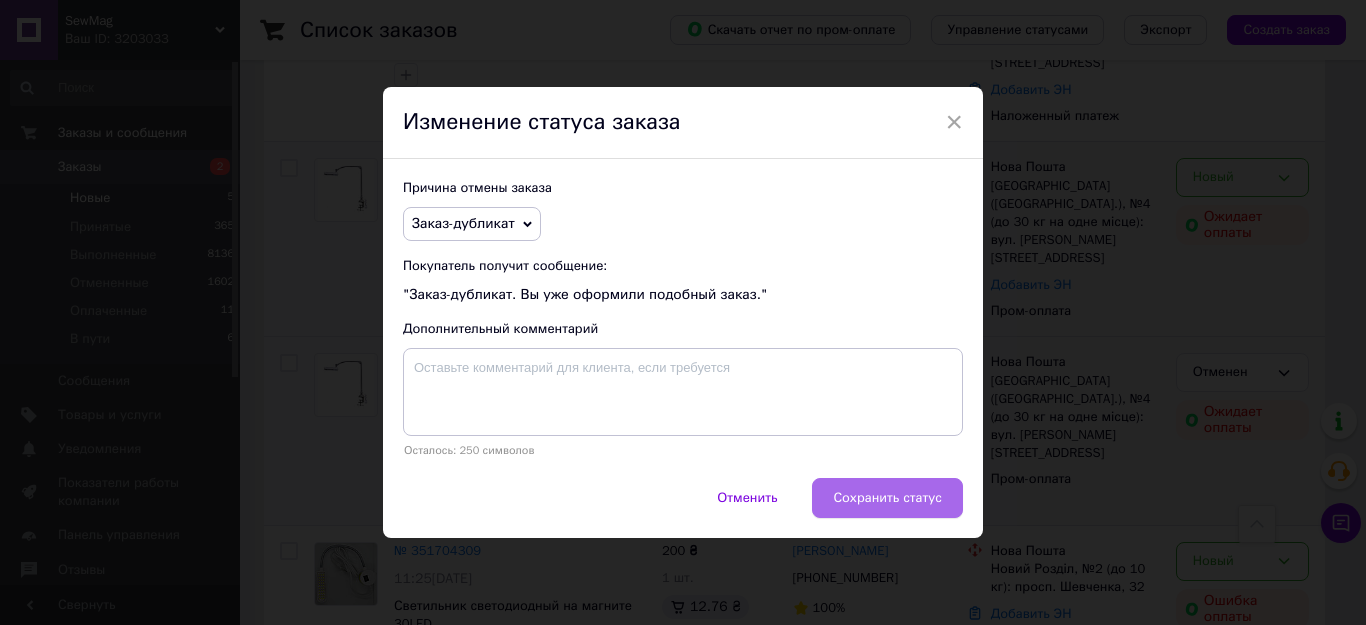 click on "Сохранить статус" at bounding box center (887, 498) 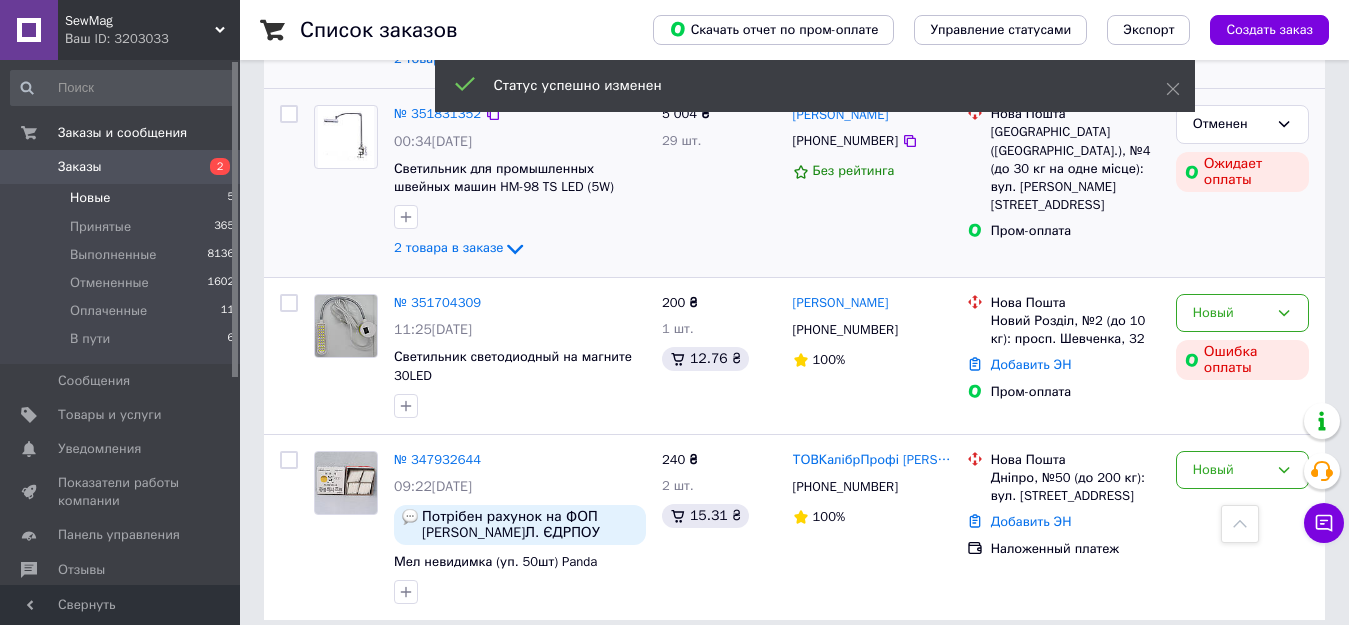 scroll, scrollTop: 754, scrollLeft: 0, axis: vertical 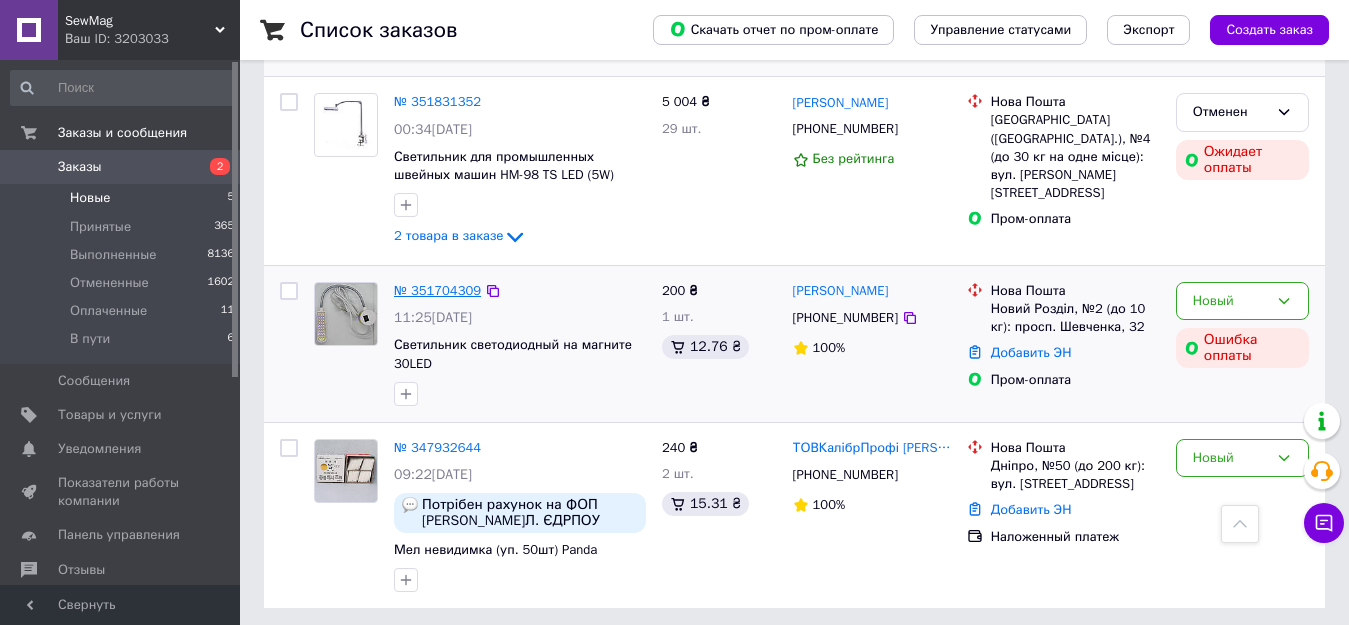 click on "№ 351704309" at bounding box center (437, 290) 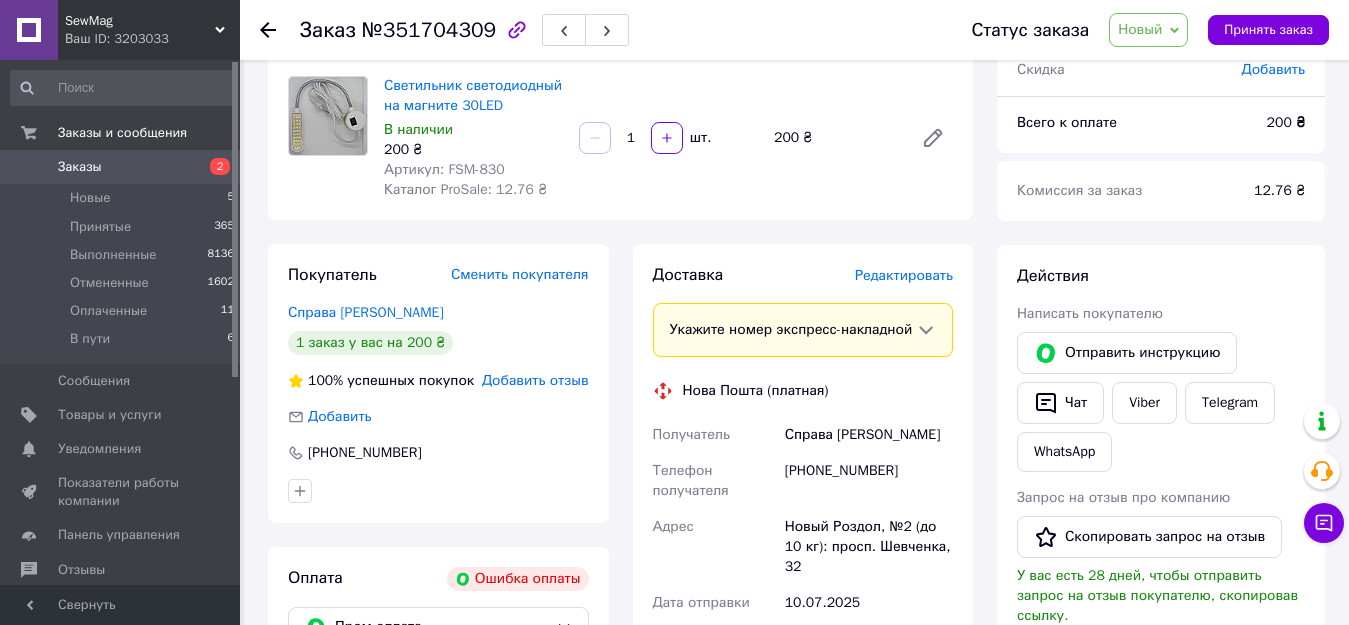 scroll, scrollTop: 154, scrollLeft: 0, axis: vertical 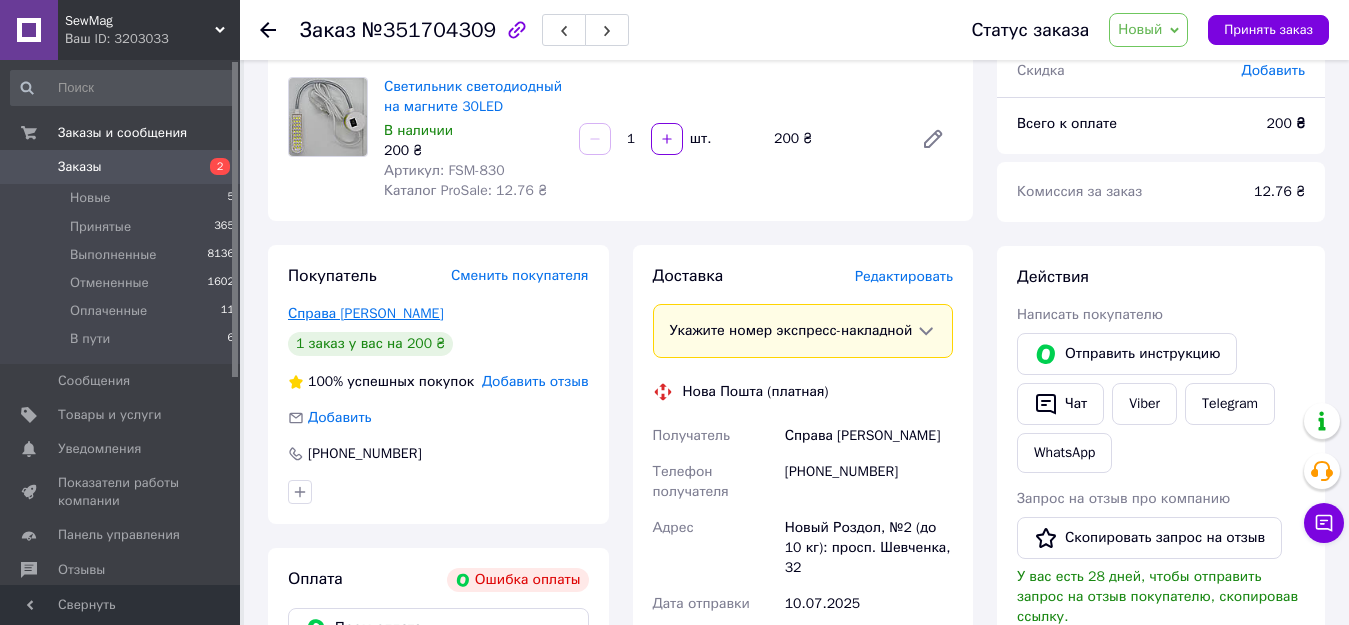 click on "Справа Ірина" at bounding box center (366, 313) 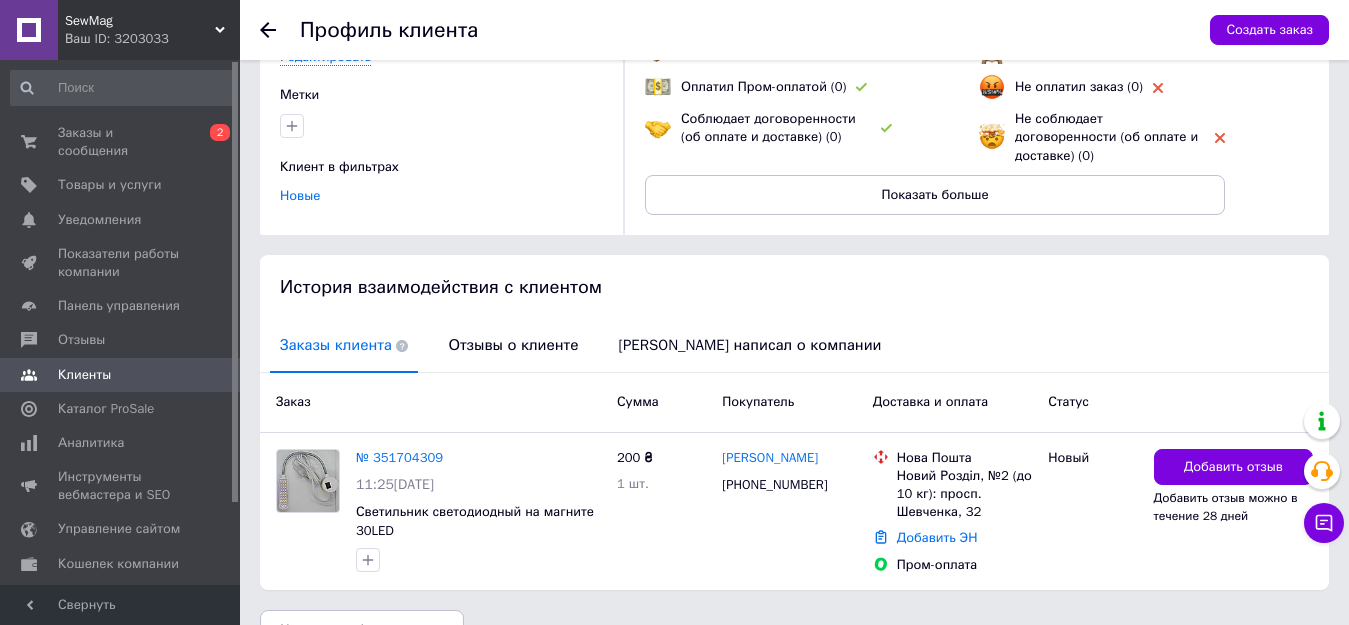 scroll, scrollTop: 227, scrollLeft: 0, axis: vertical 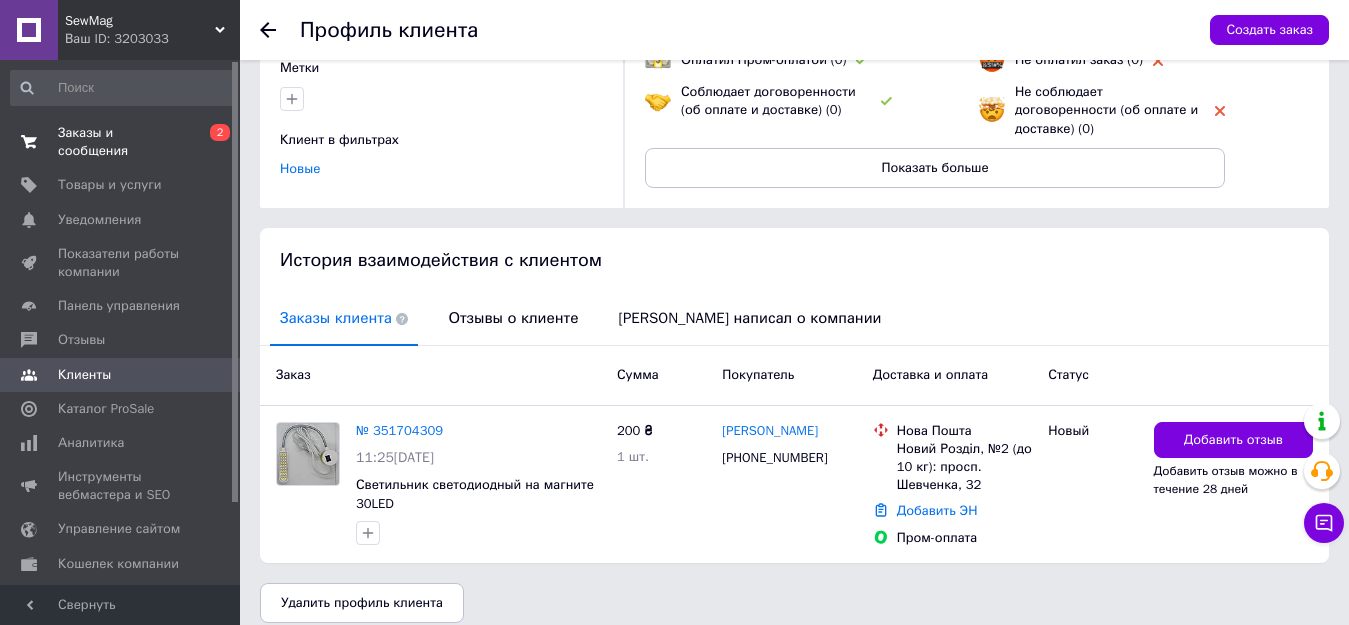 click on "Заказы и сообщения" at bounding box center [121, 142] 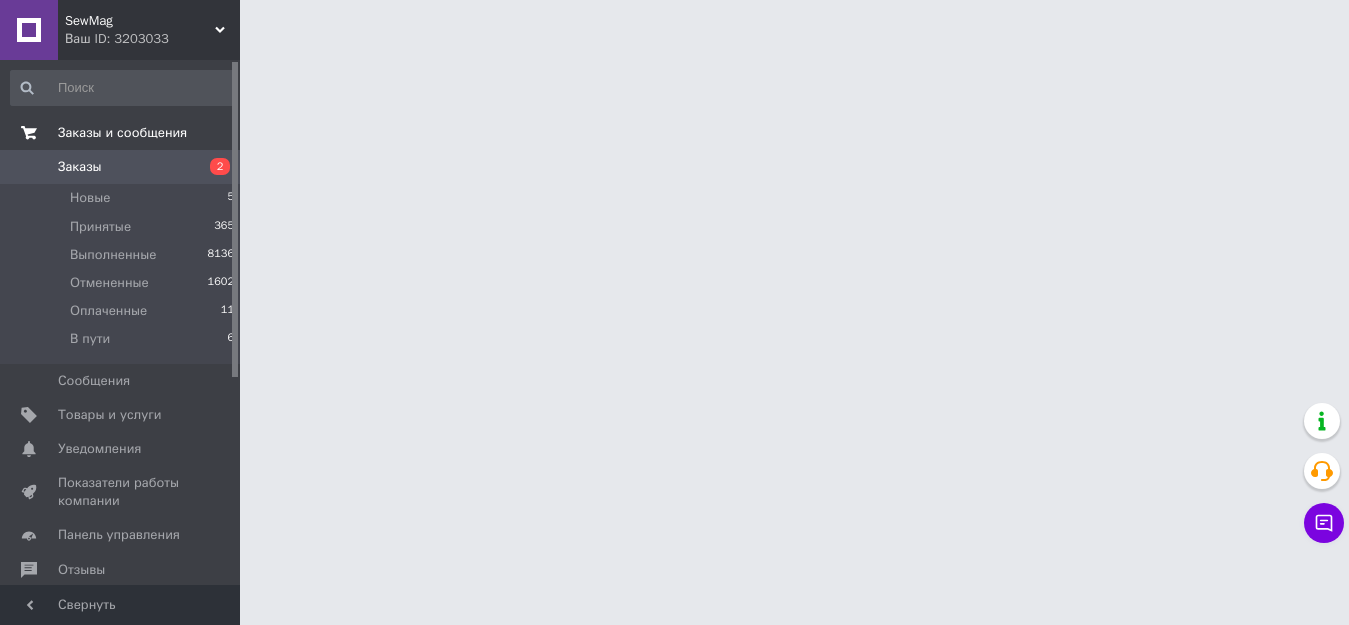 scroll, scrollTop: 0, scrollLeft: 0, axis: both 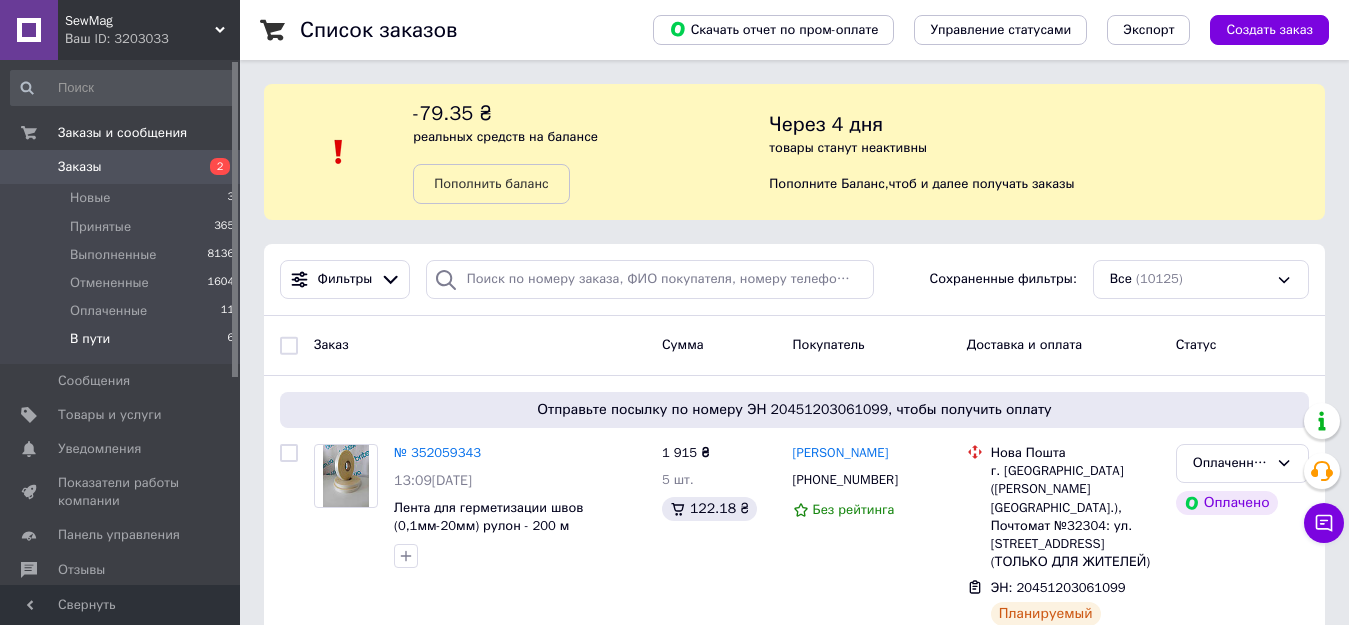 click on "В пути" at bounding box center [90, 339] 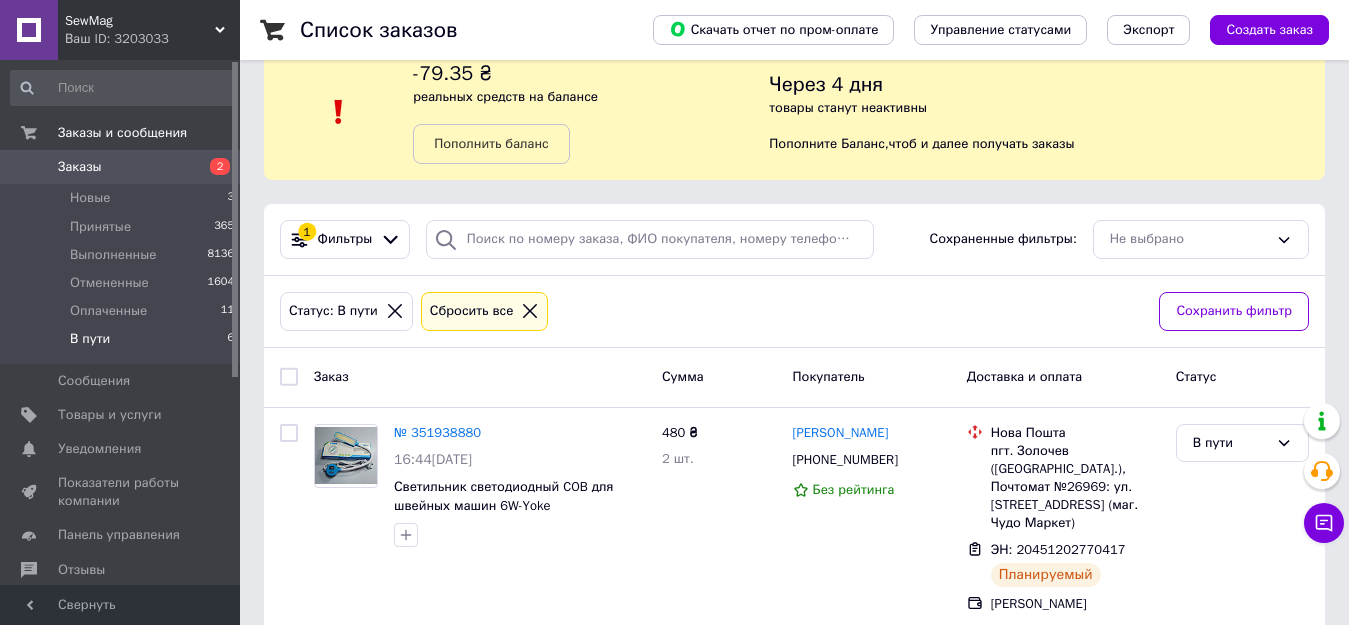 scroll, scrollTop: 0, scrollLeft: 0, axis: both 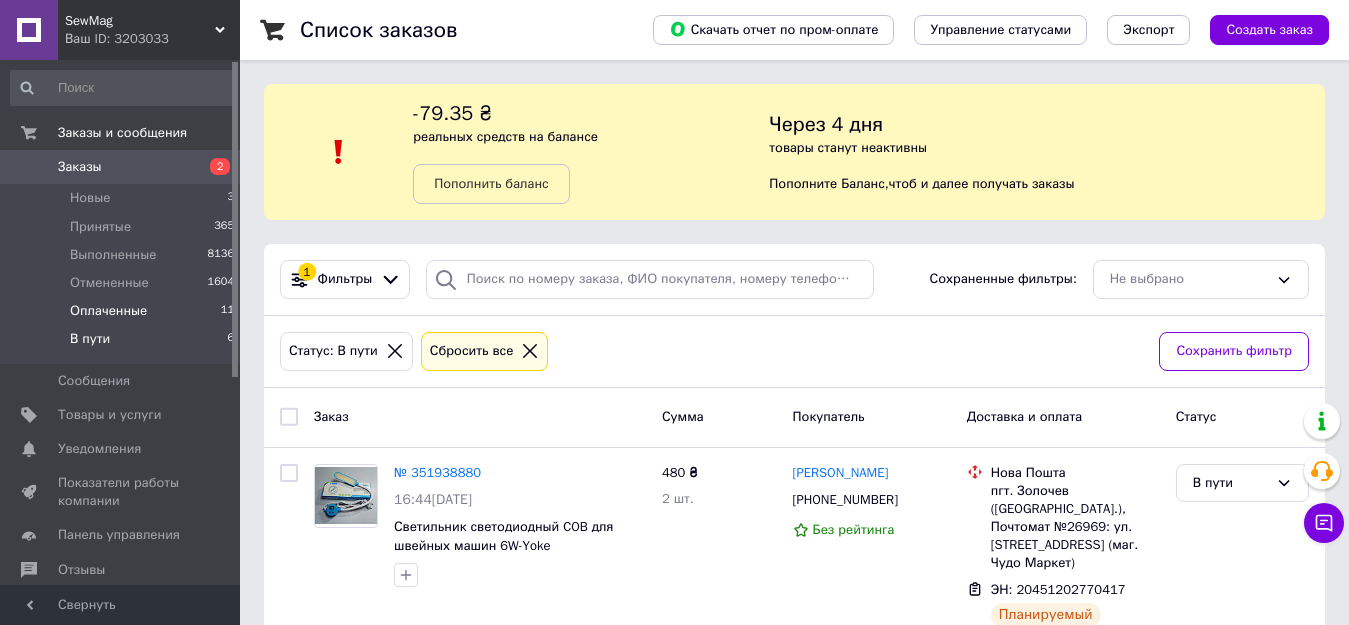 click on "Оплаченные" at bounding box center (108, 311) 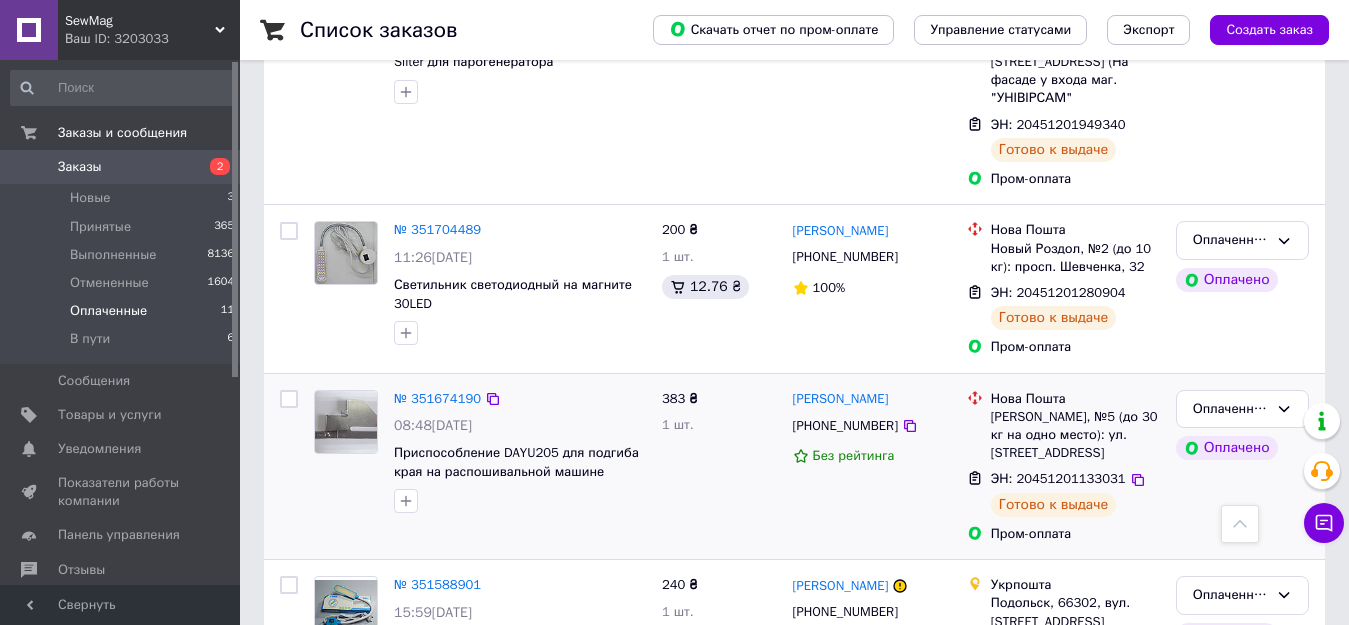 scroll, scrollTop: 2107, scrollLeft: 0, axis: vertical 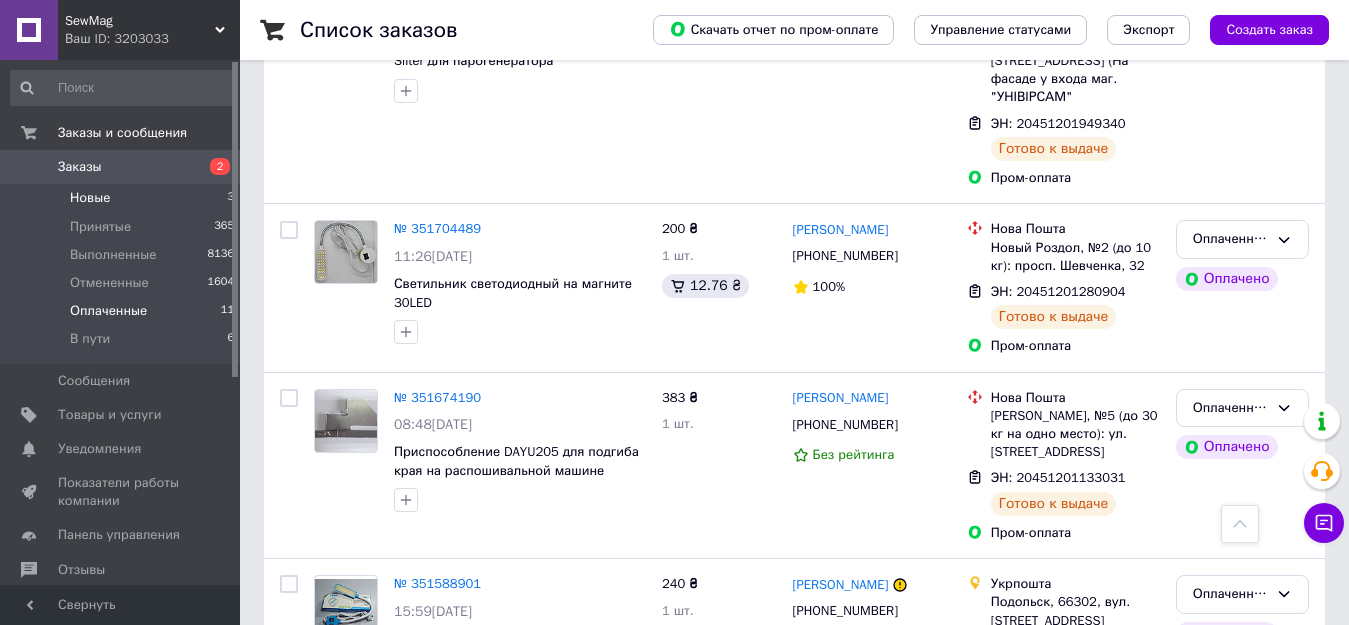 click on "Новые" at bounding box center [90, 198] 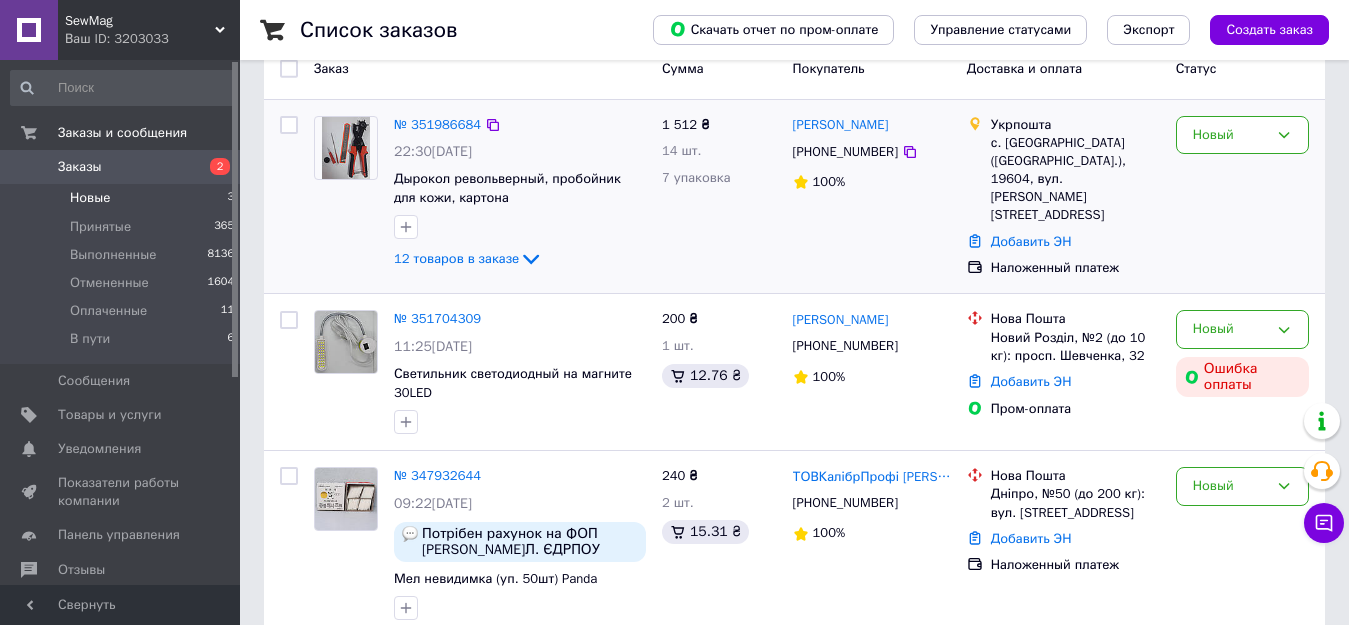 scroll, scrollTop: 377, scrollLeft: 0, axis: vertical 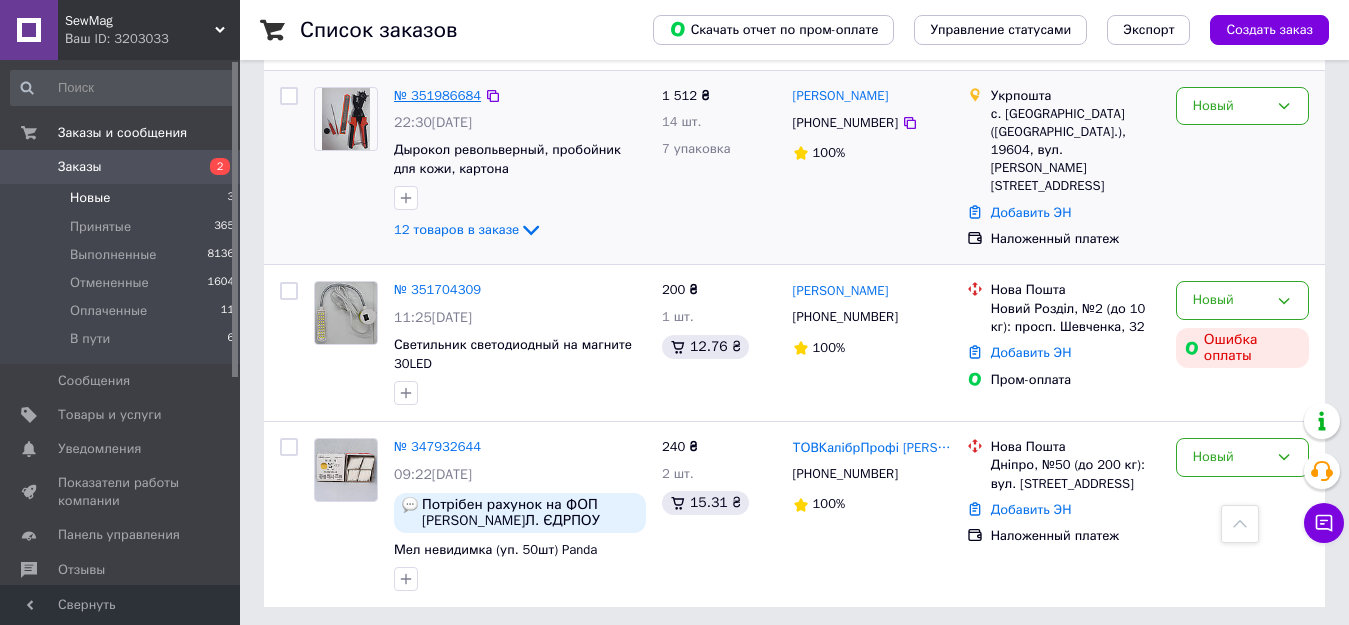 click on "№ 351986684" at bounding box center (437, 95) 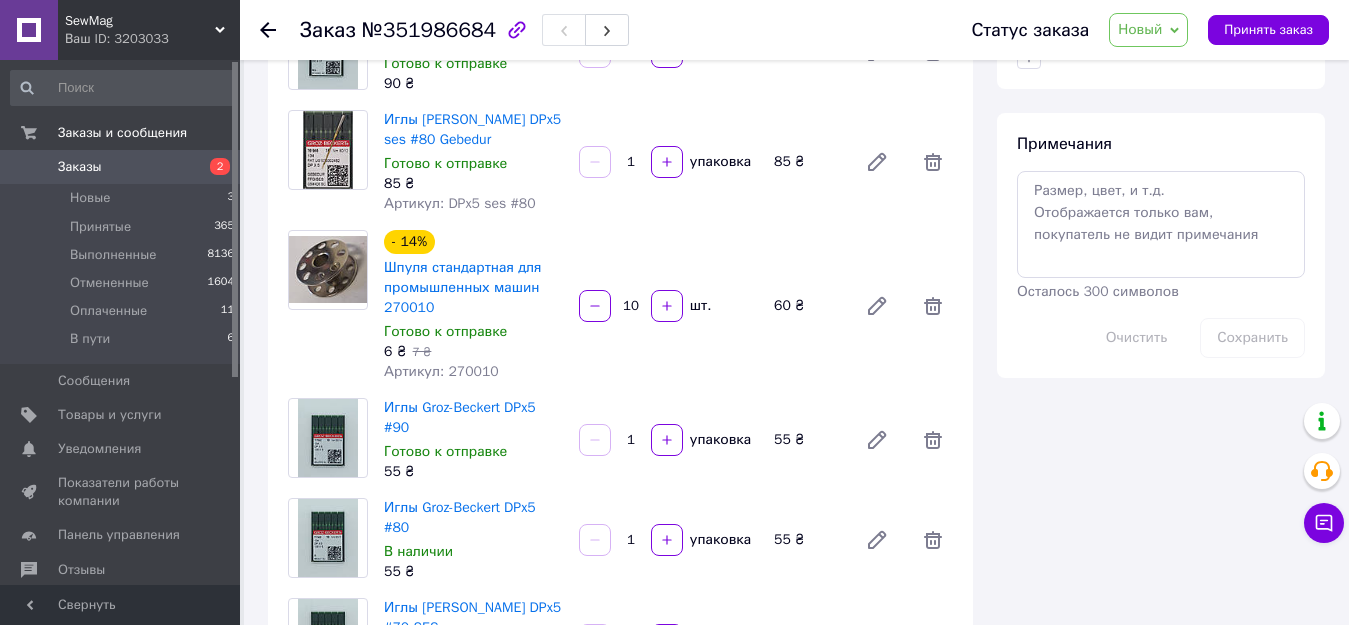 scroll, scrollTop: 800, scrollLeft: 0, axis: vertical 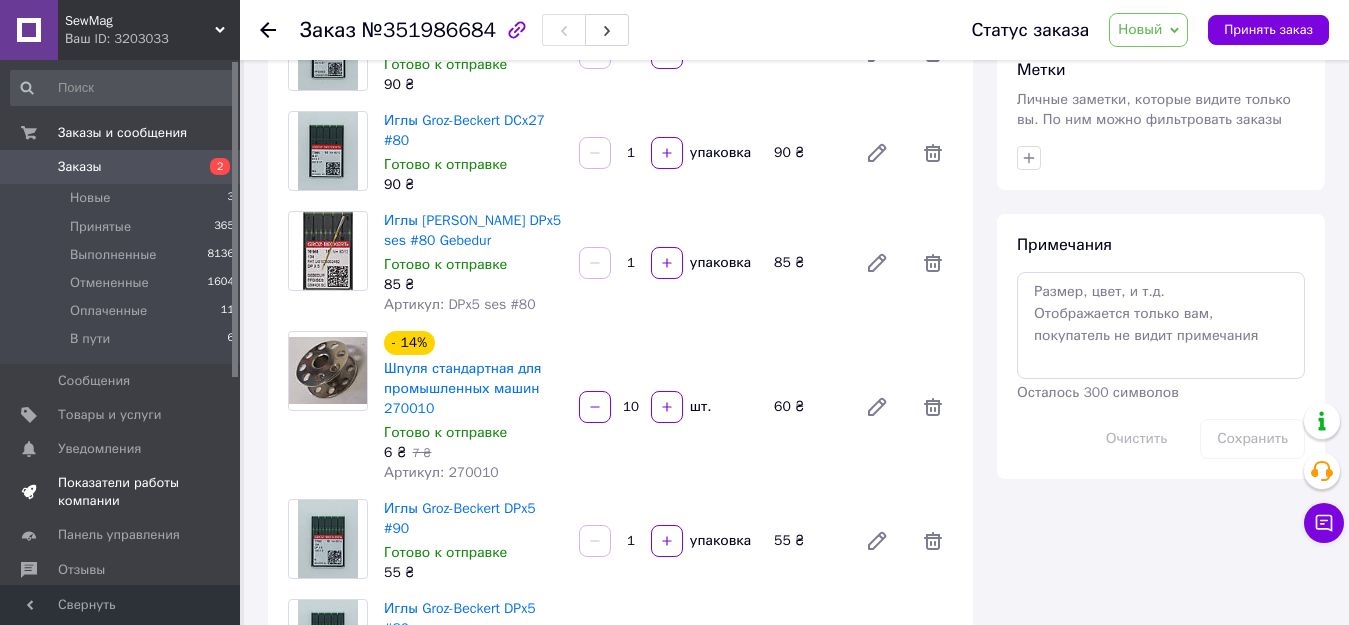 click on "Показатели работы компании" at bounding box center [121, 492] 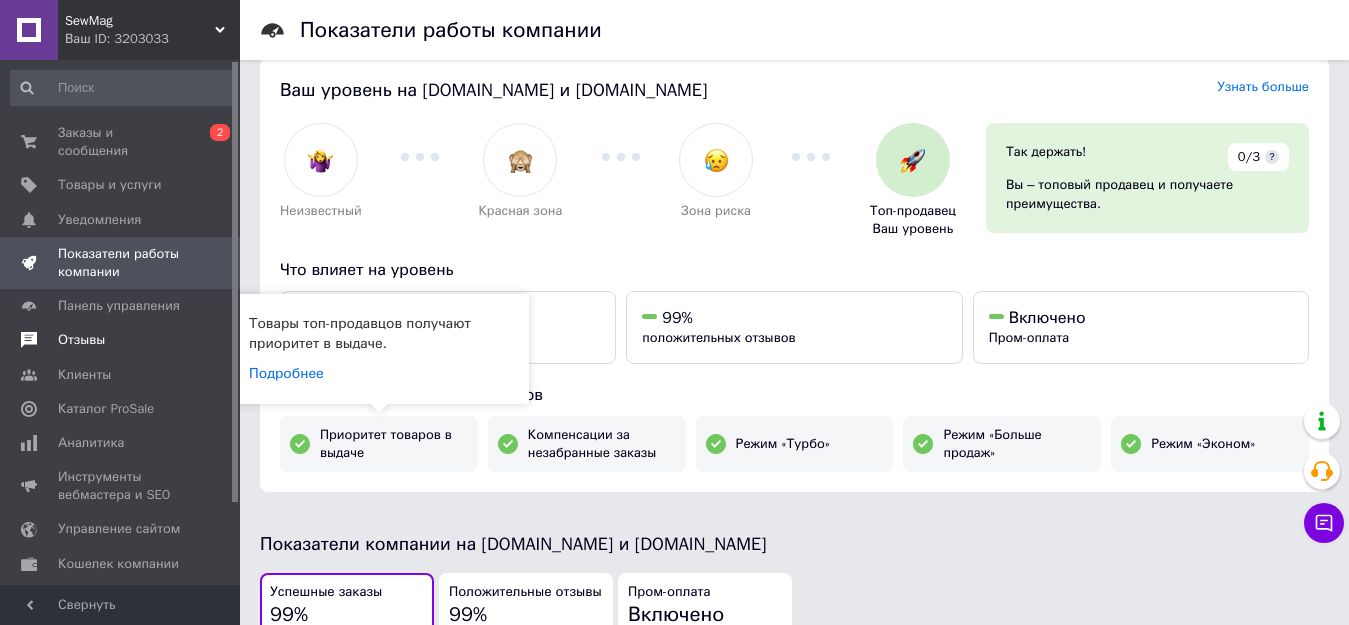 scroll, scrollTop: 0, scrollLeft: 0, axis: both 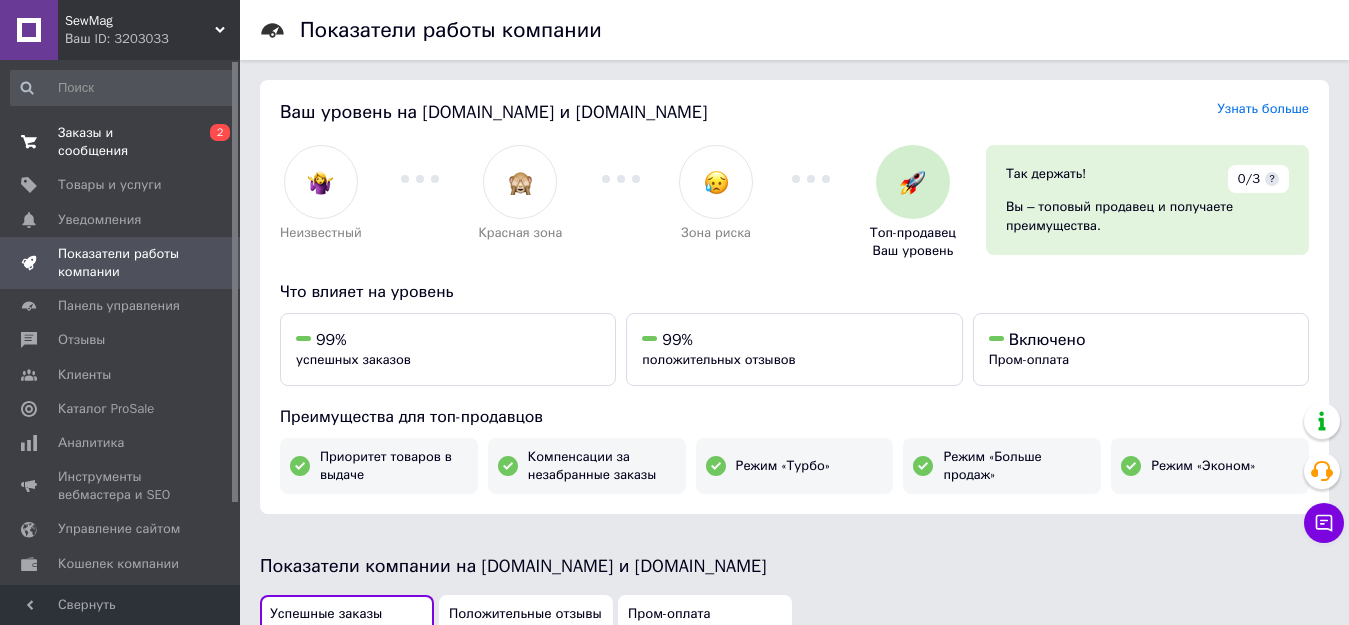 click on "Заказы и сообщения" at bounding box center (121, 142) 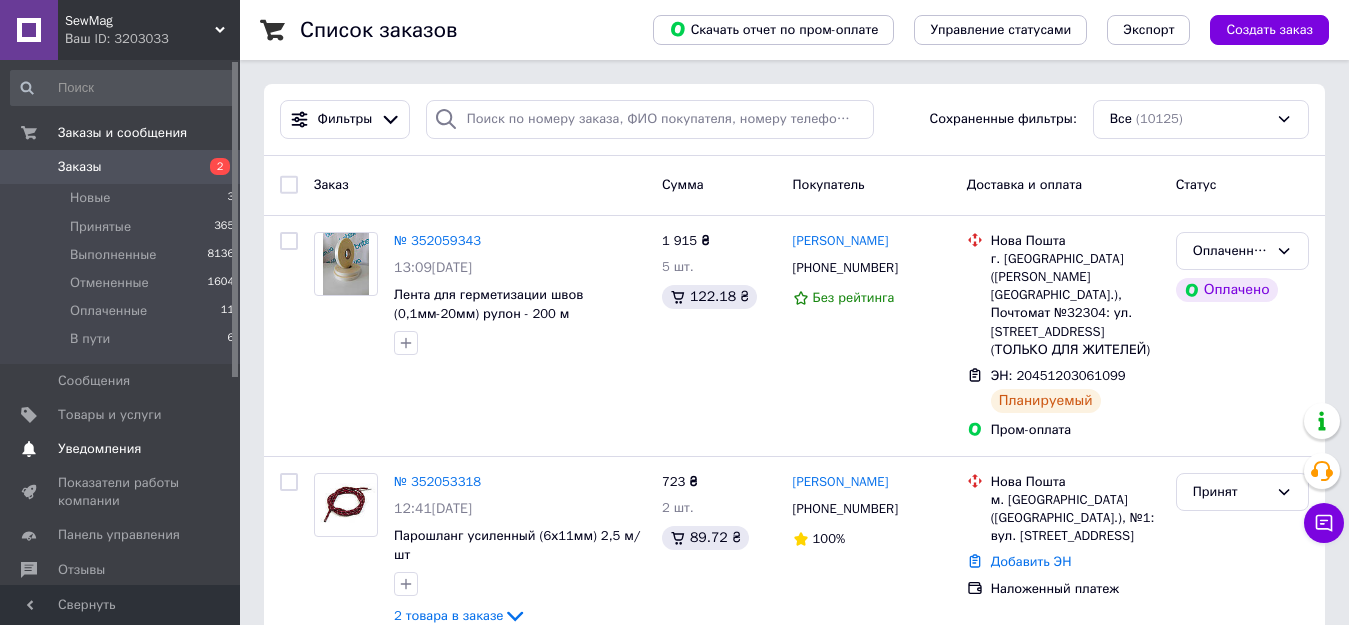 click on "Уведомления" at bounding box center [99, 449] 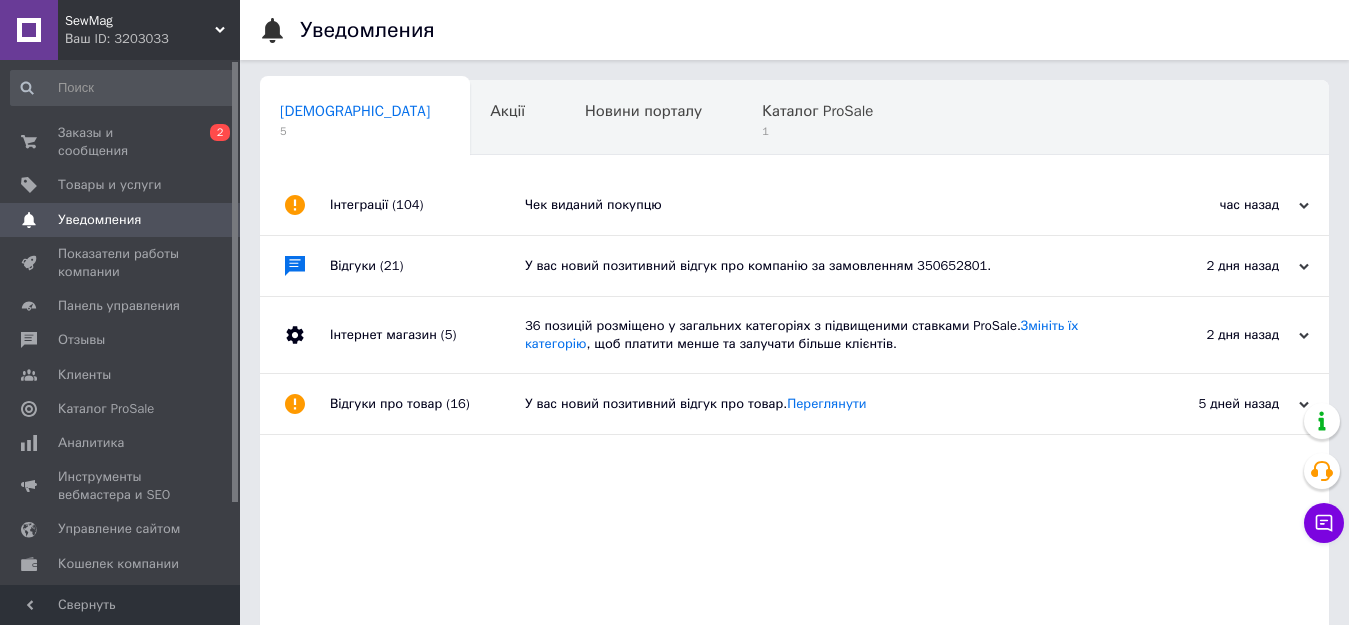 click on "Чек виданий покупцю" at bounding box center [817, 205] 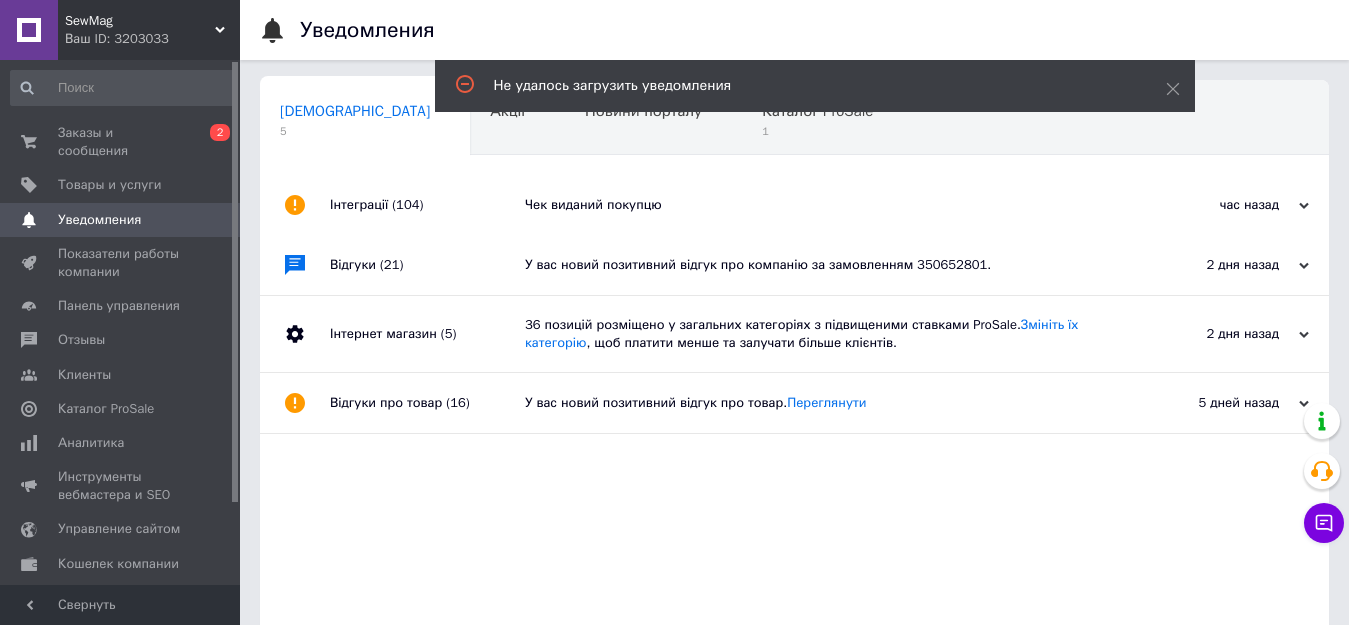 click on "Чек виданий покупцю" at bounding box center (817, 205) 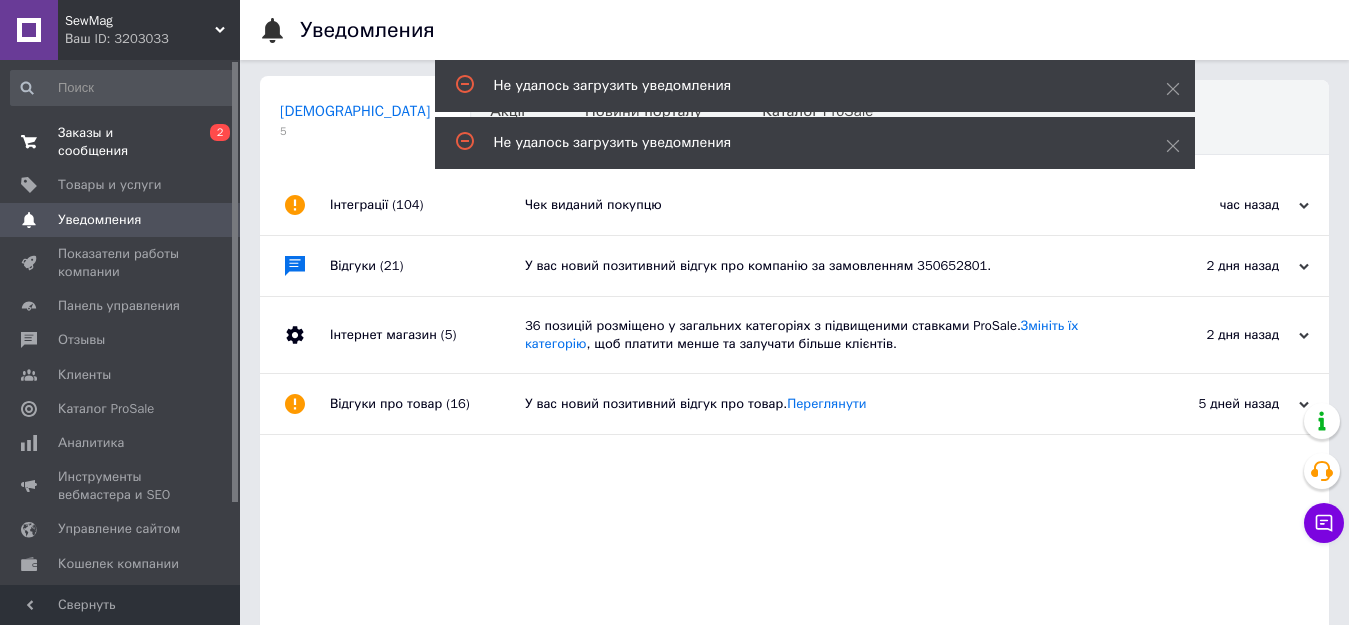 click on "Заказы и сообщения" at bounding box center [121, 142] 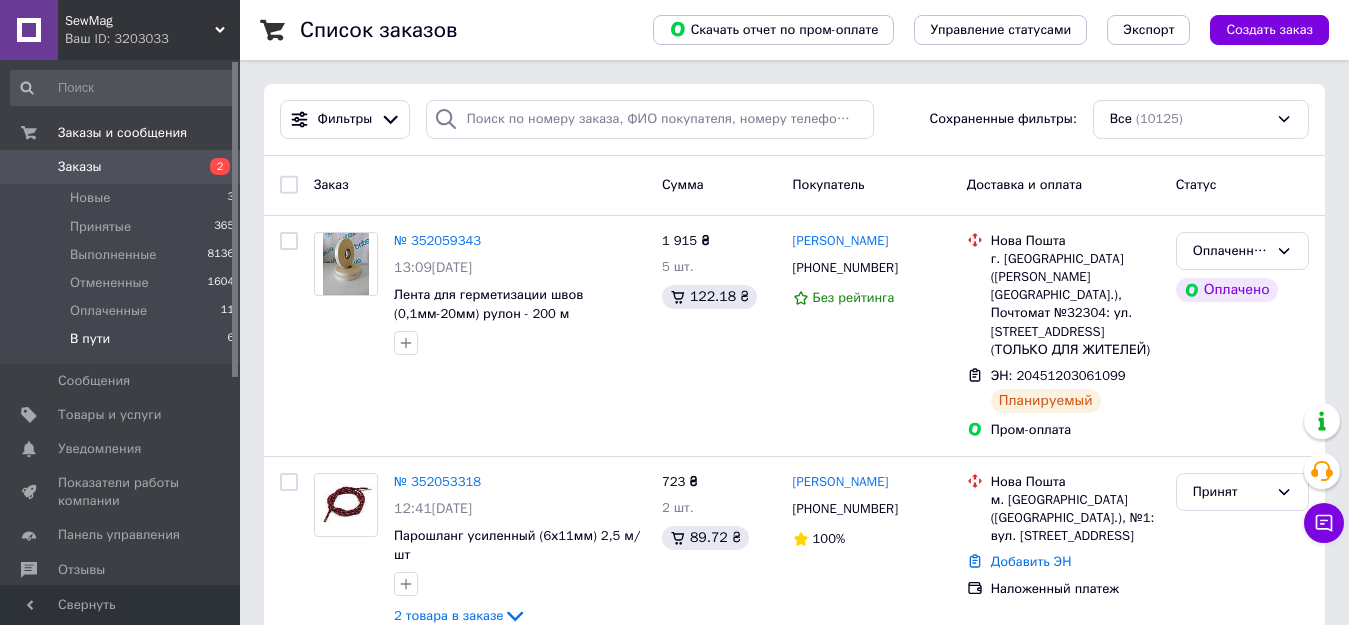 click on "В пути 6" at bounding box center [123, 344] 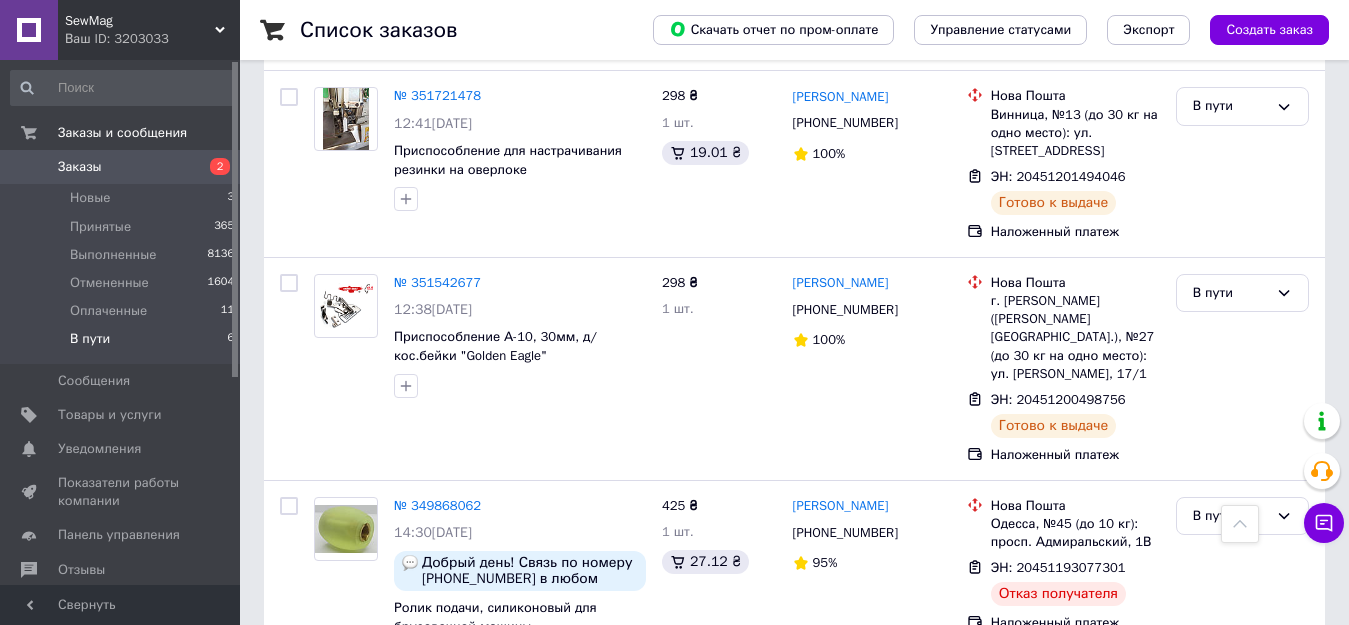 scroll, scrollTop: 1092, scrollLeft: 0, axis: vertical 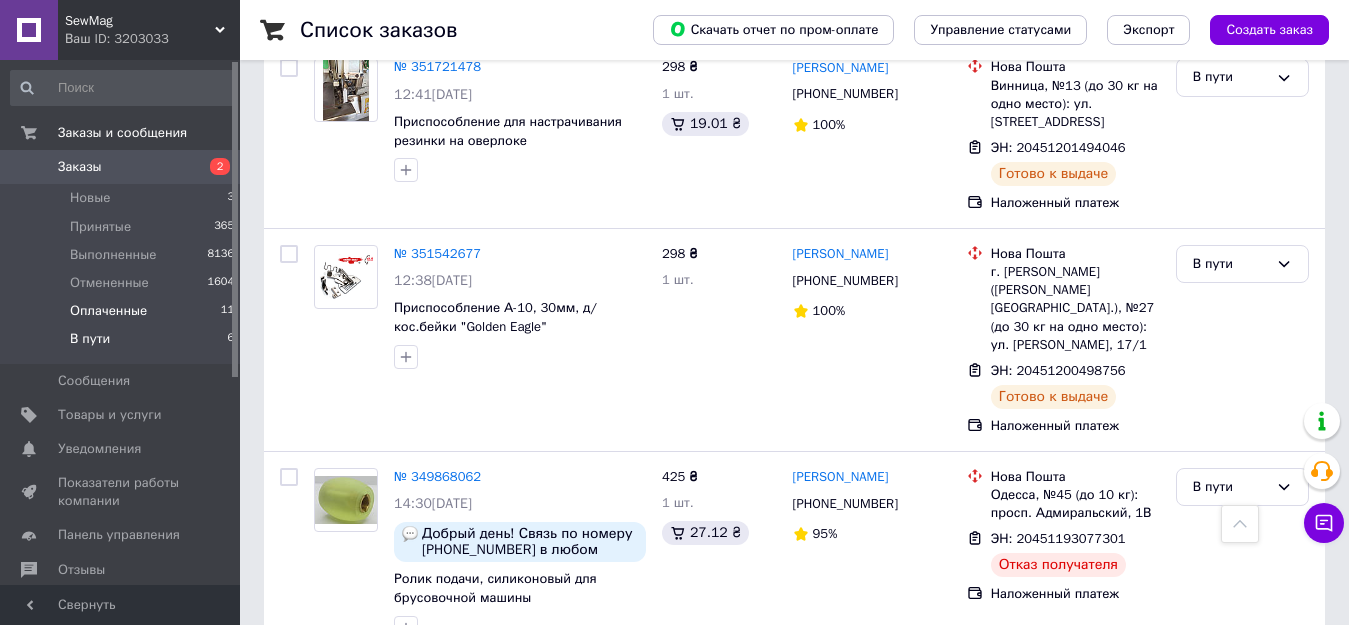 click on "Оплаченные" at bounding box center (108, 311) 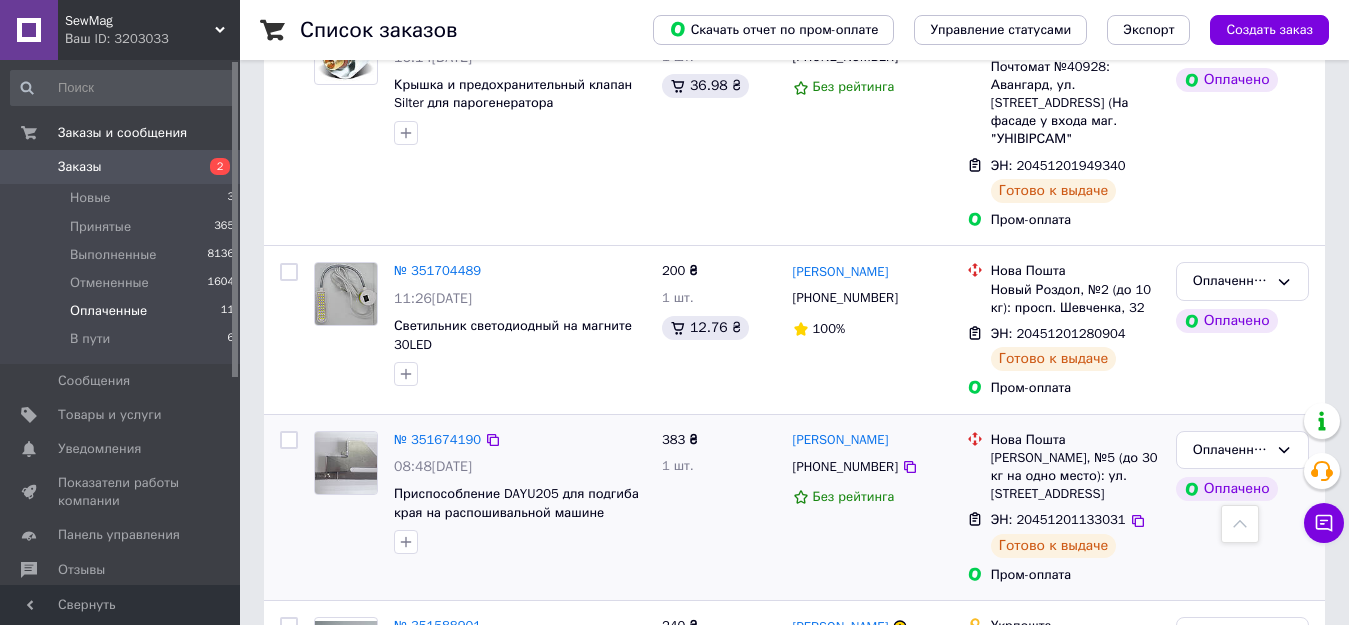 scroll, scrollTop: 2107, scrollLeft: 0, axis: vertical 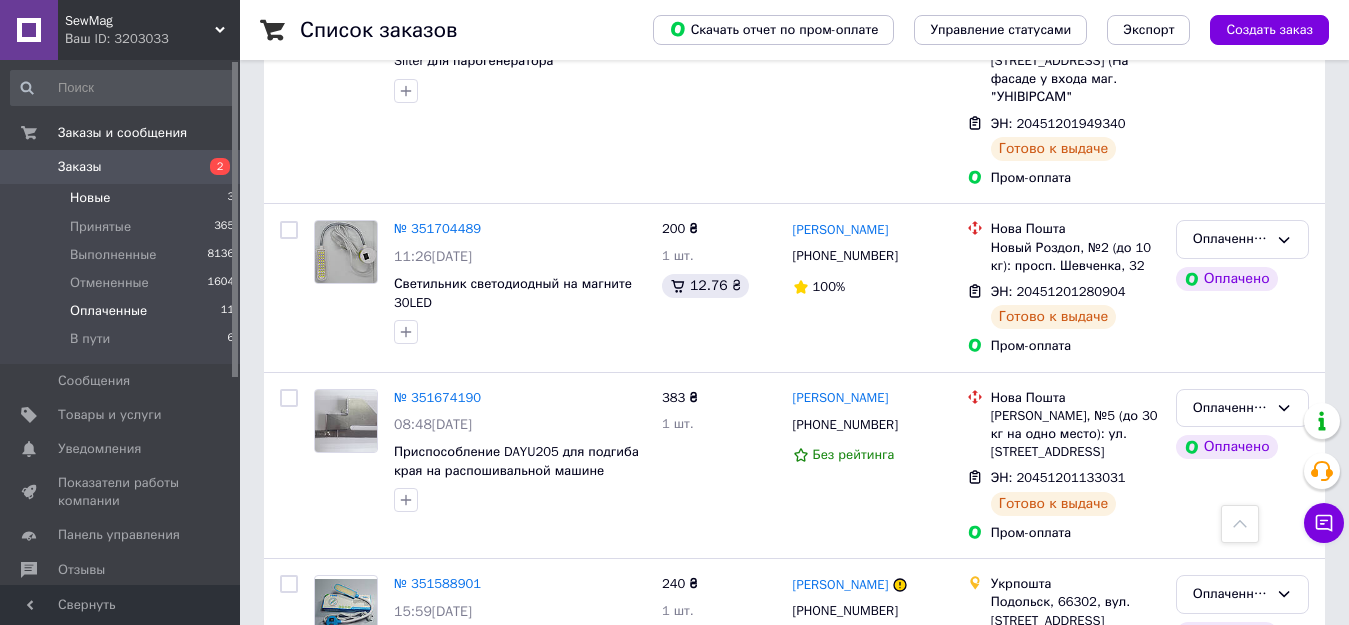 click on "Новые" at bounding box center (90, 198) 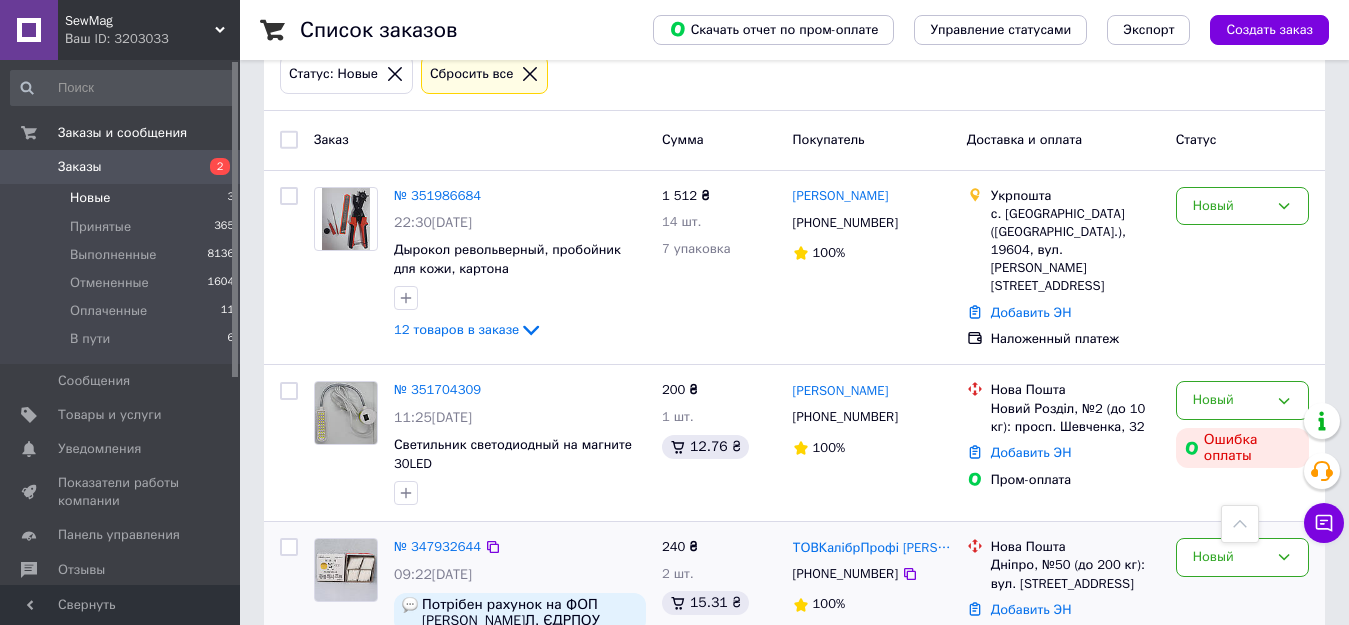 scroll, scrollTop: 177, scrollLeft: 0, axis: vertical 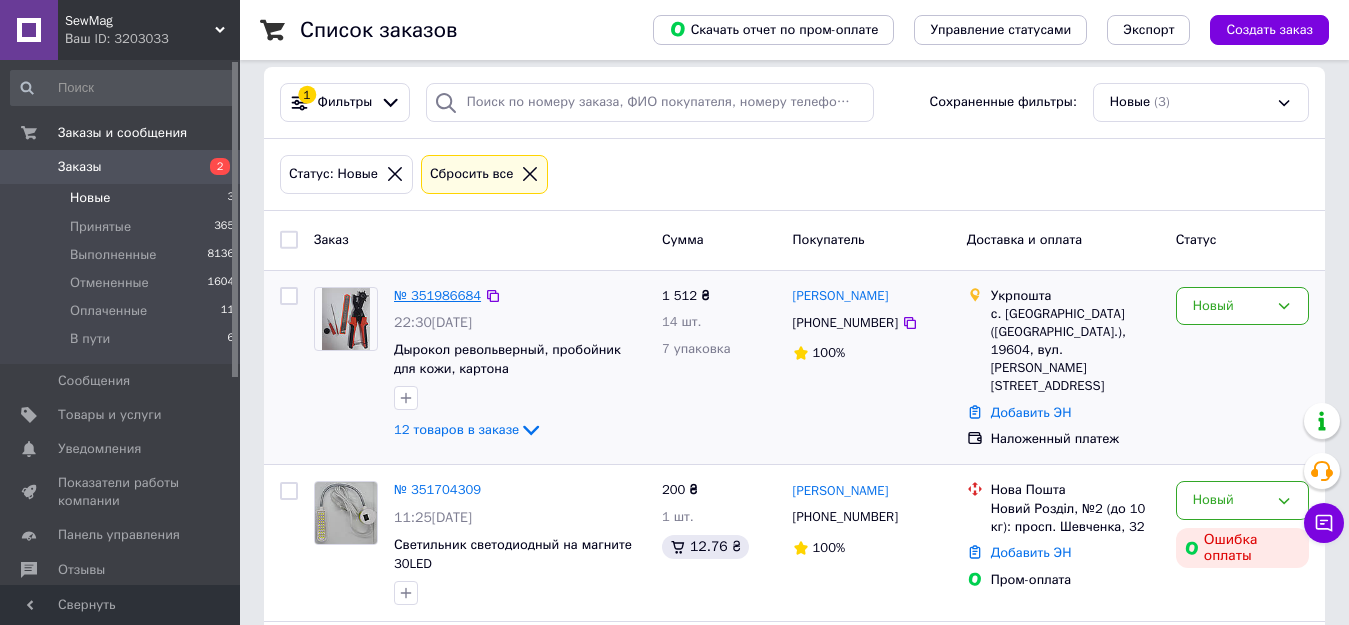 click on "№ 351986684" at bounding box center (437, 295) 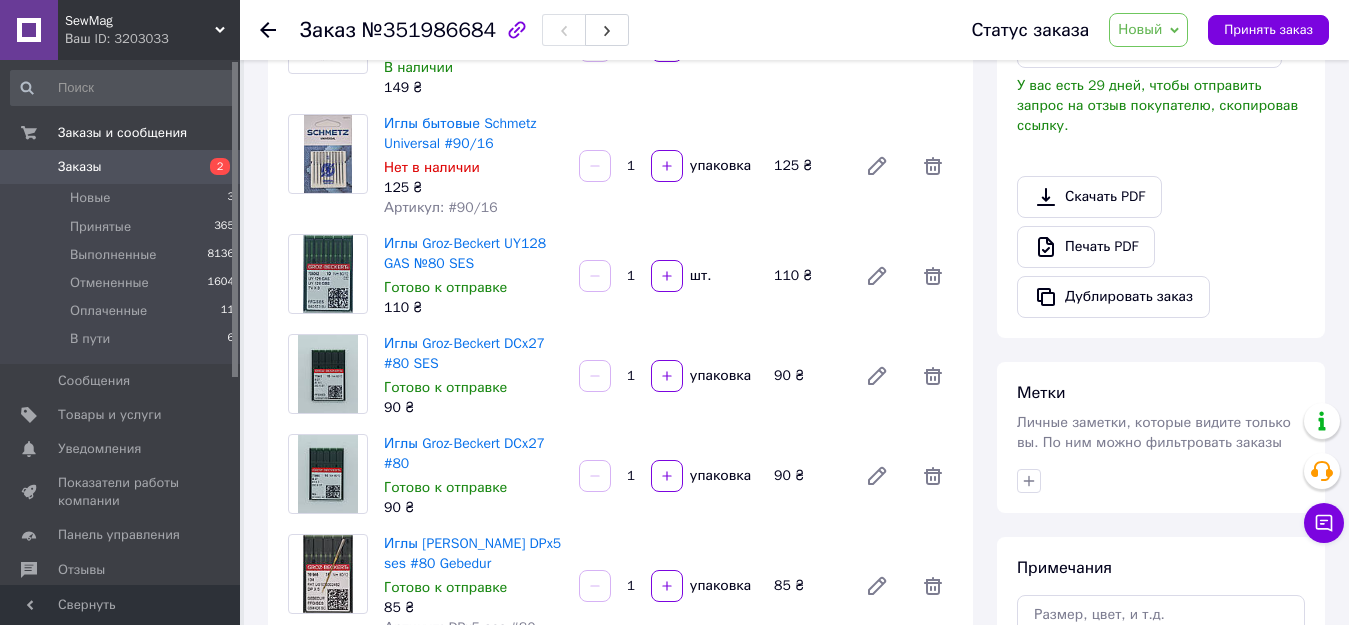 scroll, scrollTop: 377, scrollLeft: 0, axis: vertical 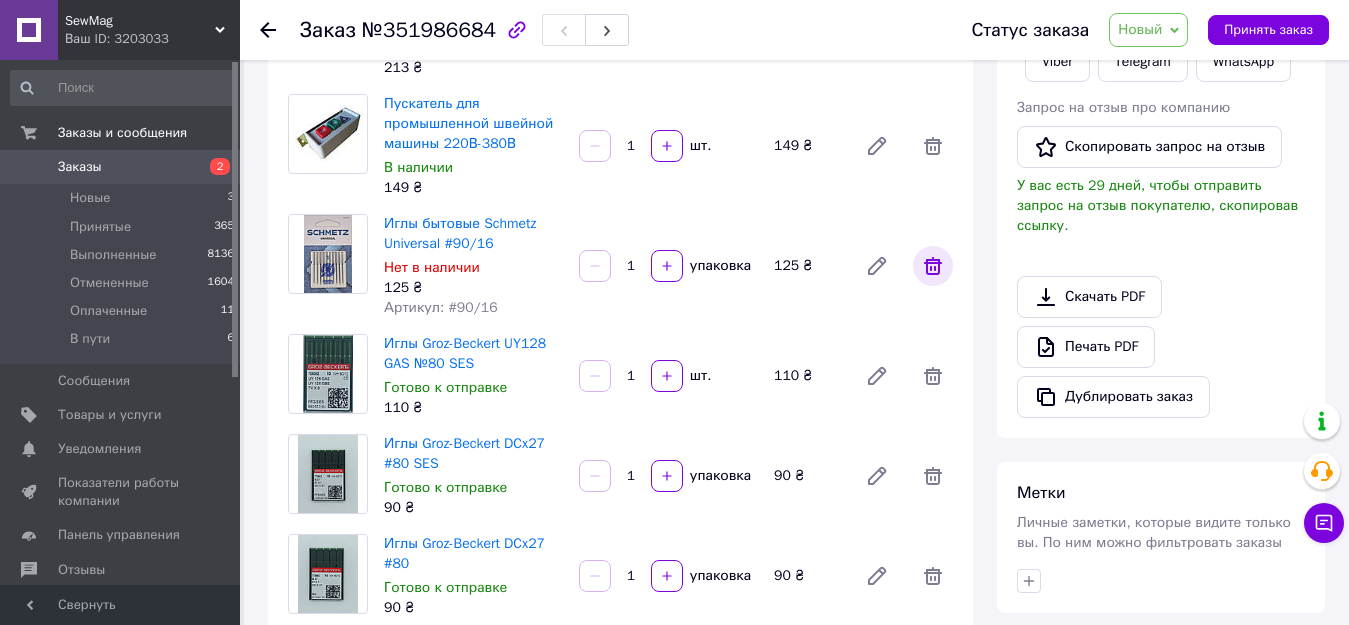 click 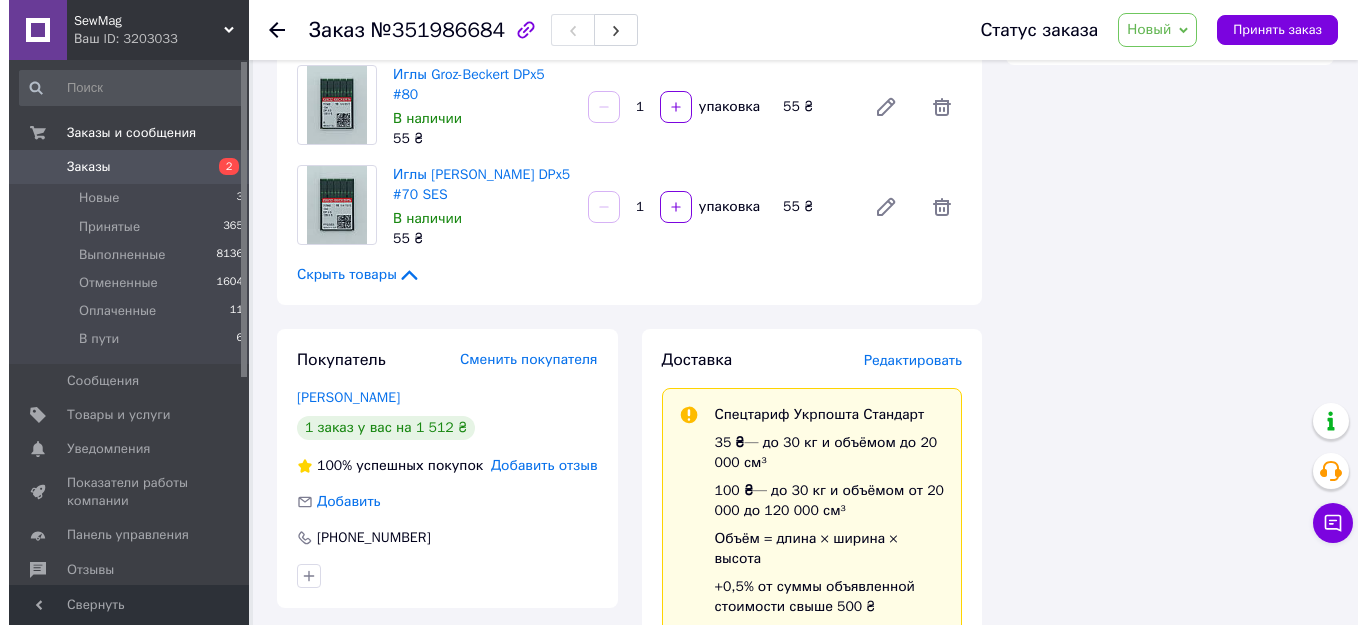 scroll, scrollTop: 1200, scrollLeft: 0, axis: vertical 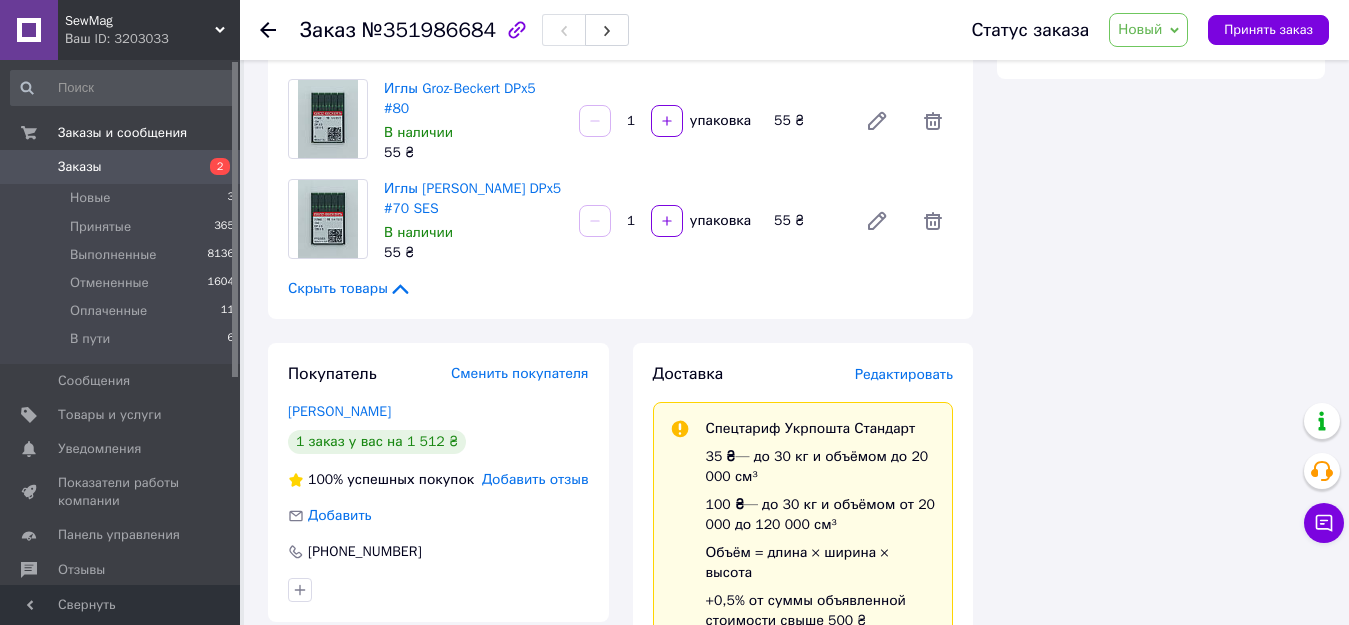 click on "Редактировать" at bounding box center [904, 374] 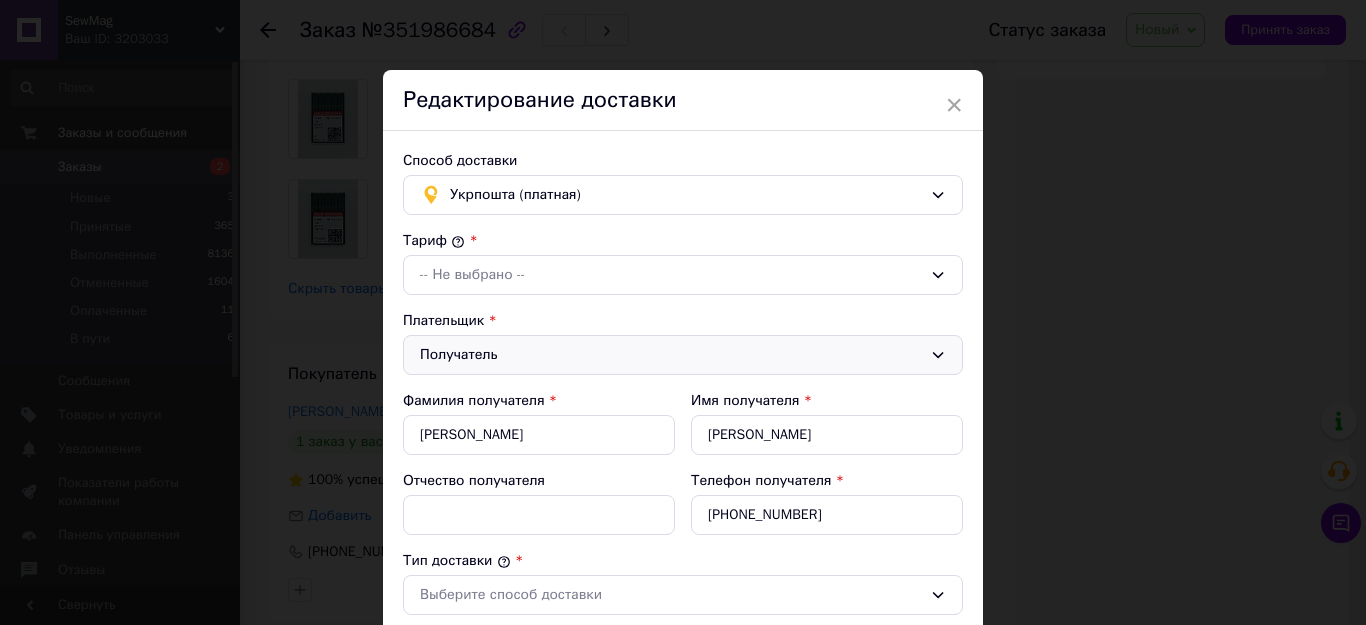 type on "1387" 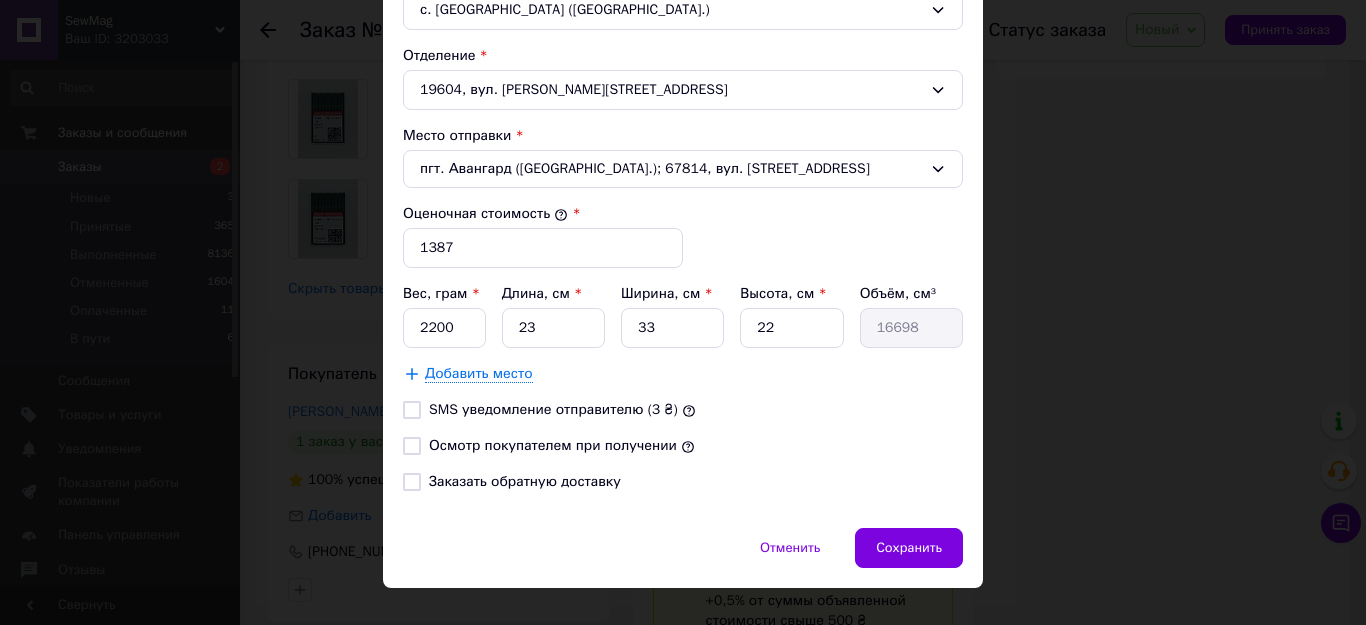 scroll, scrollTop: 698, scrollLeft: 0, axis: vertical 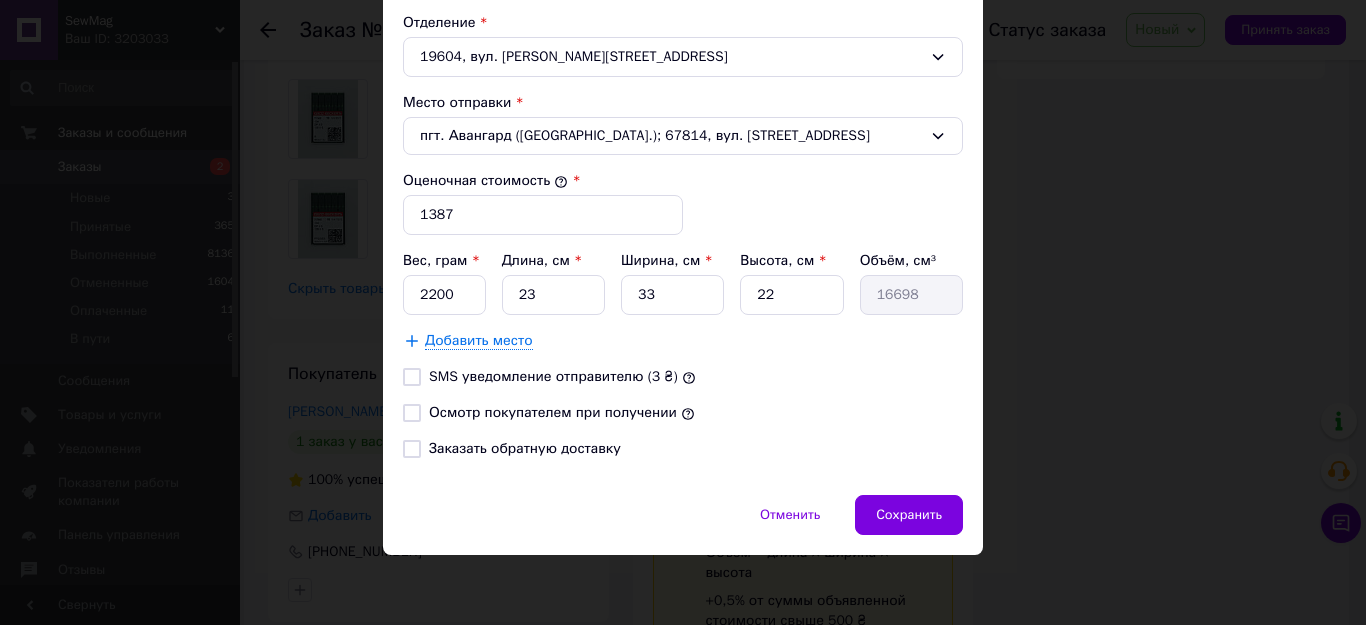 click on "Заказать обратную доставку" at bounding box center [412, 449] 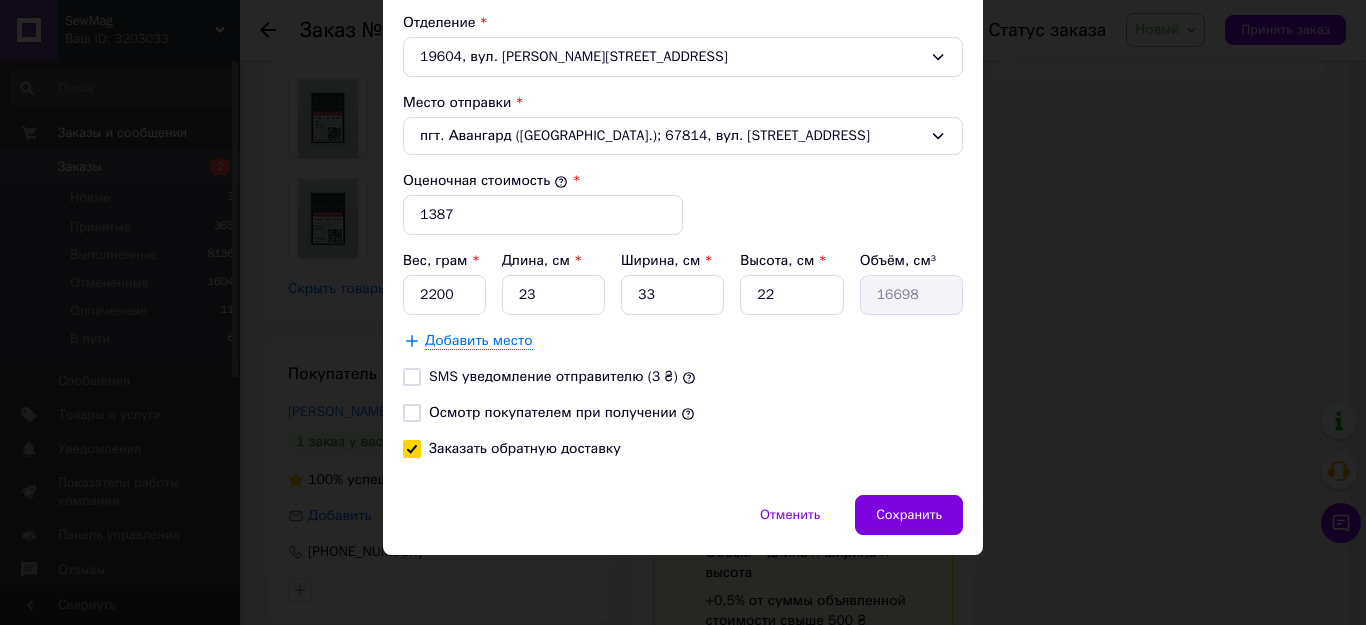 checkbox on "true" 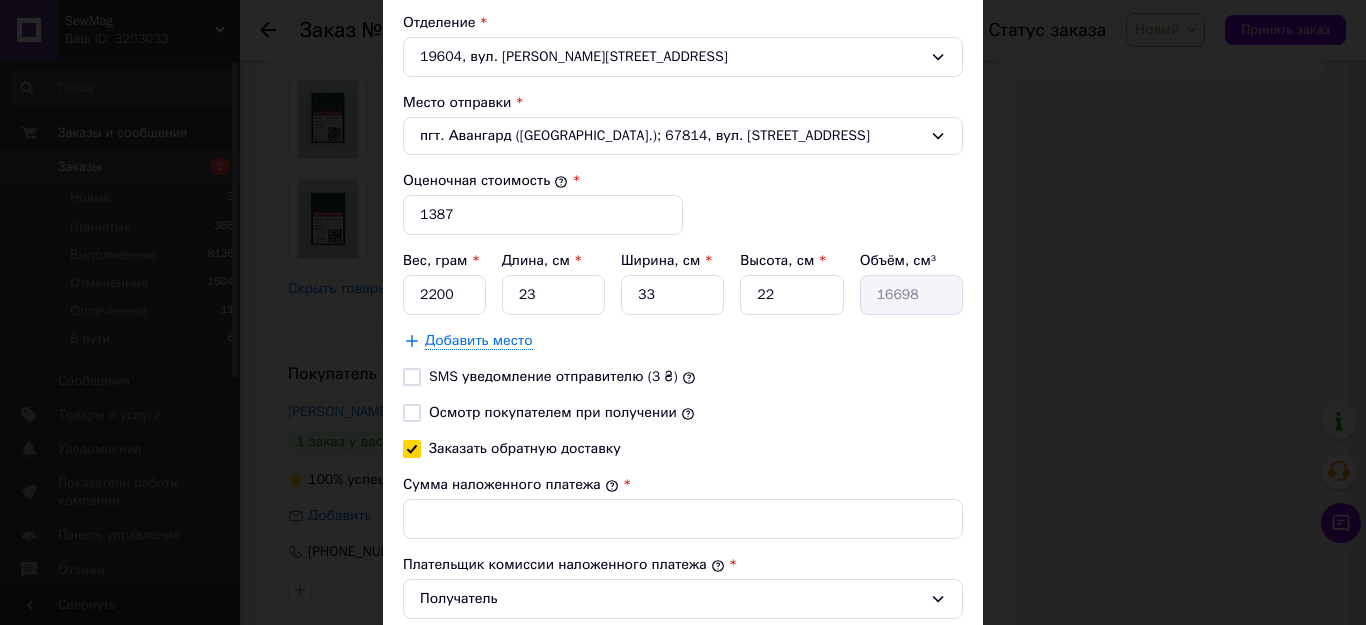 scroll, scrollTop: 798, scrollLeft: 0, axis: vertical 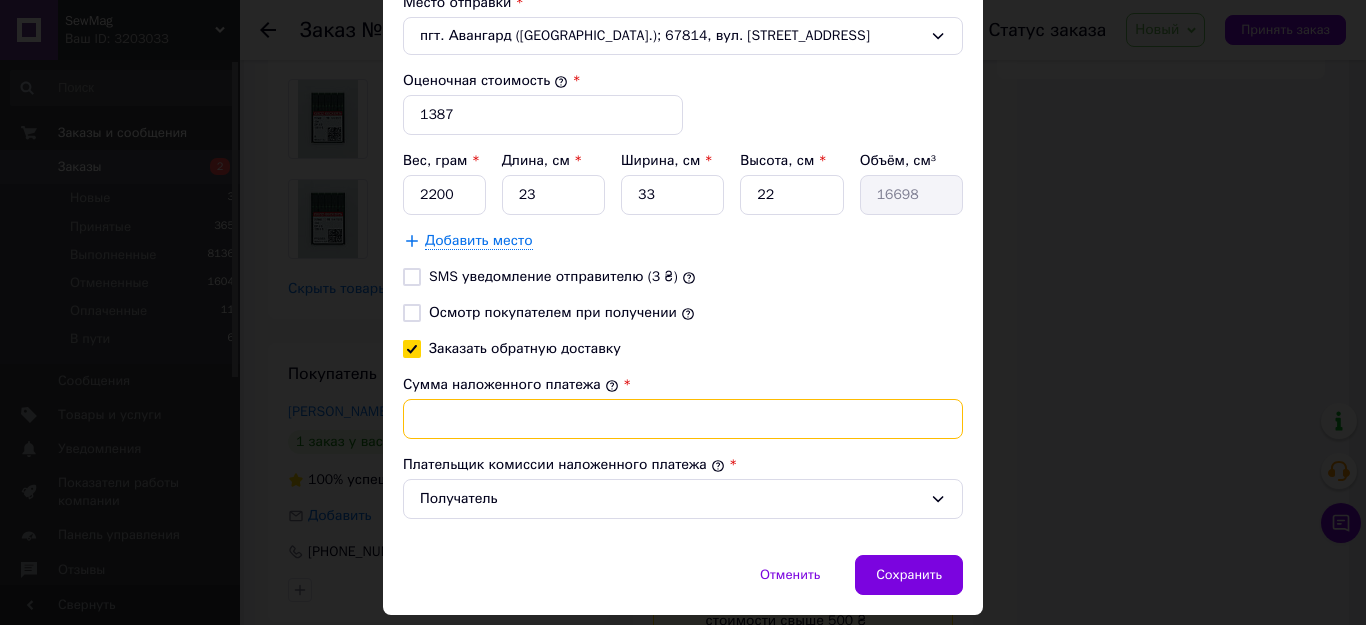 click on "Сумма наложенного платежа" at bounding box center (683, 419) 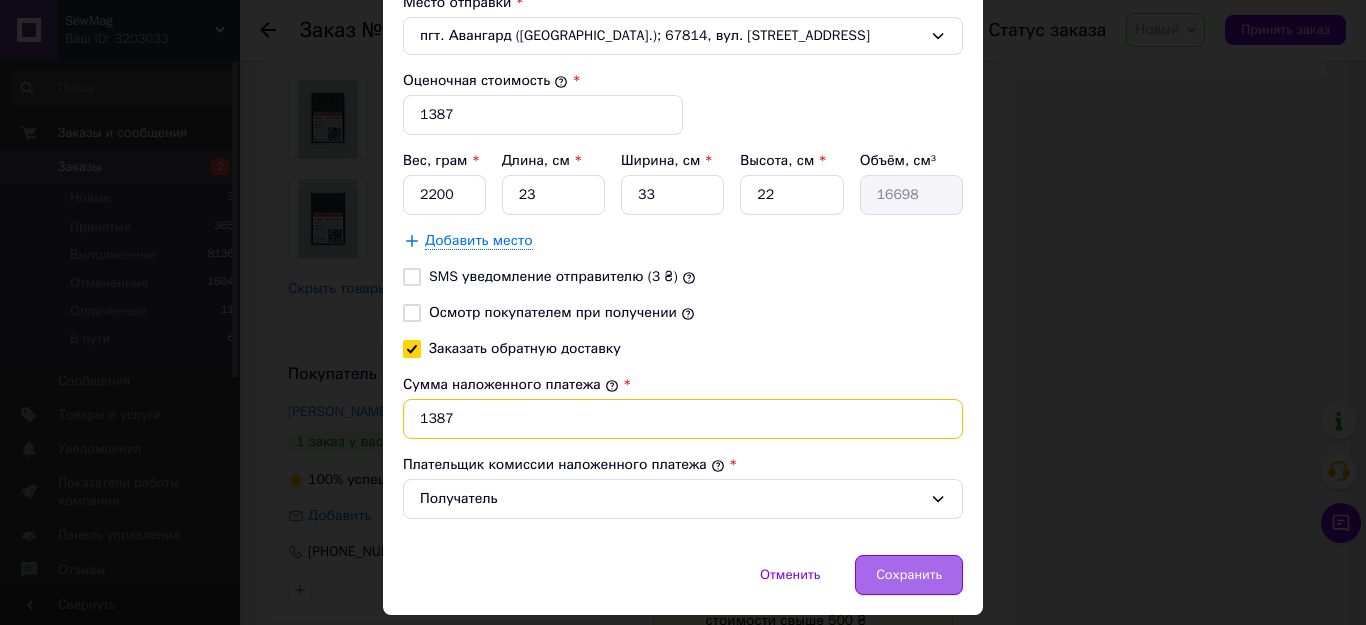 type on "1387" 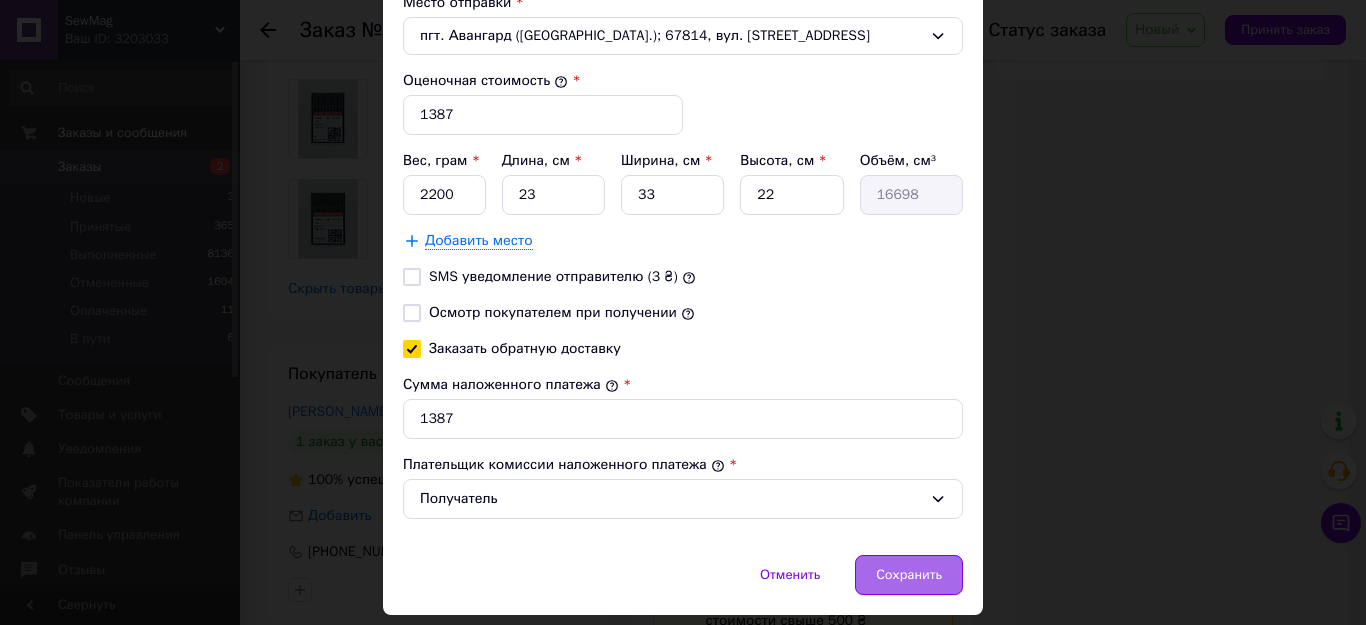 click on "Сохранить" at bounding box center (909, 575) 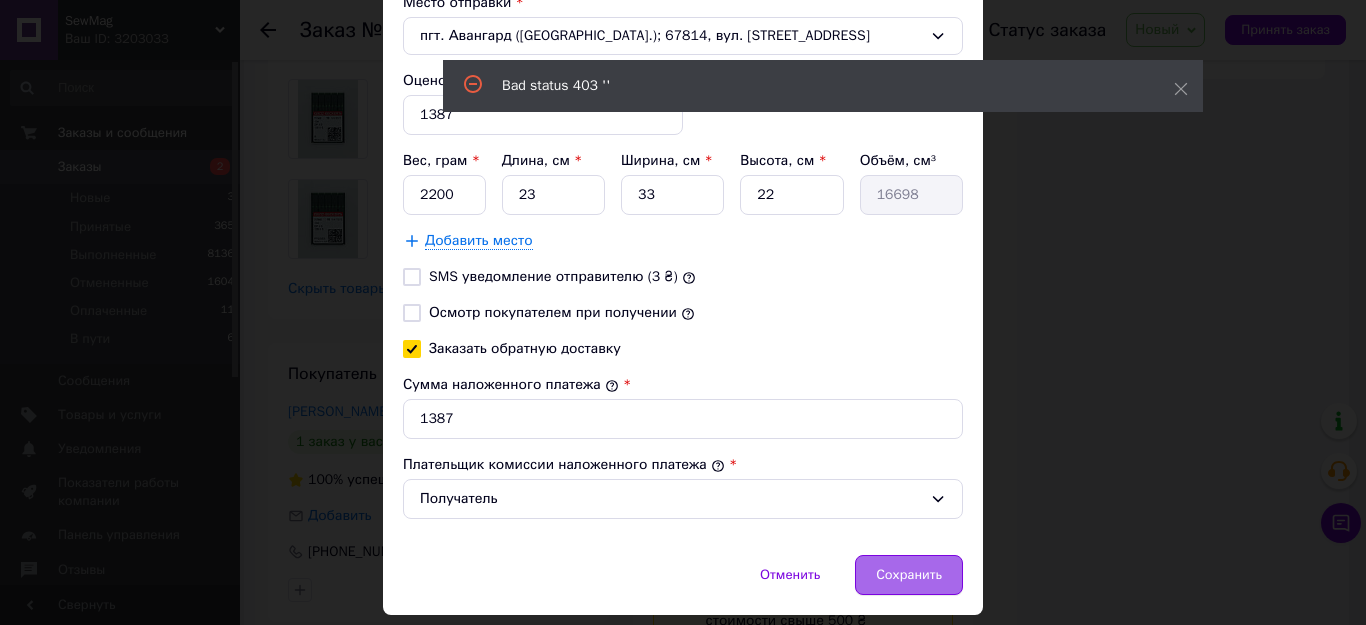 click on "Сохранить" at bounding box center [909, 575] 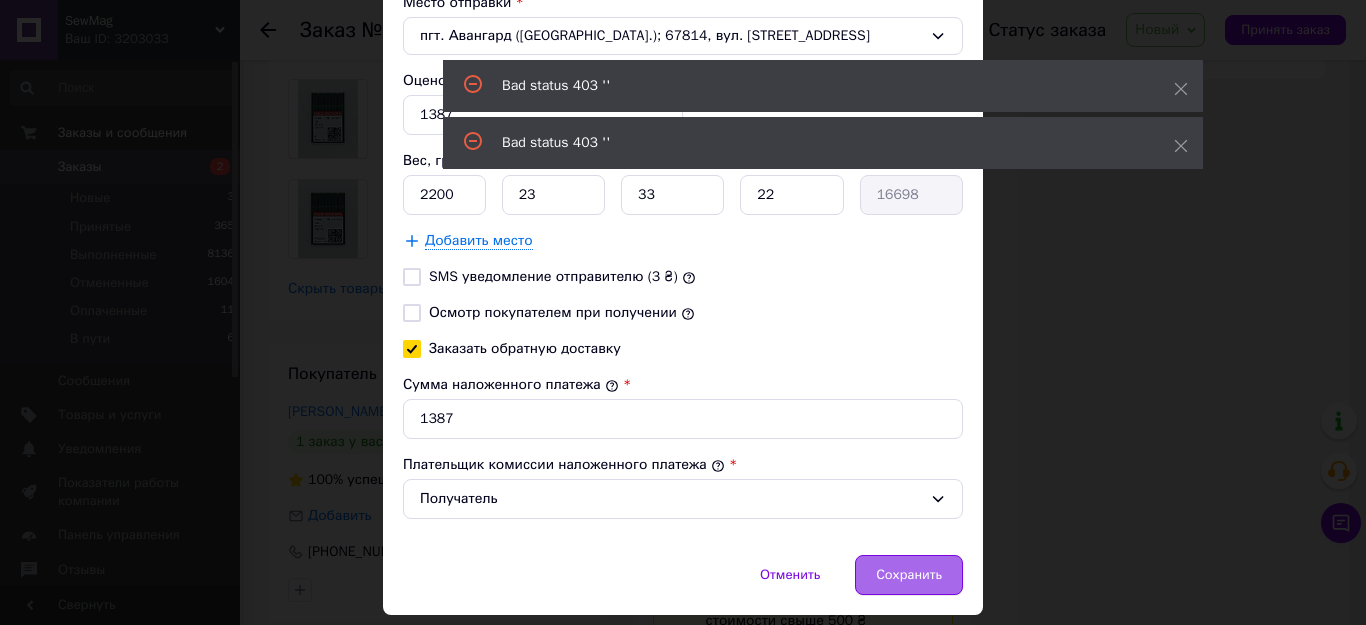 click on "Сохранить" at bounding box center [909, 575] 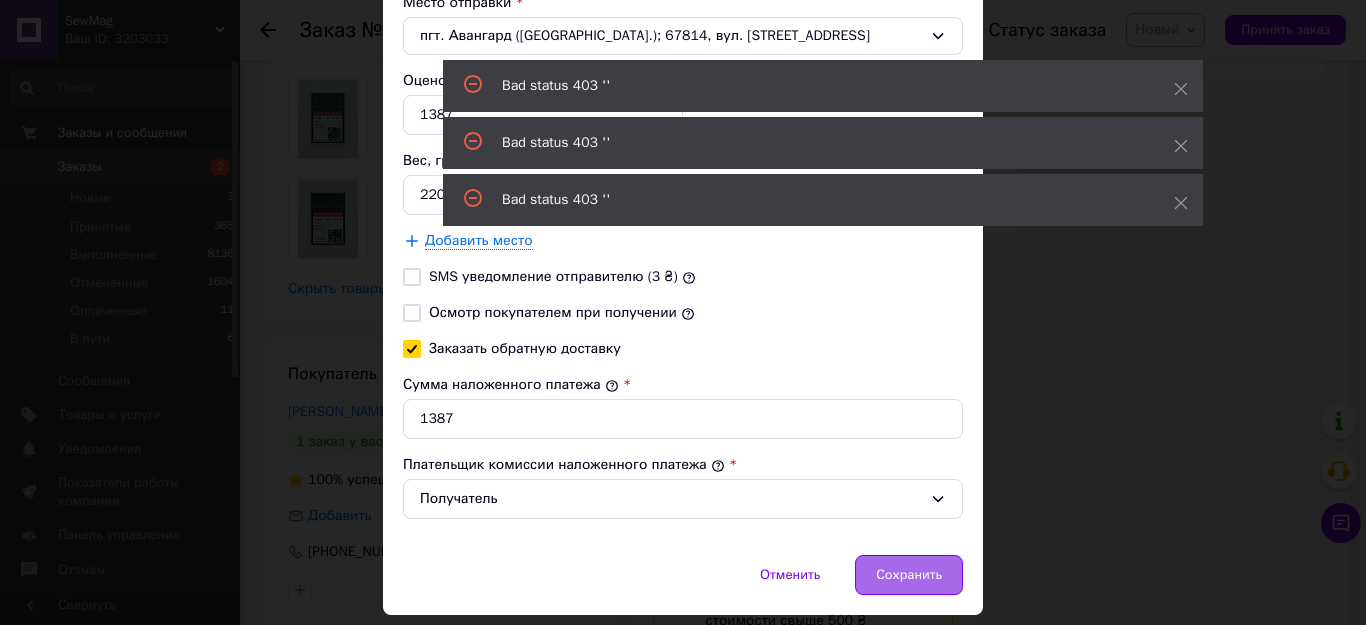 click on "Сохранить" at bounding box center [909, 575] 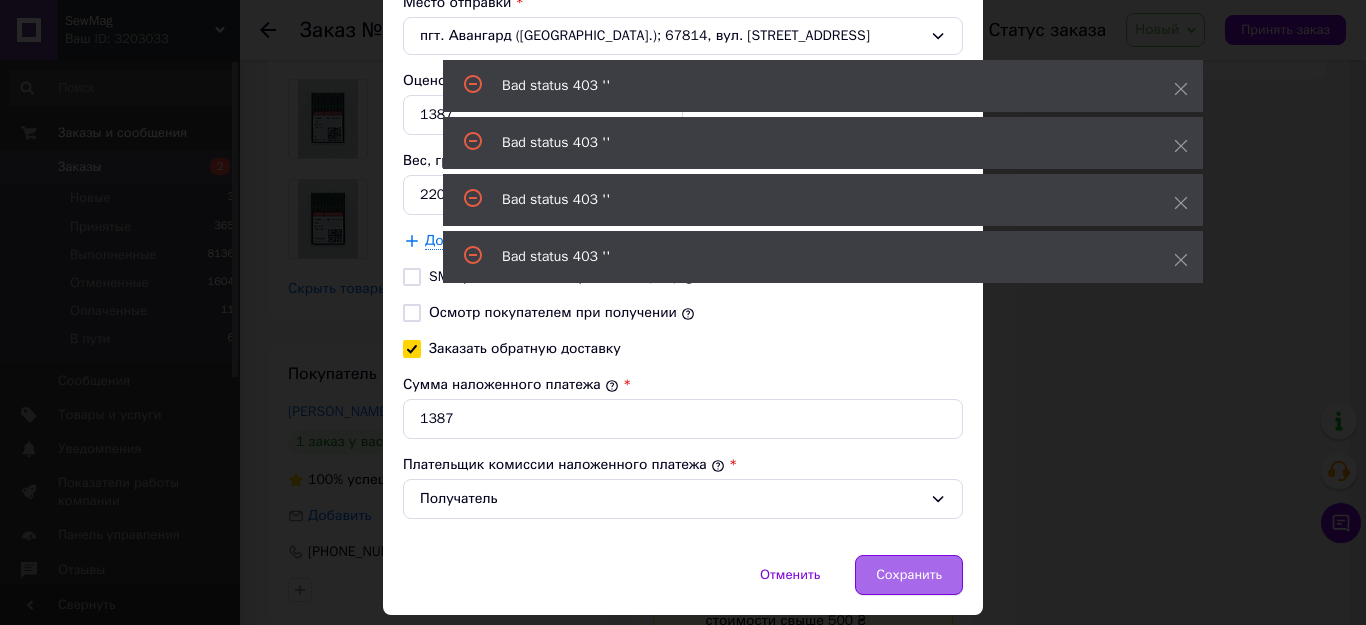 click on "Сохранить" at bounding box center [909, 575] 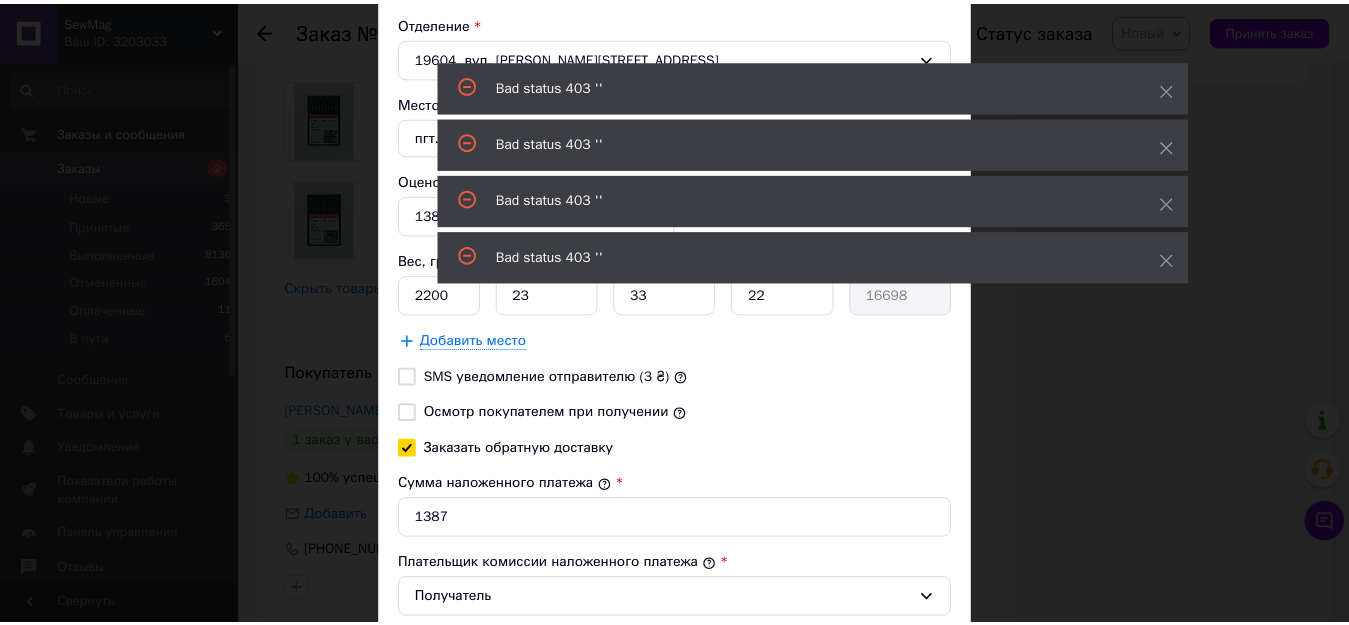 scroll, scrollTop: 798, scrollLeft: 0, axis: vertical 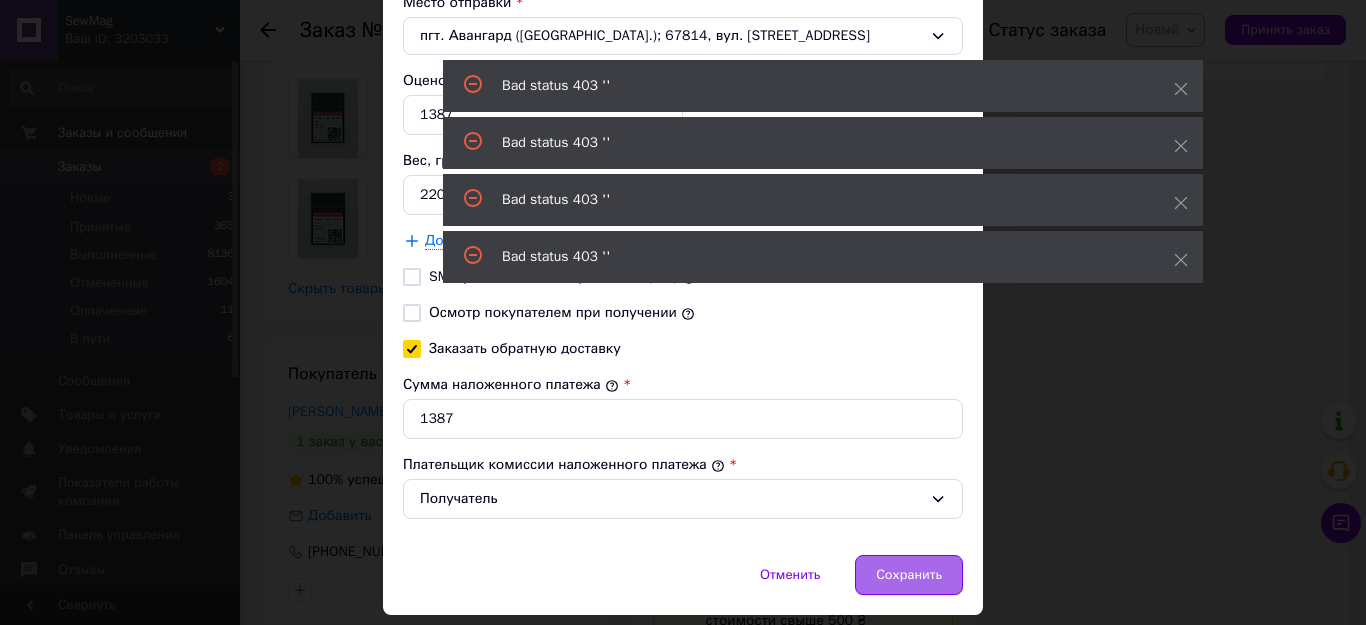 click on "Сохранить" at bounding box center (909, 575) 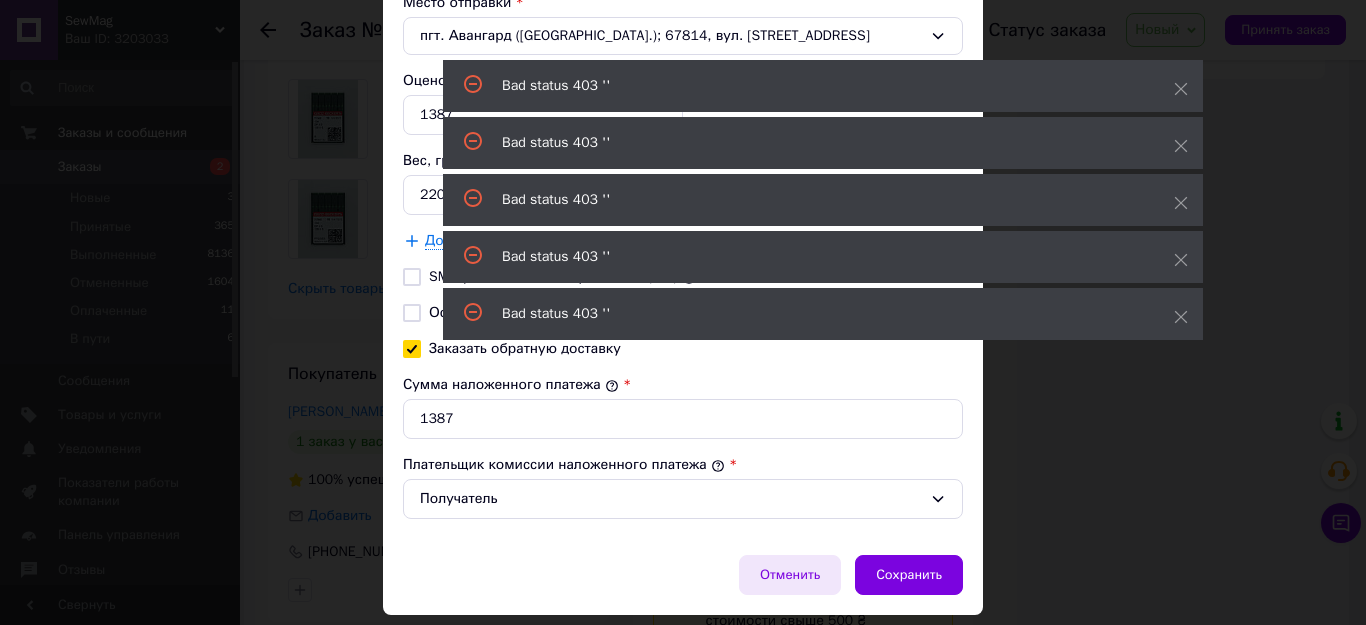 click on "Отменить" at bounding box center [790, 575] 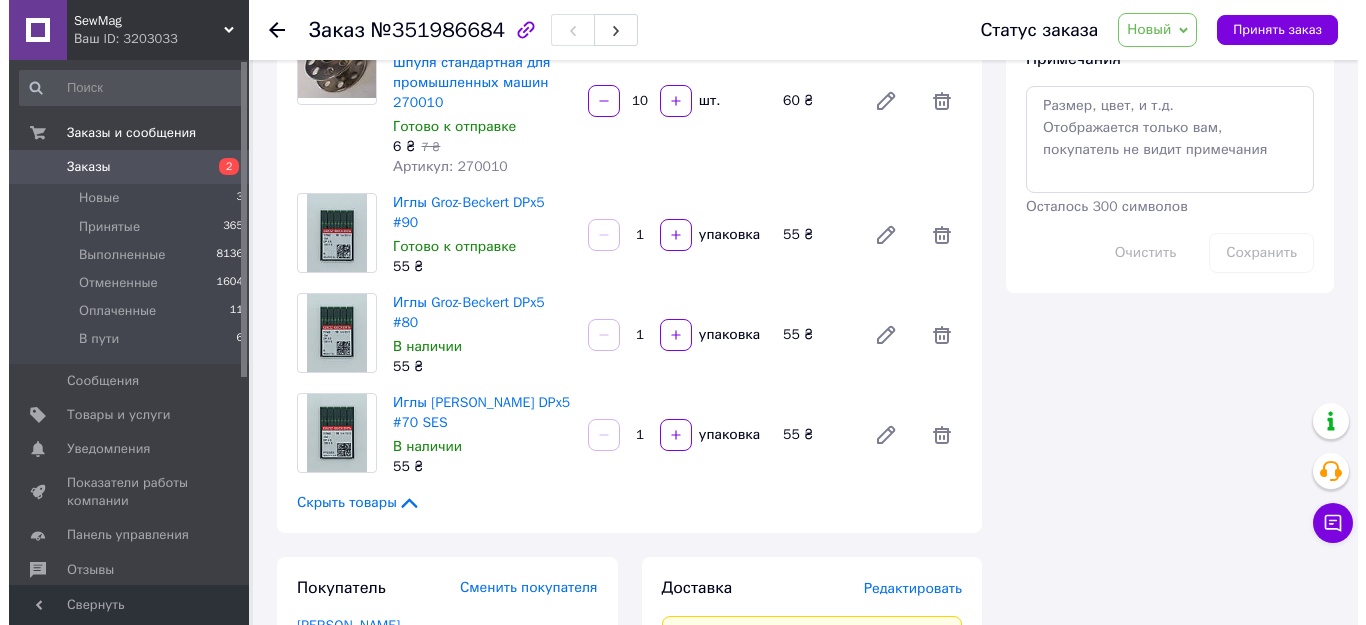 scroll, scrollTop: 1400, scrollLeft: 0, axis: vertical 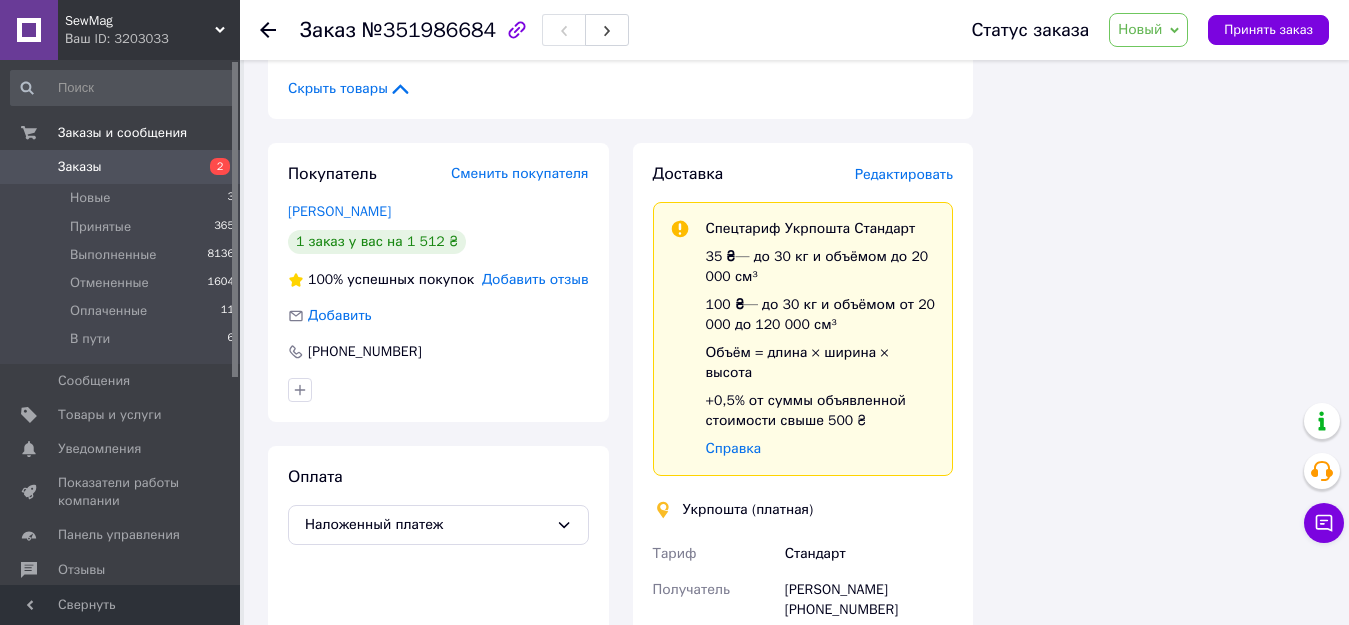 click on "Редактировать" at bounding box center [904, 174] 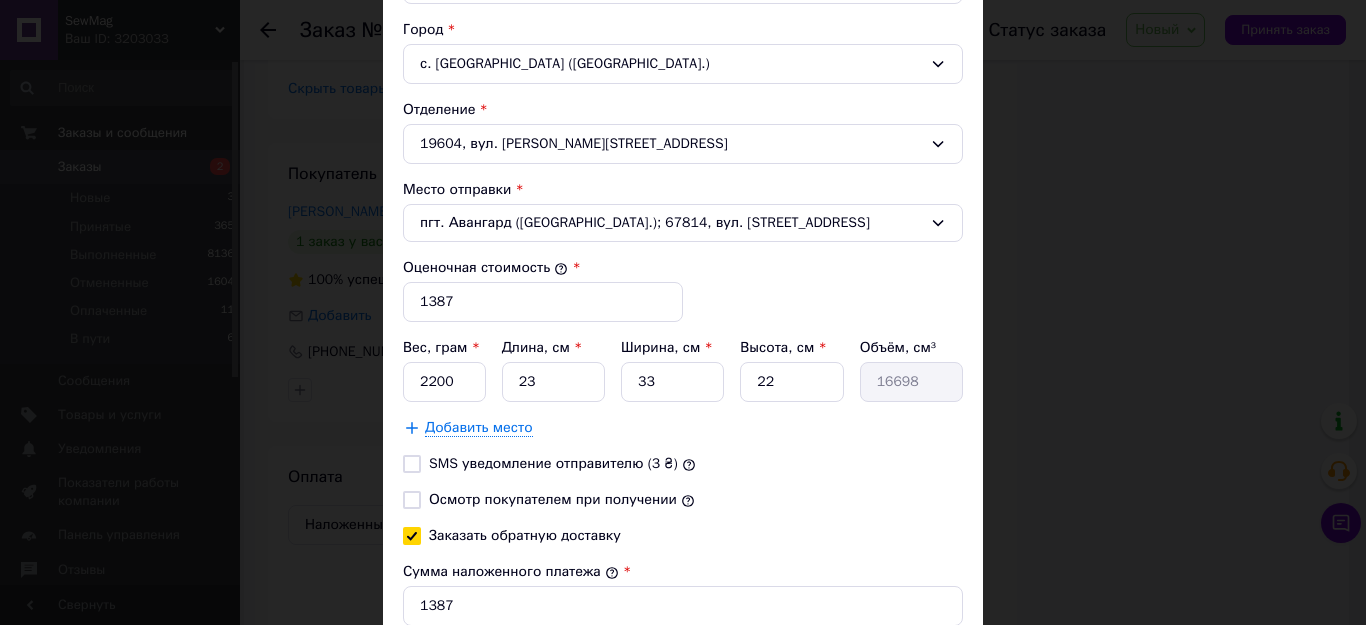 scroll, scrollTop: 858, scrollLeft: 0, axis: vertical 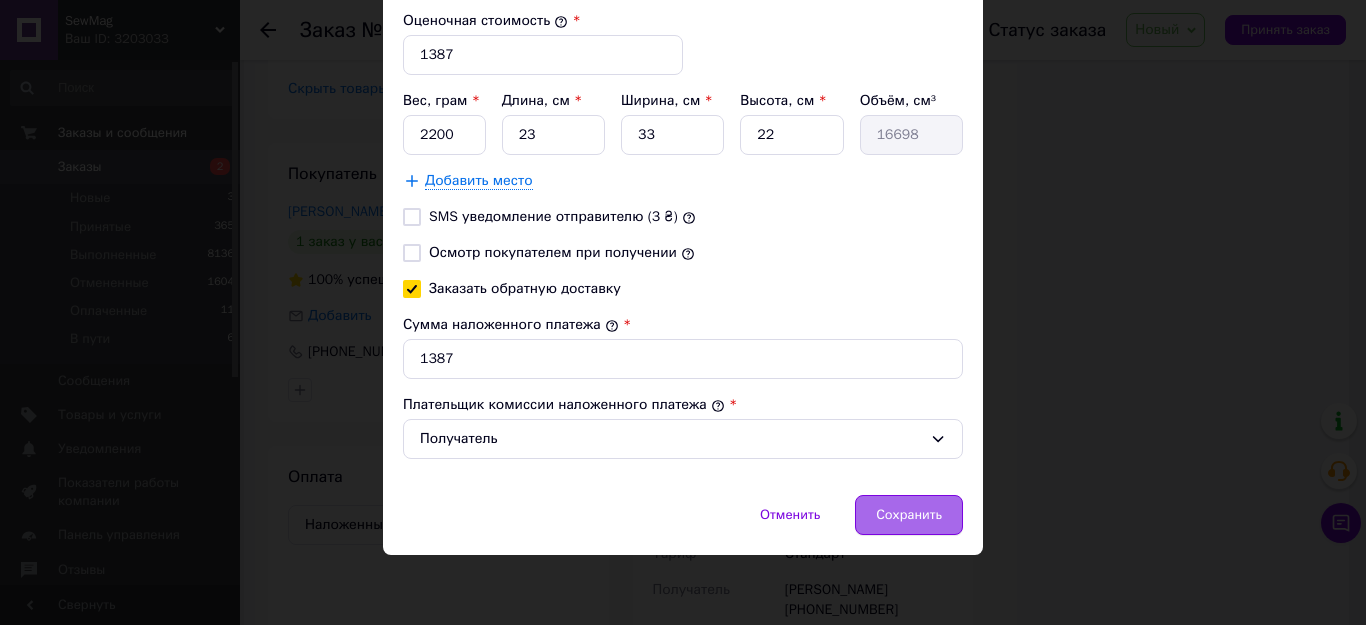 click on "Сохранить" at bounding box center [909, 515] 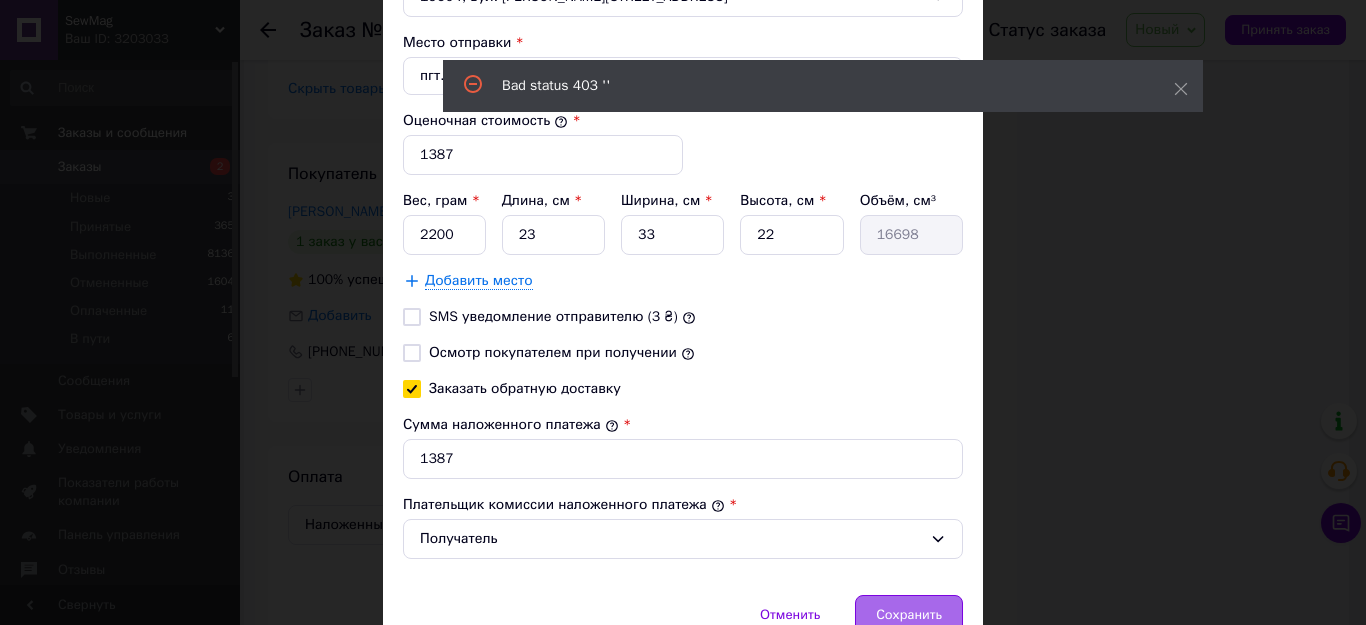 scroll, scrollTop: 658, scrollLeft: 0, axis: vertical 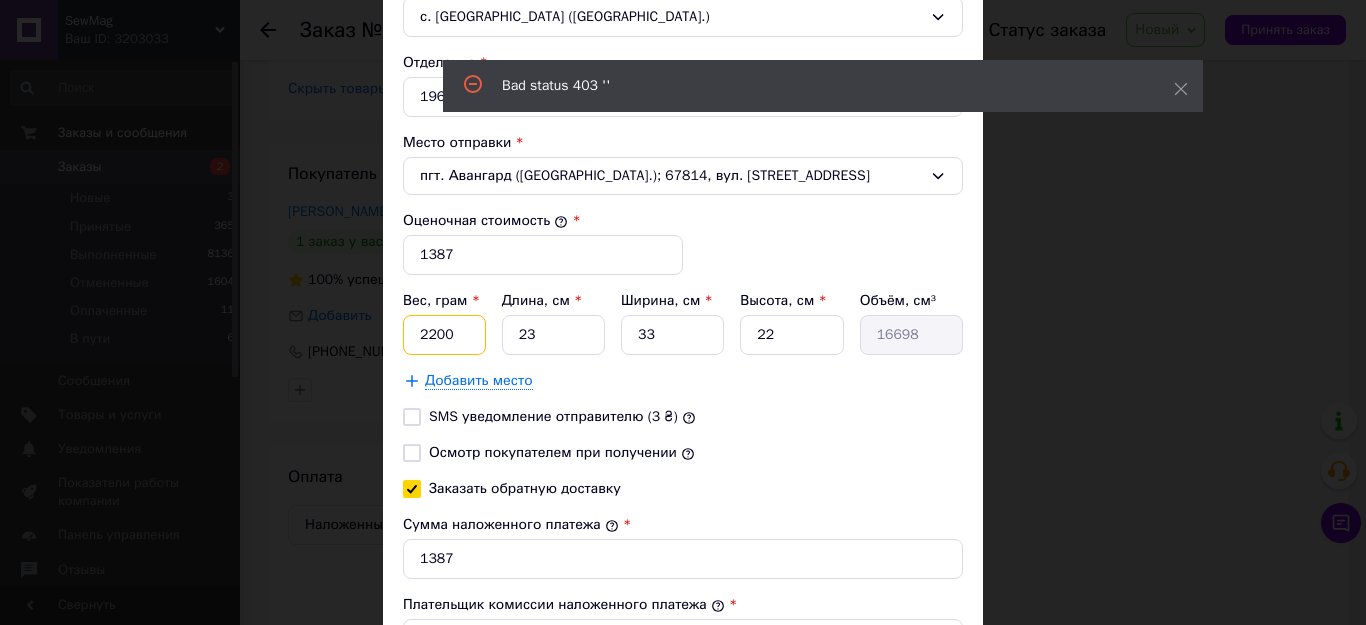 click on "2200" at bounding box center [444, 335] 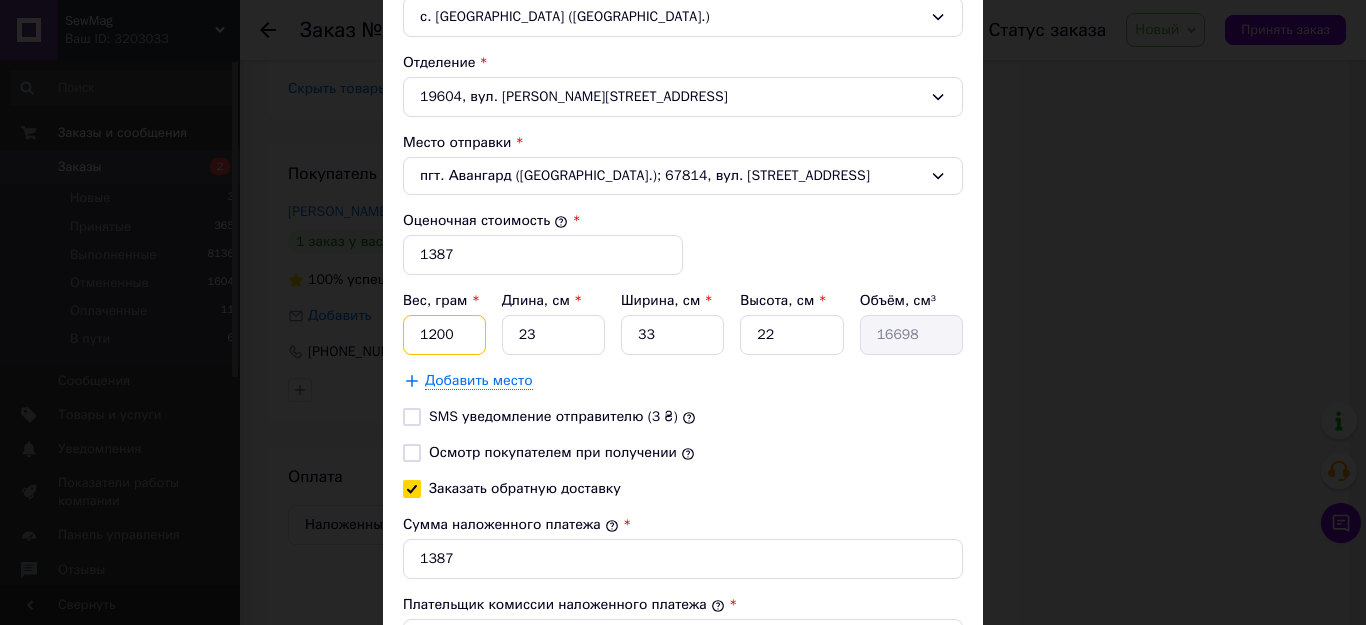 type on "1200" 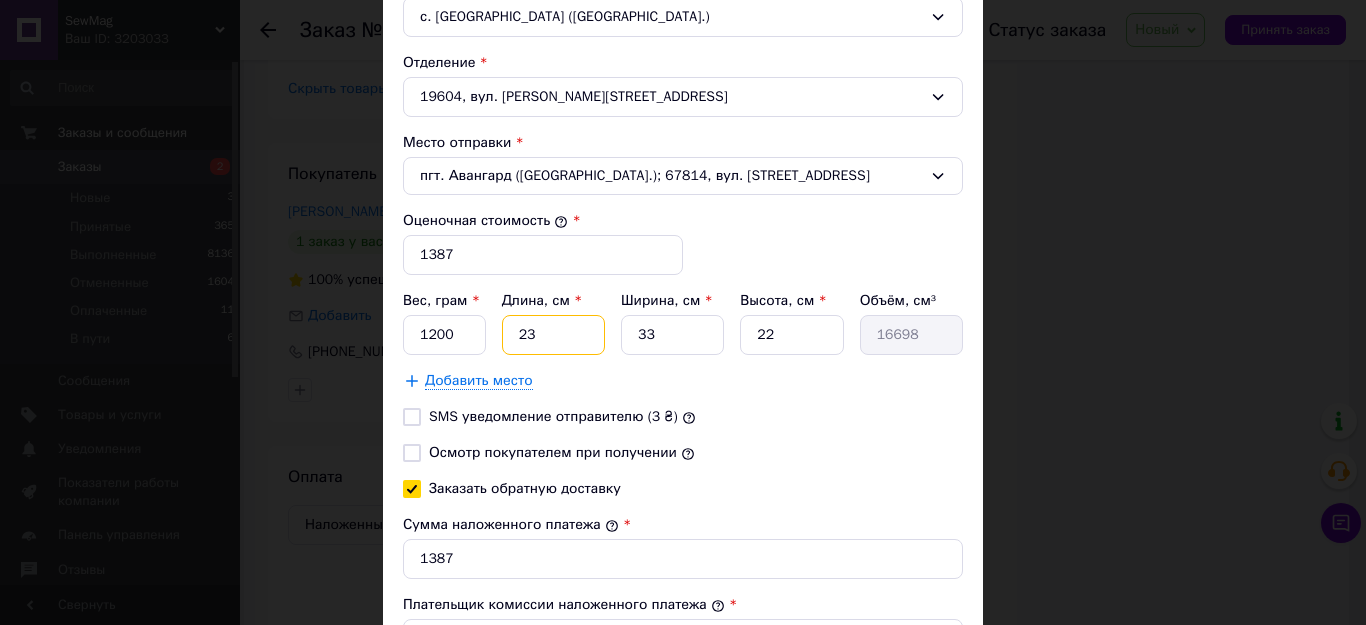 click on "23" at bounding box center [553, 335] 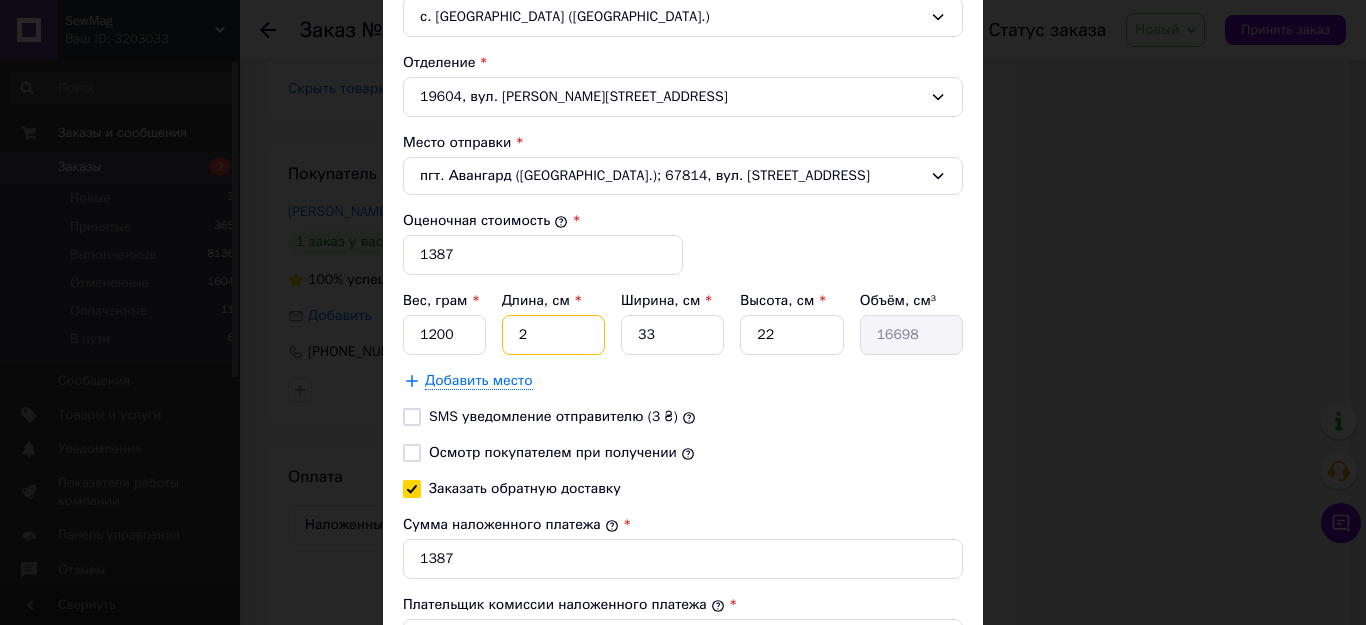type on "1452" 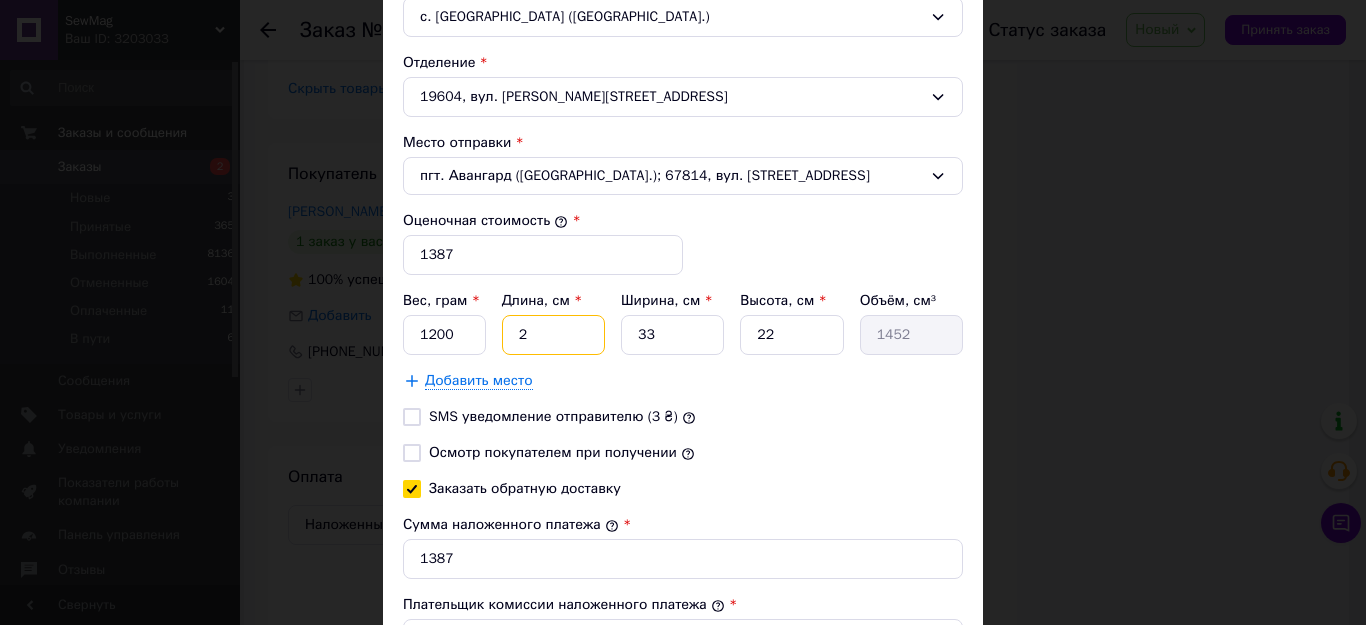 type 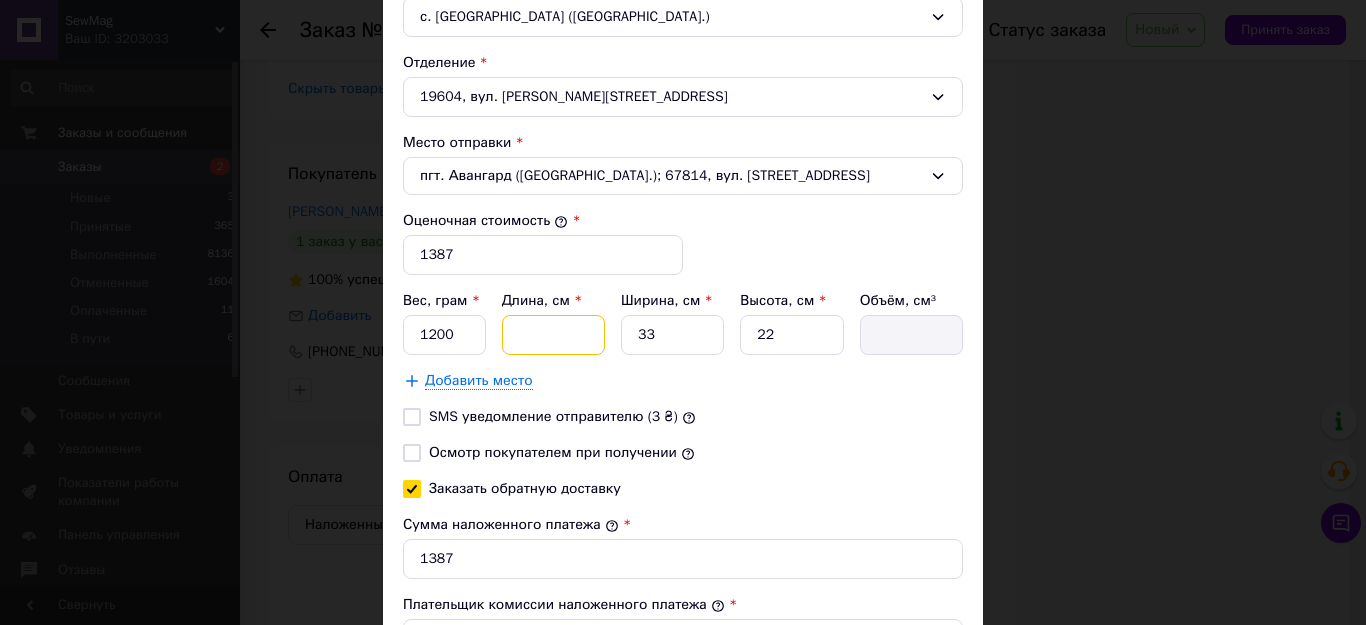 type on "5" 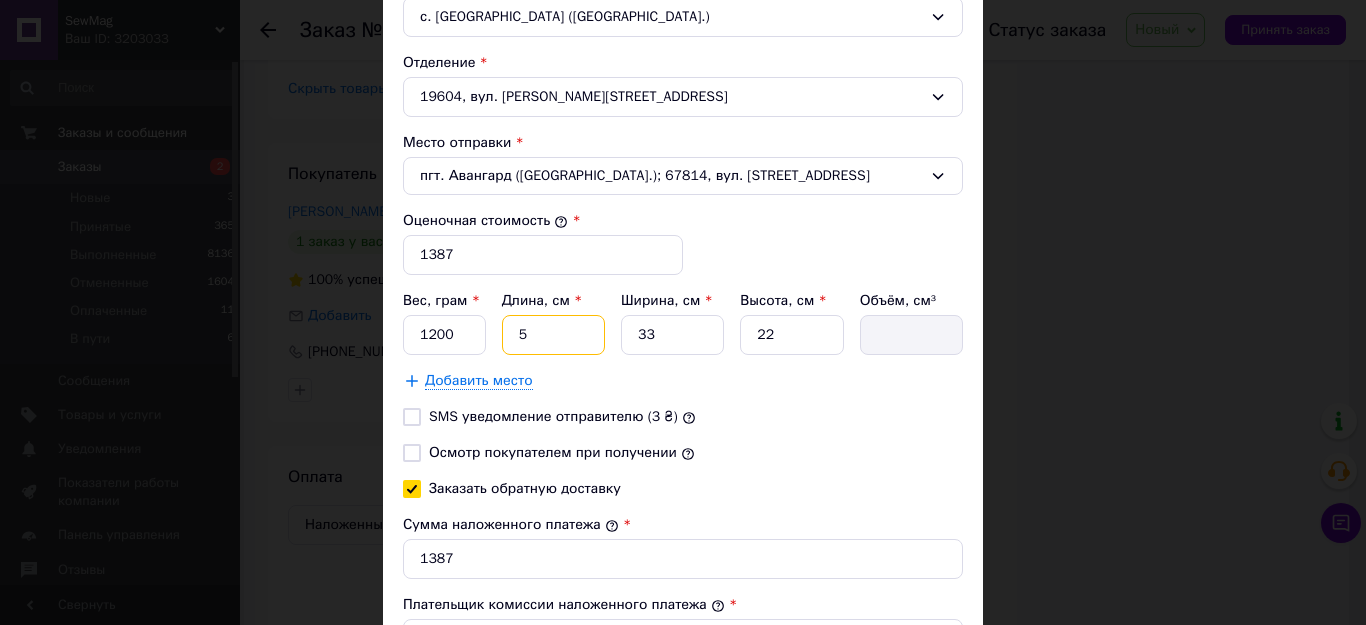 type on "3630" 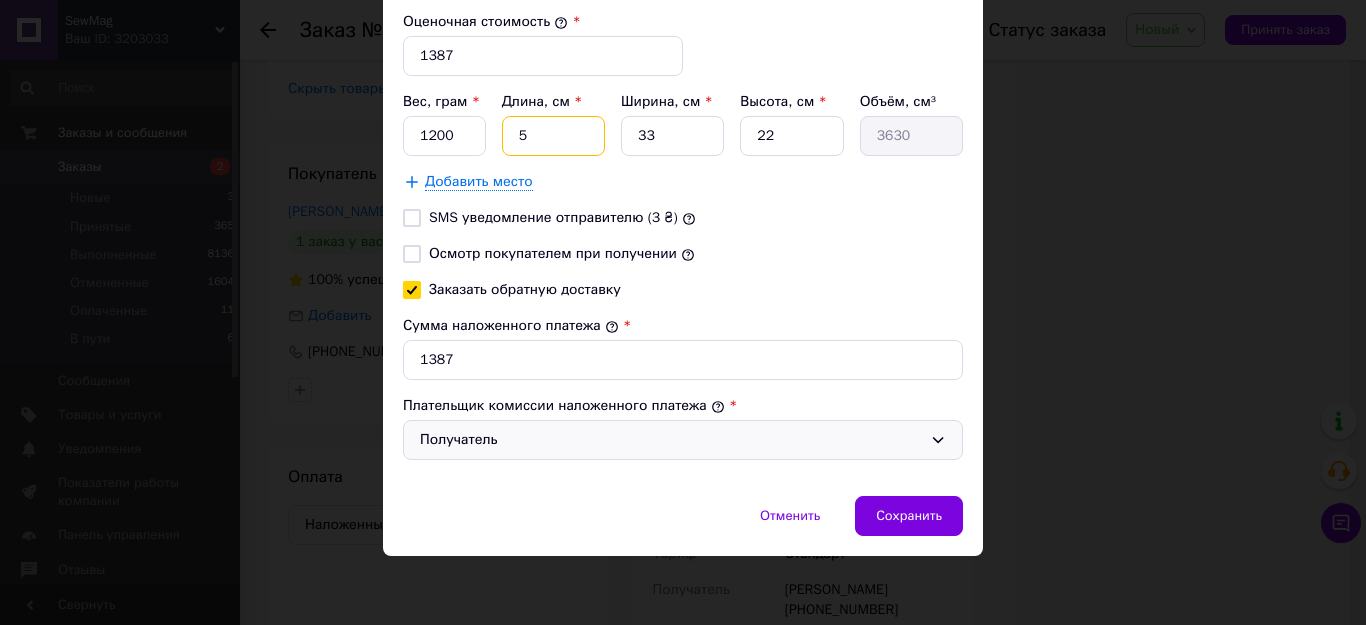 scroll, scrollTop: 858, scrollLeft: 0, axis: vertical 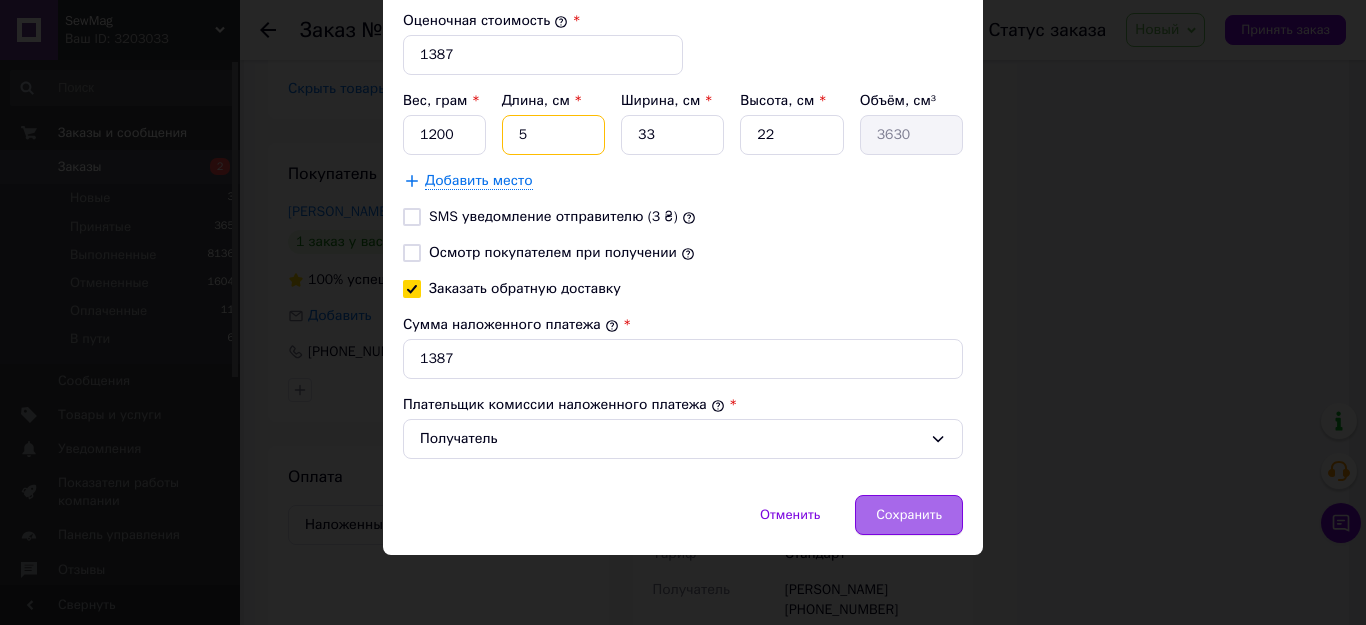 type on "5" 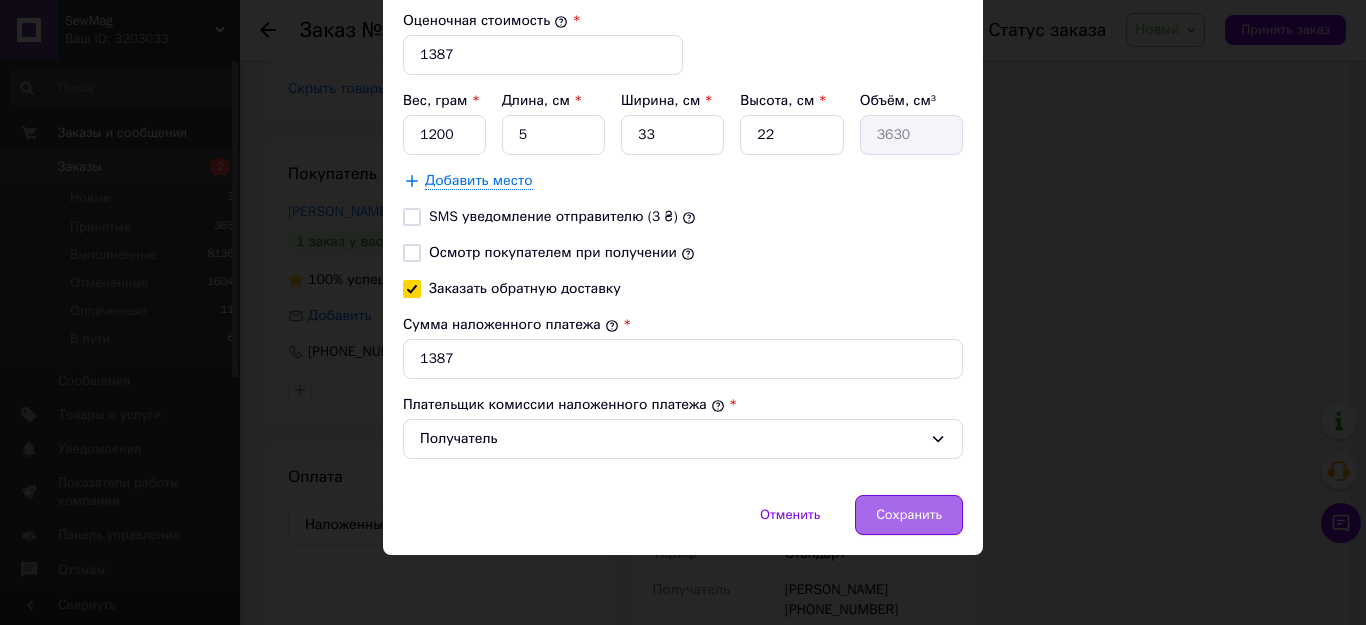 click on "Сохранить" at bounding box center [909, 515] 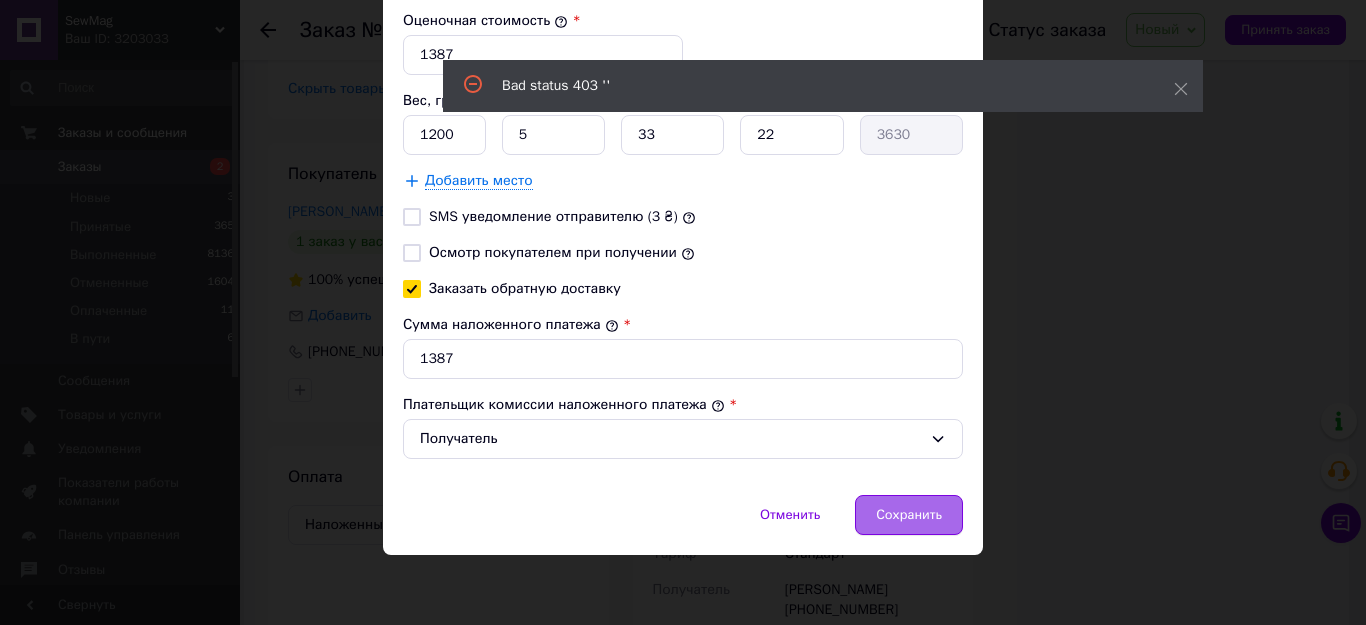 click on "Сохранить" at bounding box center [909, 515] 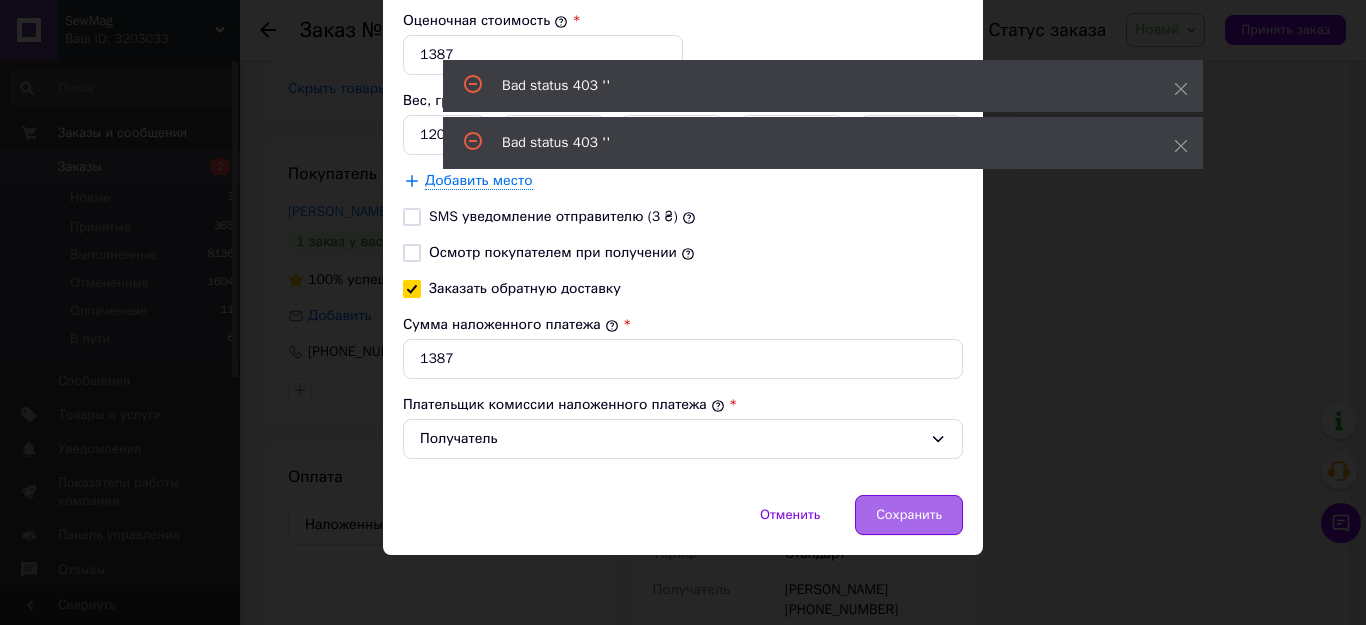 click on "Сохранить" at bounding box center (909, 515) 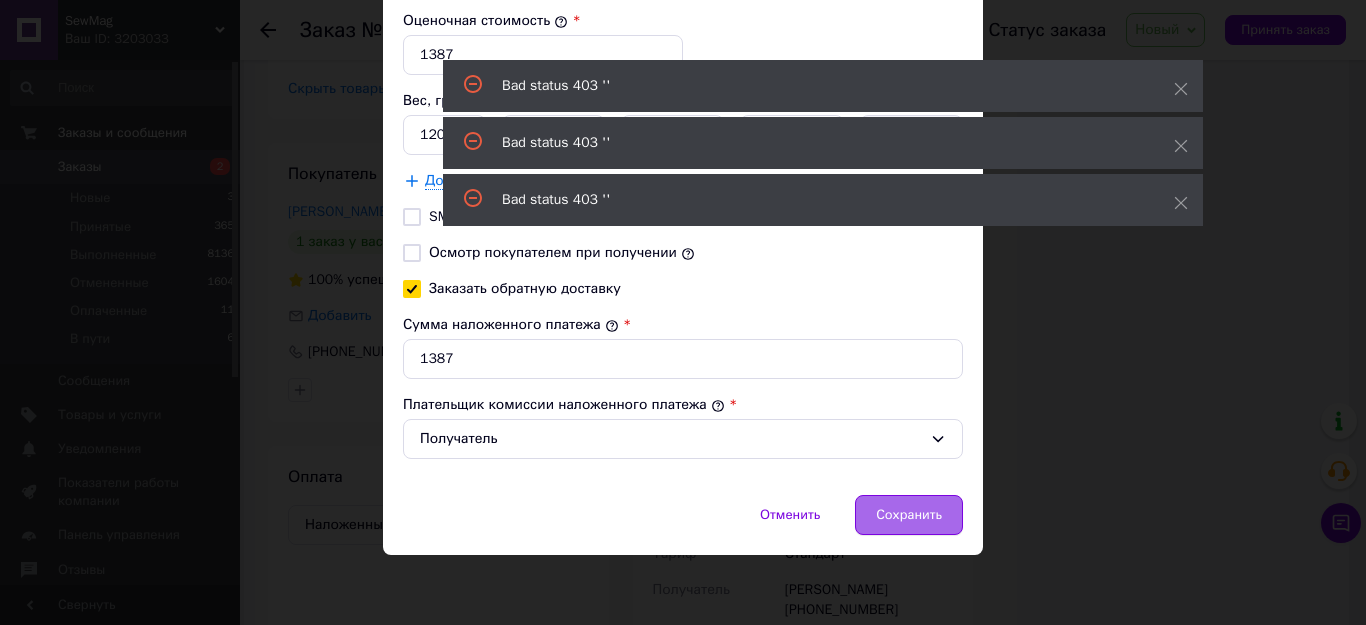 click on "Сохранить" at bounding box center [909, 515] 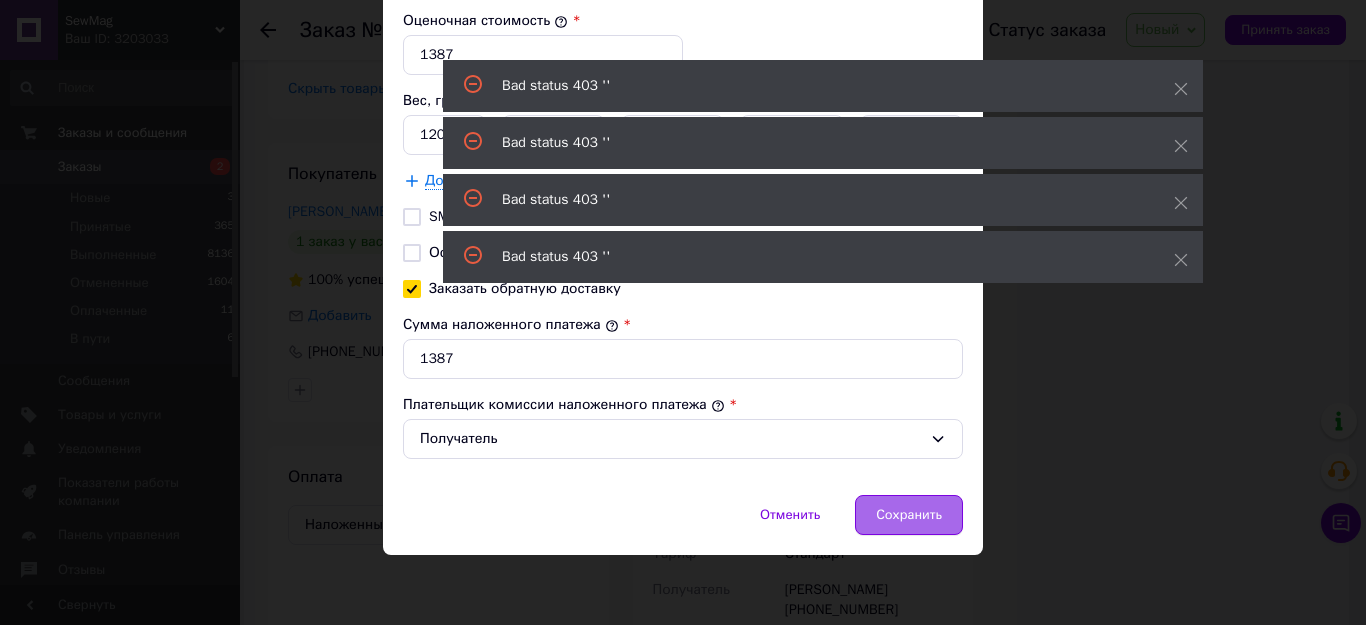 click on "Сохранить" at bounding box center [909, 515] 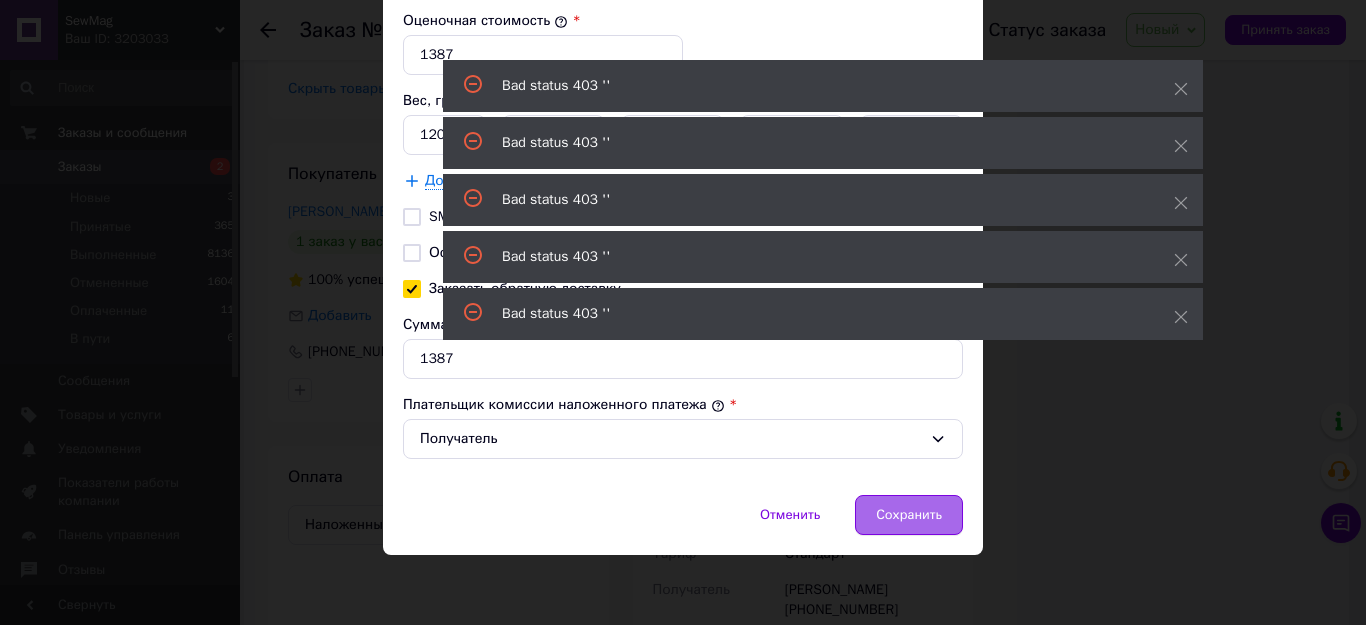 click on "Сохранить" at bounding box center [909, 515] 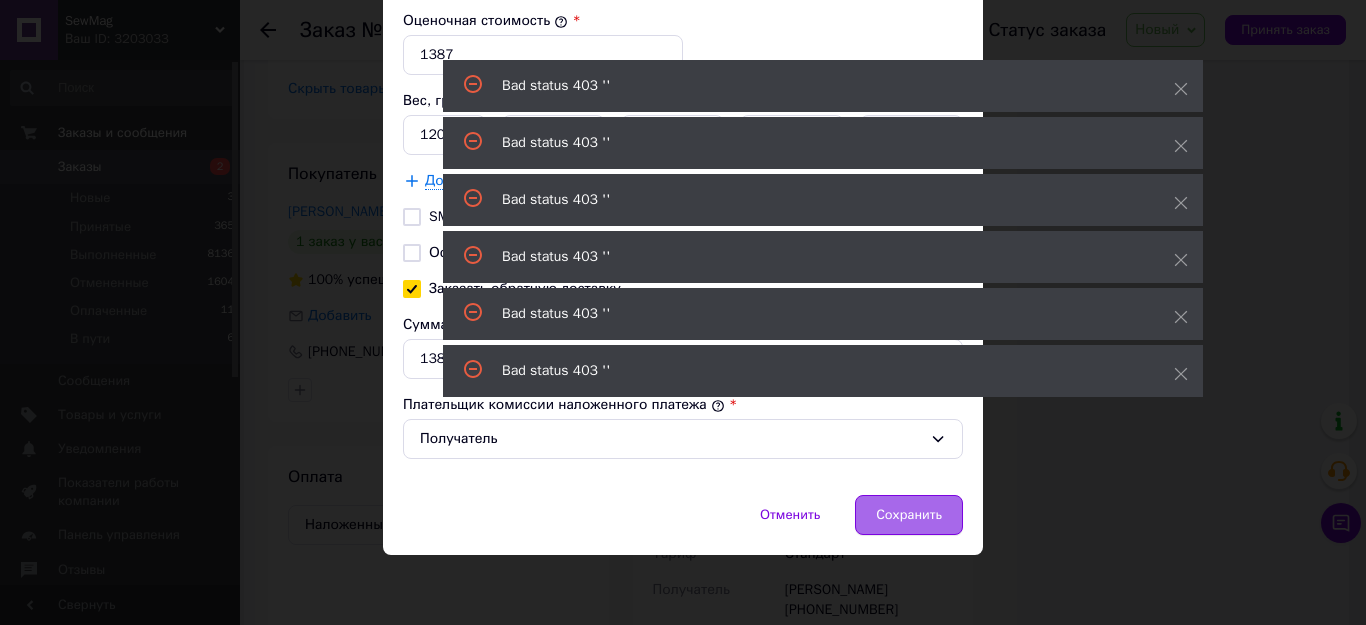 click on "Сохранить" at bounding box center [909, 515] 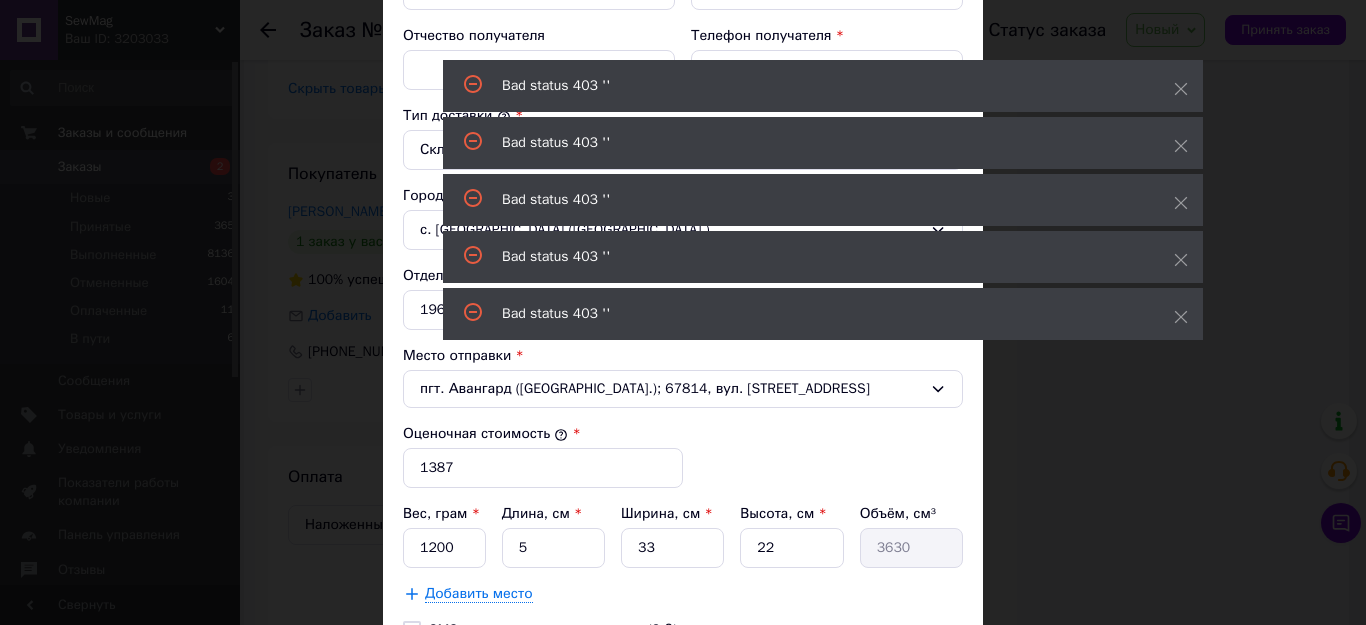 scroll, scrollTop: 358, scrollLeft: 0, axis: vertical 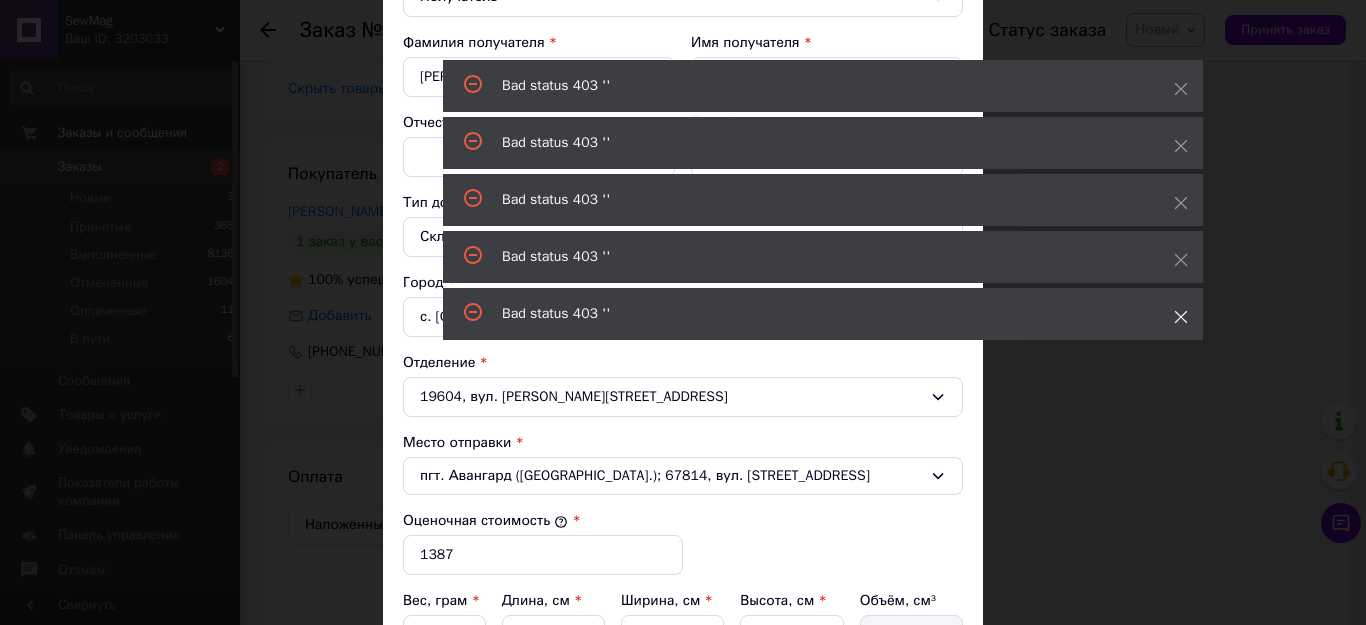 click 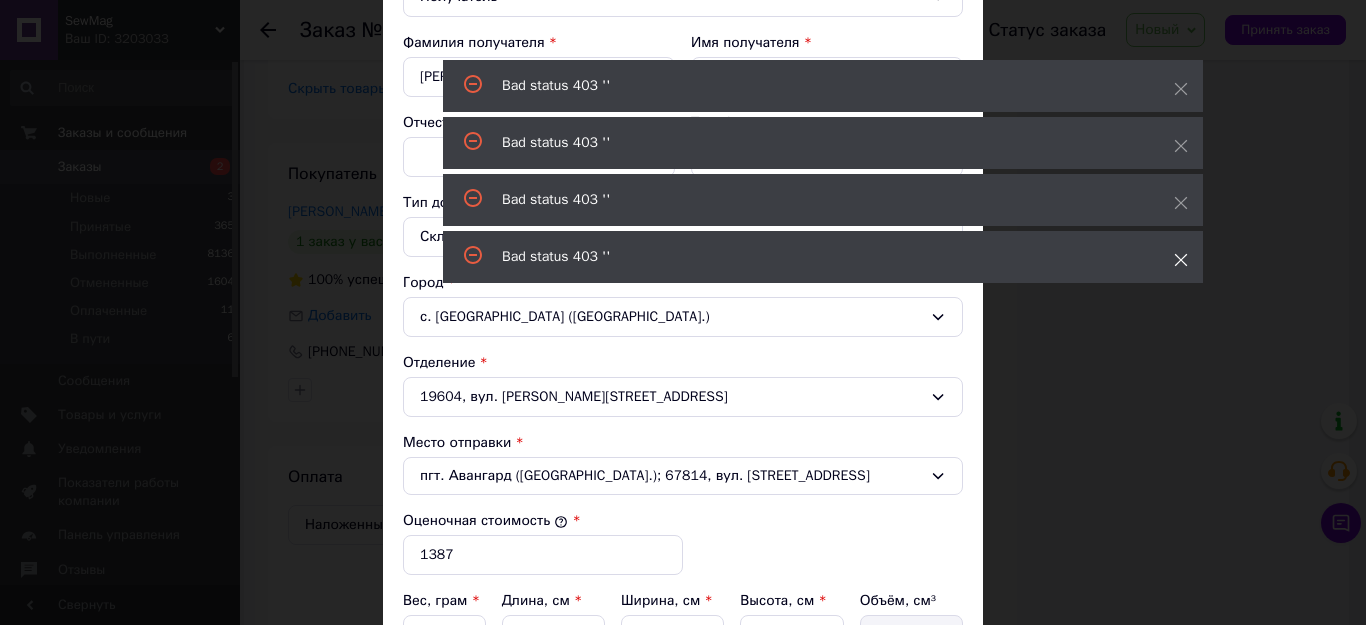 click 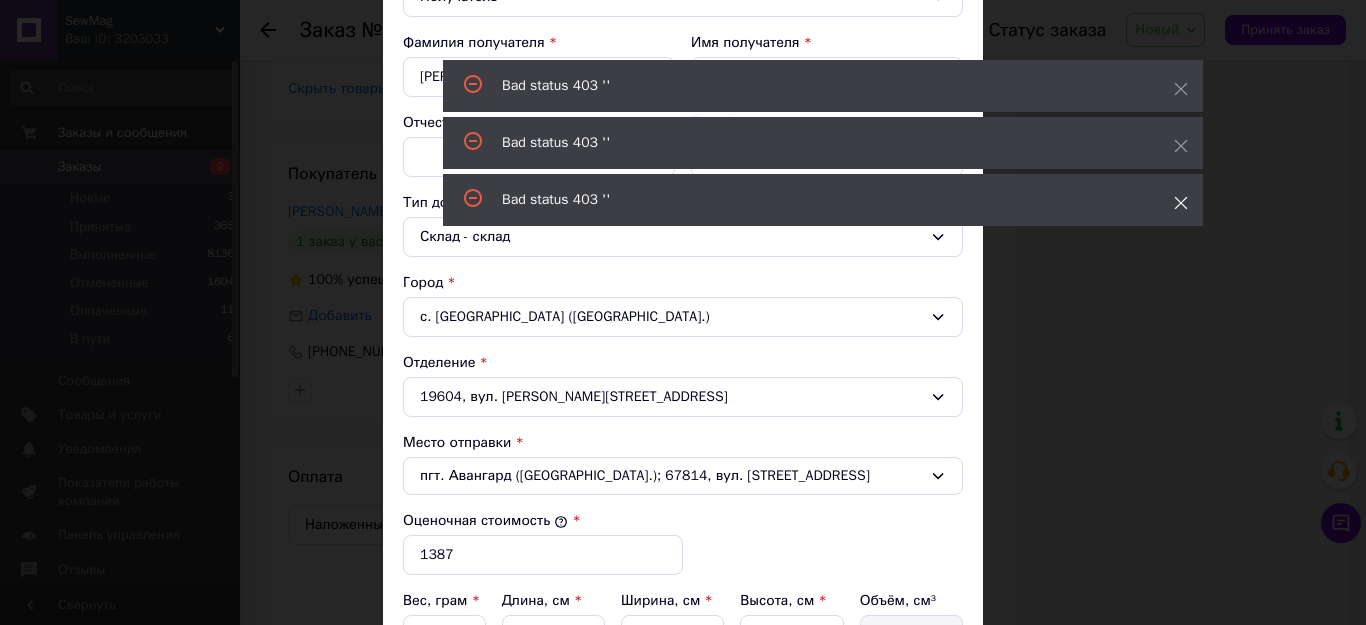 click 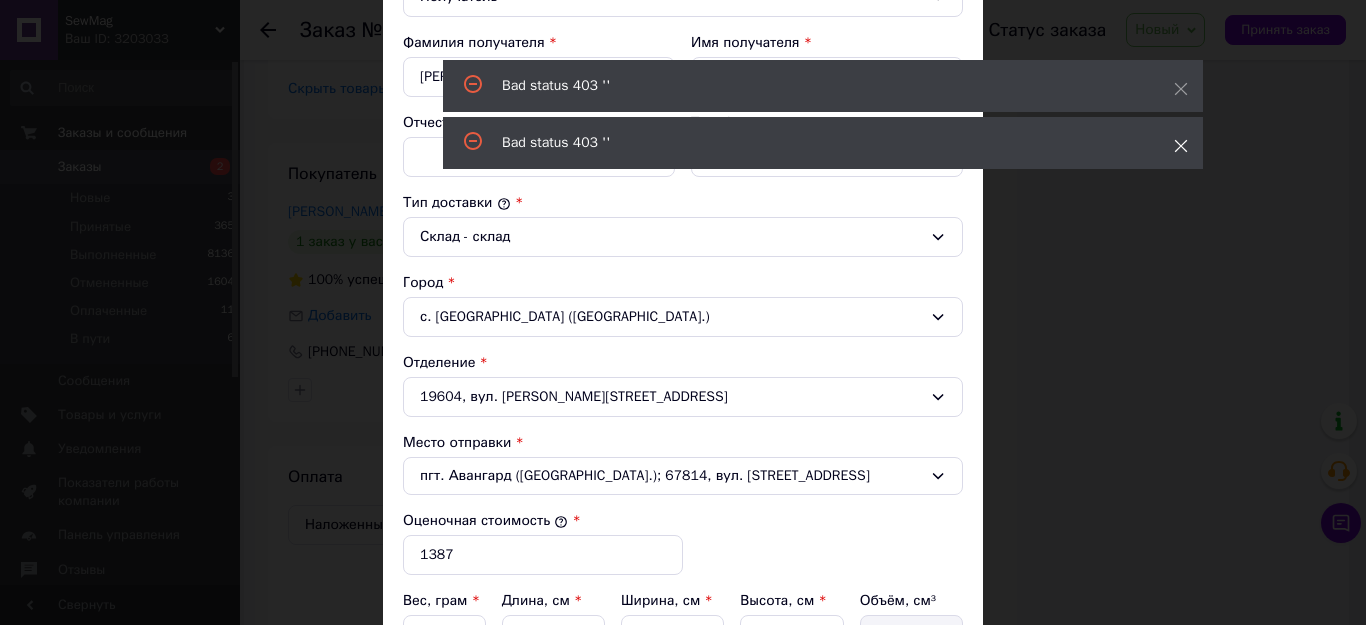 click at bounding box center (1181, 146) 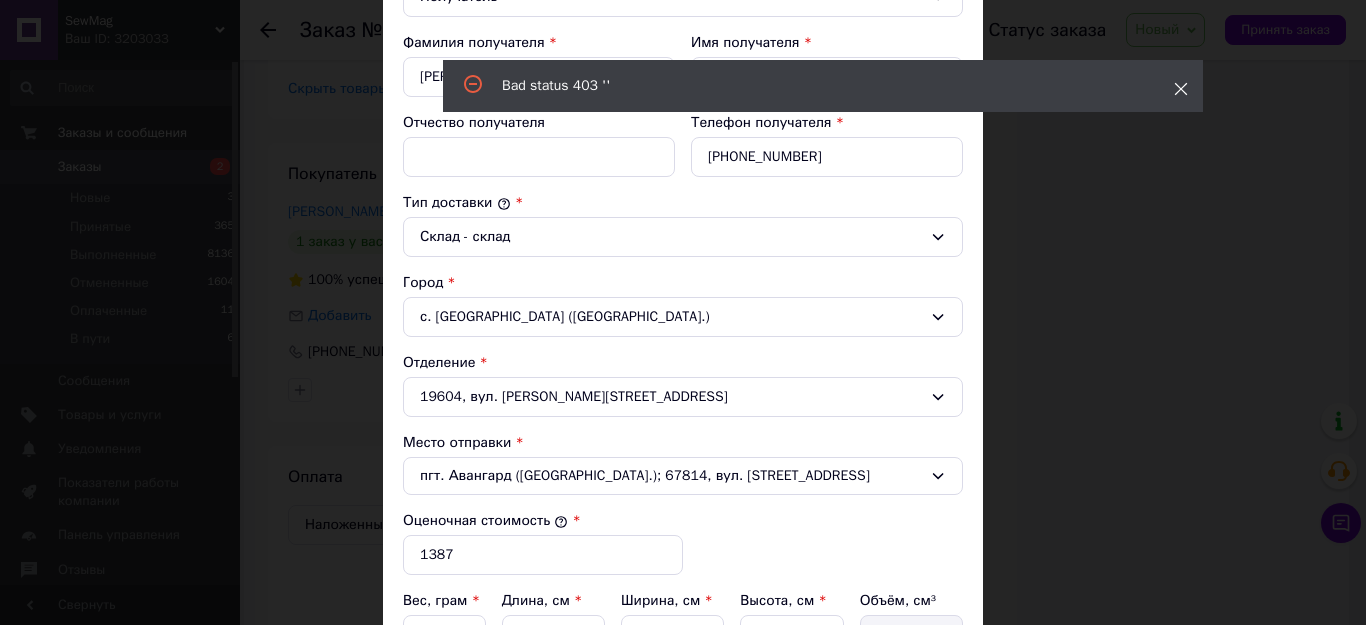 click 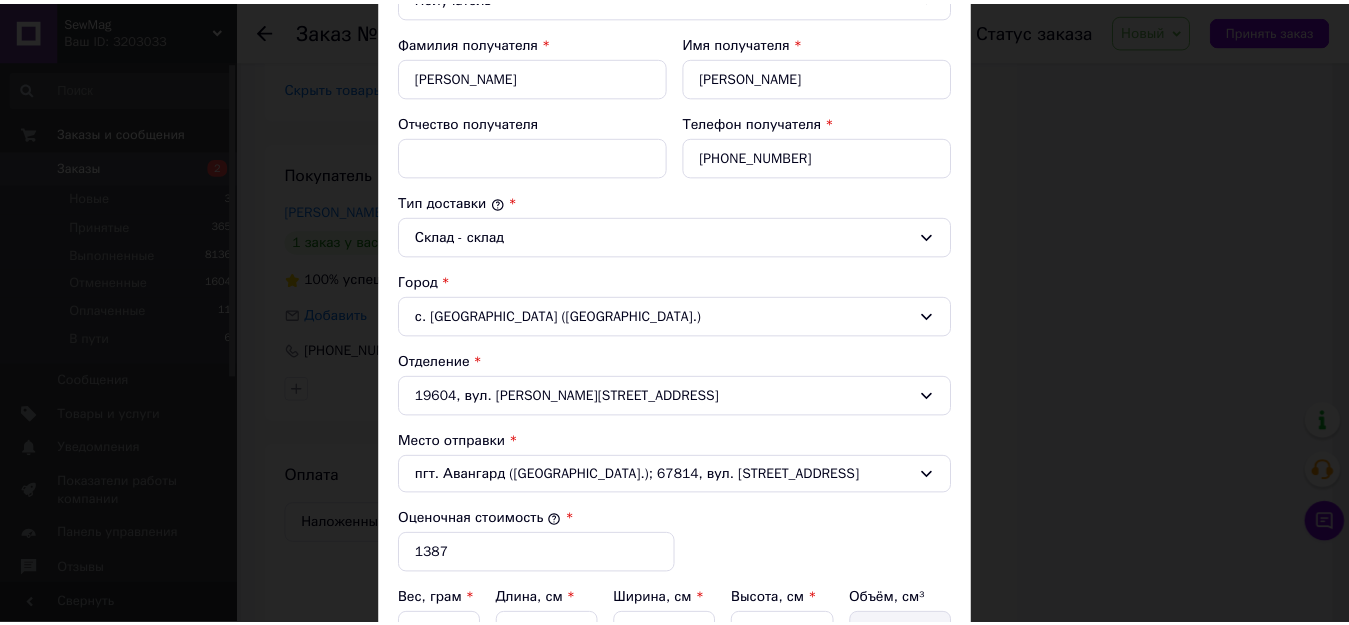 scroll, scrollTop: 0, scrollLeft: 0, axis: both 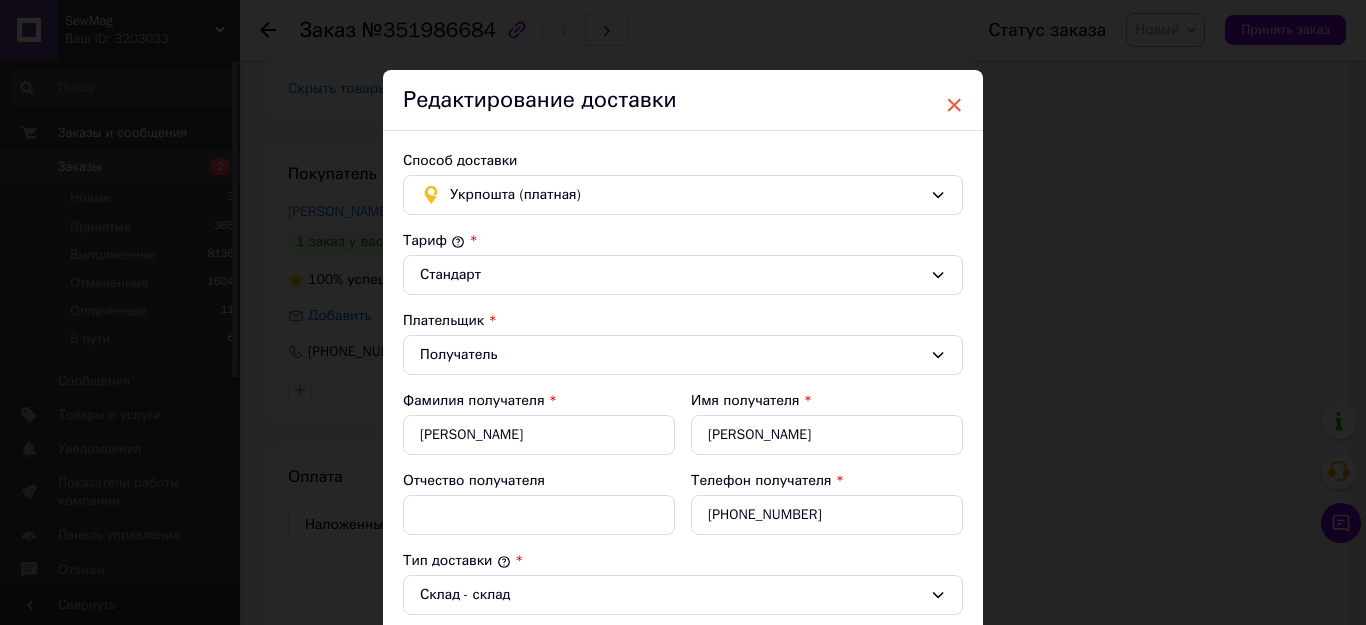click on "×" at bounding box center (954, 105) 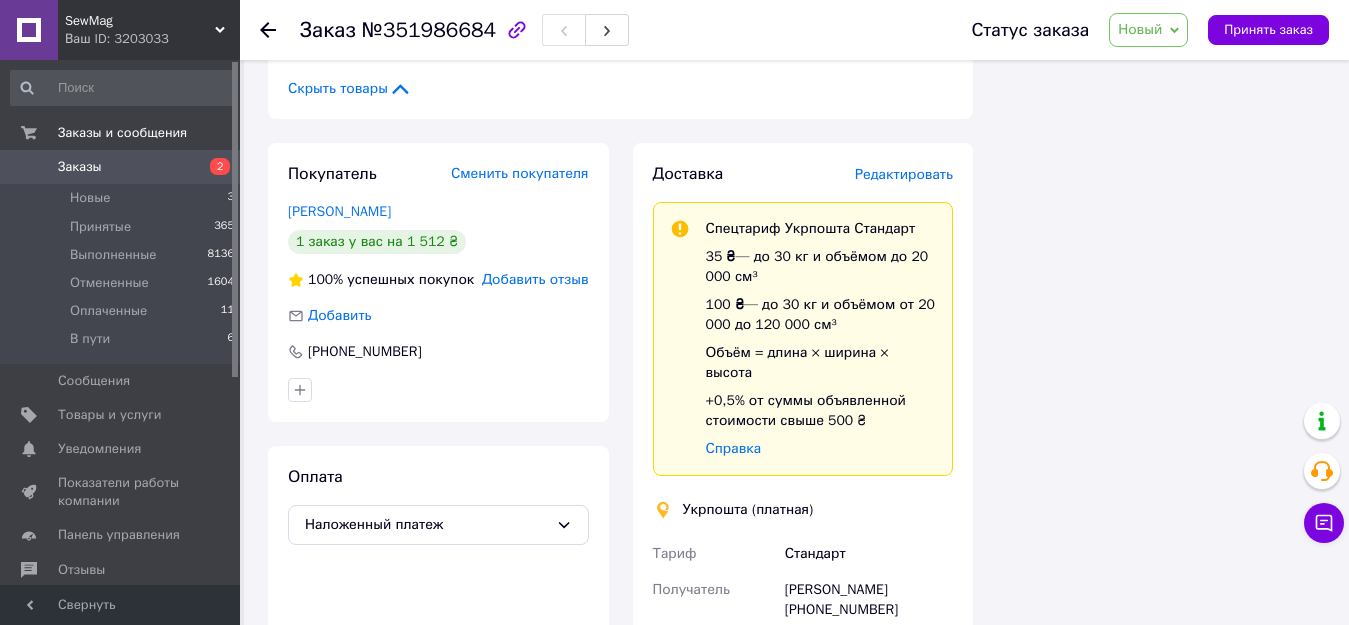 drag, startPoint x: 810, startPoint y: 590, endPoint x: 891, endPoint y: 590, distance: 81 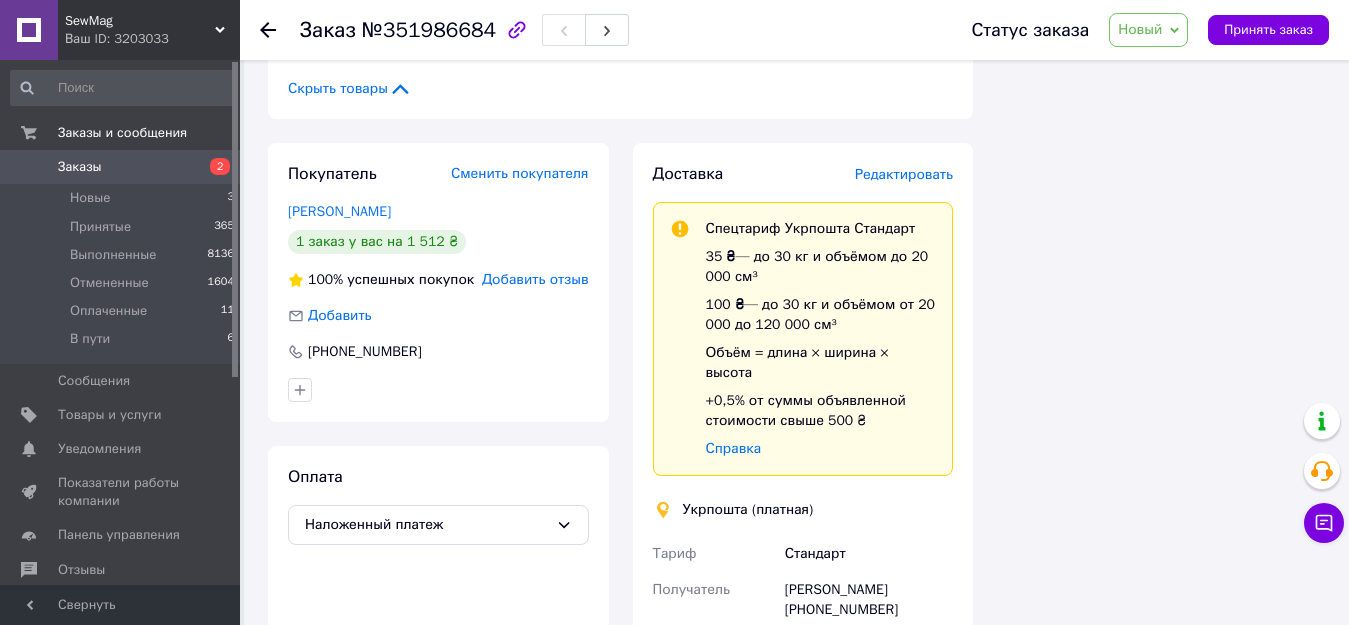 copy on "0964567823" 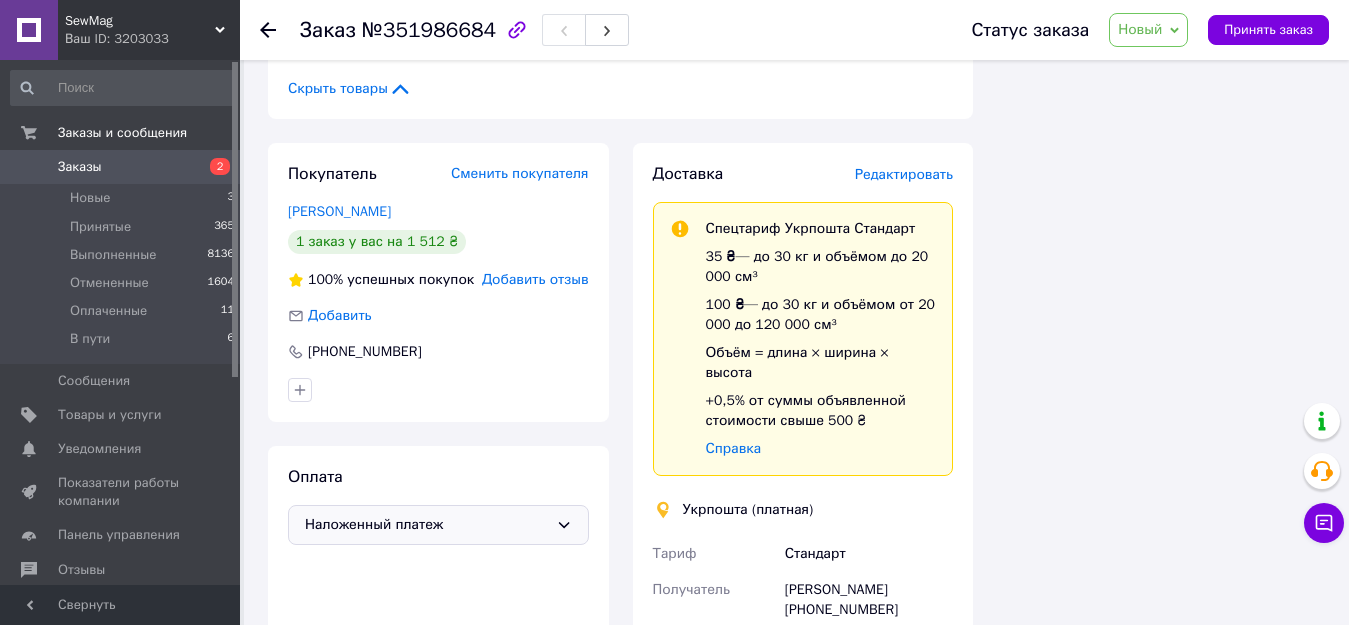 click 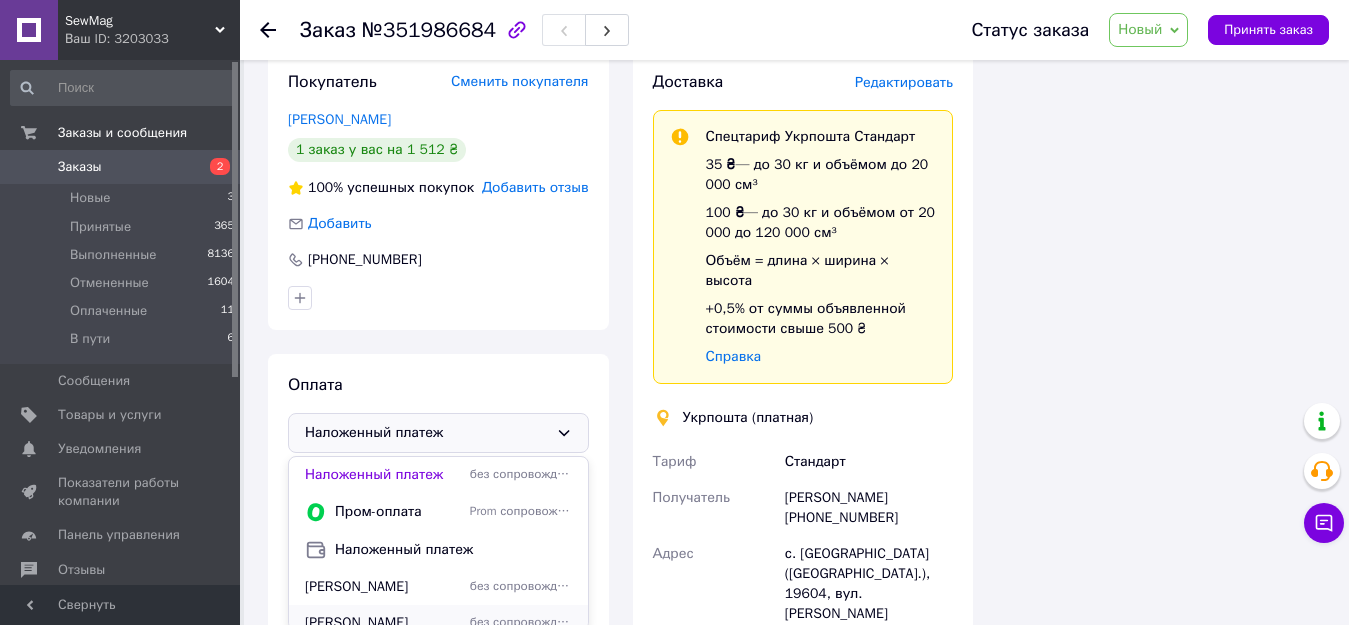 scroll, scrollTop: 1600, scrollLeft: 0, axis: vertical 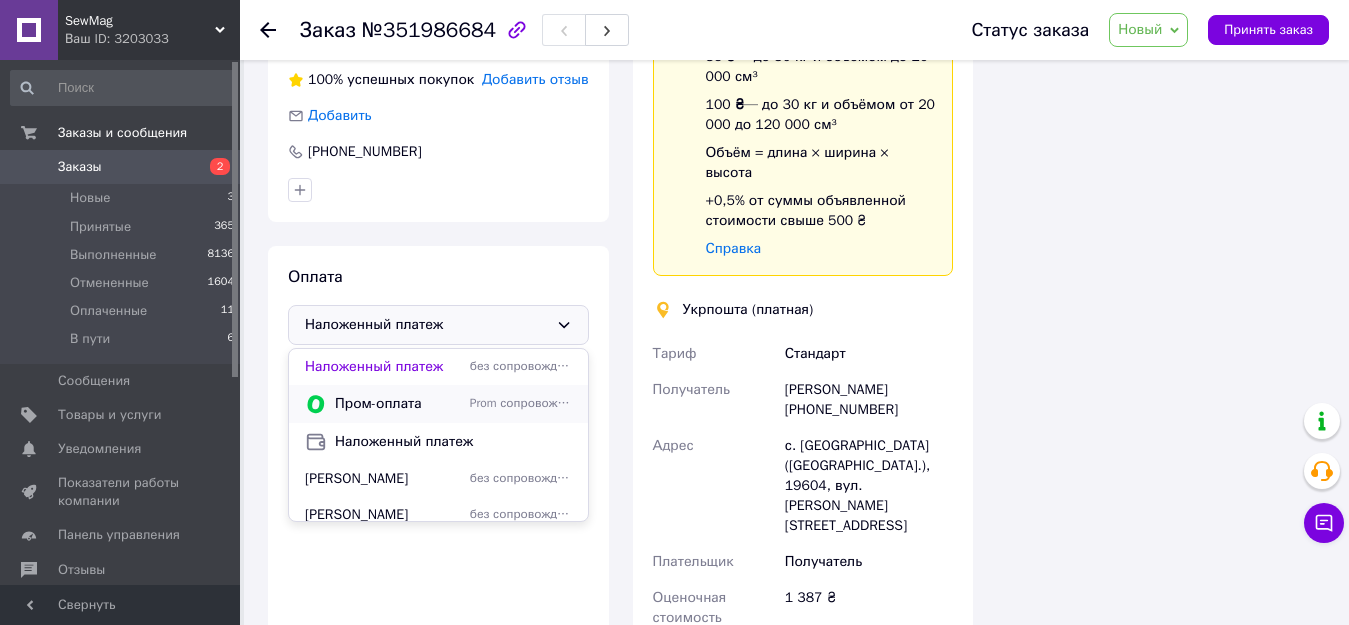 click on "Пром-оплата" at bounding box center (398, 404) 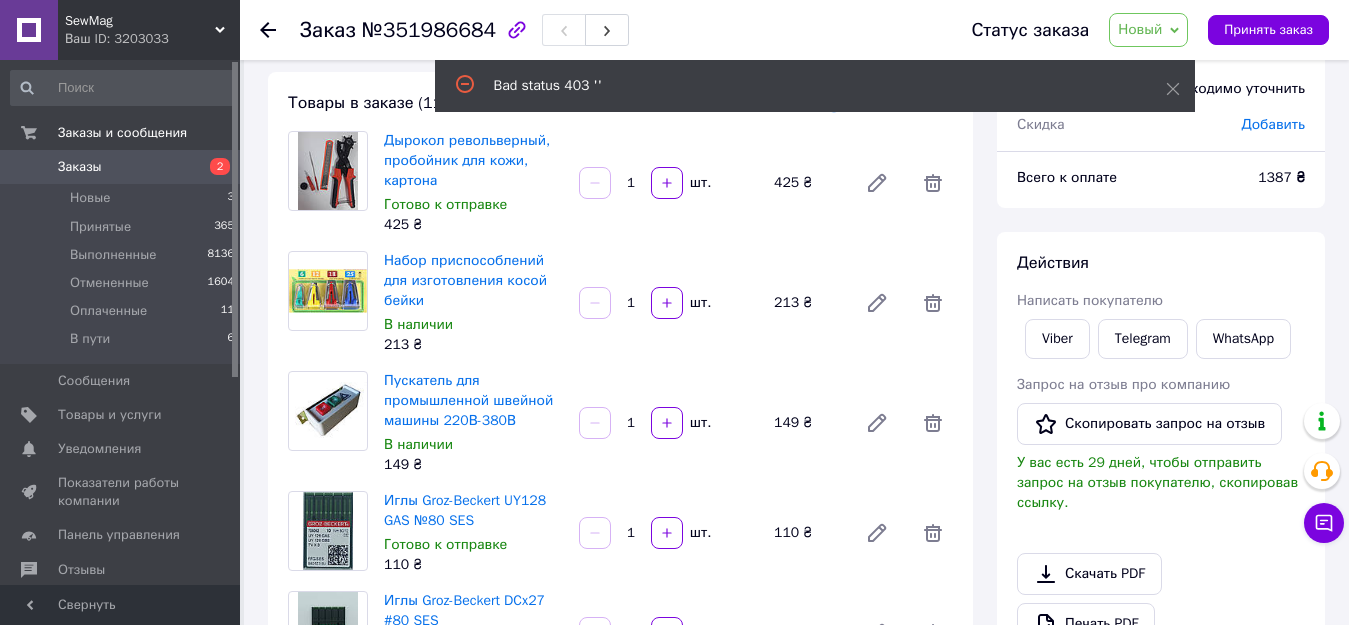 scroll, scrollTop: 0, scrollLeft: 0, axis: both 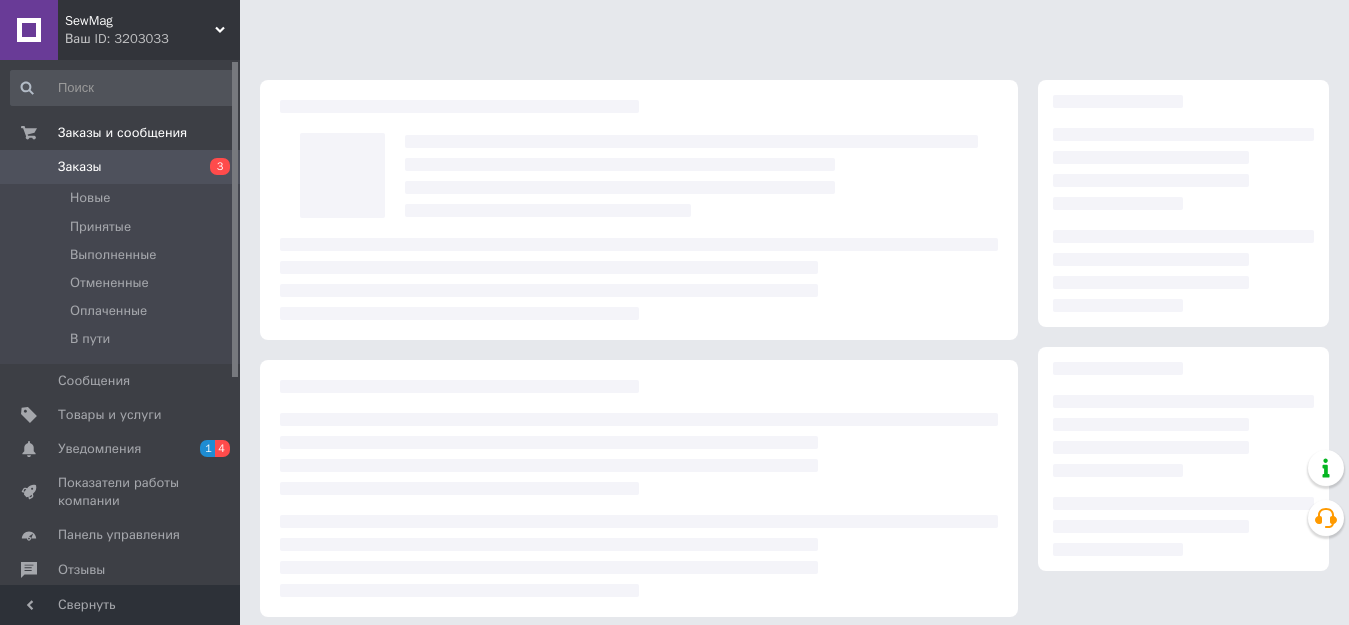 click on "Уведомления" at bounding box center (99, 449) 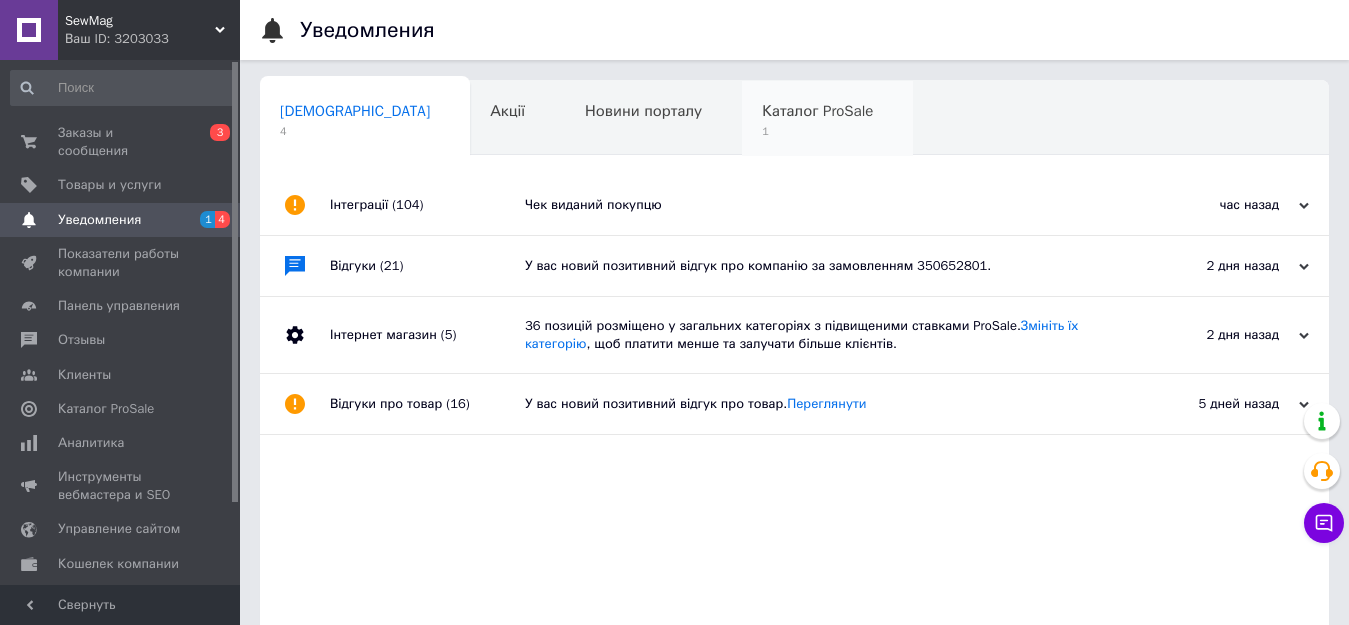 click on "Каталог ProSale" at bounding box center (817, 111) 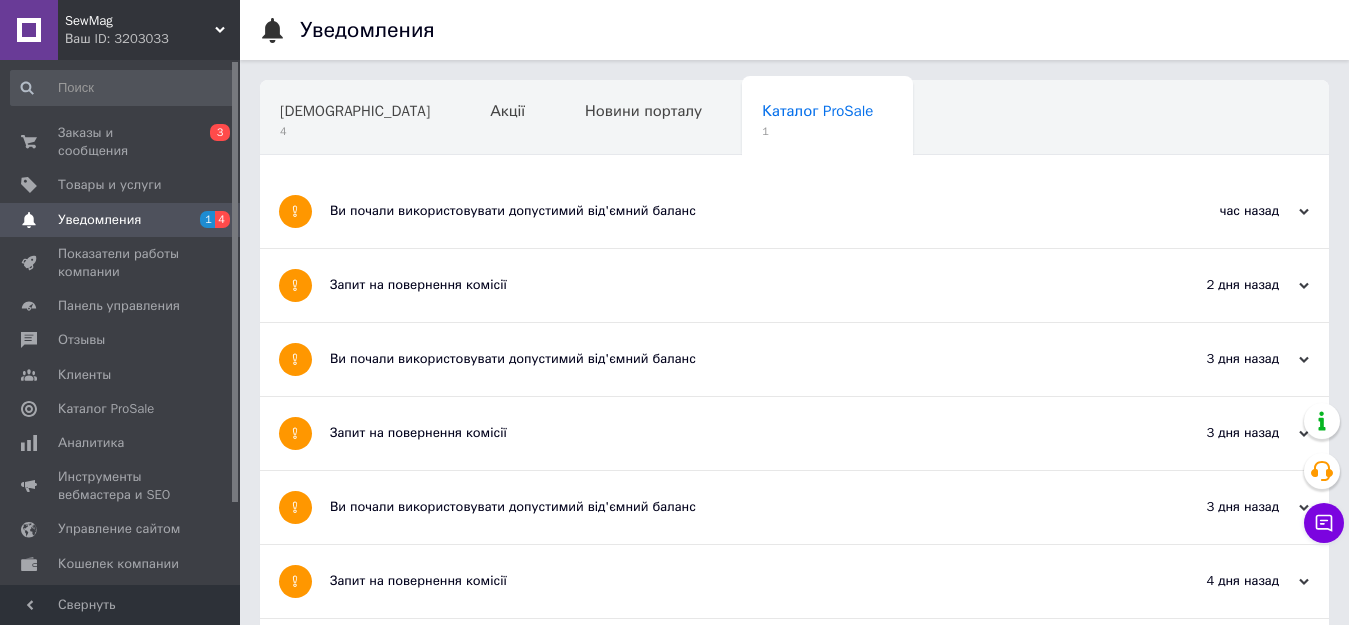click on "Ви почали використовувати допустимий від'ємний баланс" at bounding box center (719, 211) 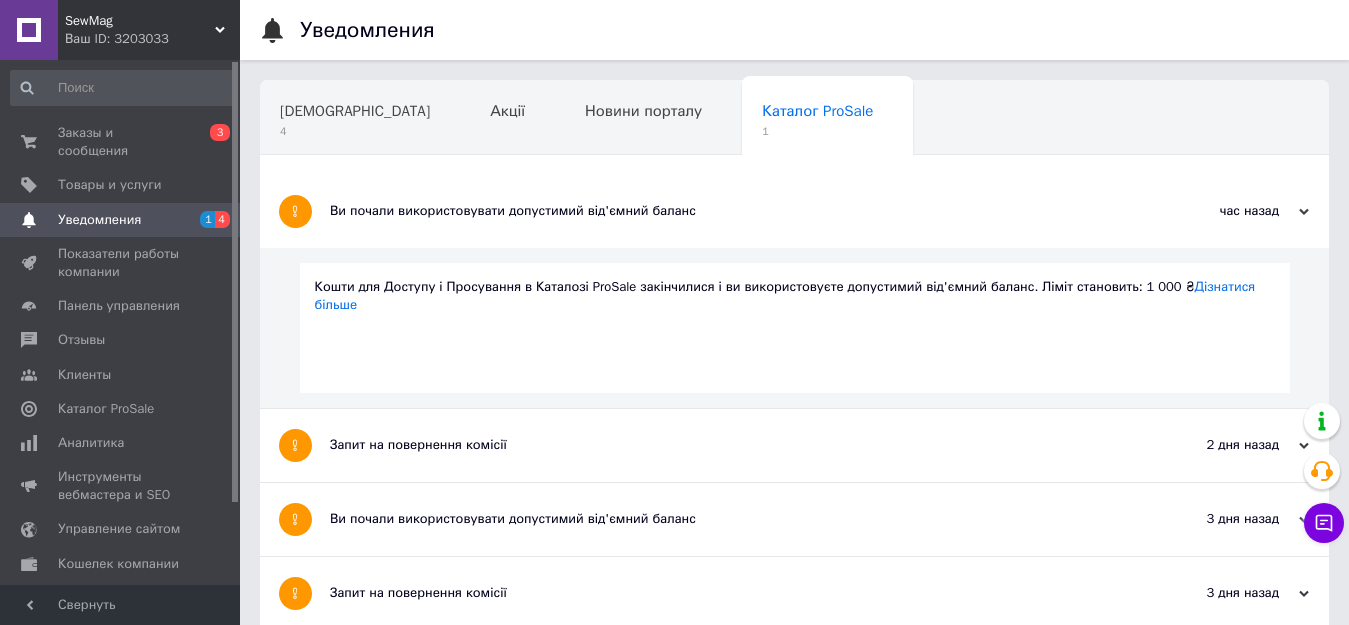 click on "Уведомления" at bounding box center (99, 220) 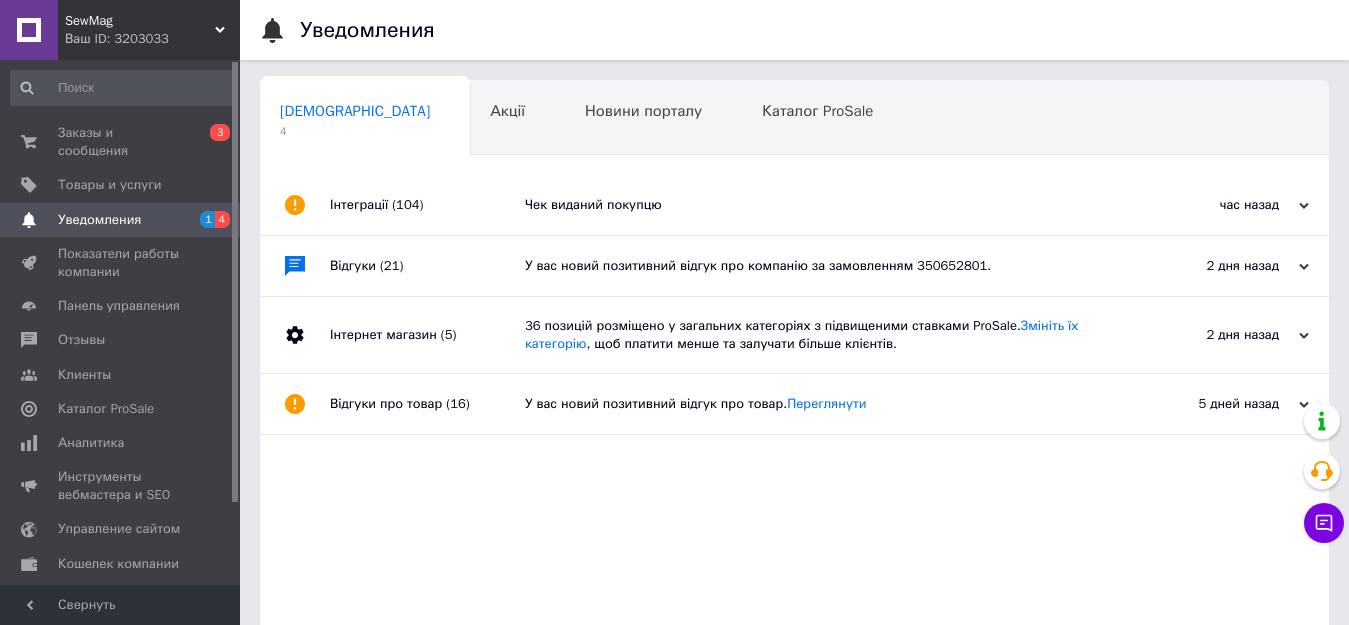 click on "Чек виданий покупцю" at bounding box center (817, 205) 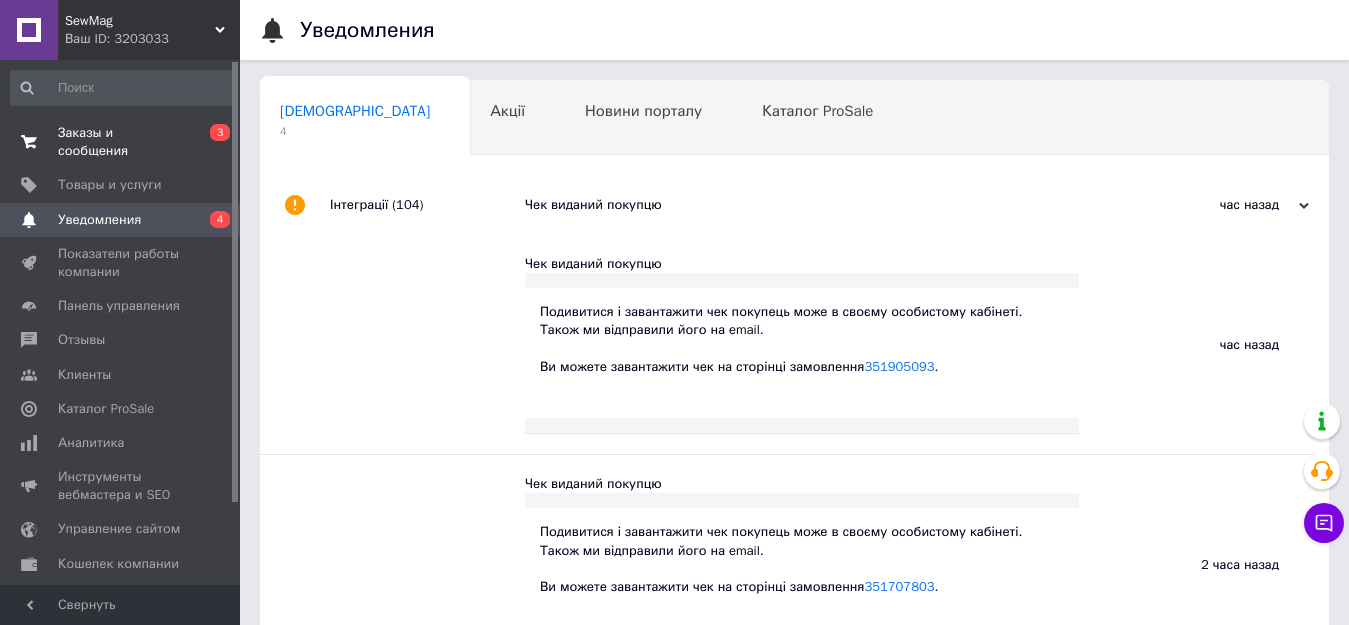 click on "Заказы и сообщения" at bounding box center (121, 142) 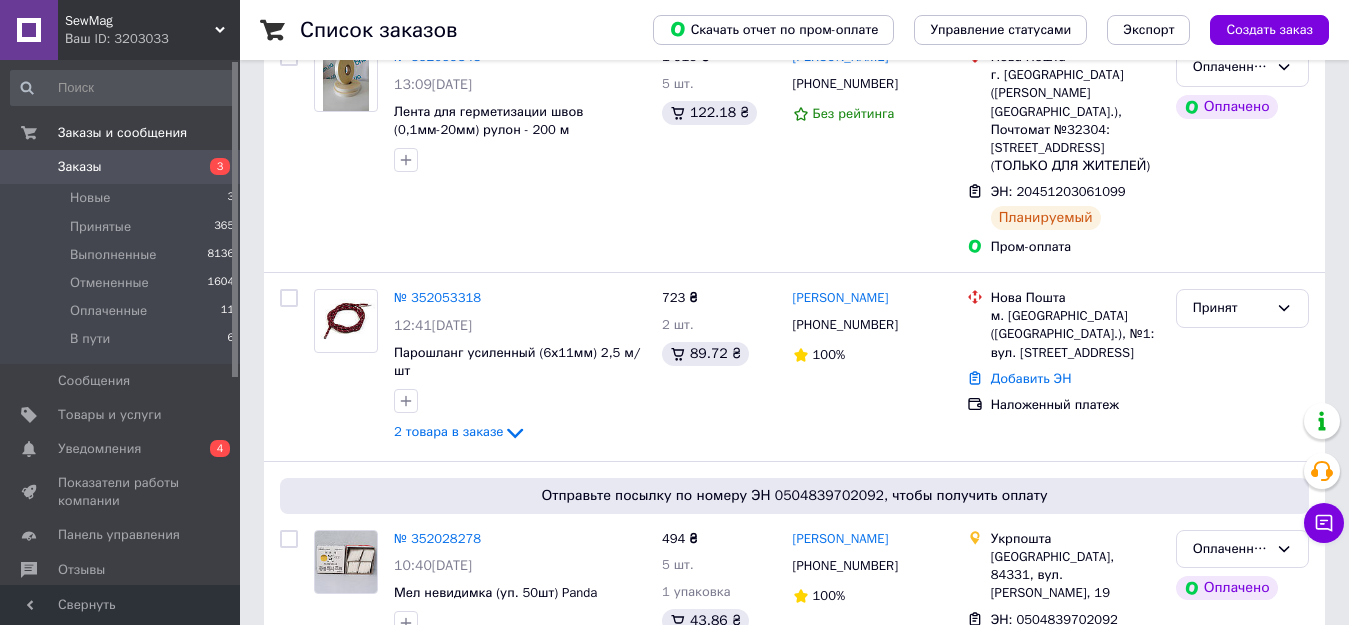 scroll, scrollTop: 400, scrollLeft: 0, axis: vertical 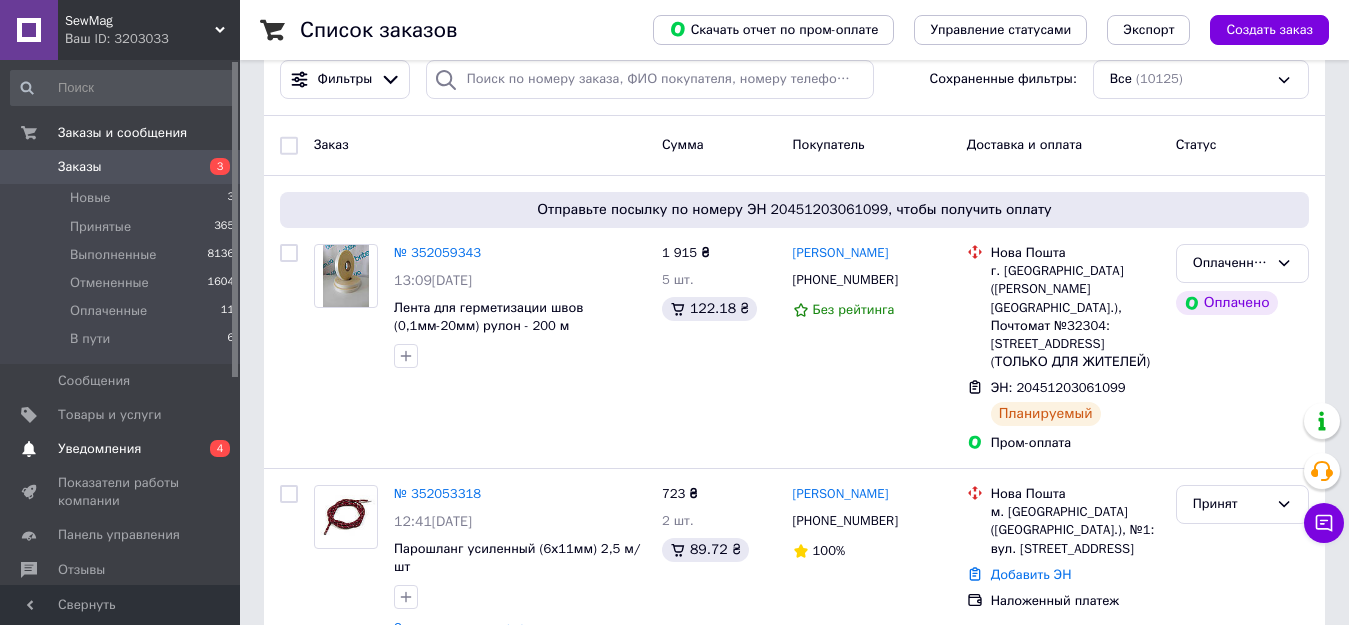 click on "Уведомления" at bounding box center (99, 449) 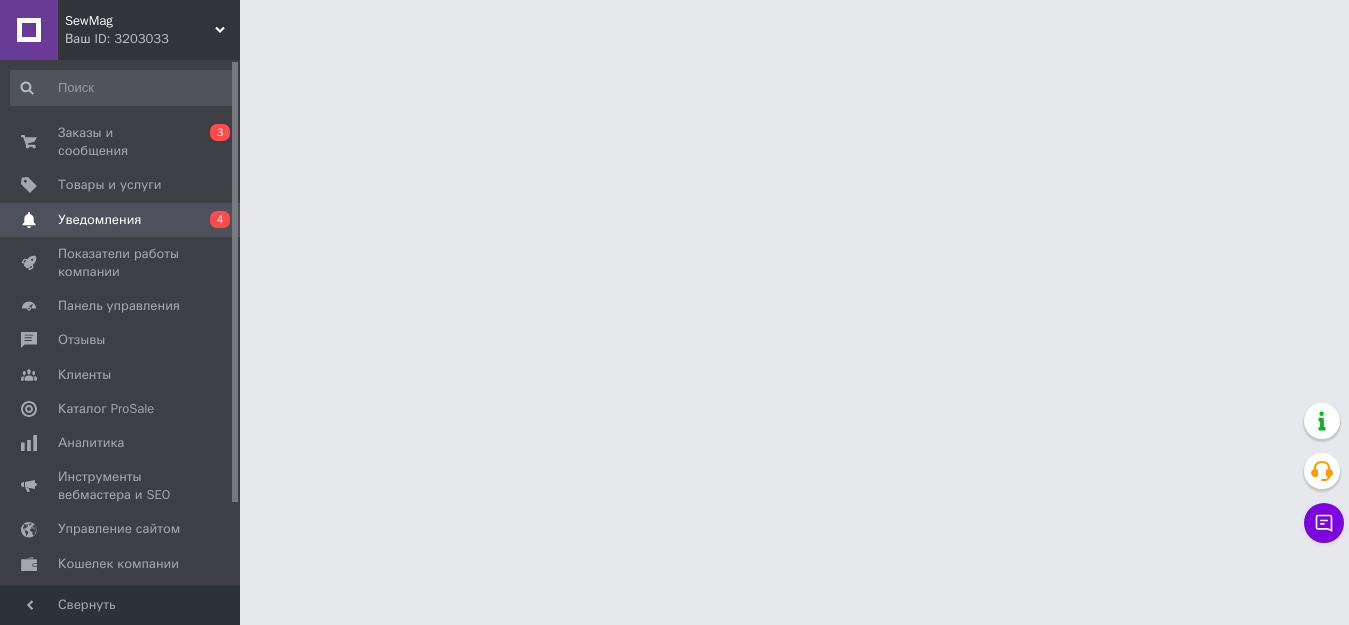 scroll, scrollTop: 0, scrollLeft: 0, axis: both 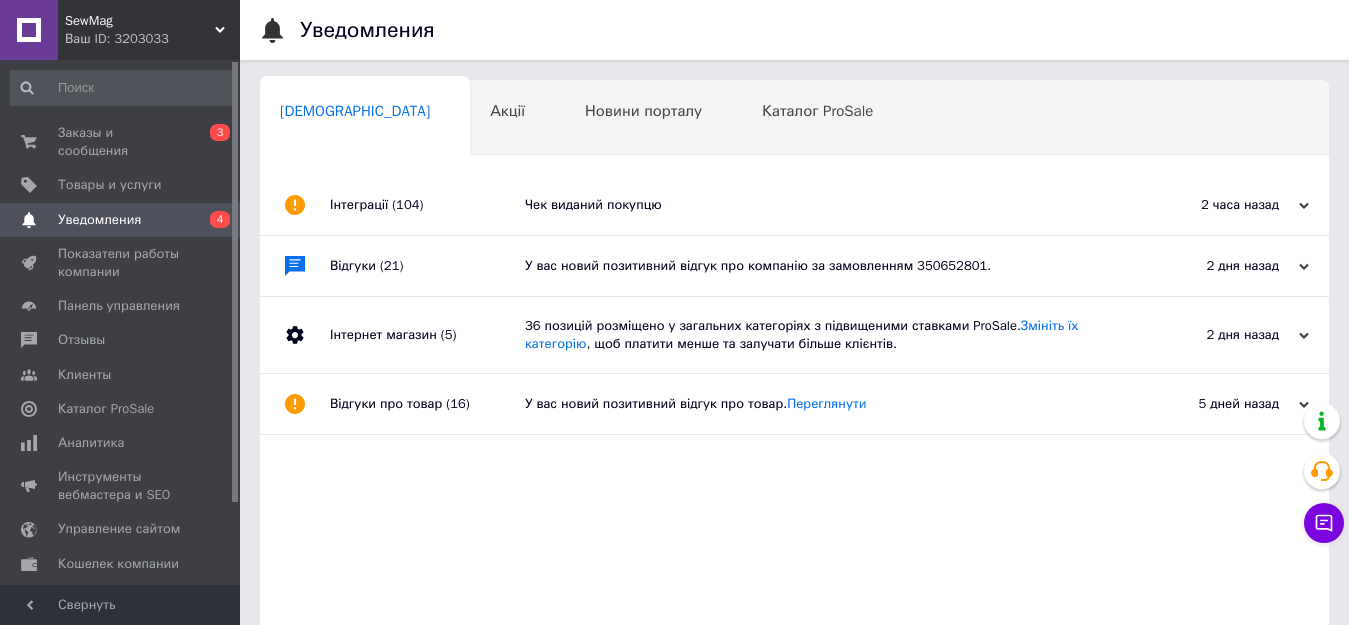 click on "Чек виданий покупцю" at bounding box center (817, 205) 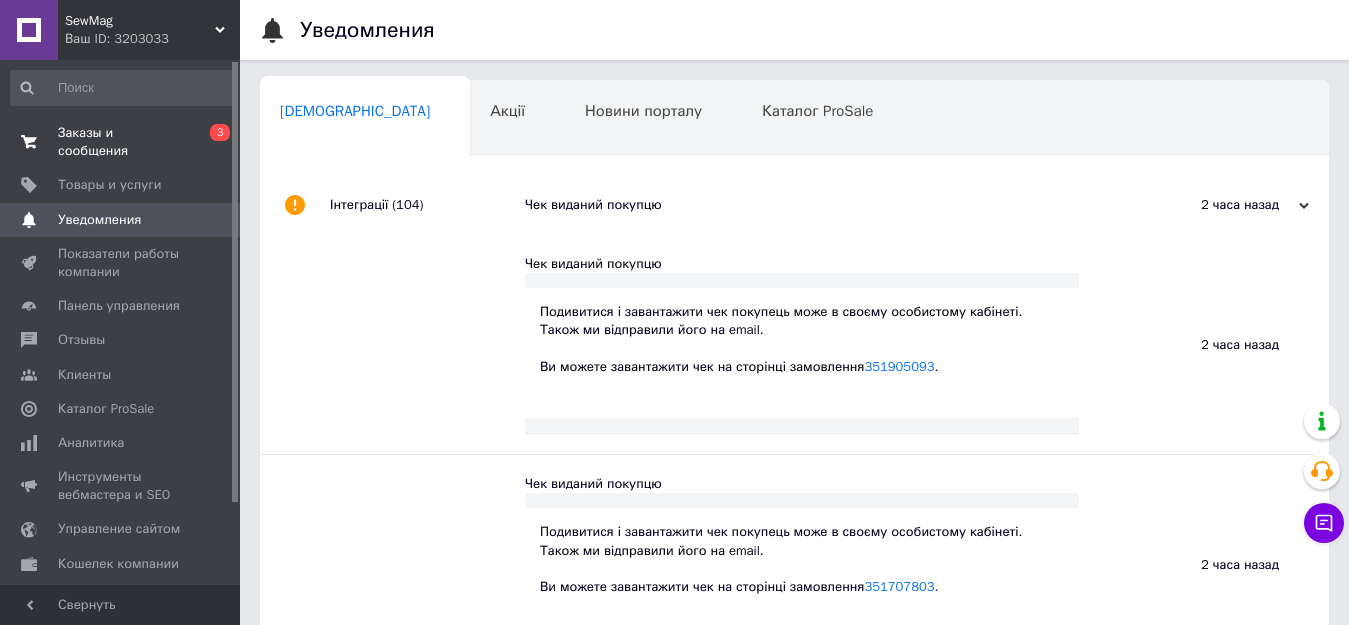 click on "Заказы и сообщения" at bounding box center [121, 142] 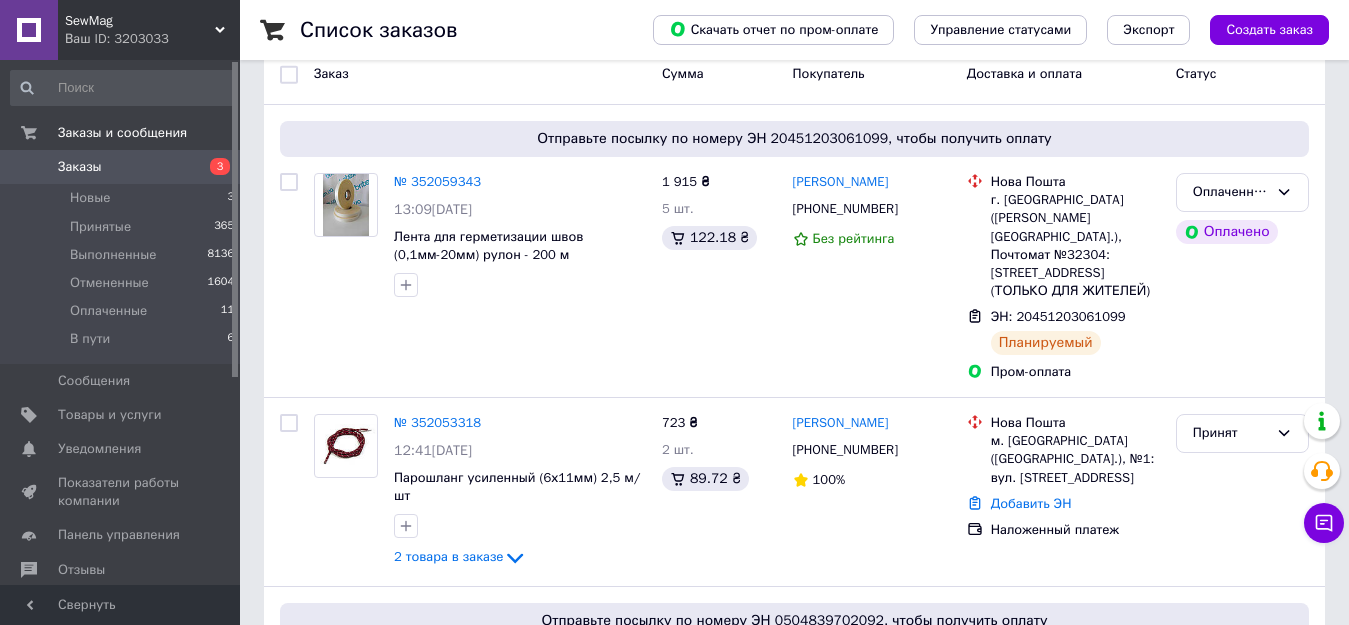 scroll, scrollTop: 300, scrollLeft: 0, axis: vertical 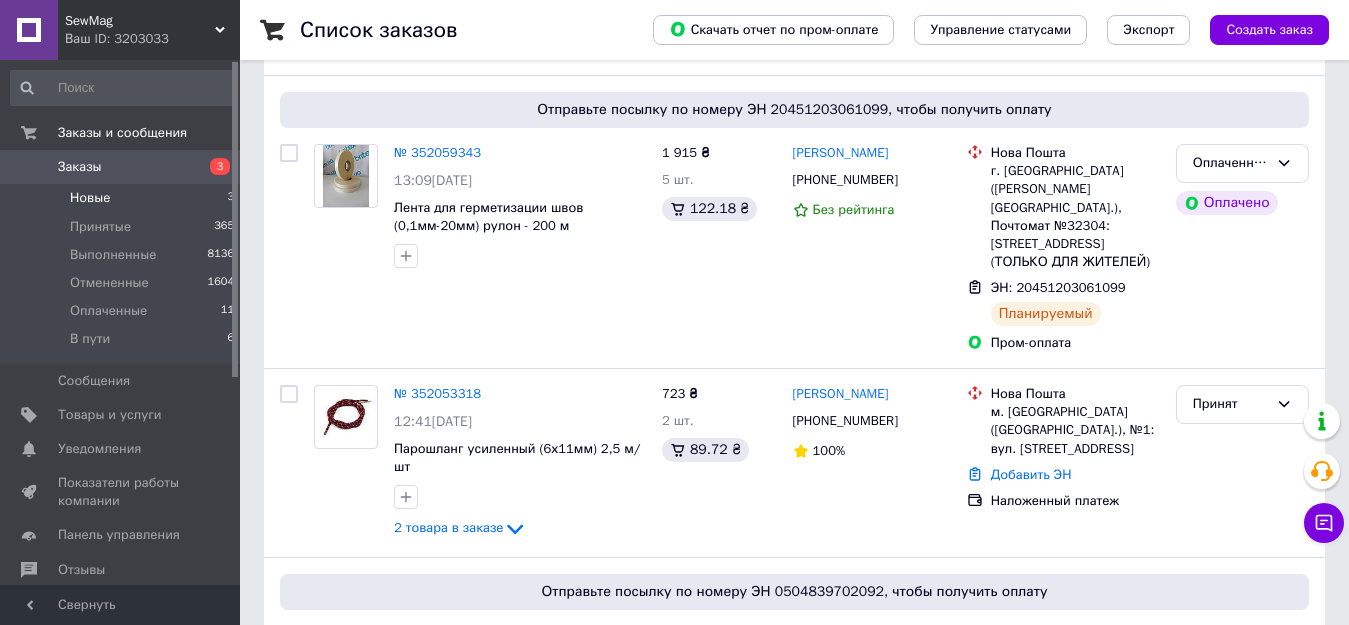 click on "Новые" at bounding box center [90, 198] 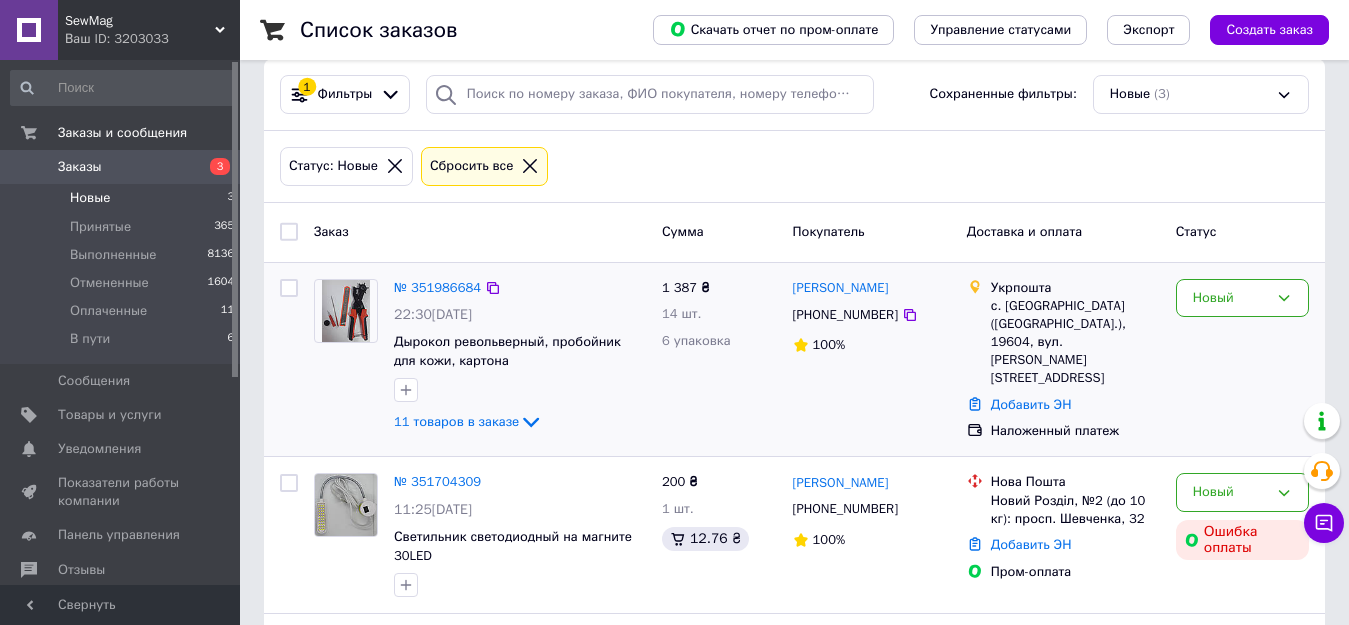 scroll, scrollTop: 200, scrollLeft: 0, axis: vertical 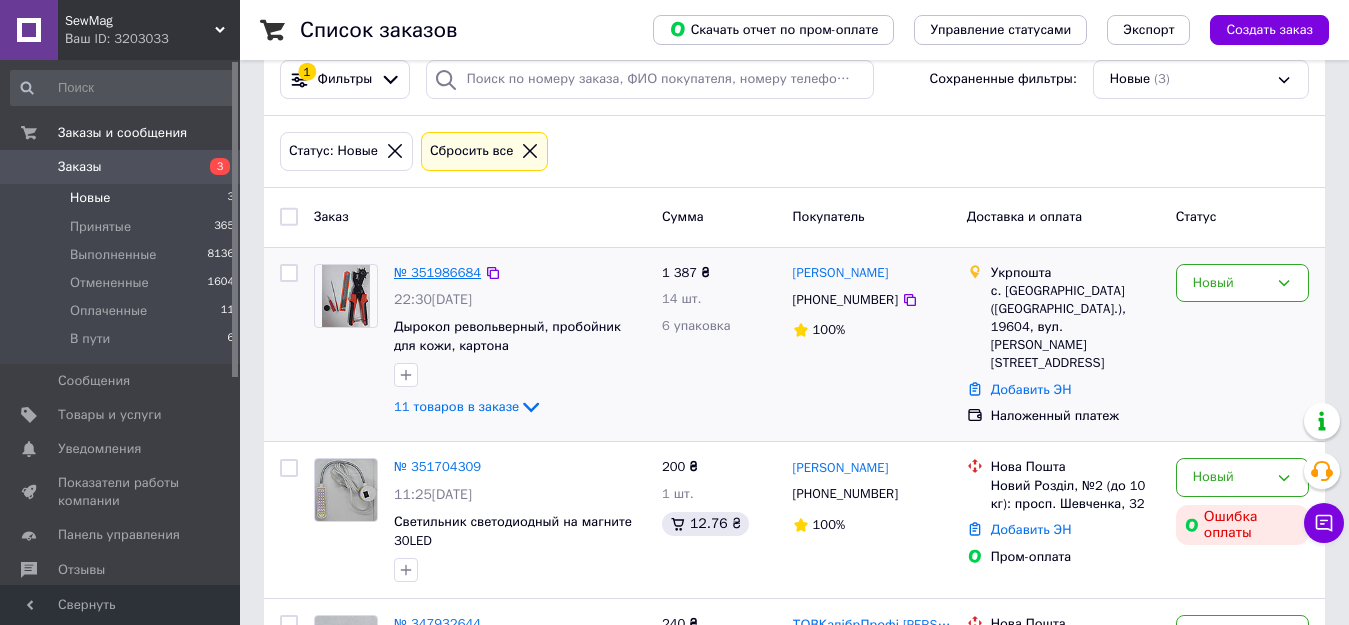 click on "№ 351986684" at bounding box center [437, 272] 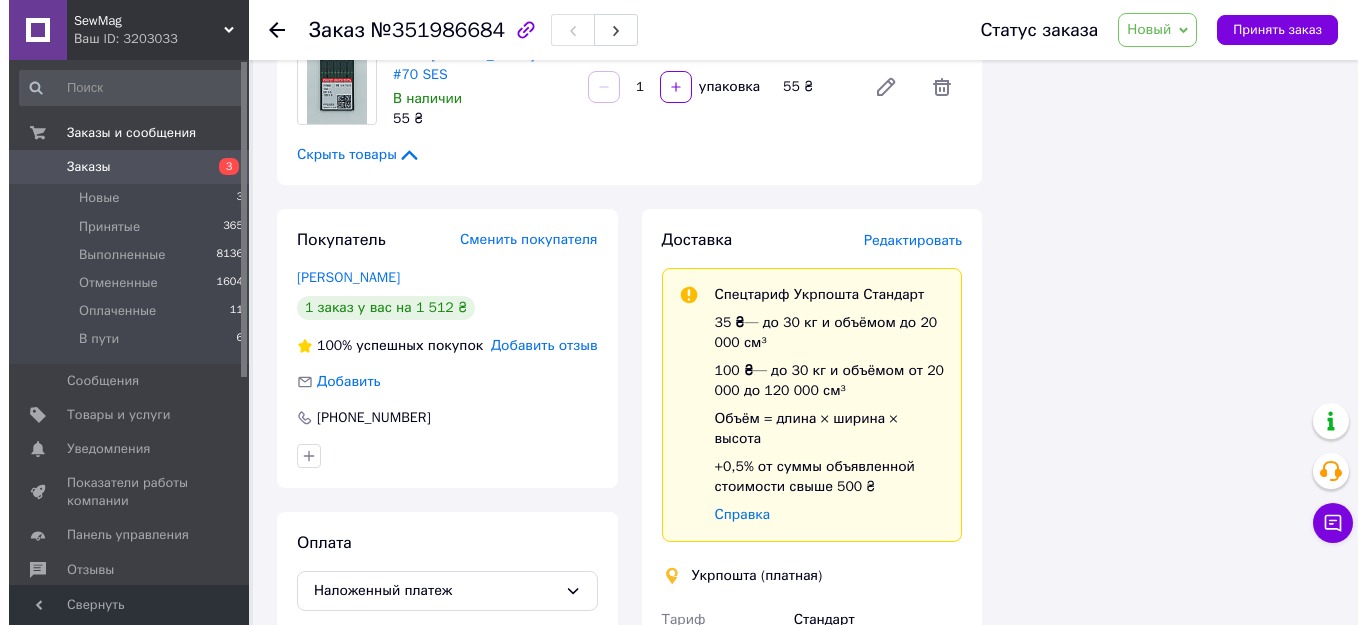 scroll, scrollTop: 1300, scrollLeft: 0, axis: vertical 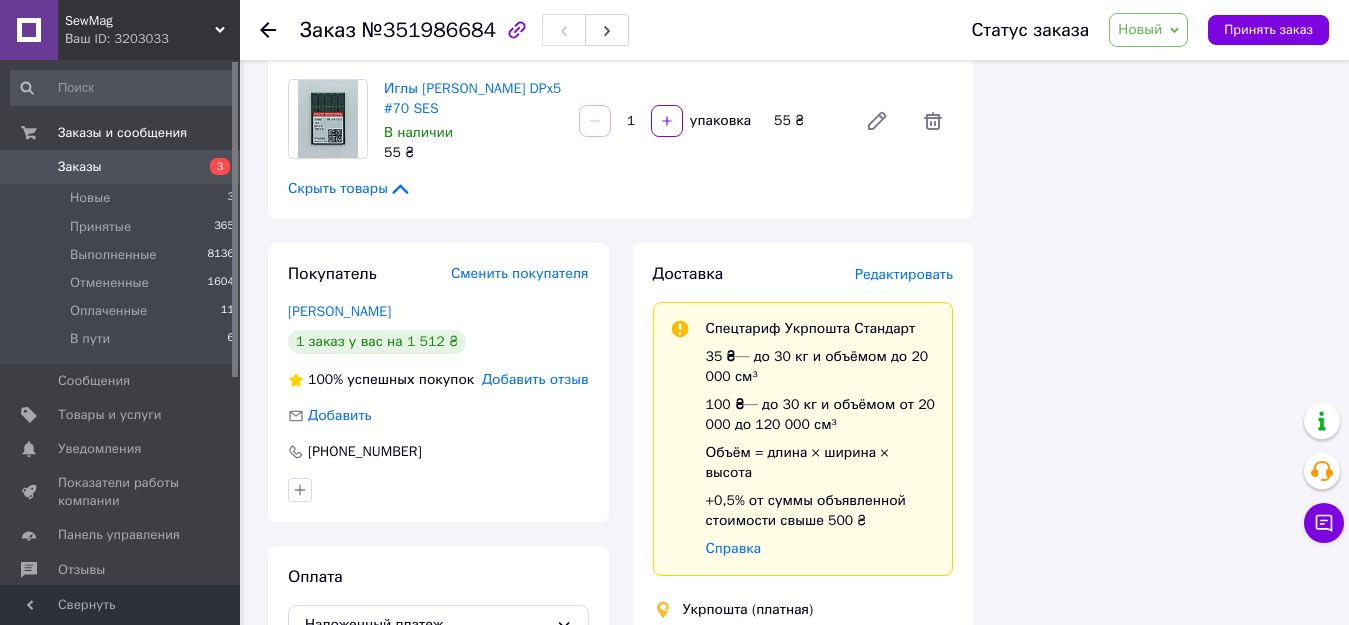 click on "Редактировать" at bounding box center [904, 274] 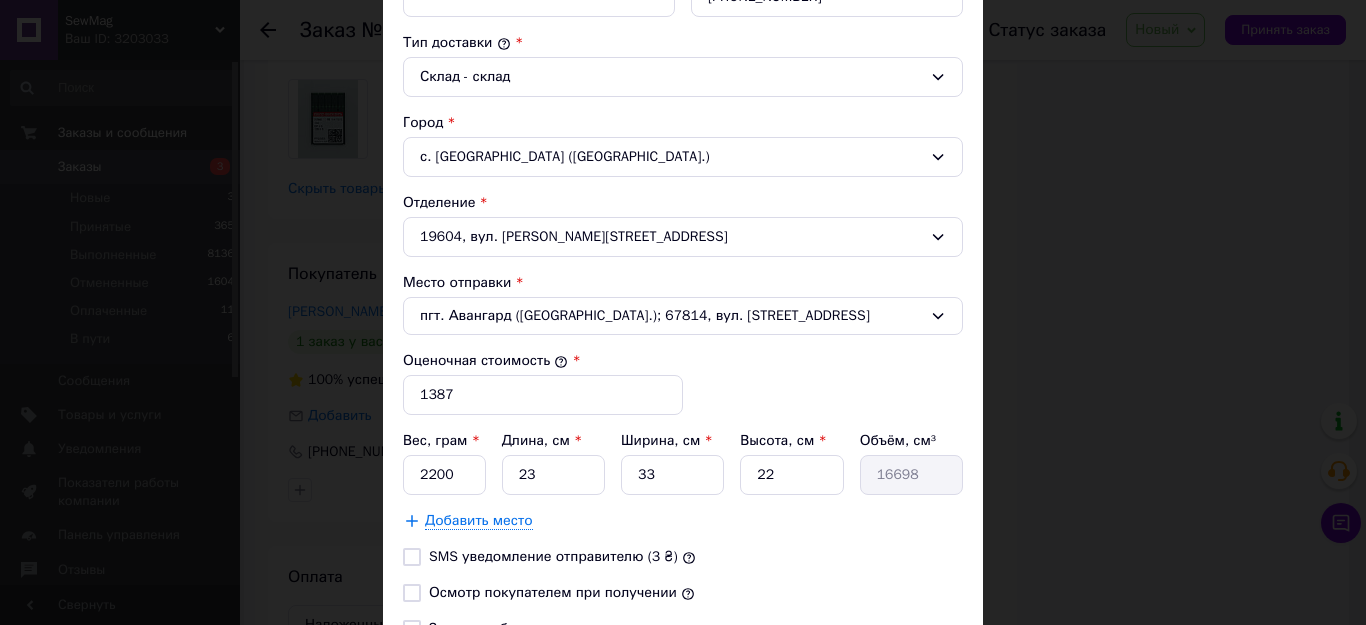 scroll, scrollTop: 698, scrollLeft: 0, axis: vertical 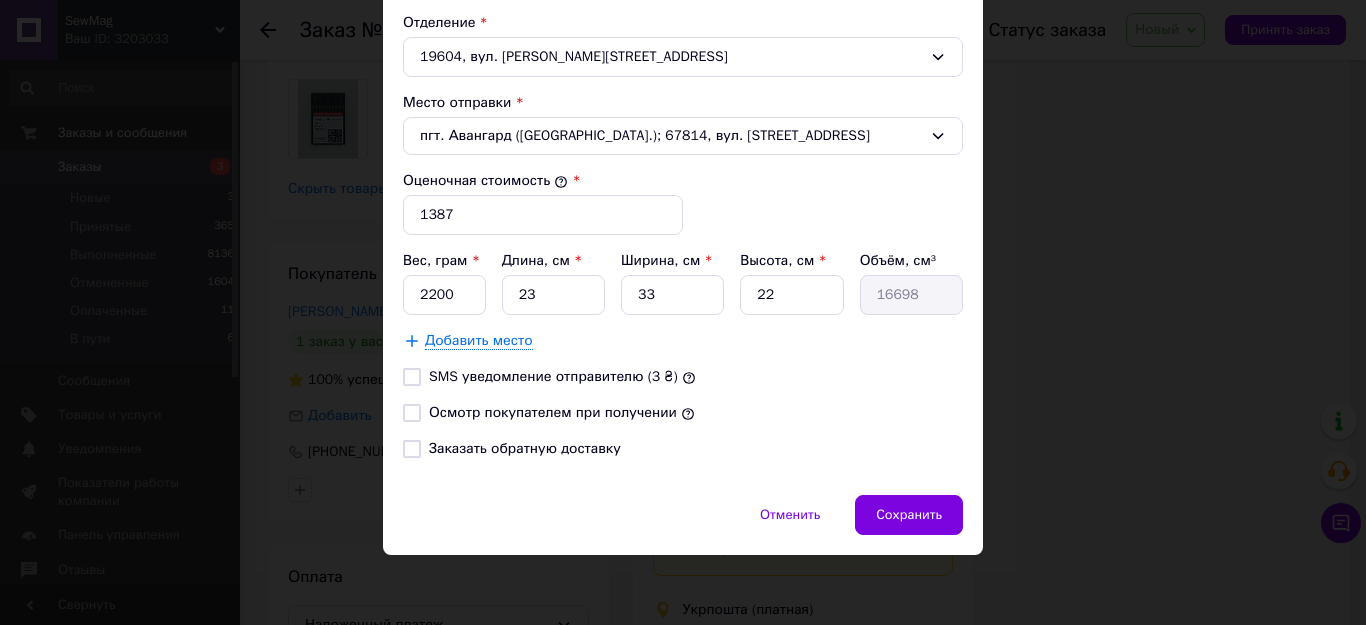 click on "Заказать обратную доставку" at bounding box center [412, 449] 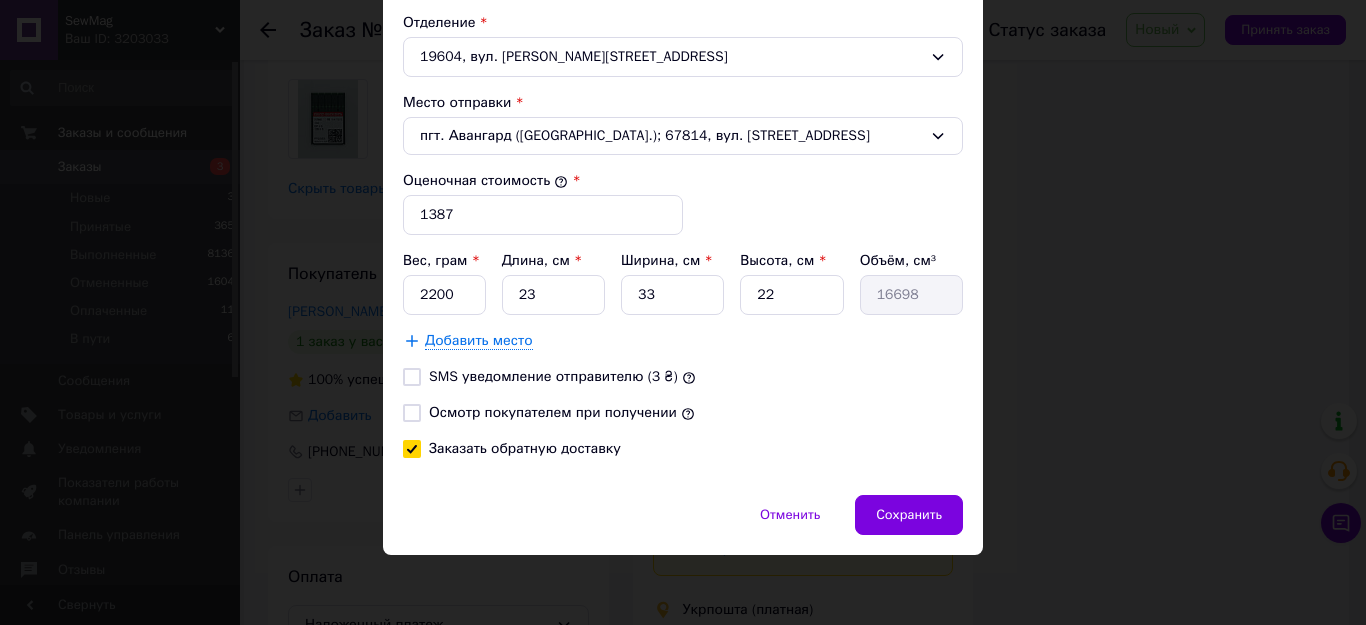 checkbox on "true" 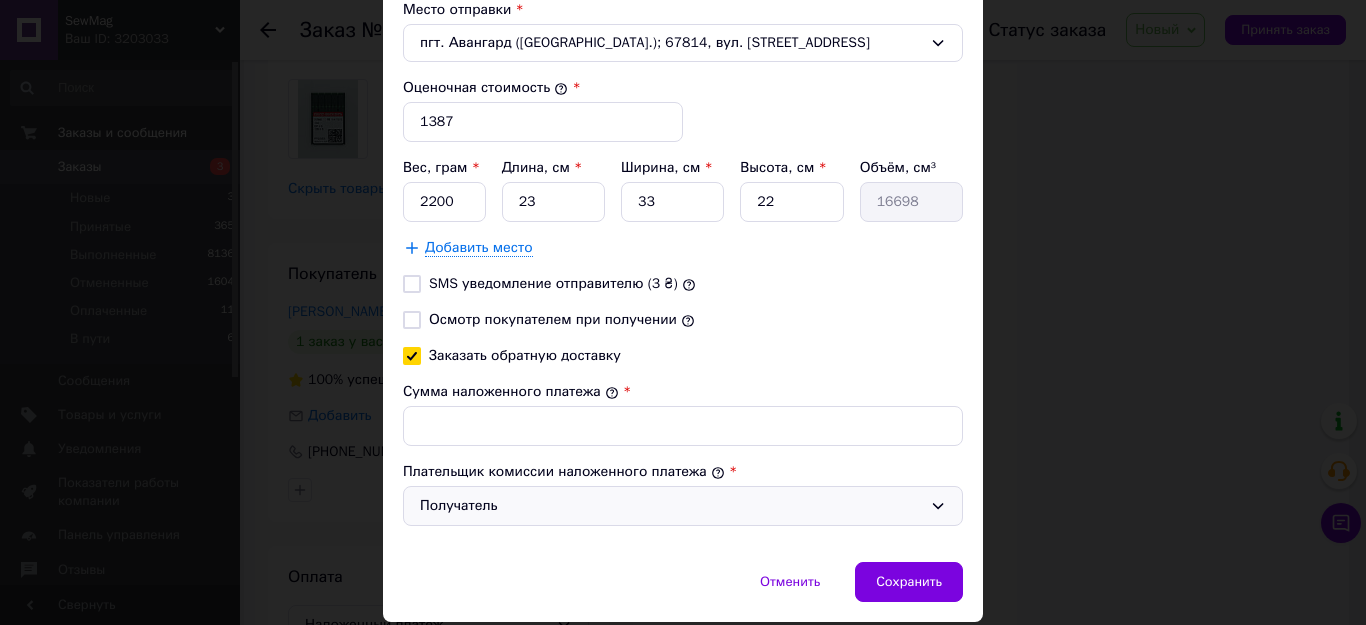 scroll, scrollTop: 858, scrollLeft: 0, axis: vertical 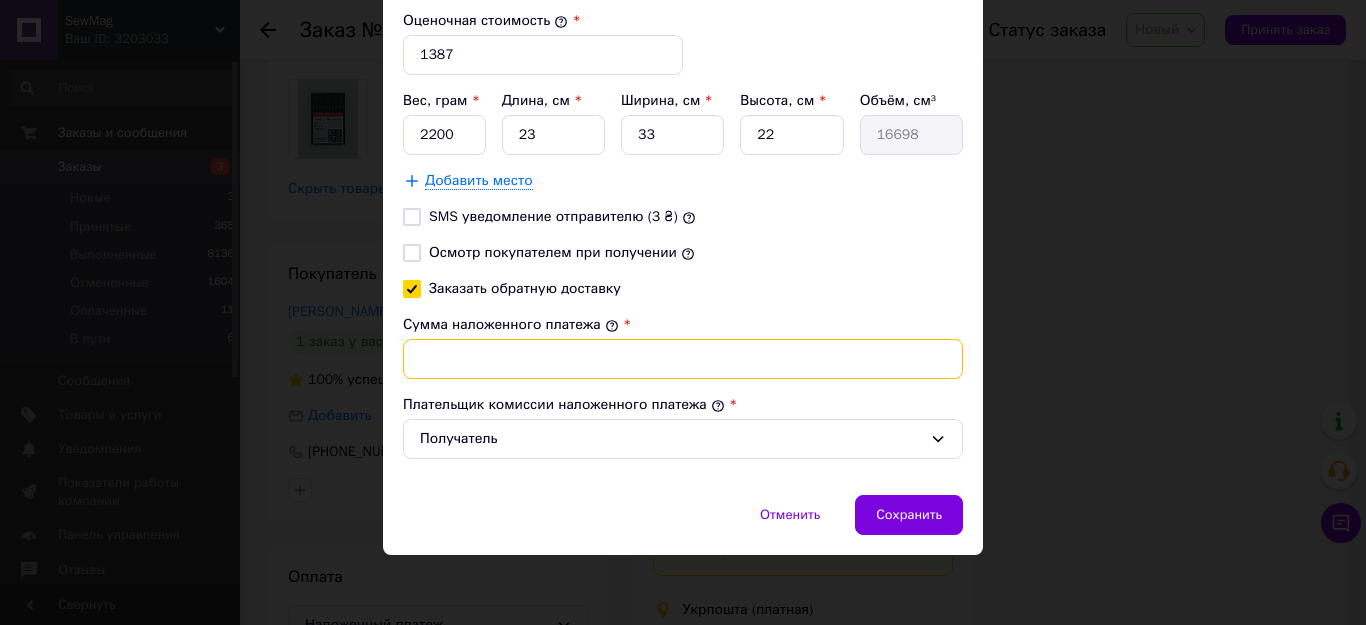click on "Сумма наложенного платежа" at bounding box center [683, 359] 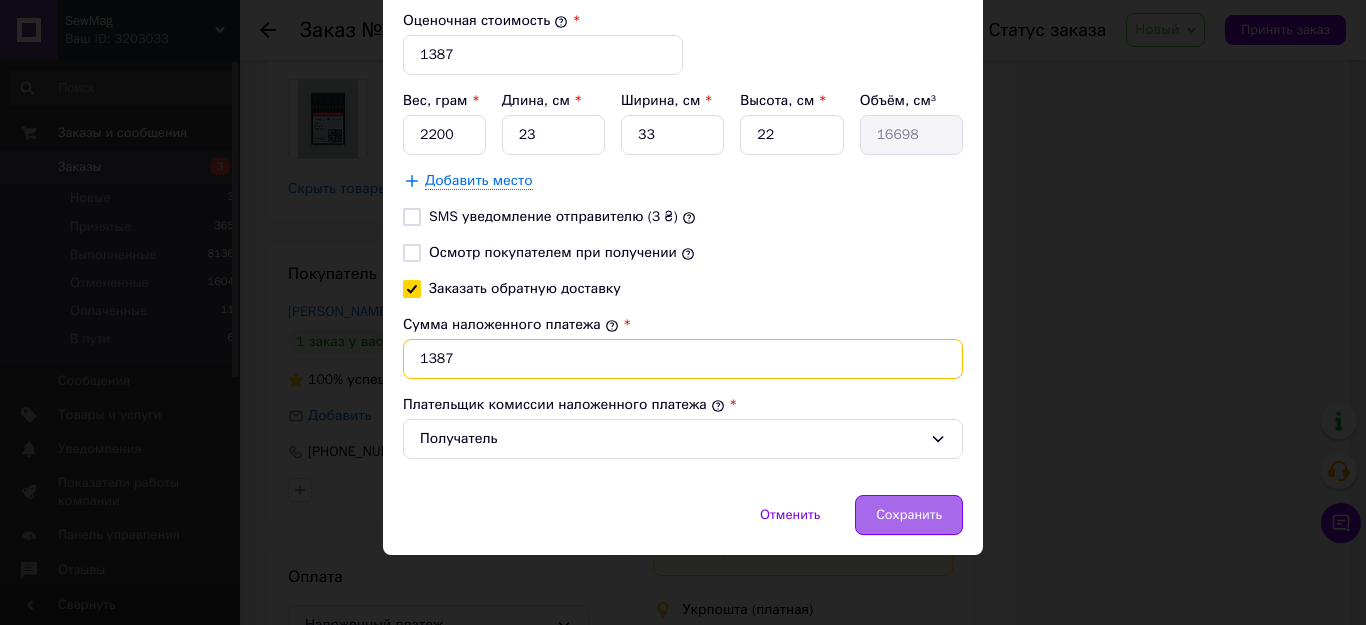 type on "1387" 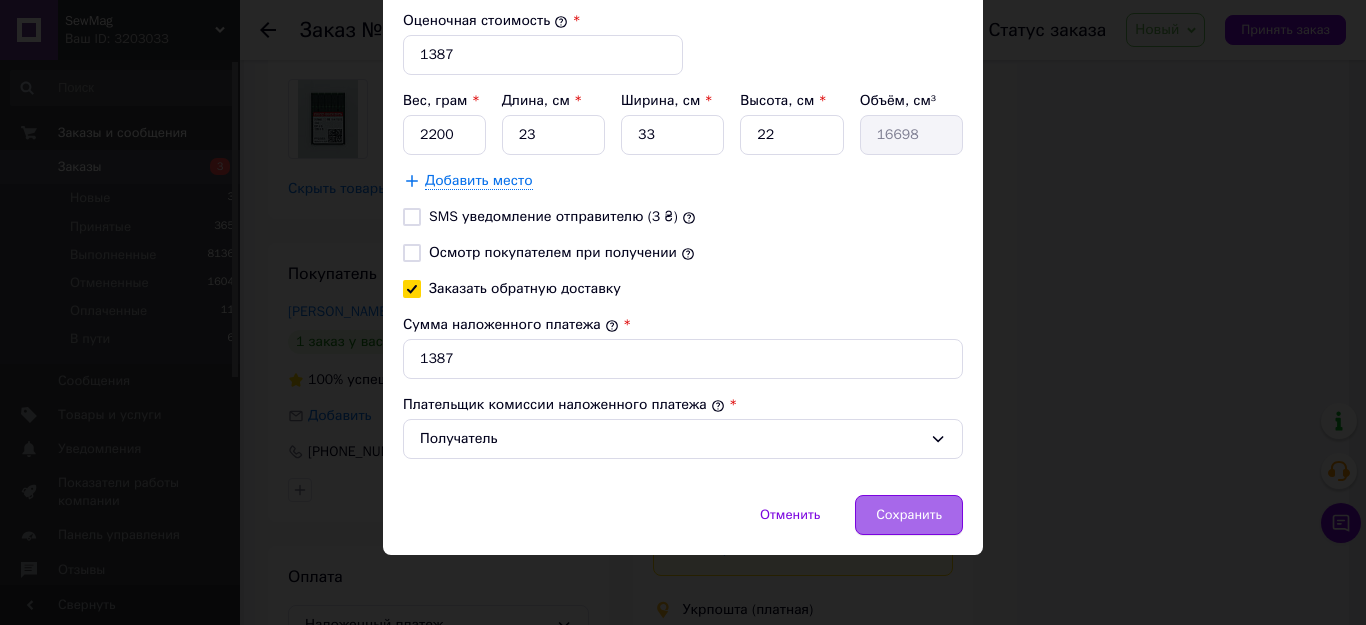 click on "Сохранить" at bounding box center (909, 515) 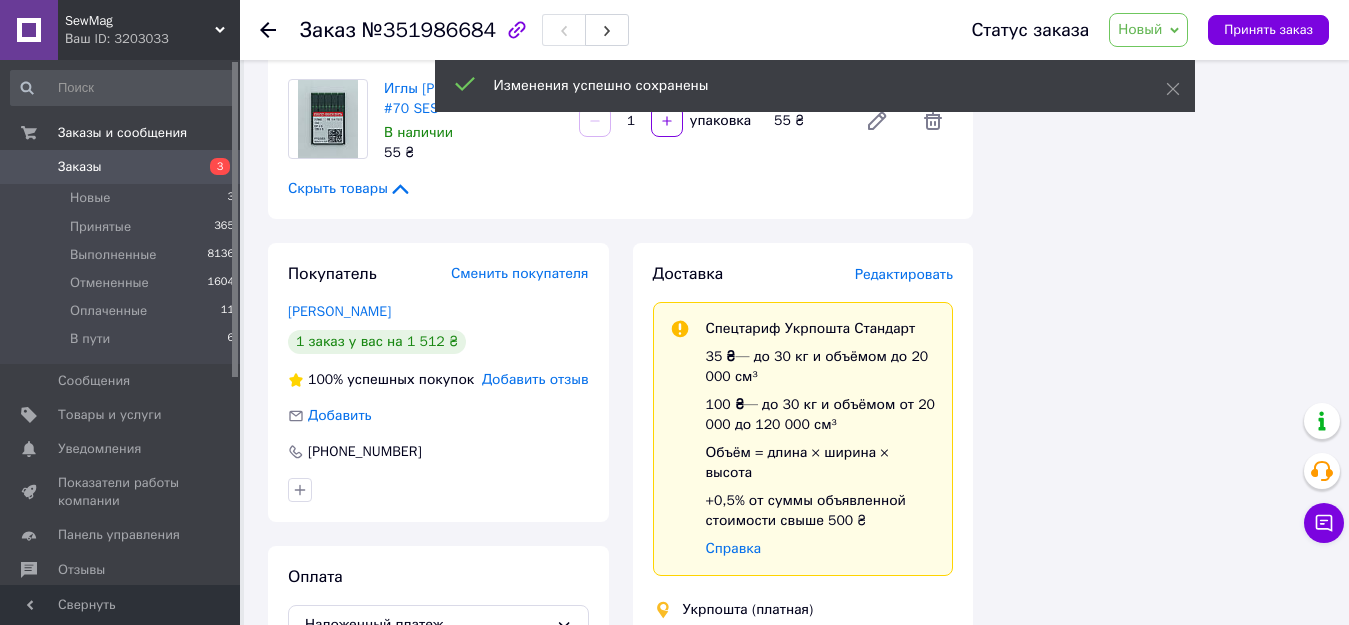 click on "Редактировать" at bounding box center (904, 274) 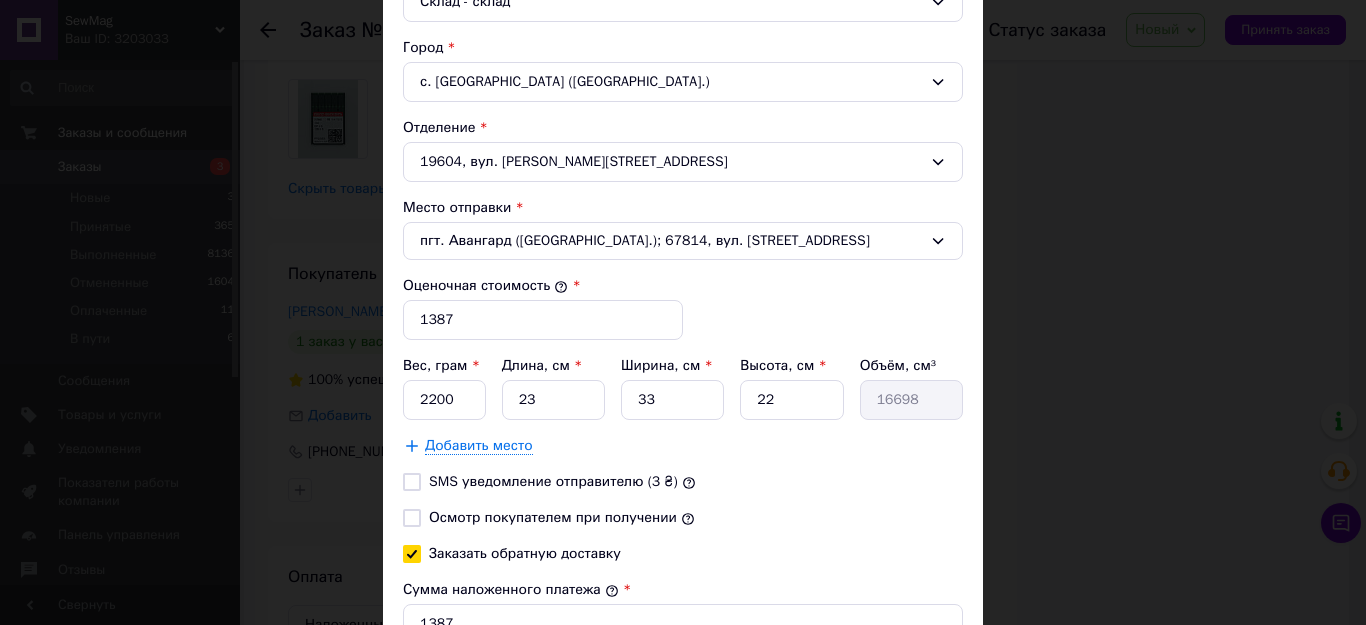 scroll, scrollTop: 600, scrollLeft: 0, axis: vertical 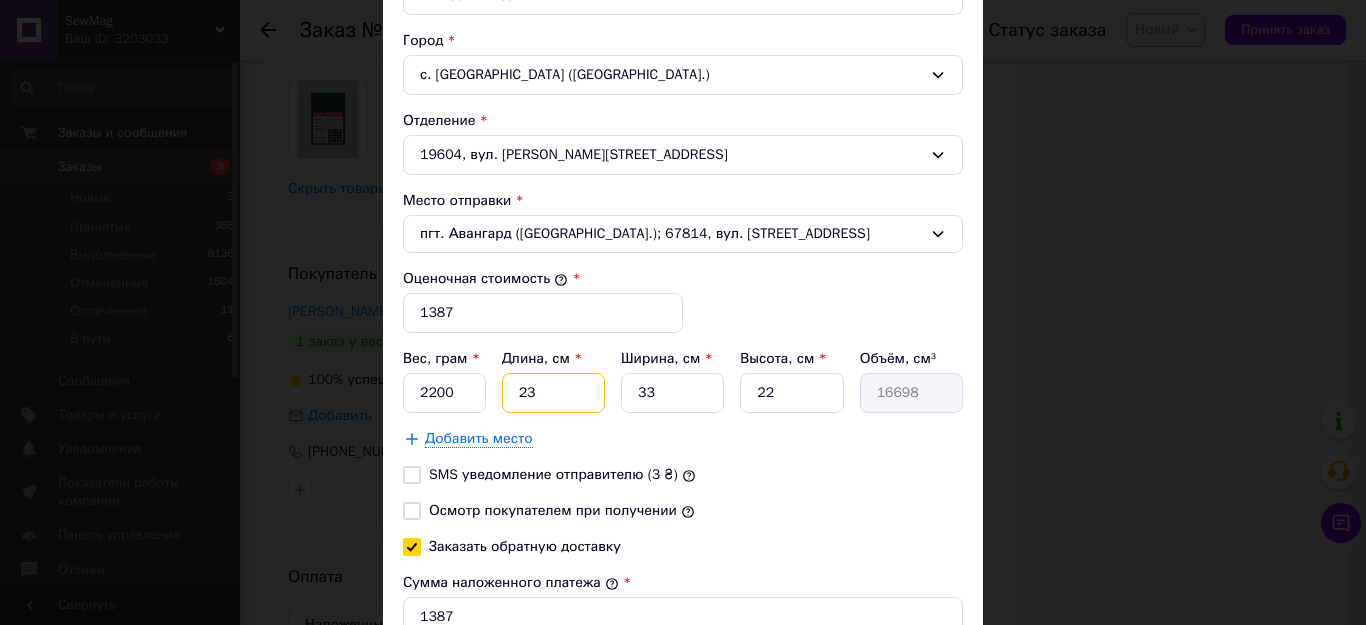 drag, startPoint x: 550, startPoint y: 399, endPoint x: 512, endPoint y: 396, distance: 38.118237 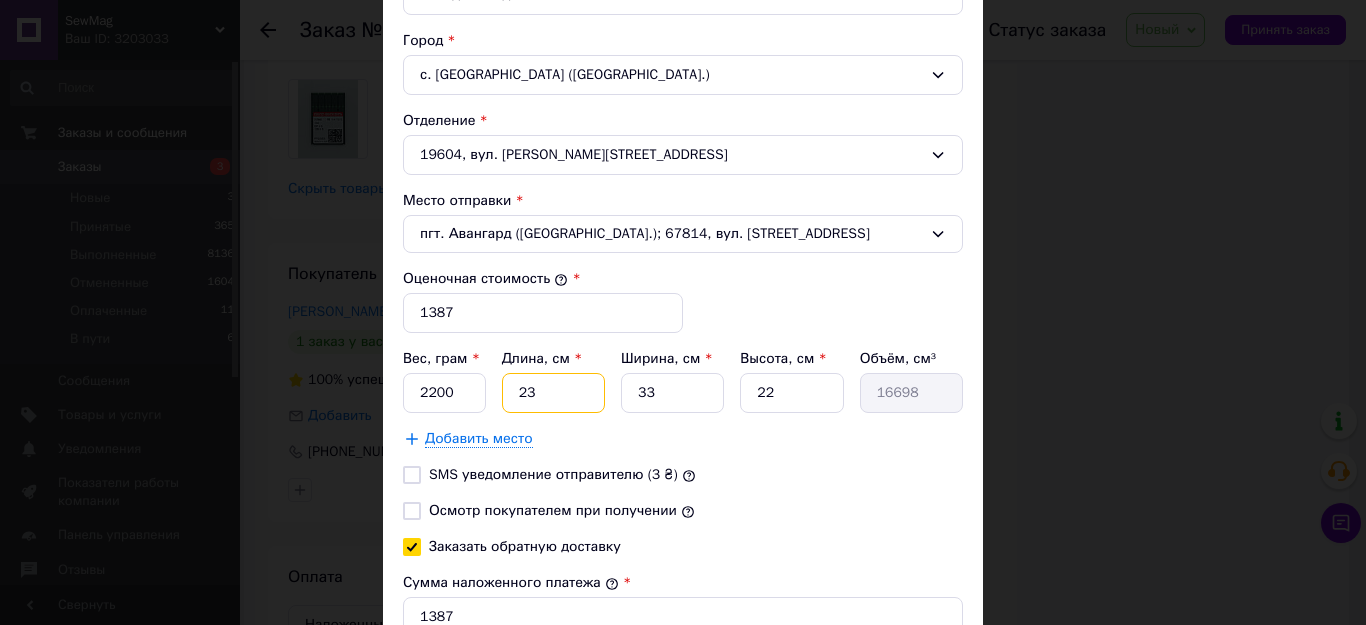type on "6" 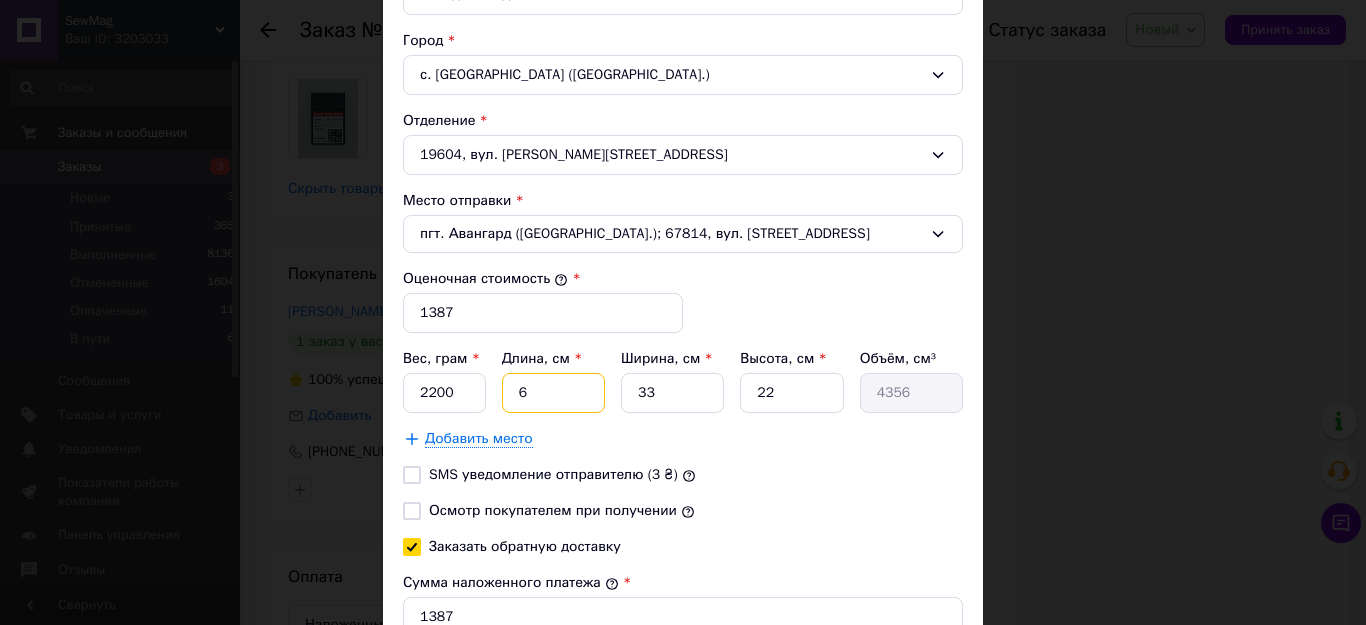 type on "6" 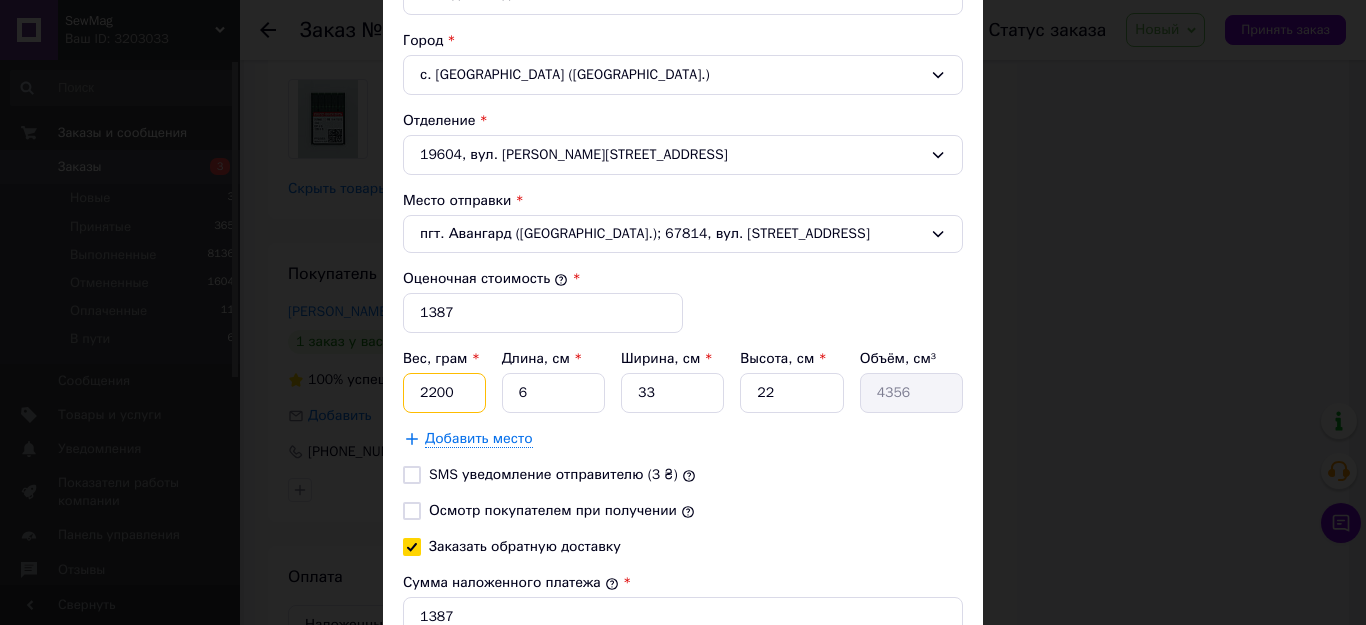drag, startPoint x: 449, startPoint y: 394, endPoint x: 409, endPoint y: 394, distance: 40 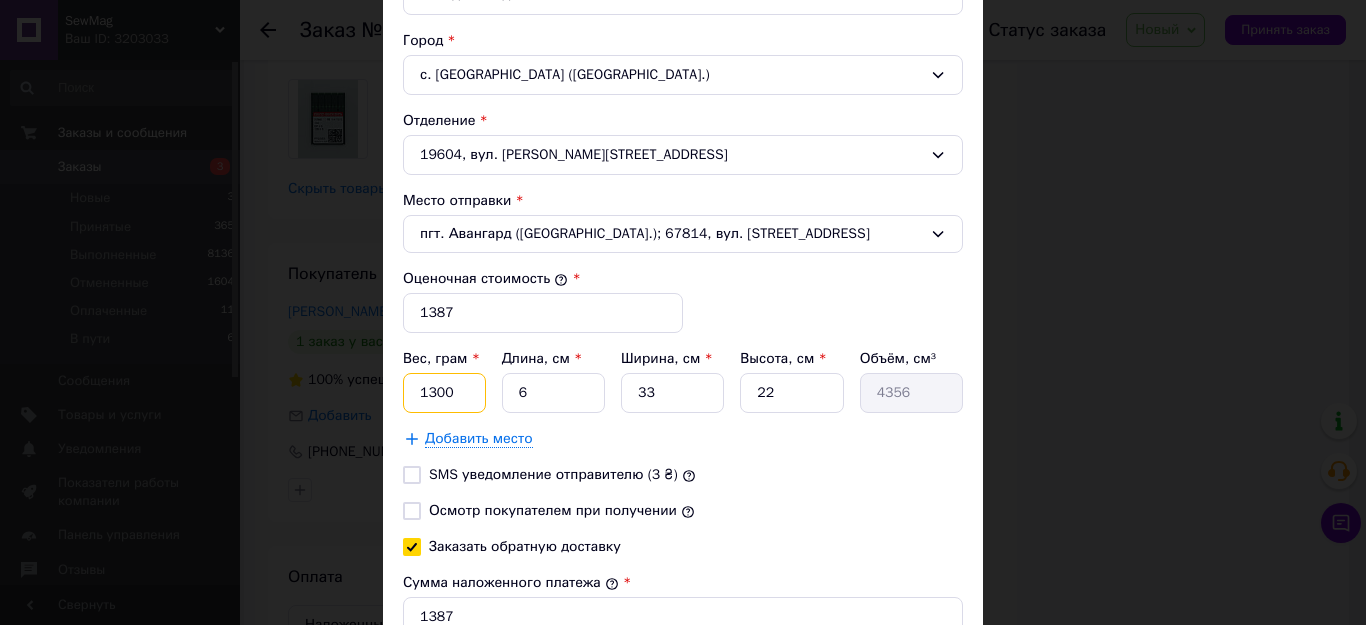 type on "1300" 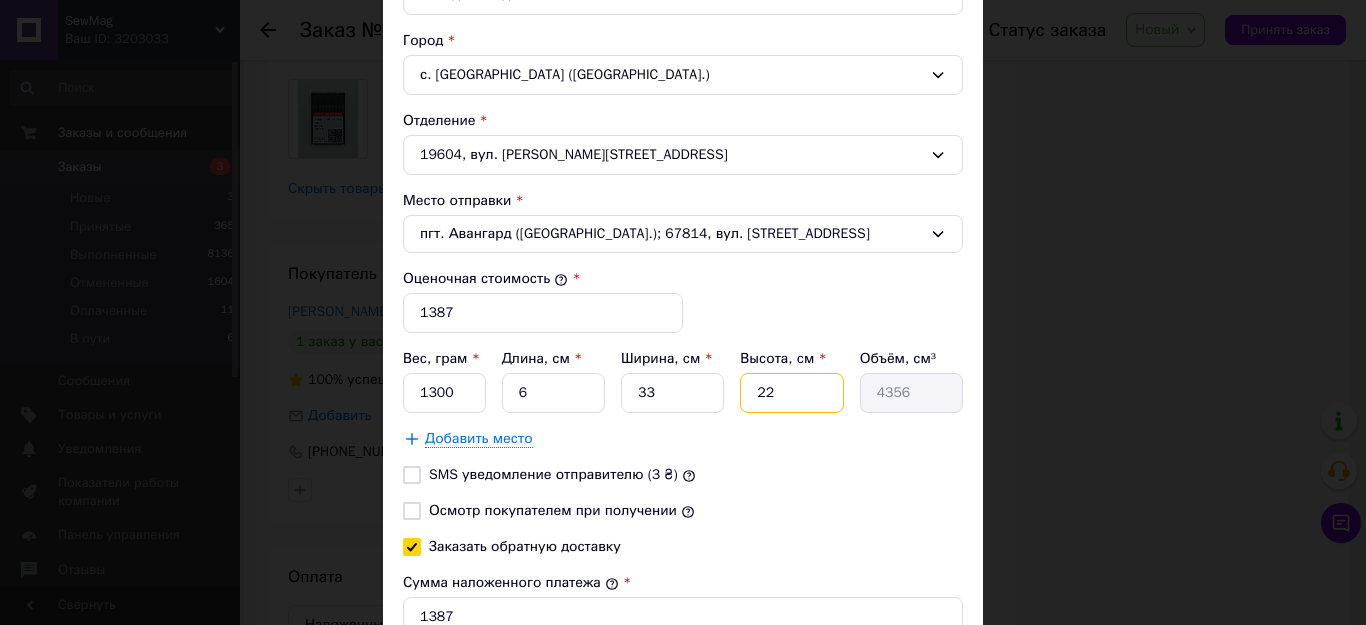 click on "22" at bounding box center (791, 393) 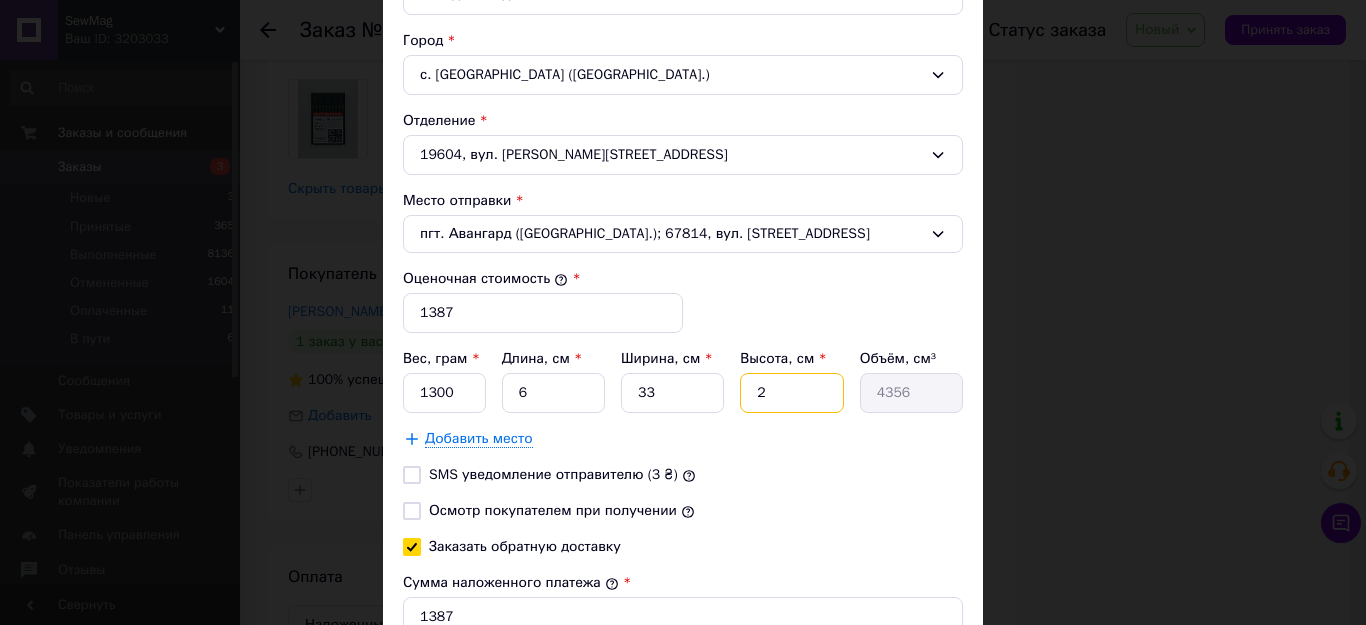 type on "396" 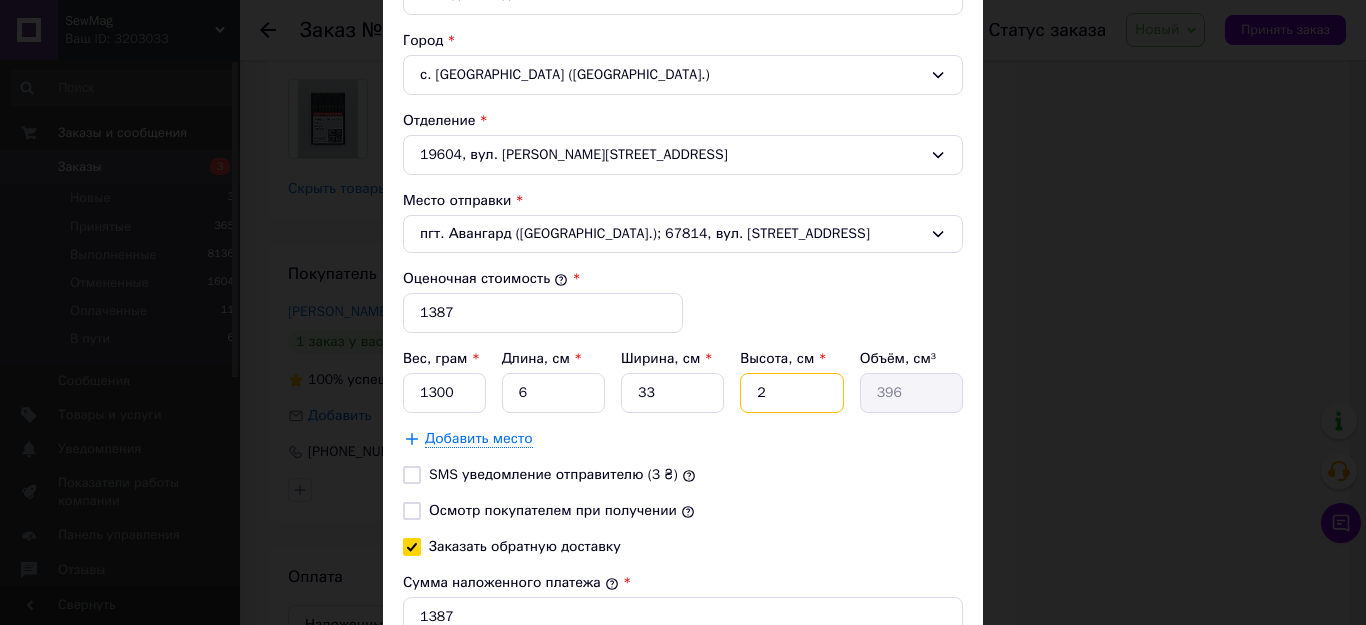 type 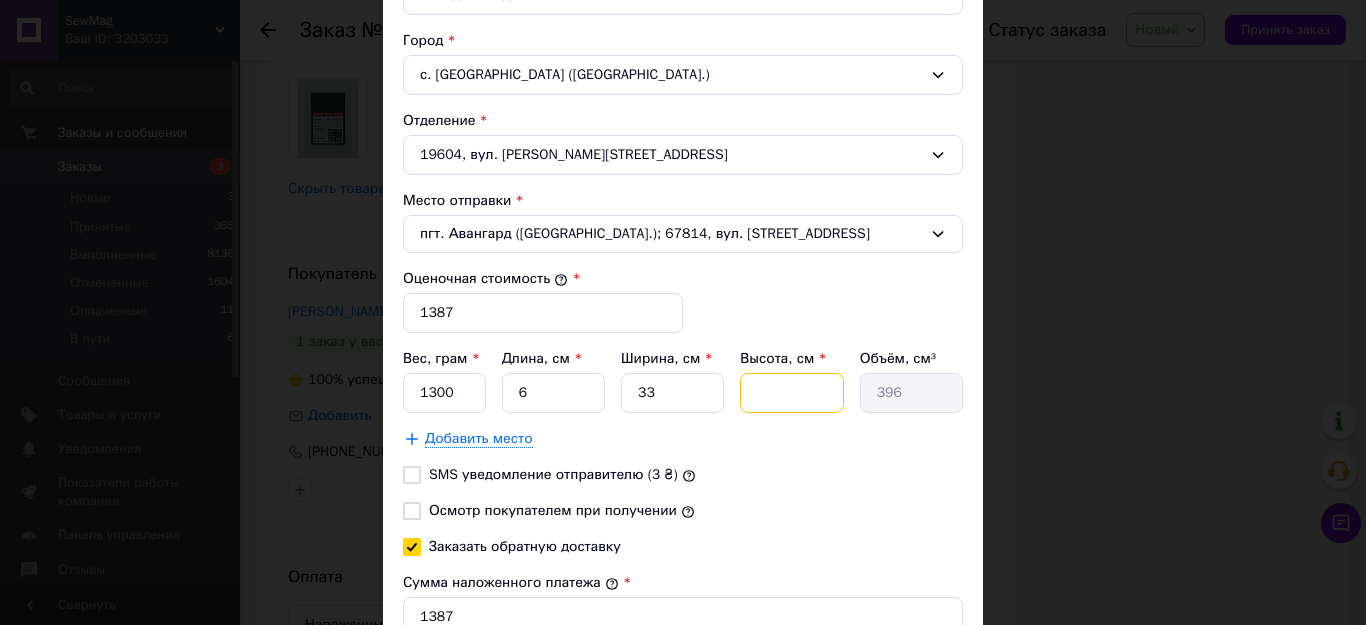 type 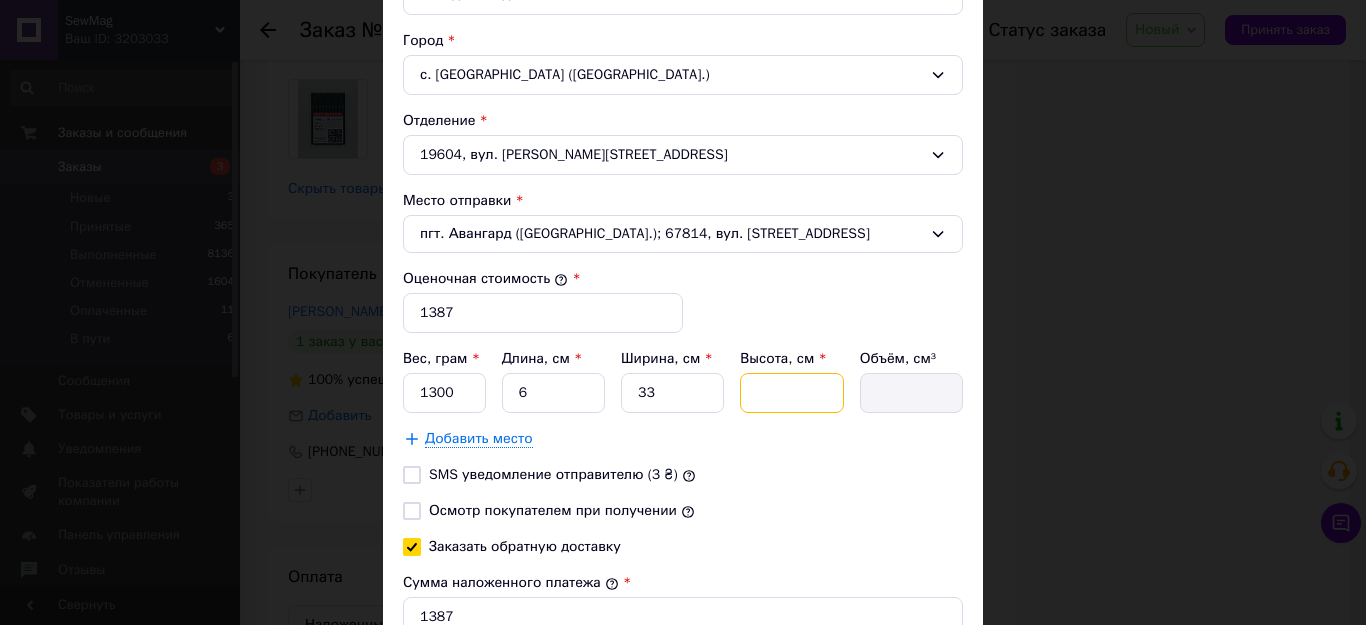 type on "1" 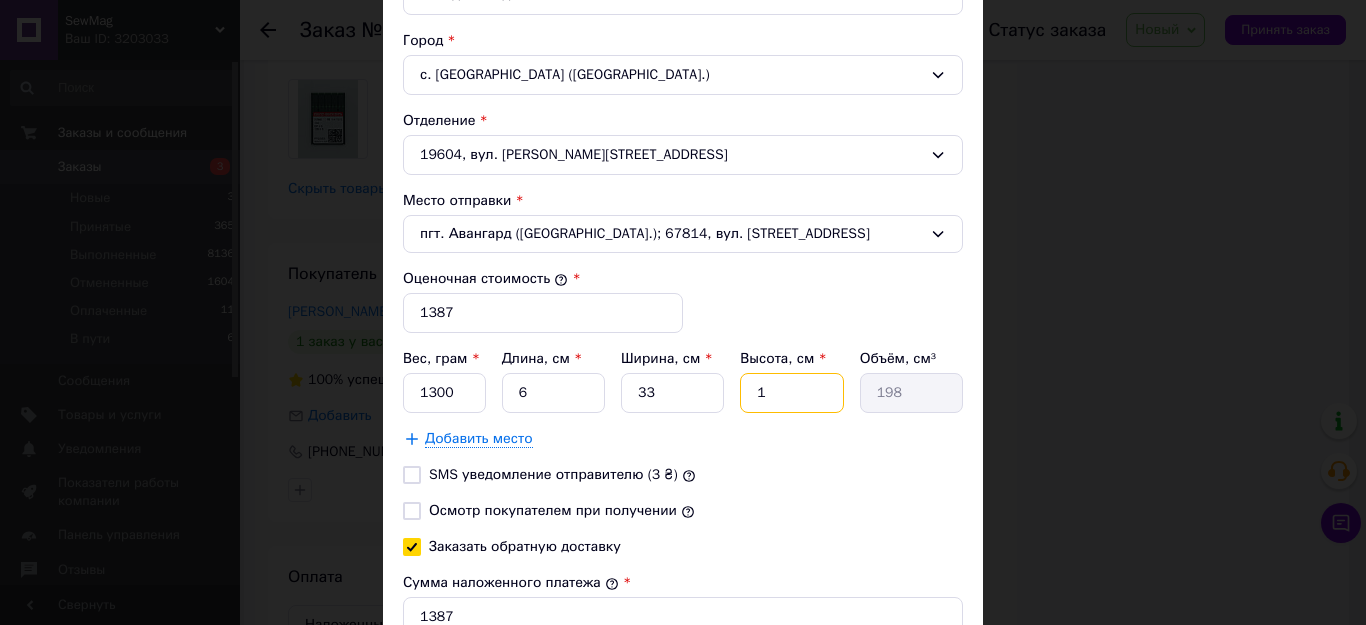 type on "19" 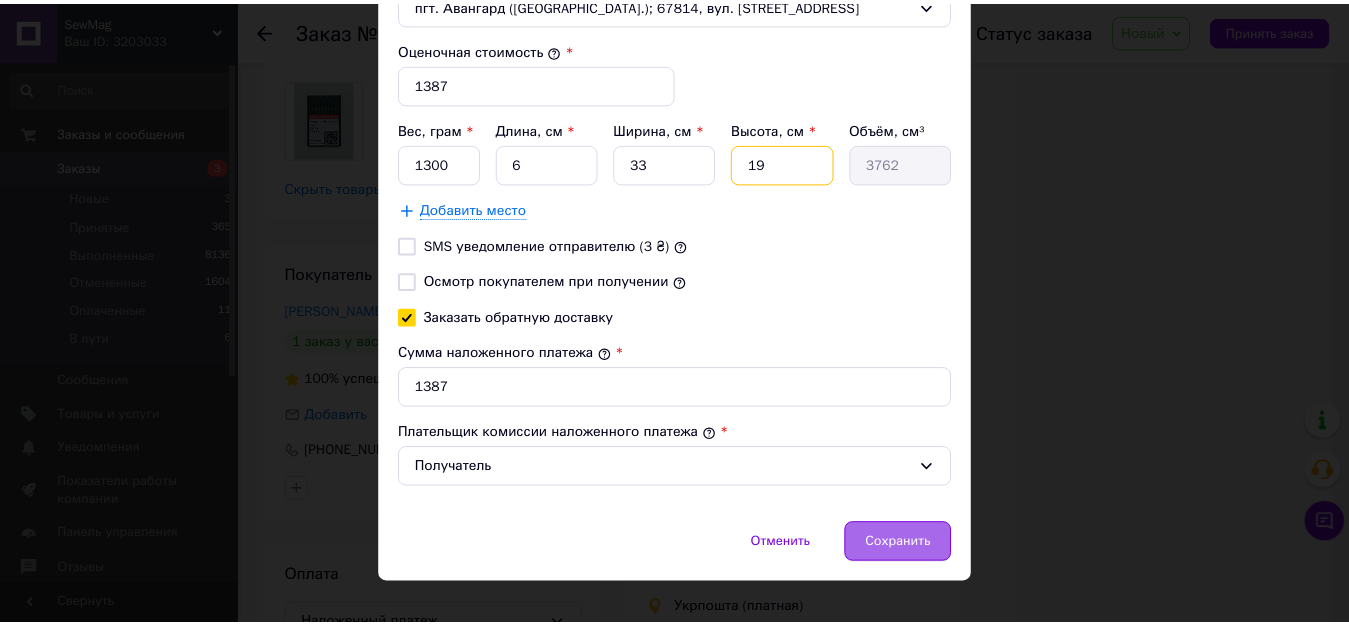 scroll, scrollTop: 858, scrollLeft: 0, axis: vertical 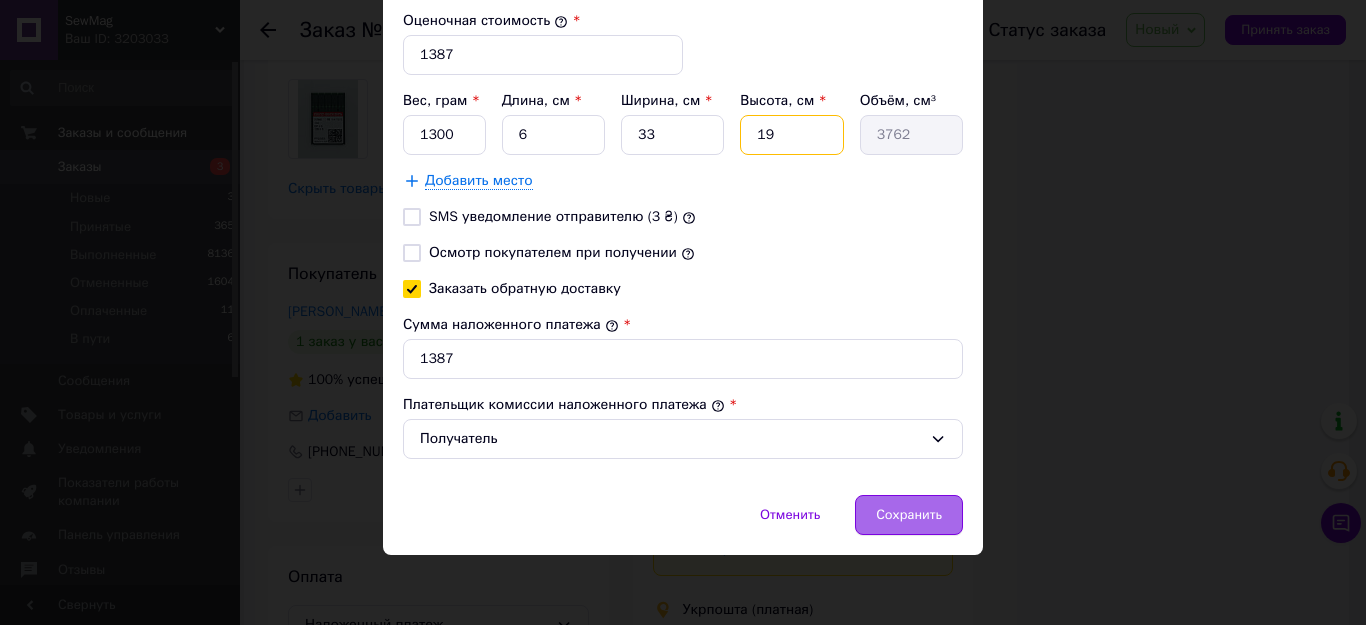 type on "19" 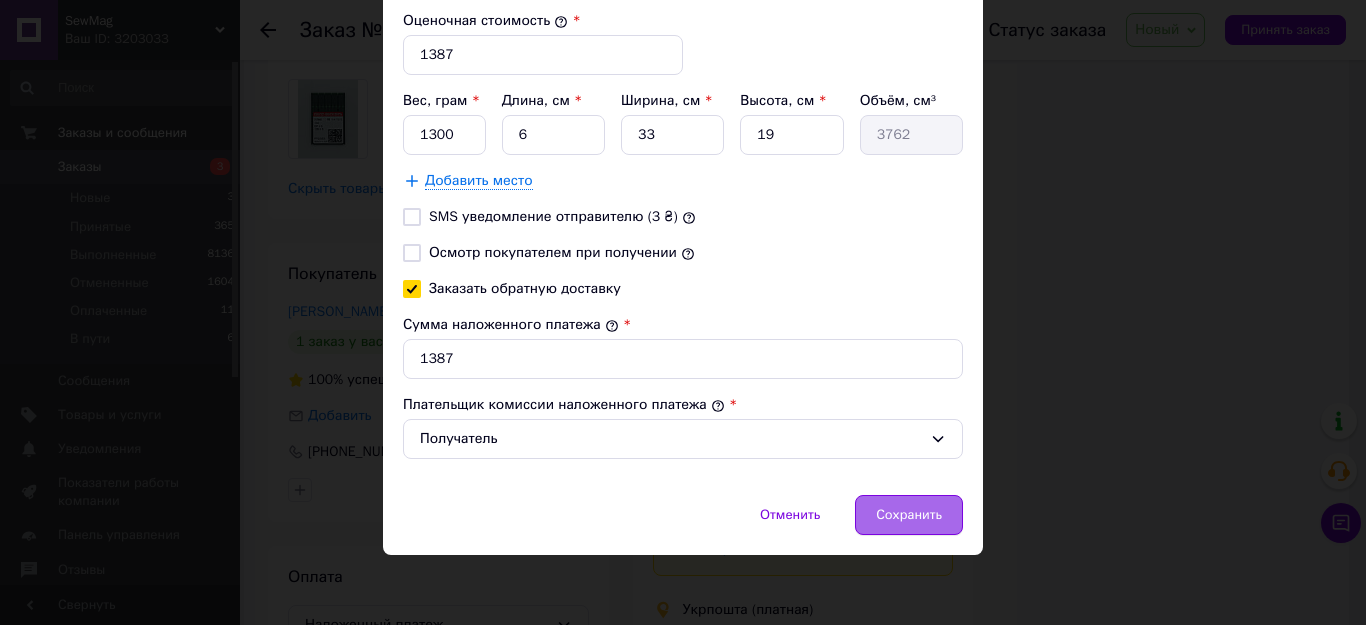 click on "Сохранить" at bounding box center [909, 515] 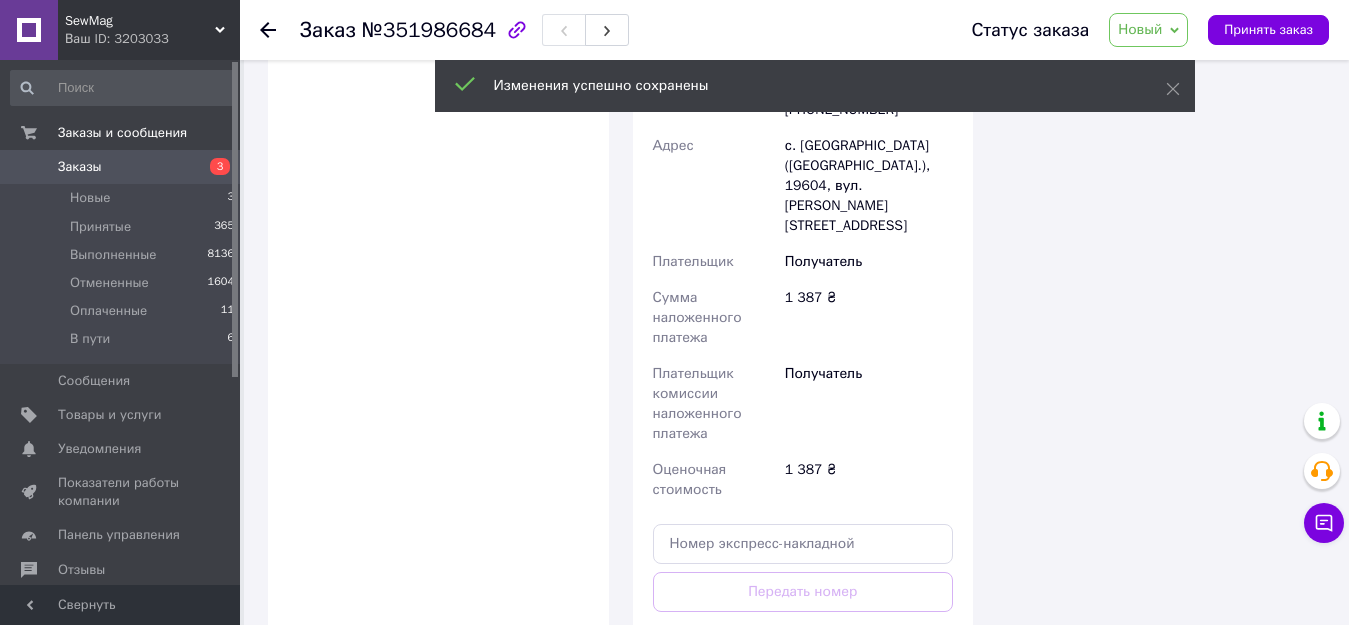 scroll, scrollTop: 2000, scrollLeft: 0, axis: vertical 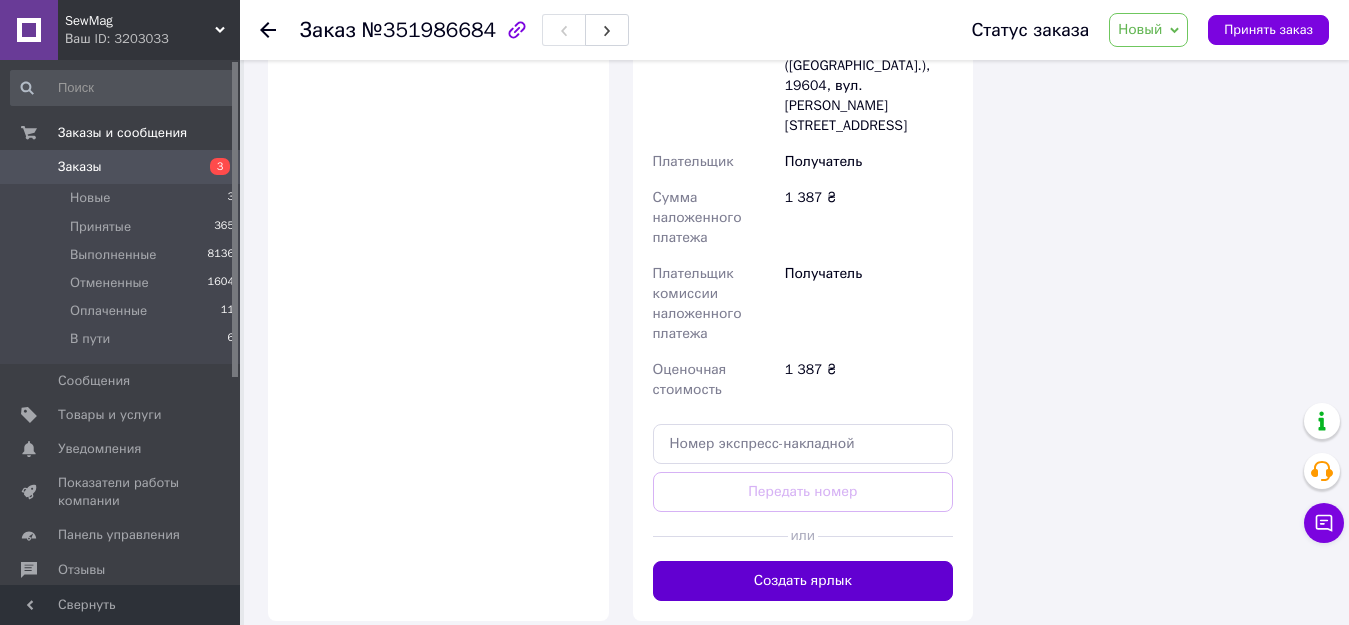 click on "Создать ярлык" at bounding box center [803, 581] 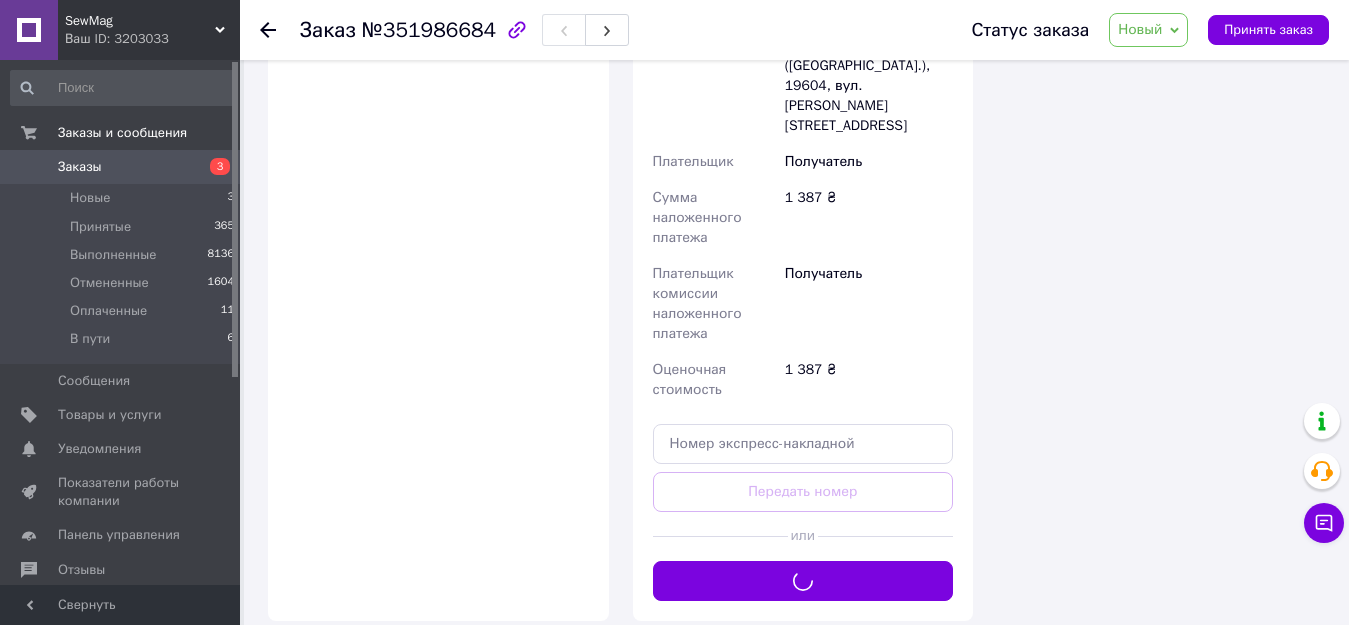 click 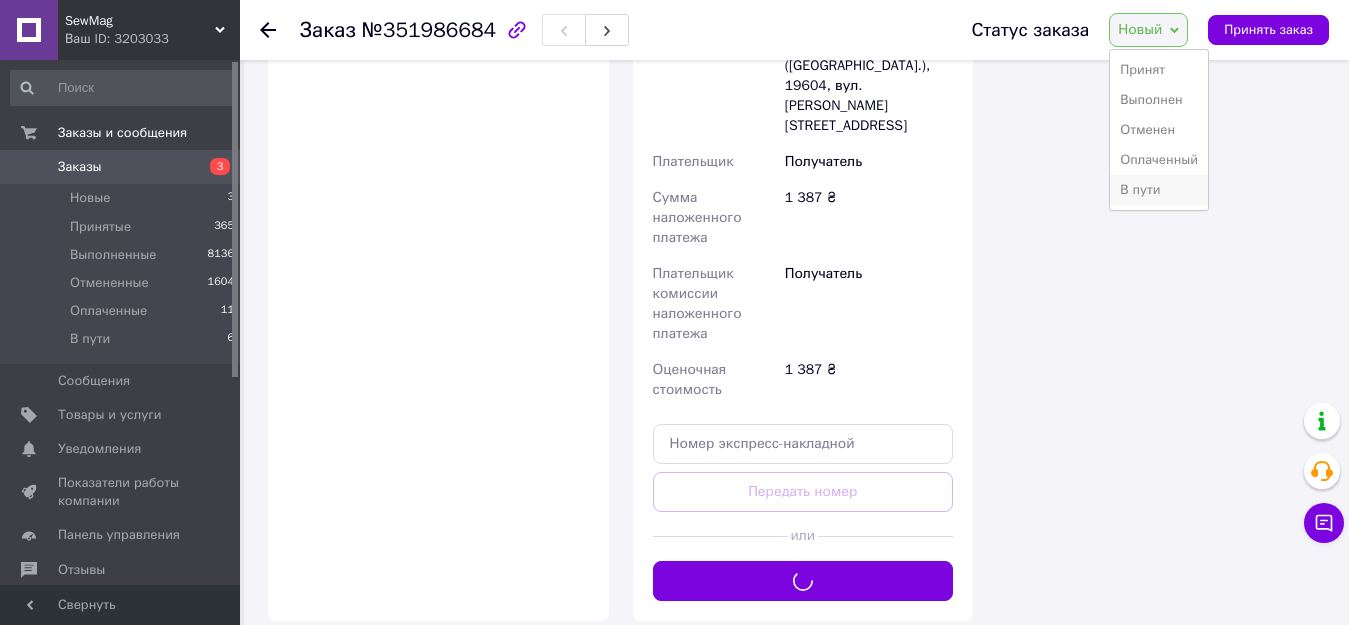 click on "В пути" at bounding box center [1159, 190] 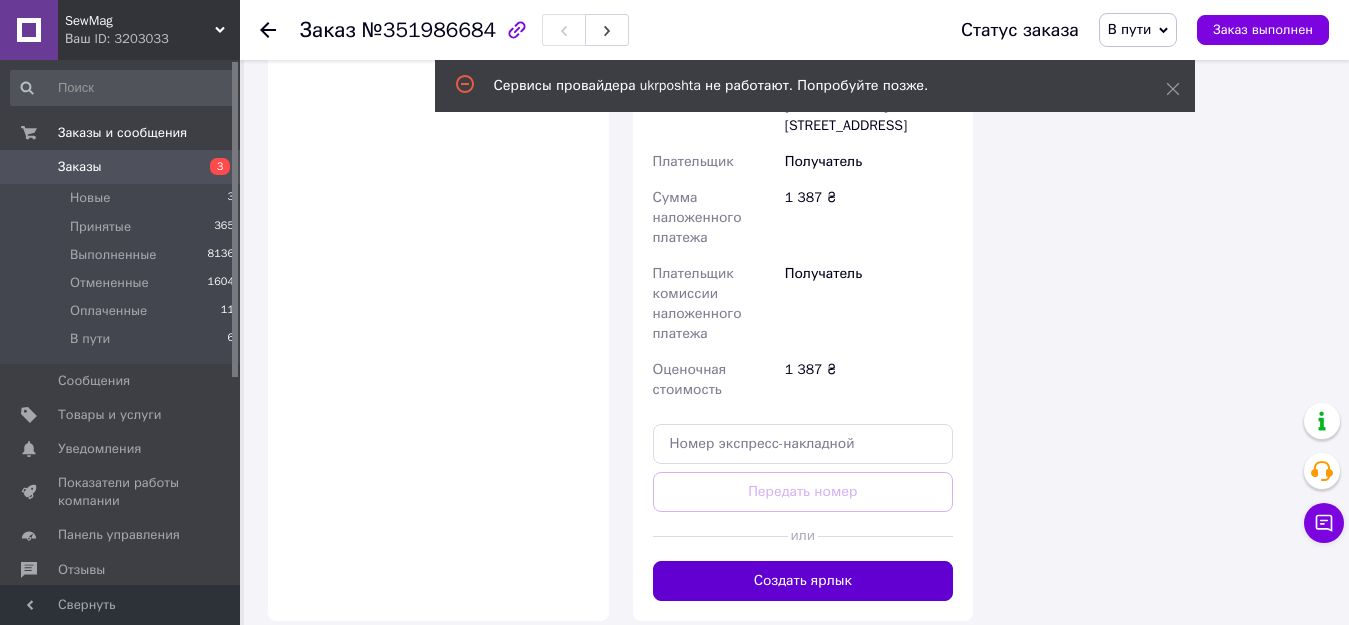 click on "Создать ярлык" at bounding box center [803, 581] 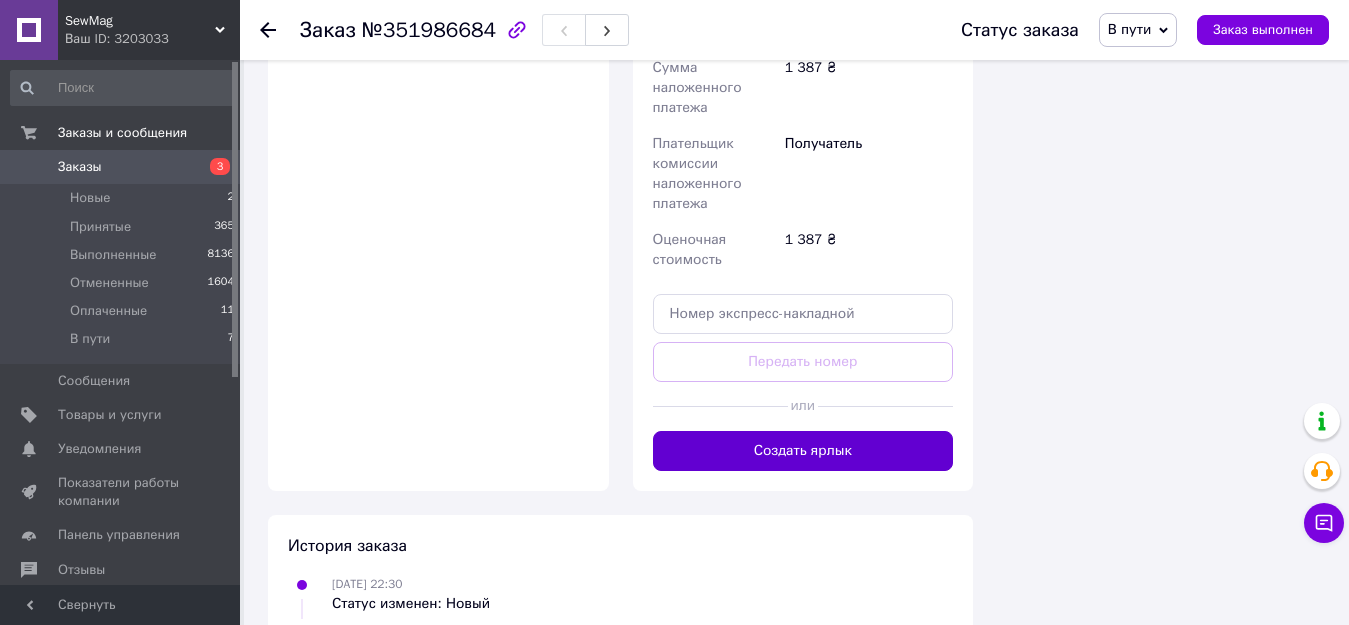 scroll, scrollTop: 2158, scrollLeft: 0, axis: vertical 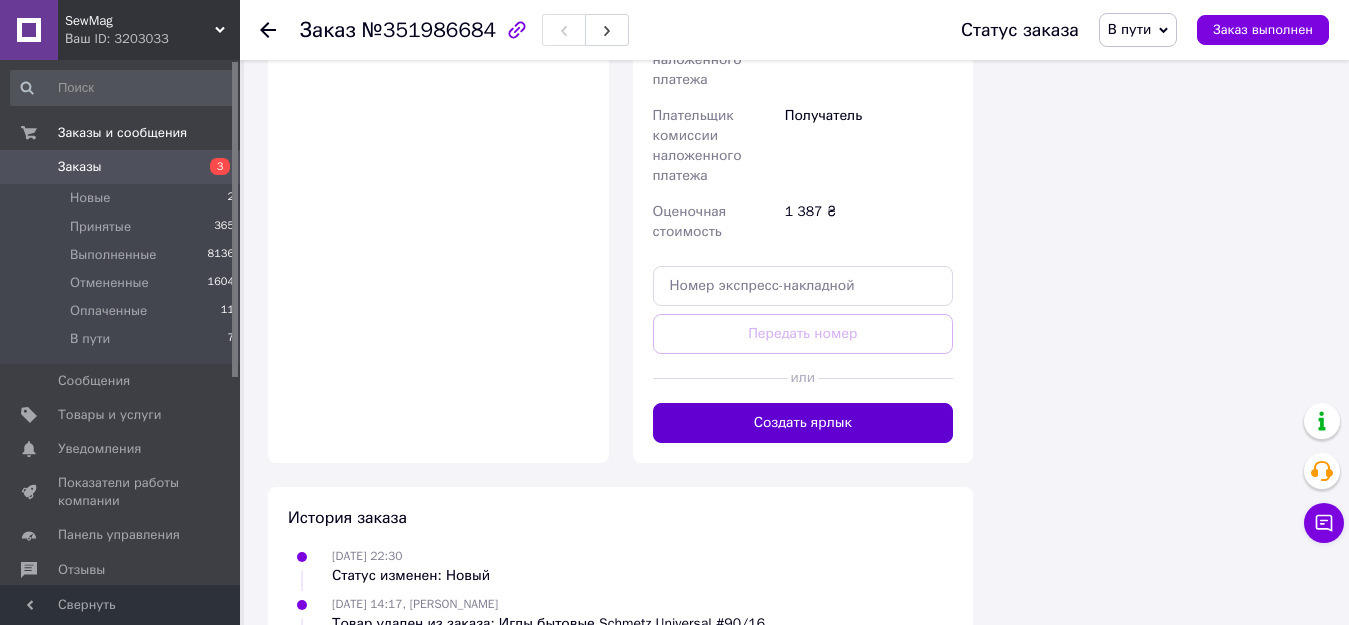 click on "Создать ярлык" at bounding box center (803, 423) 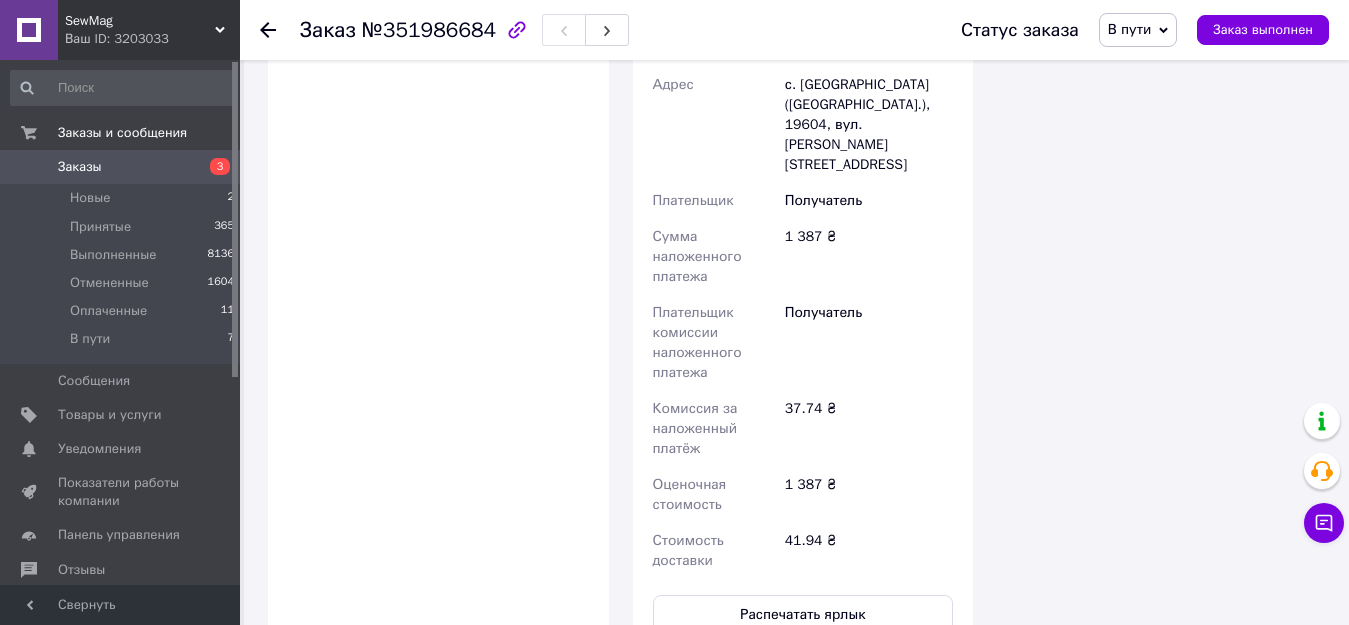 scroll, scrollTop: 2158, scrollLeft: 0, axis: vertical 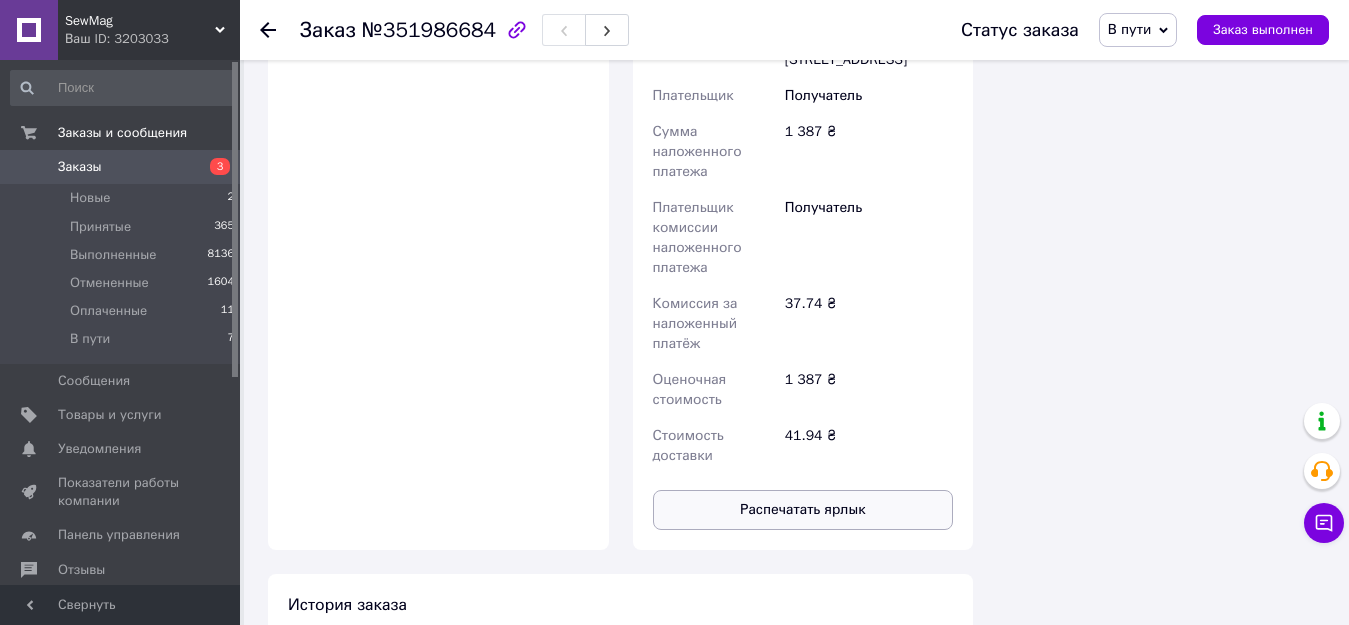 click on "Распечатать ярлык" at bounding box center [803, 510] 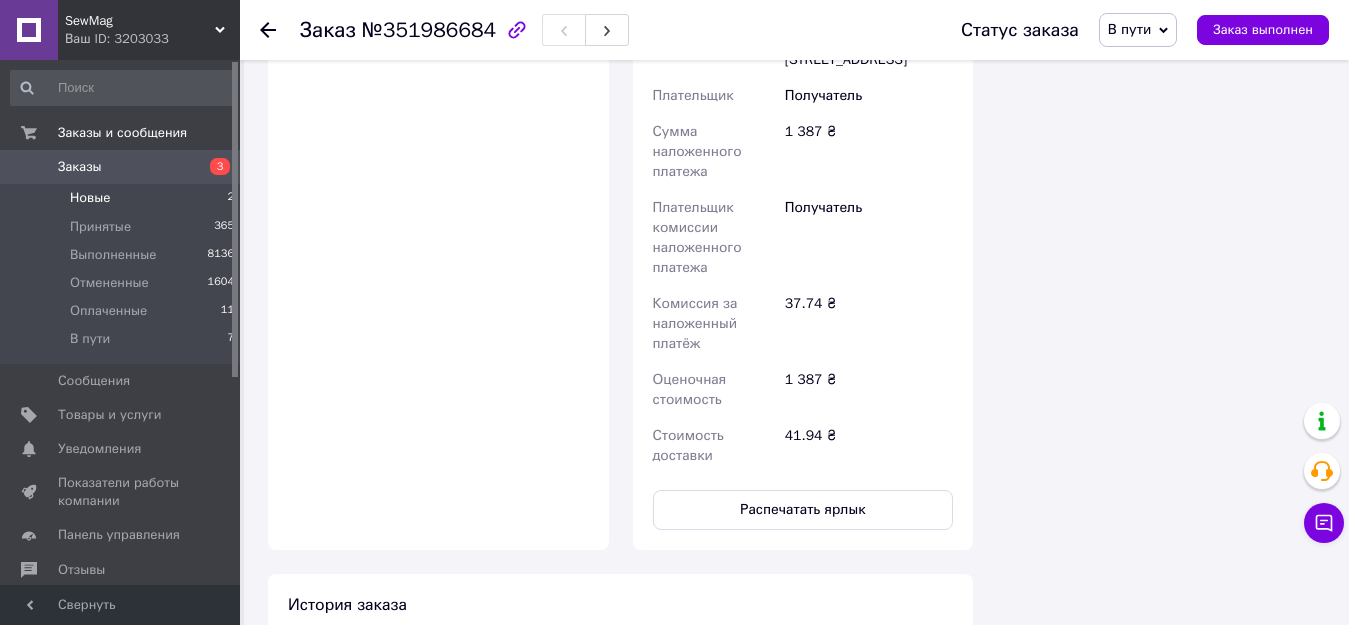 click on "Новые" at bounding box center (90, 198) 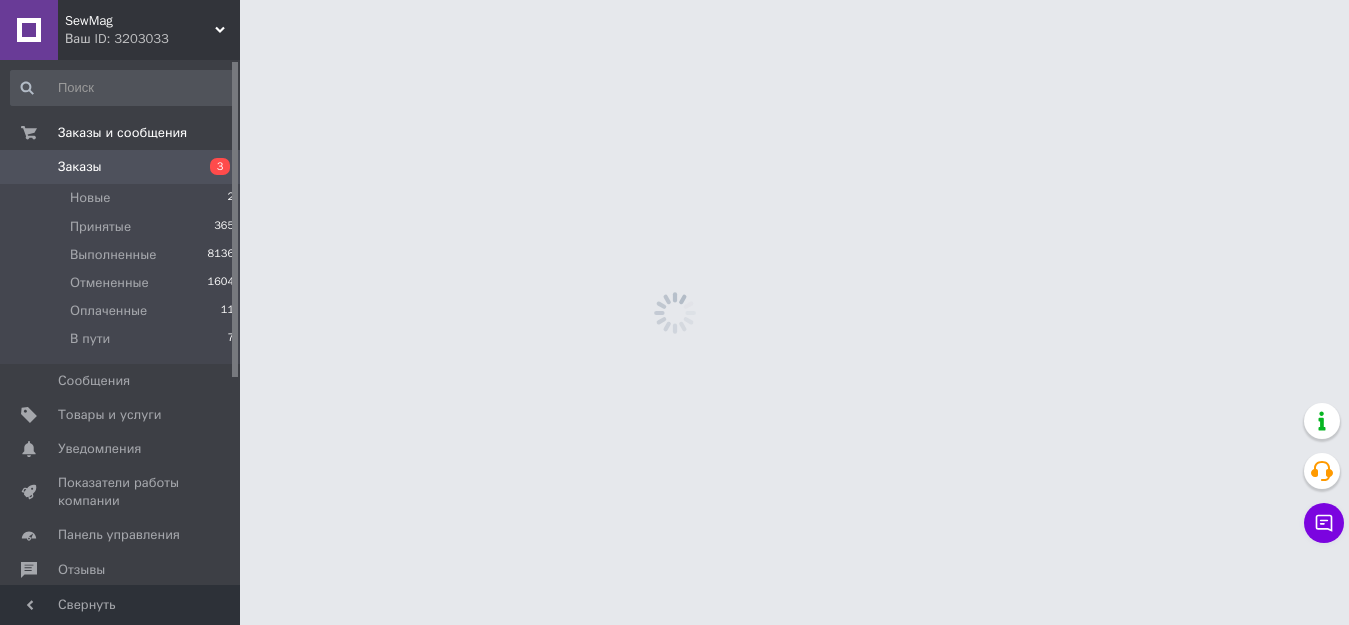 scroll, scrollTop: 0, scrollLeft: 0, axis: both 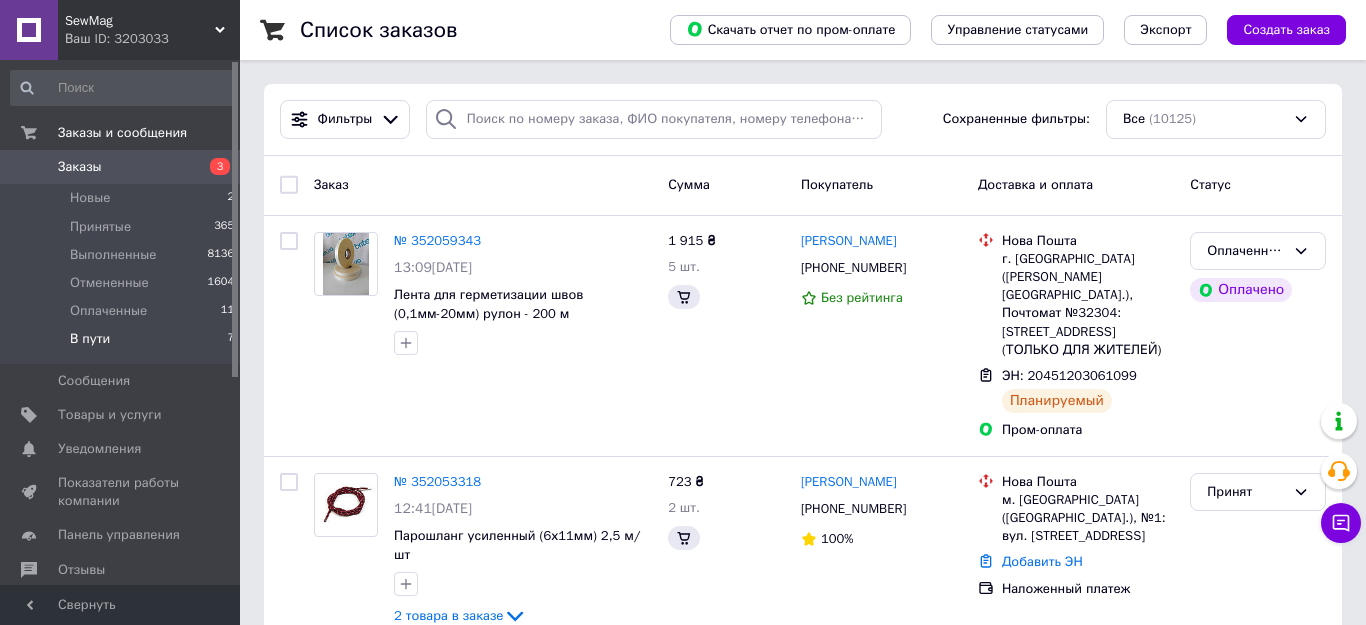 click on "В пути" at bounding box center (90, 339) 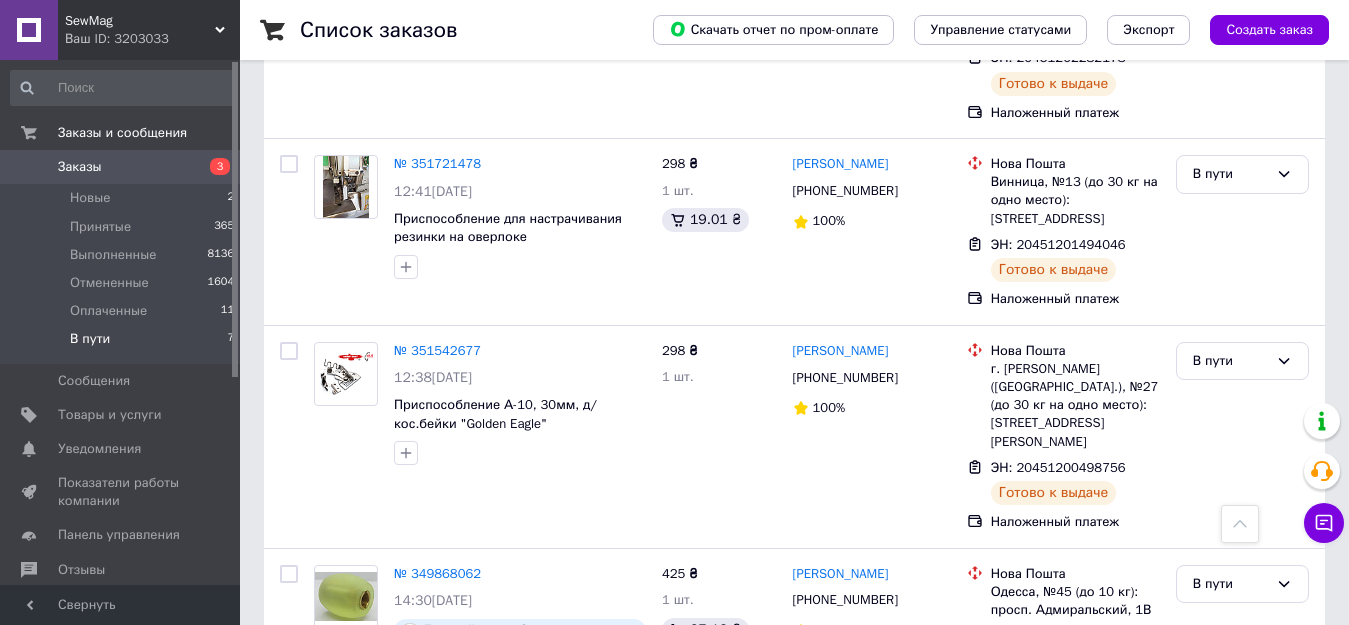 scroll, scrollTop: 1297, scrollLeft: 0, axis: vertical 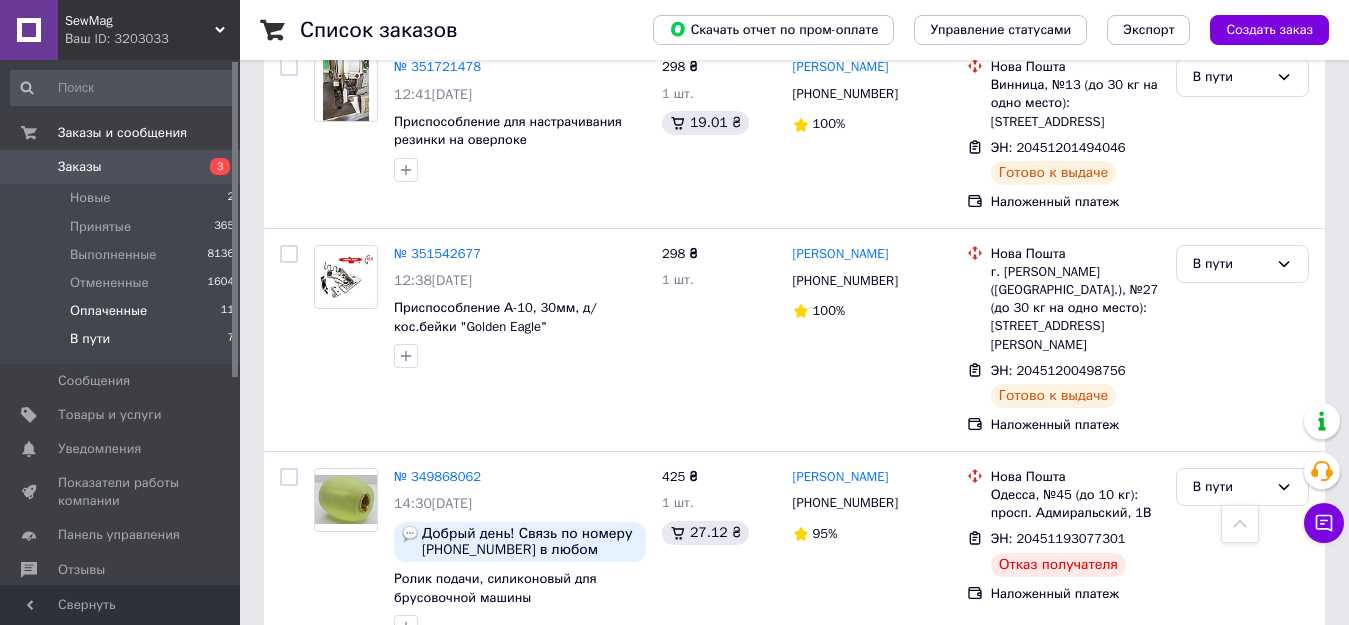 click on "Оплаченные" at bounding box center (108, 311) 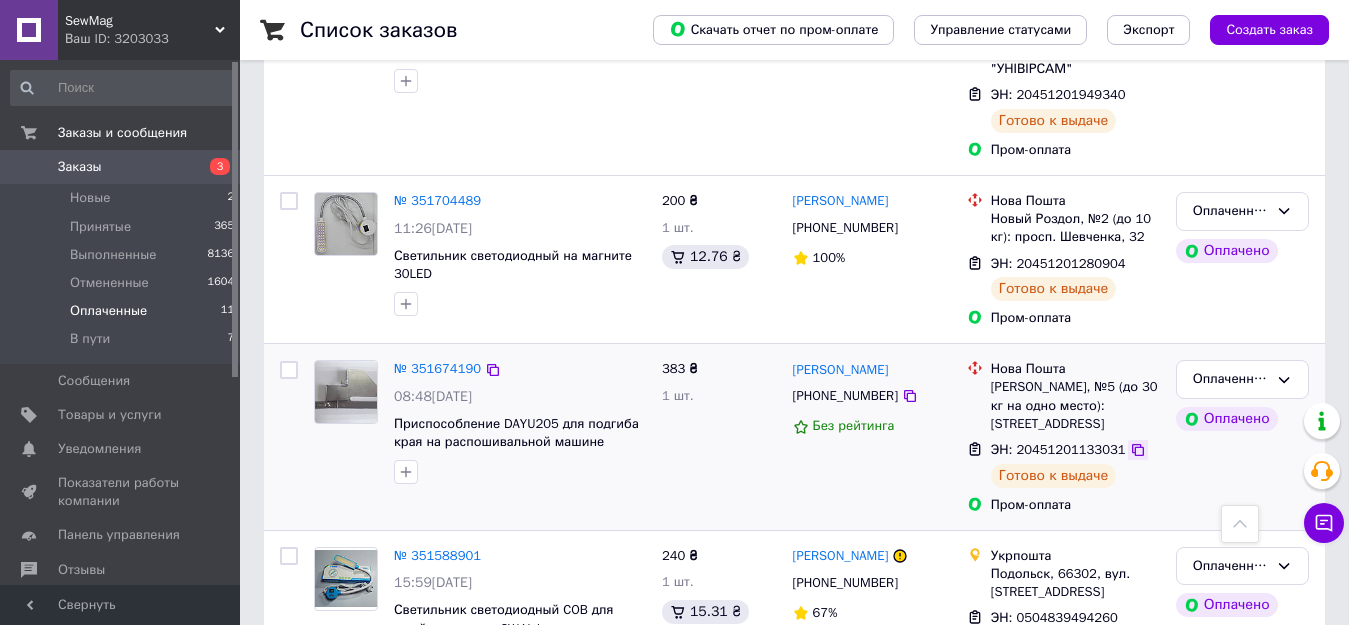 scroll, scrollTop: 2107, scrollLeft: 0, axis: vertical 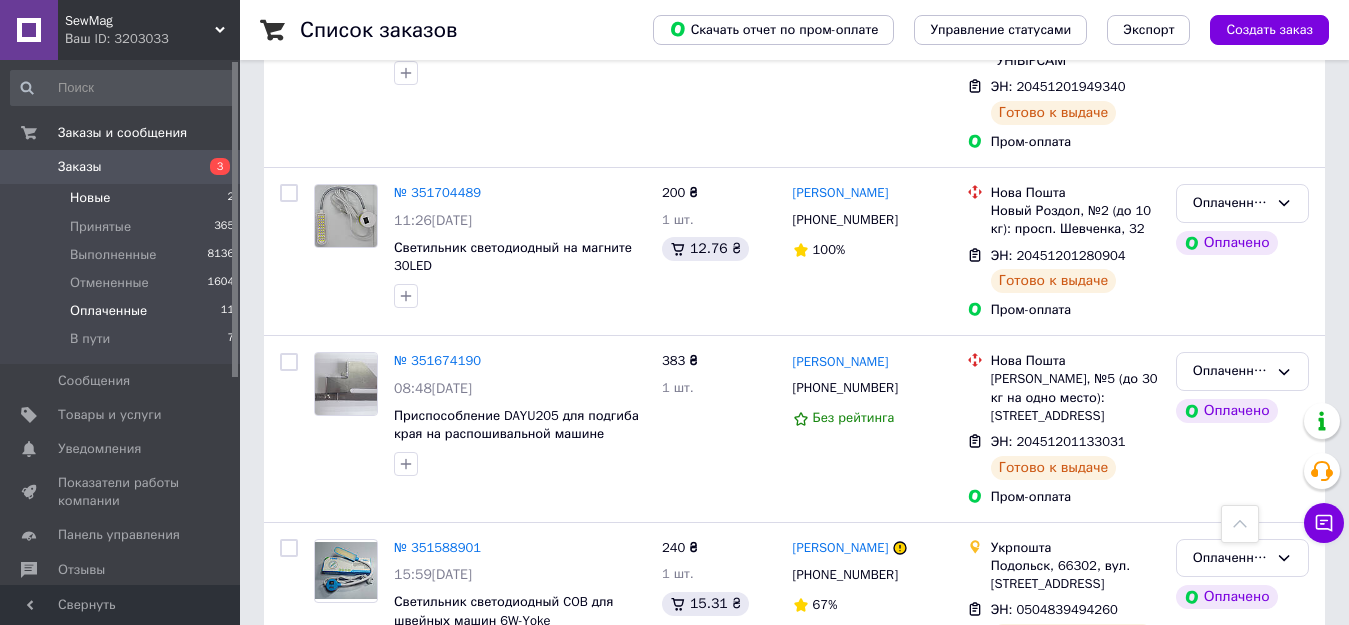 click on "Новые" at bounding box center (90, 198) 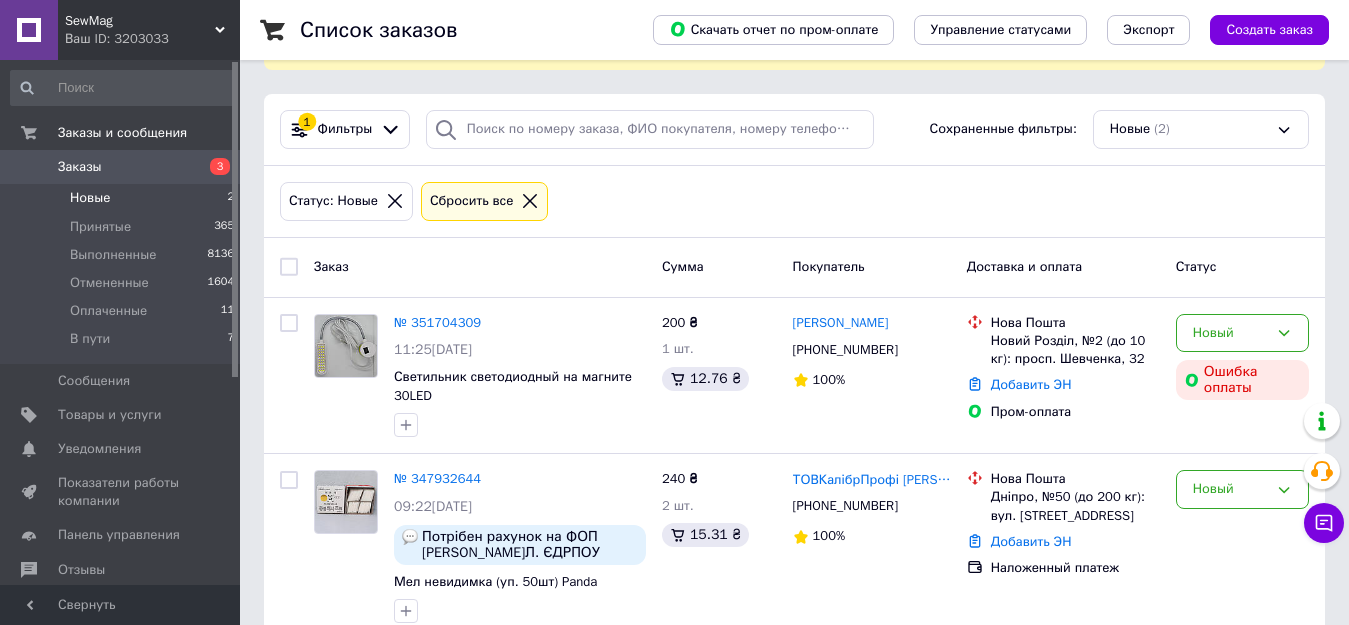 scroll, scrollTop: 188, scrollLeft: 0, axis: vertical 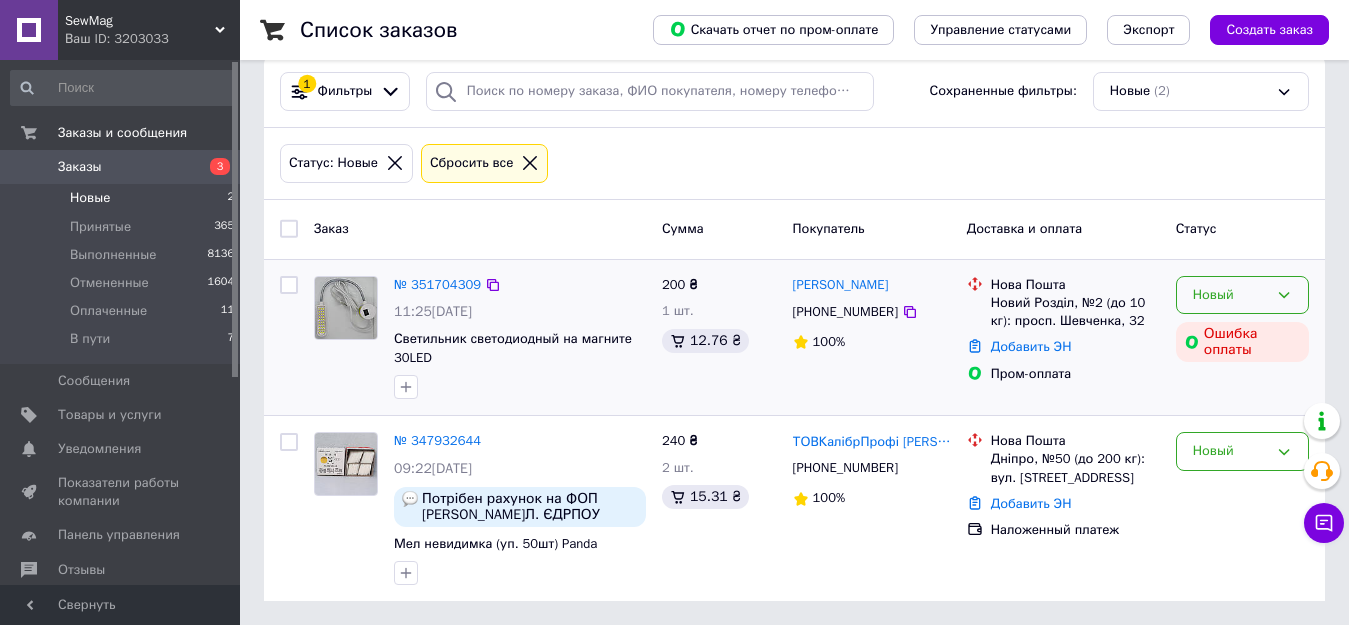 click 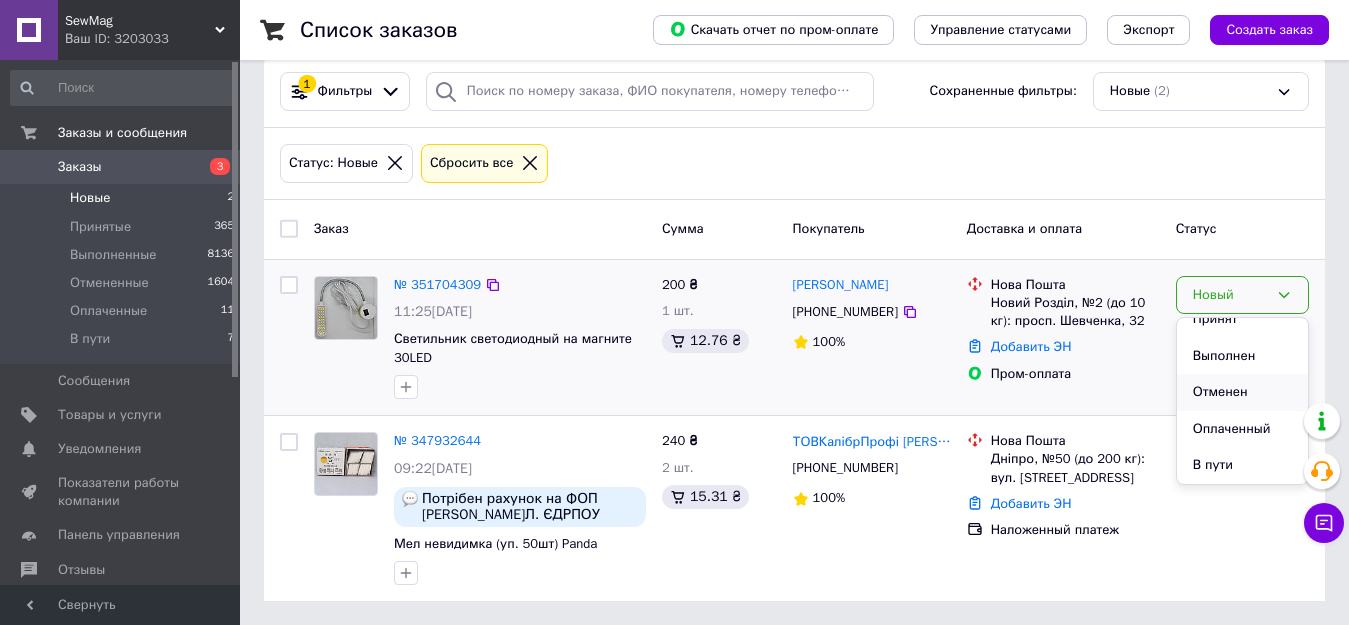 scroll, scrollTop: 0, scrollLeft: 0, axis: both 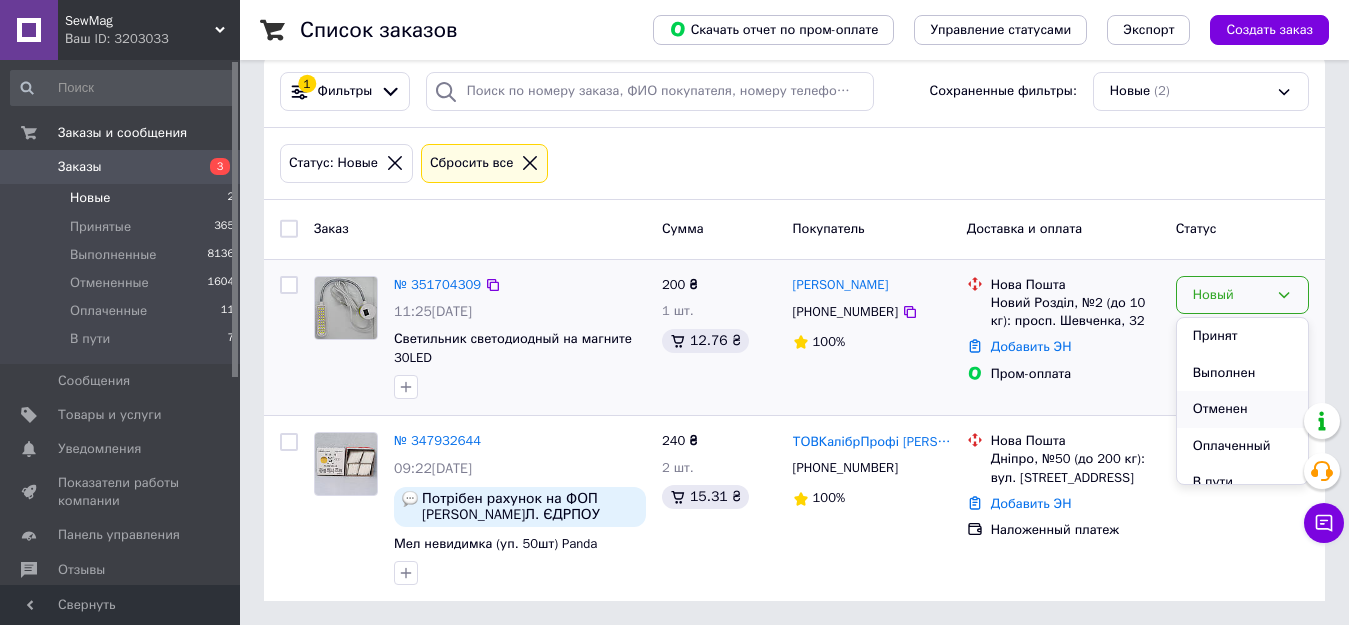 click on "Отменен" at bounding box center (1242, 409) 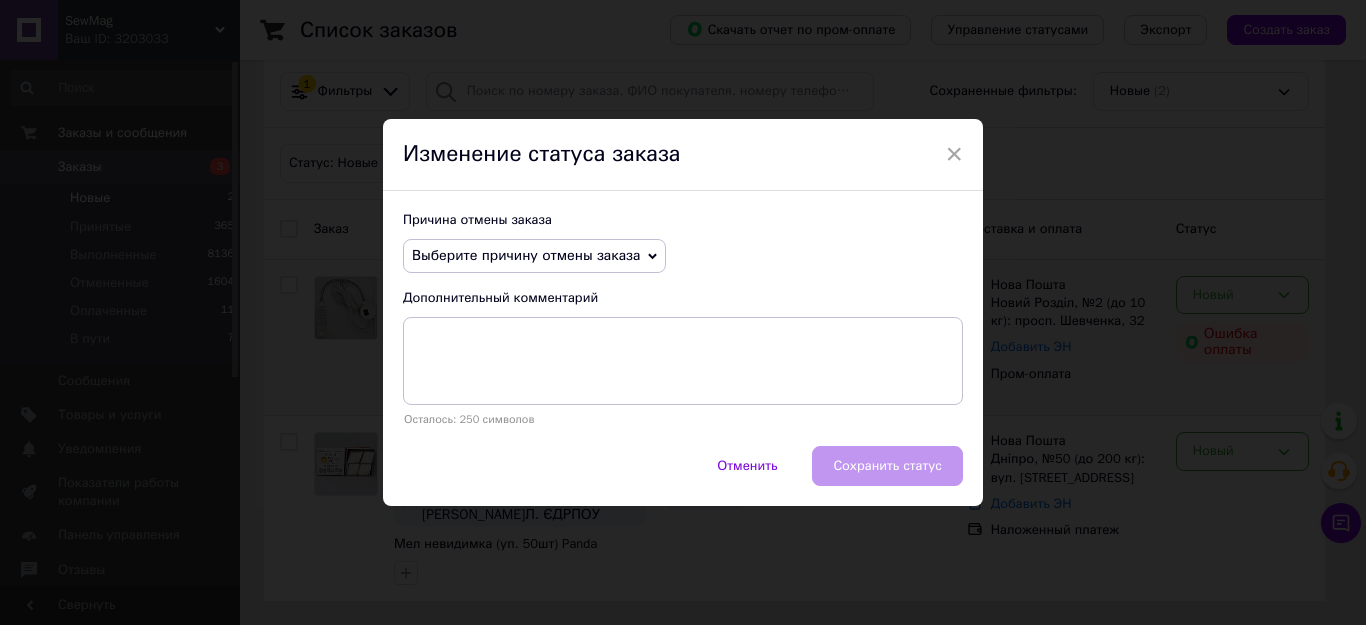 click on "Выберите причину отмены заказа" at bounding box center [534, 256] 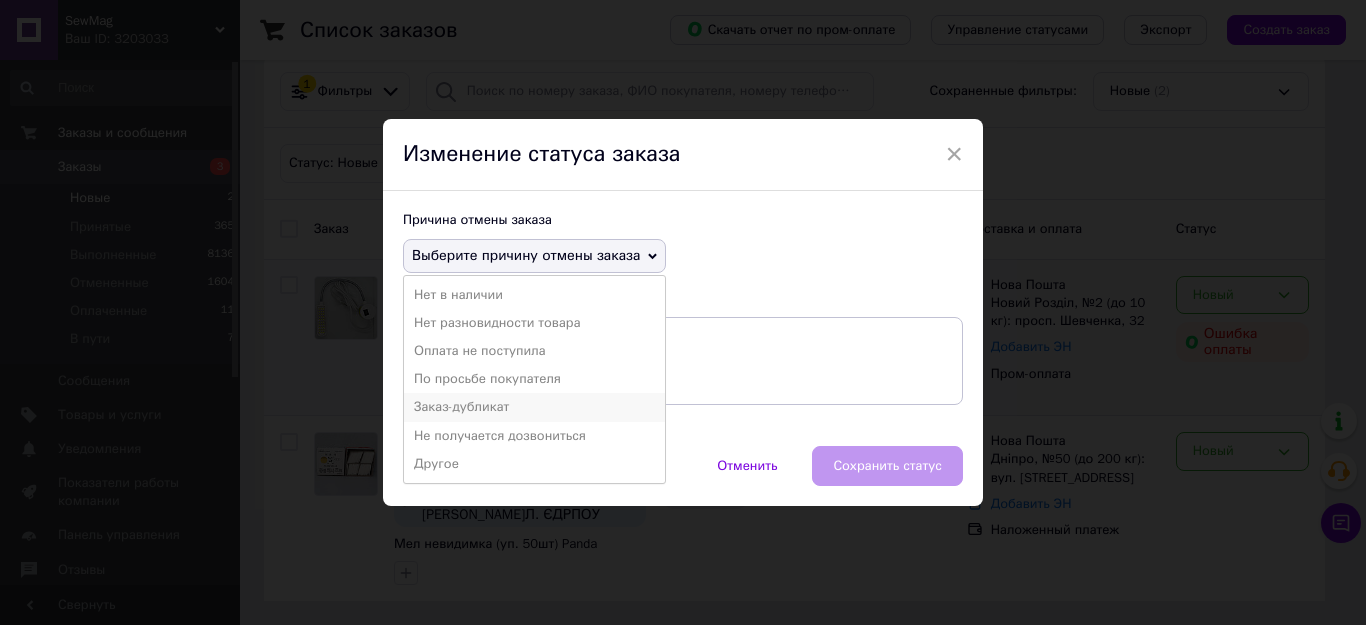 click on "Заказ-дубликат" at bounding box center (534, 407) 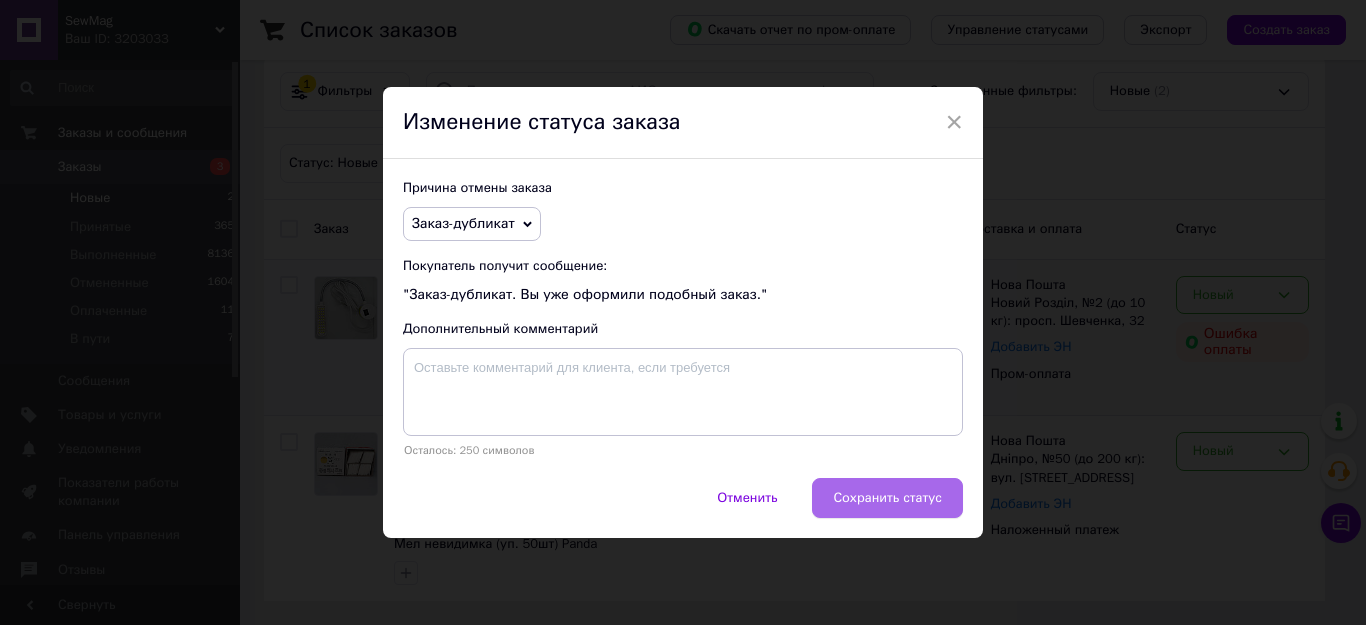 click on "Сохранить статус" at bounding box center (887, 498) 